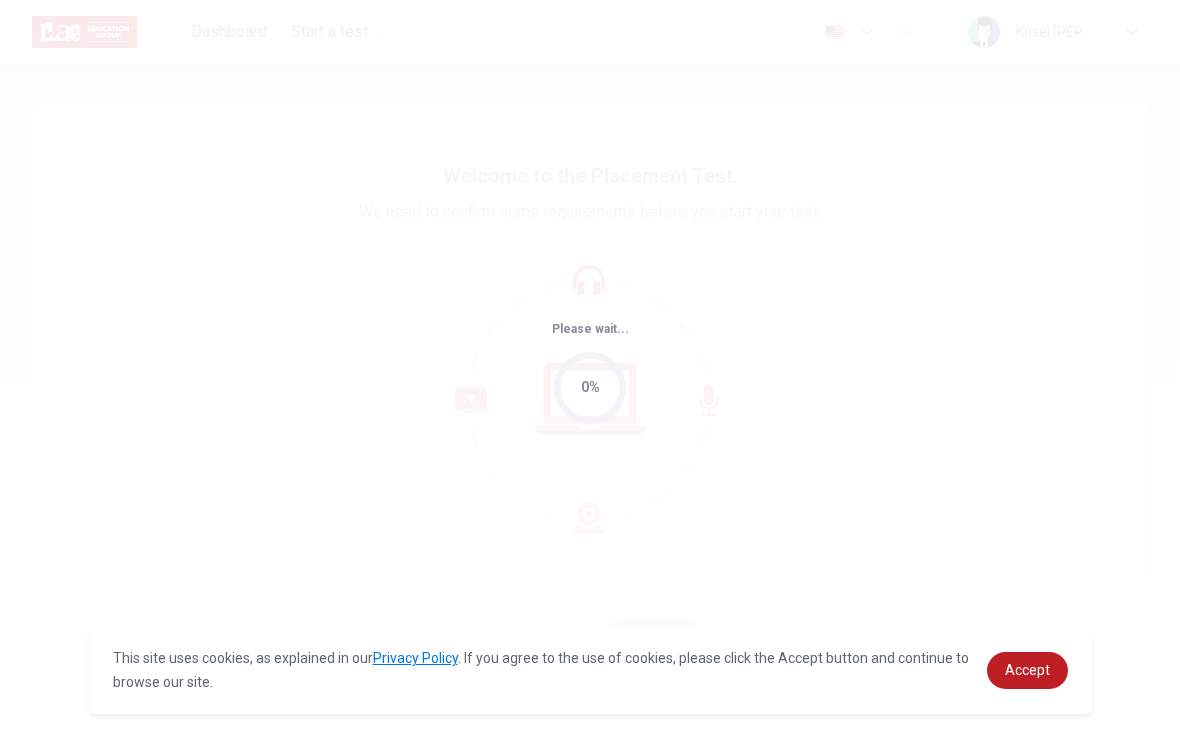 scroll, scrollTop: 0, scrollLeft: 0, axis: both 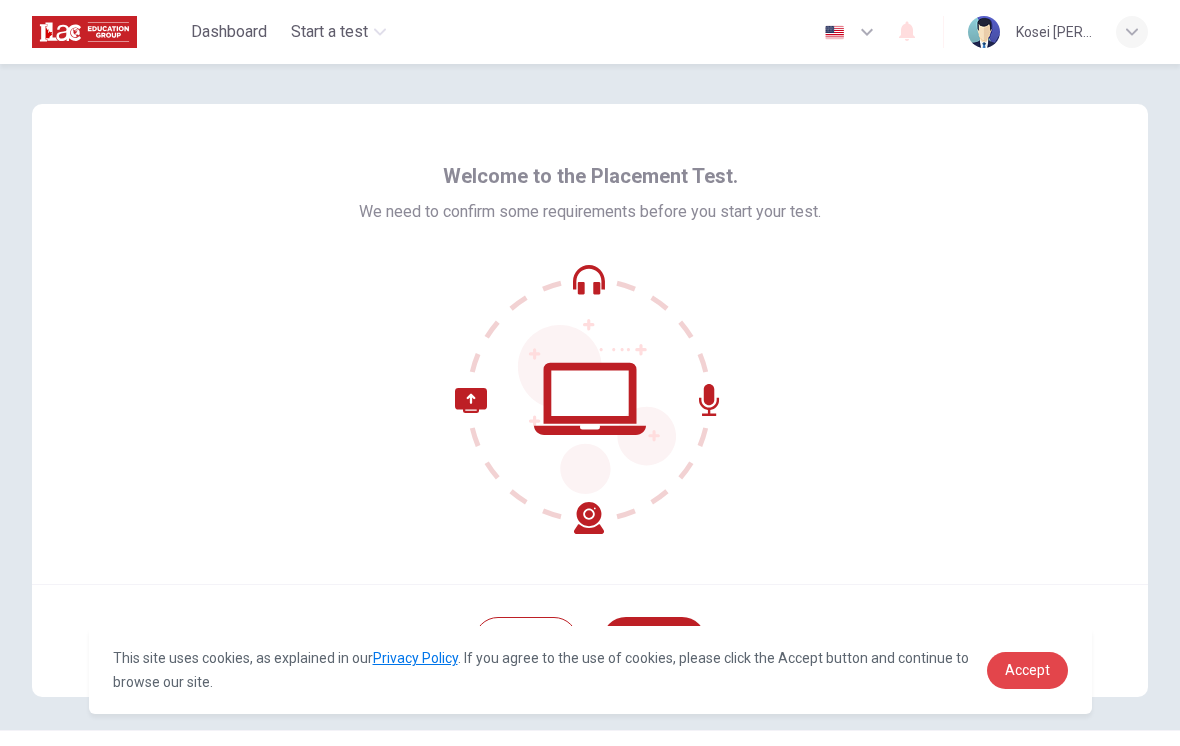 click on "Accept" at bounding box center (1027, 670) 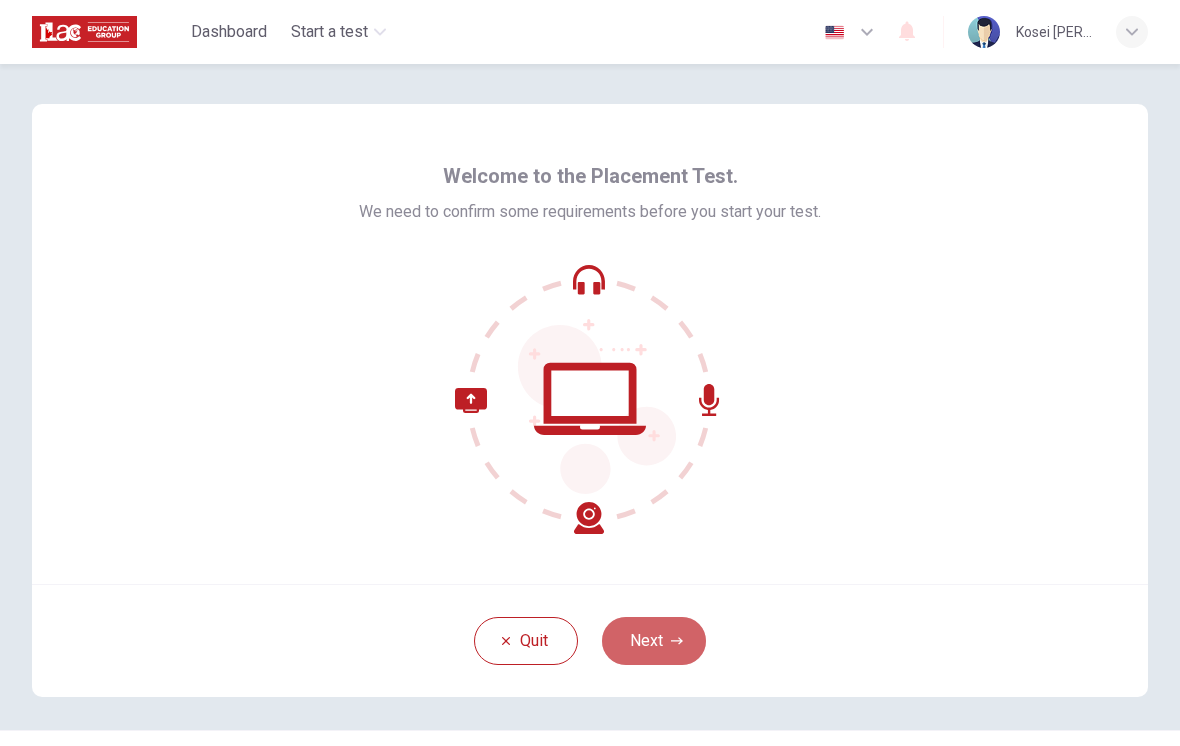 click on "Next" at bounding box center [654, 641] 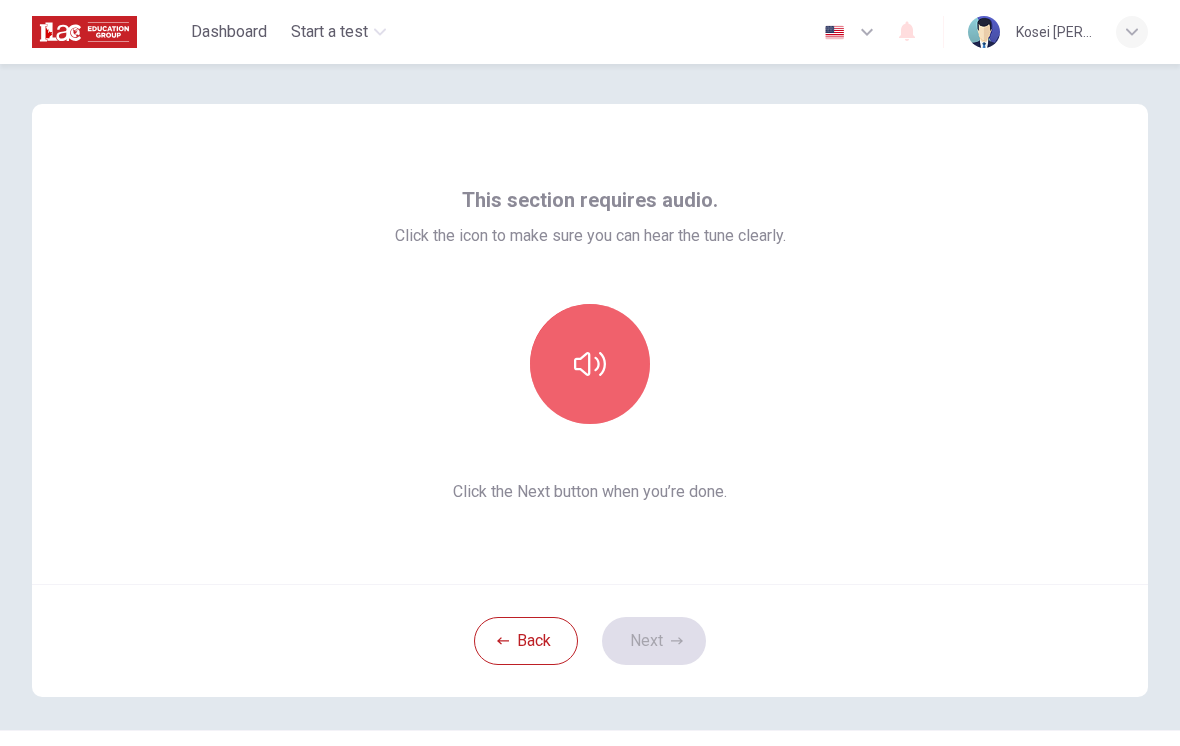 click 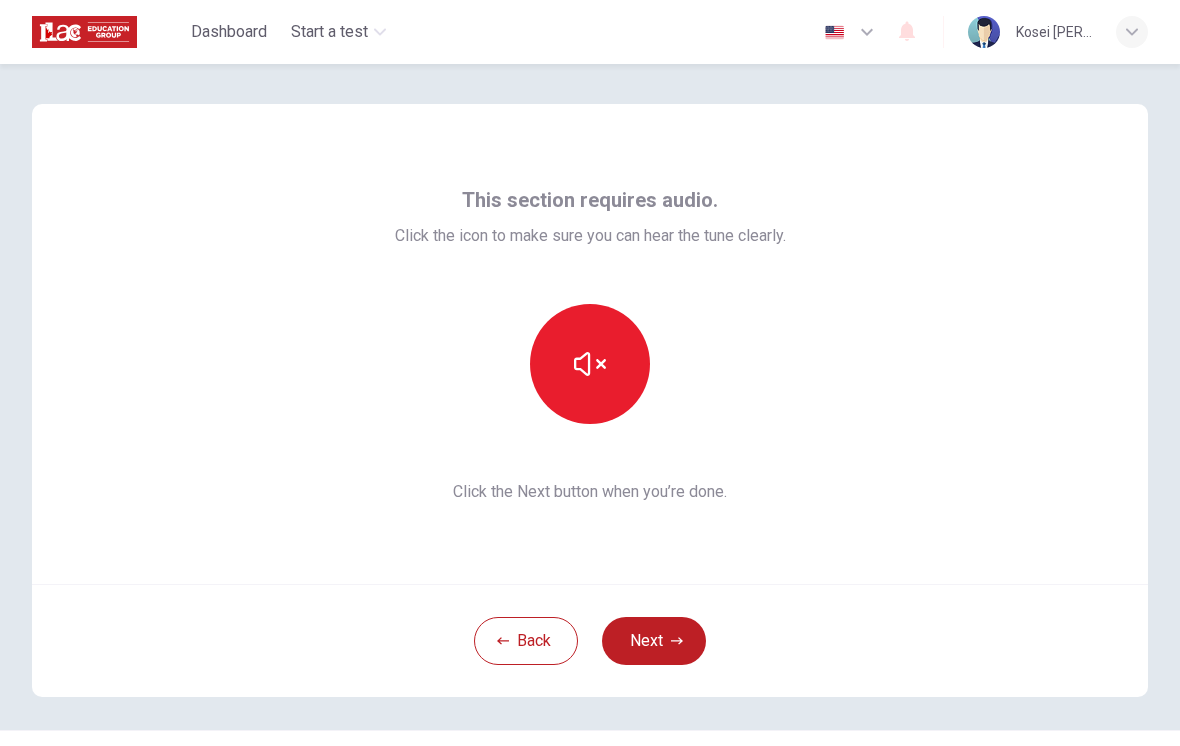 click 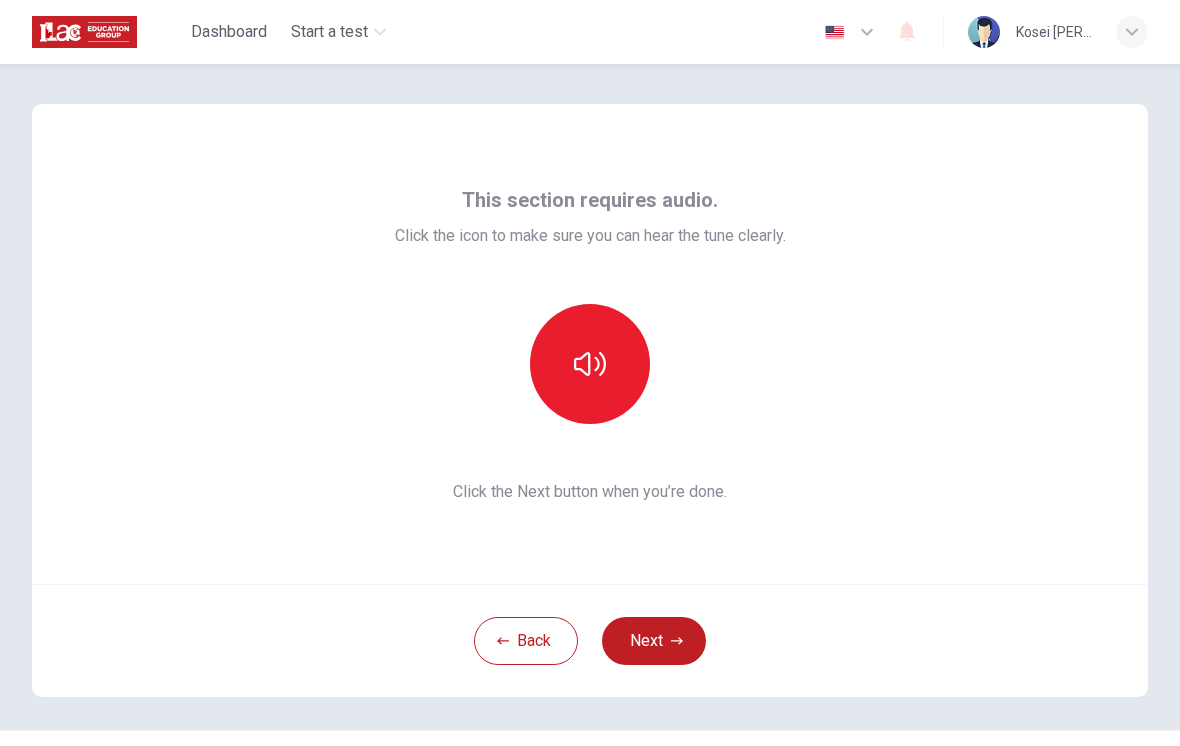 click at bounding box center (590, 364) 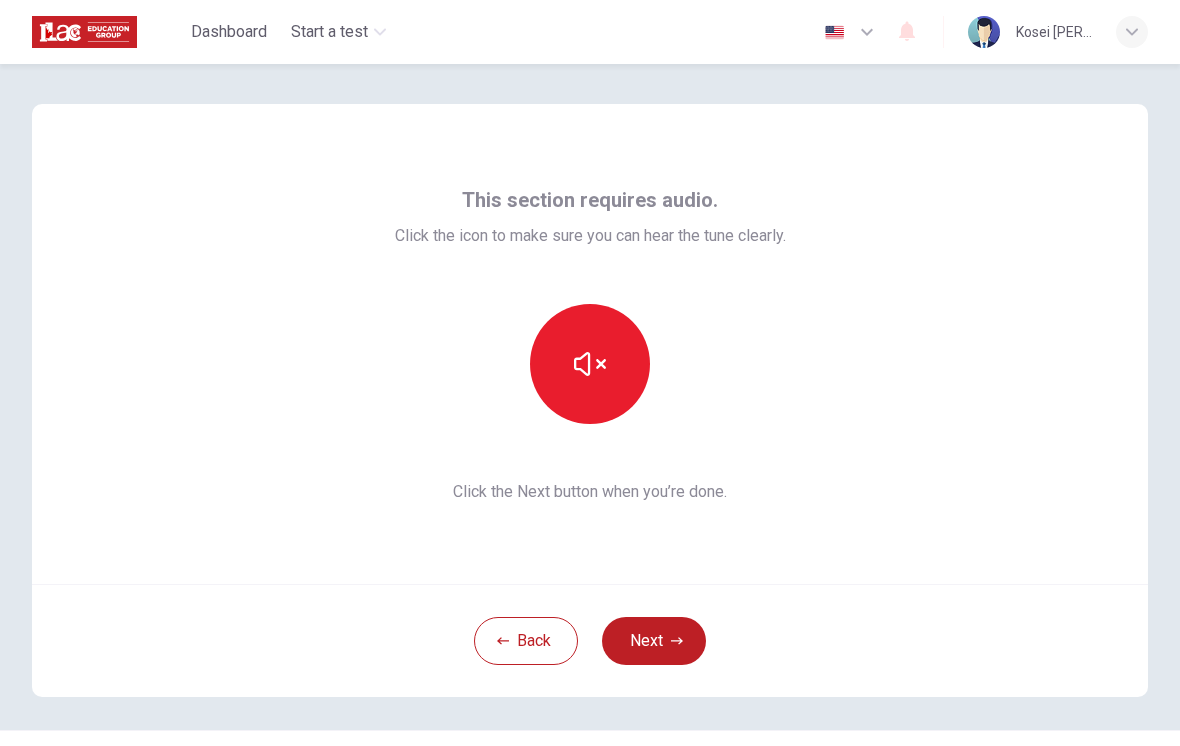 click at bounding box center [590, 364] 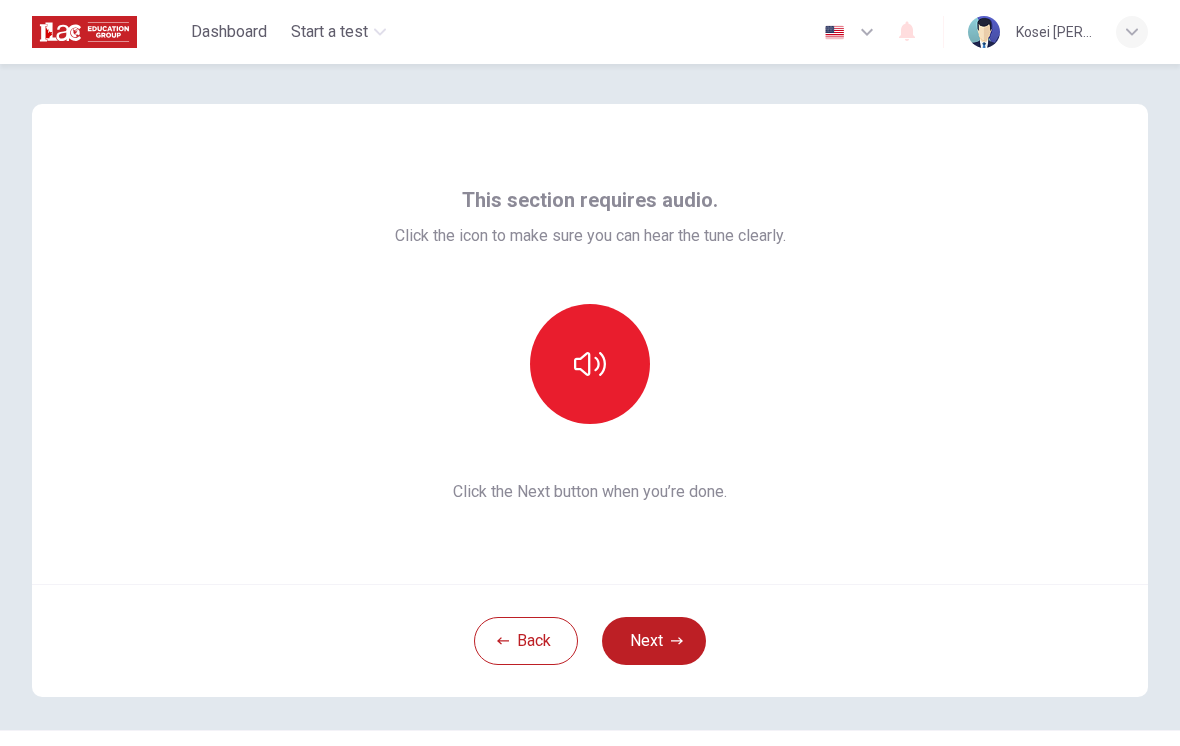click at bounding box center [590, 364] 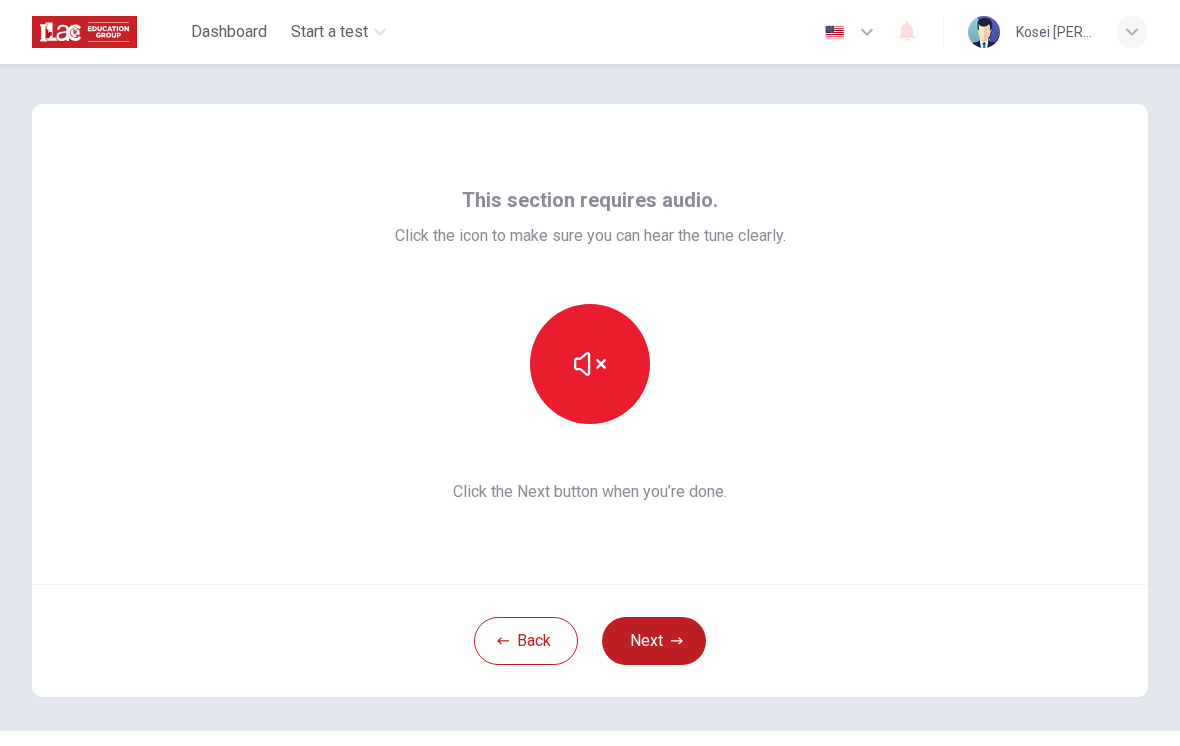click at bounding box center [590, 364] 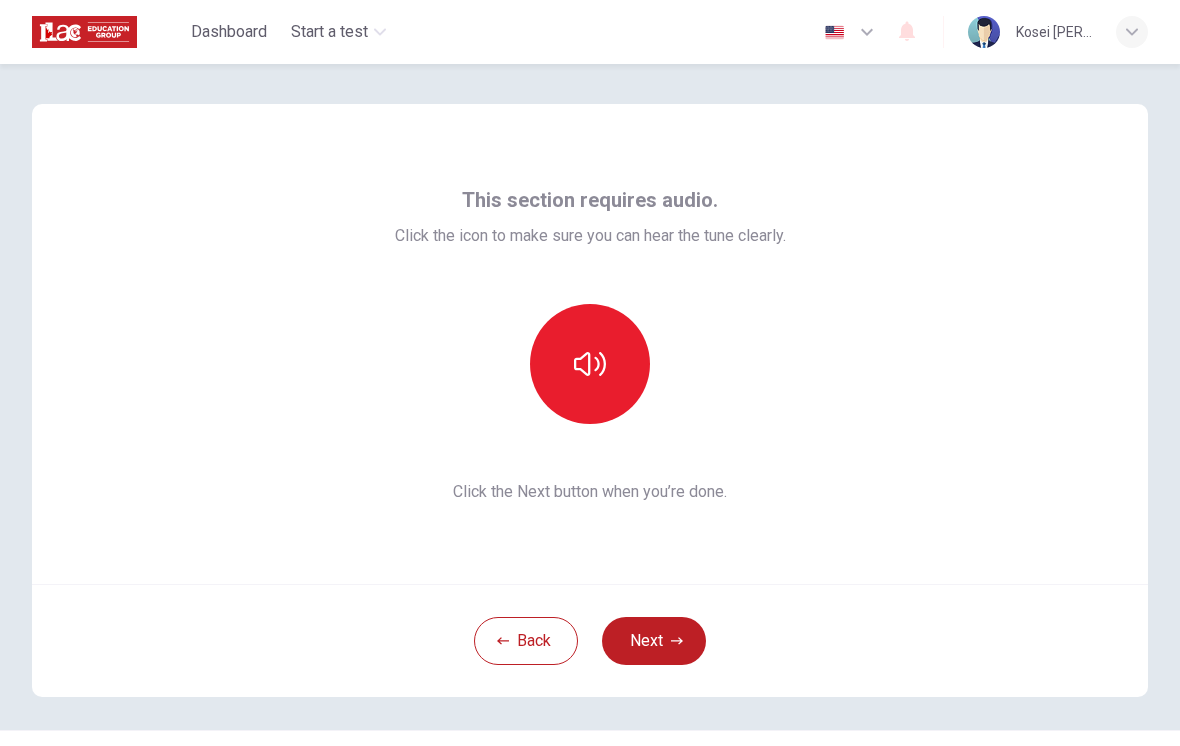 click on "Next" at bounding box center (654, 641) 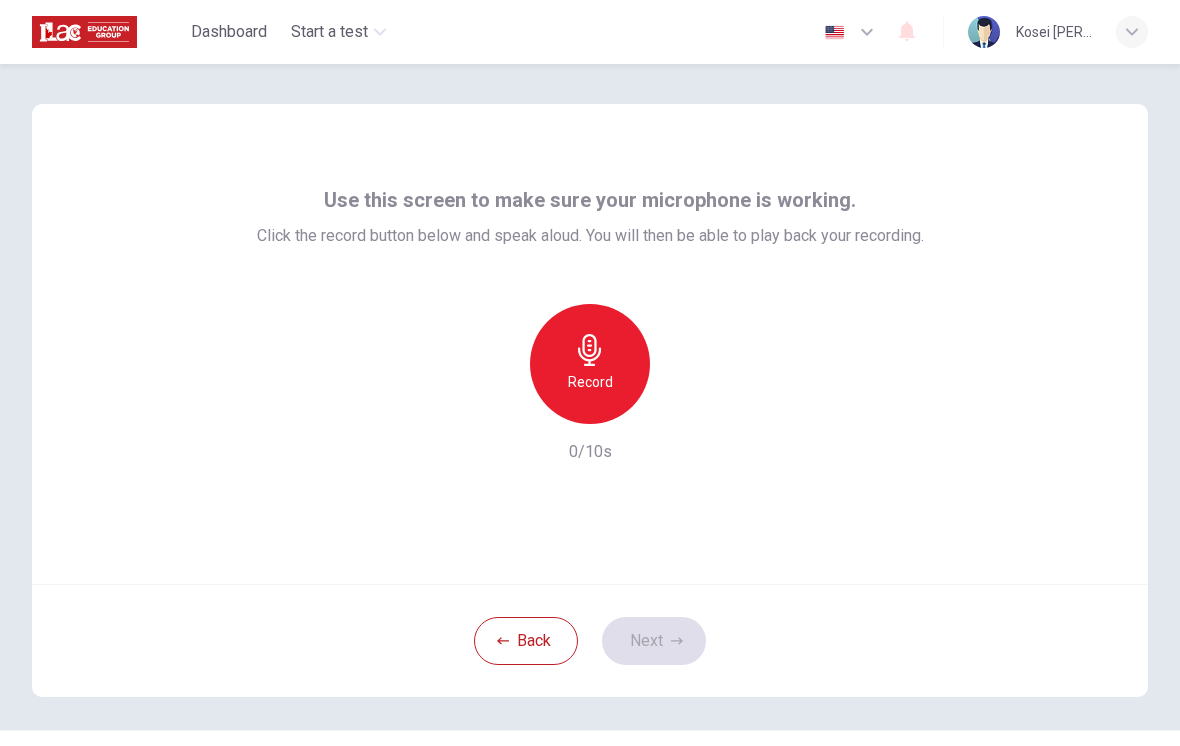 click on "Record" at bounding box center (590, 364) 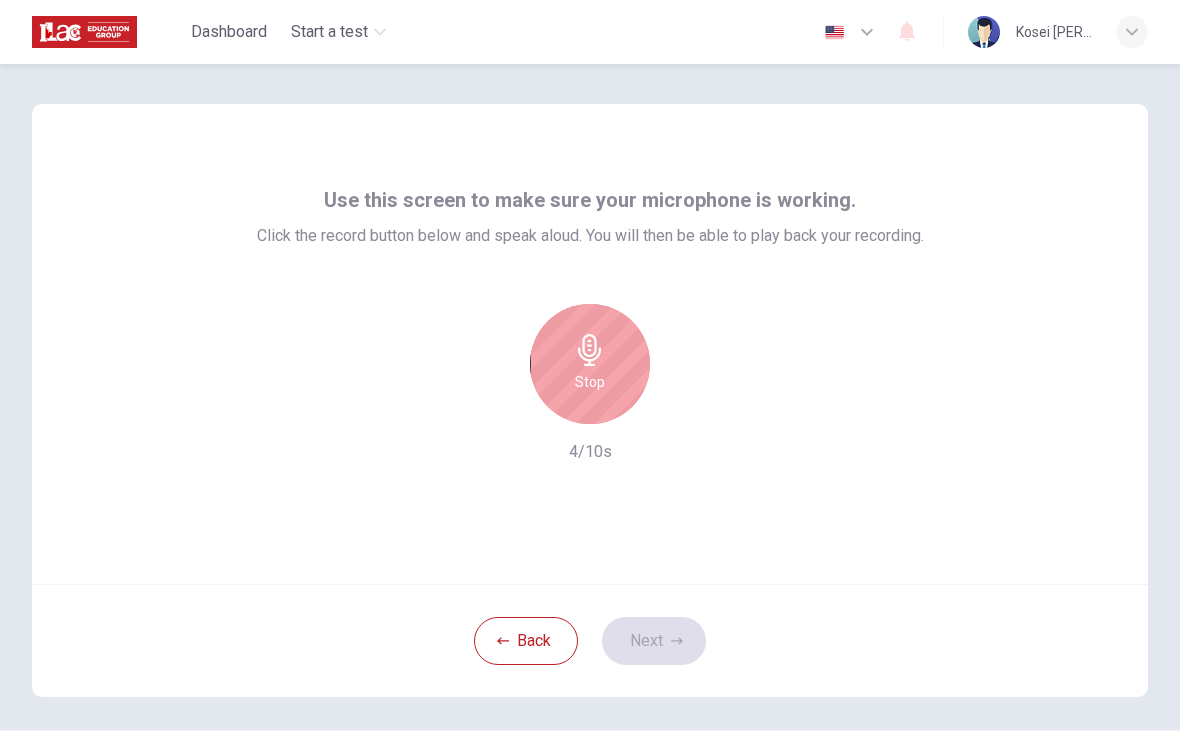 click on "Stop" at bounding box center [590, 364] 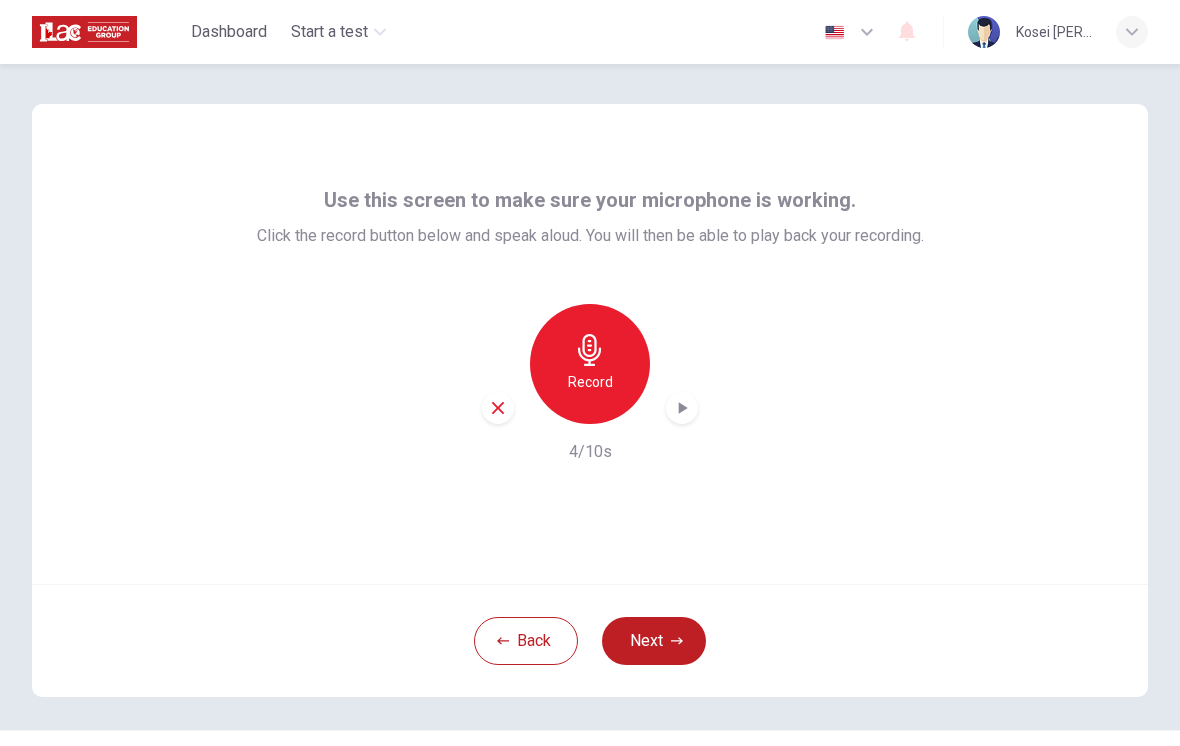 click on "Next" at bounding box center (654, 641) 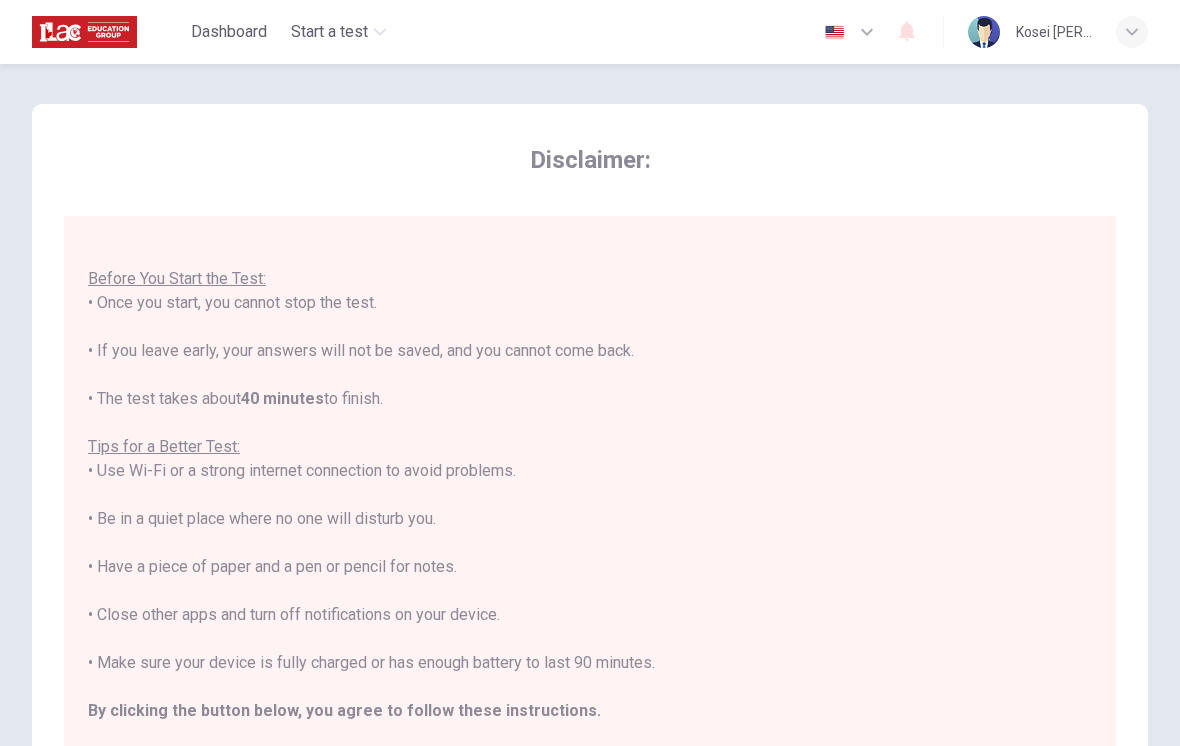 scroll, scrollTop: 21, scrollLeft: 0, axis: vertical 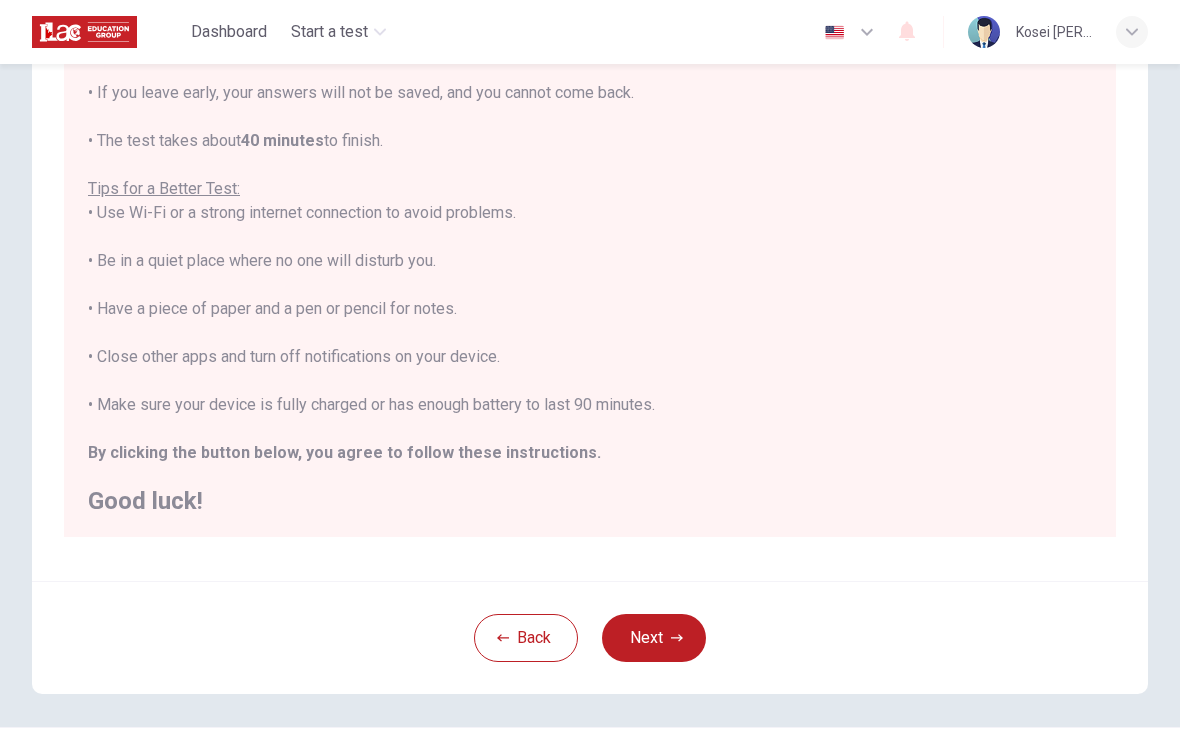 click on "Next" at bounding box center (654, 638) 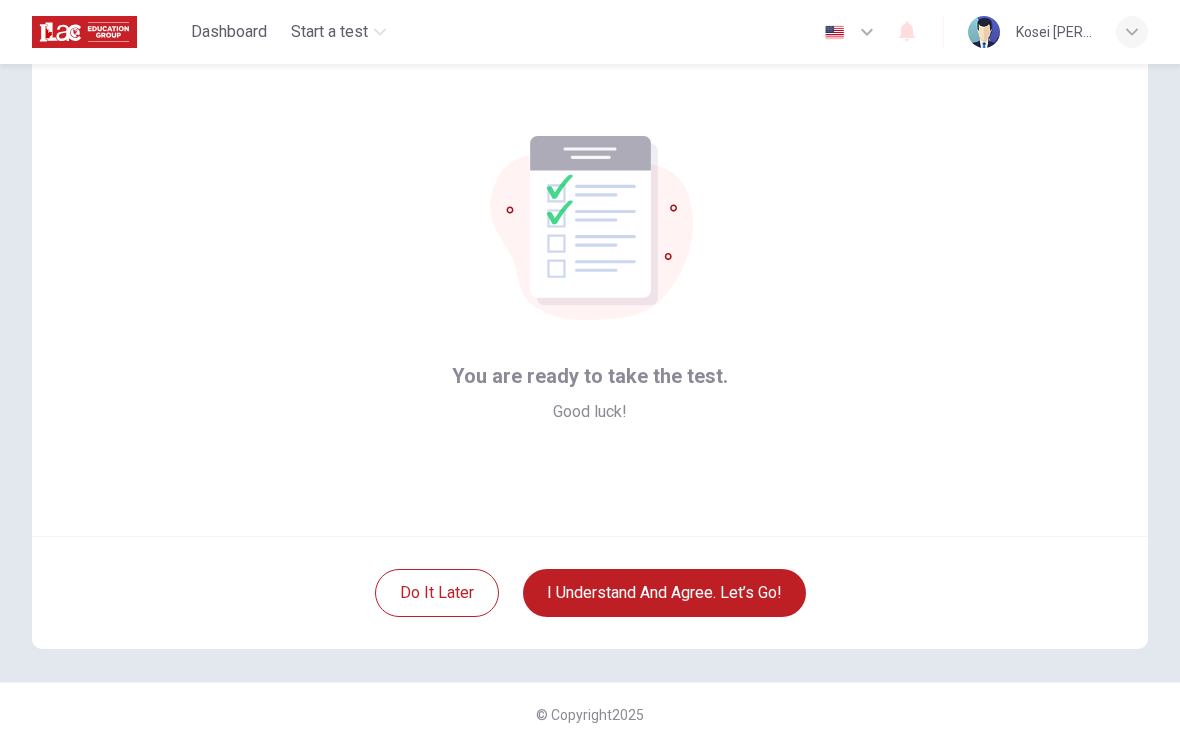 scroll, scrollTop: 48, scrollLeft: 0, axis: vertical 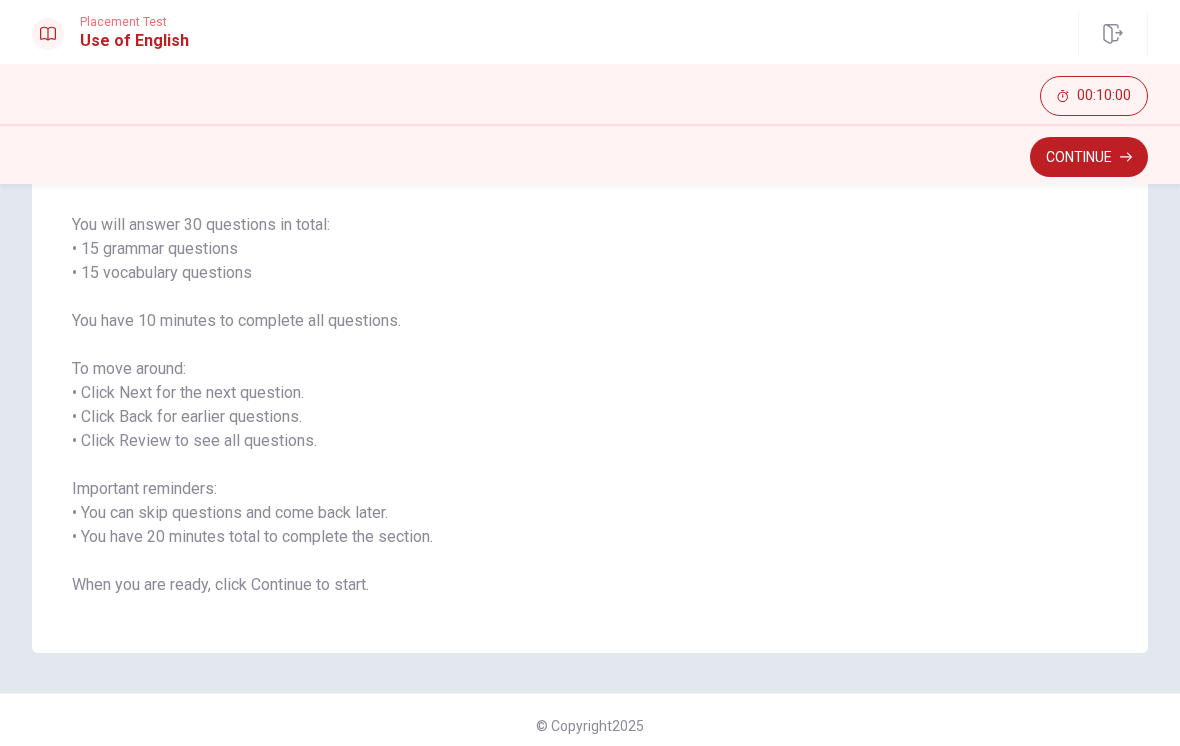 click on "Continue" at bounding box center [1089, 157] 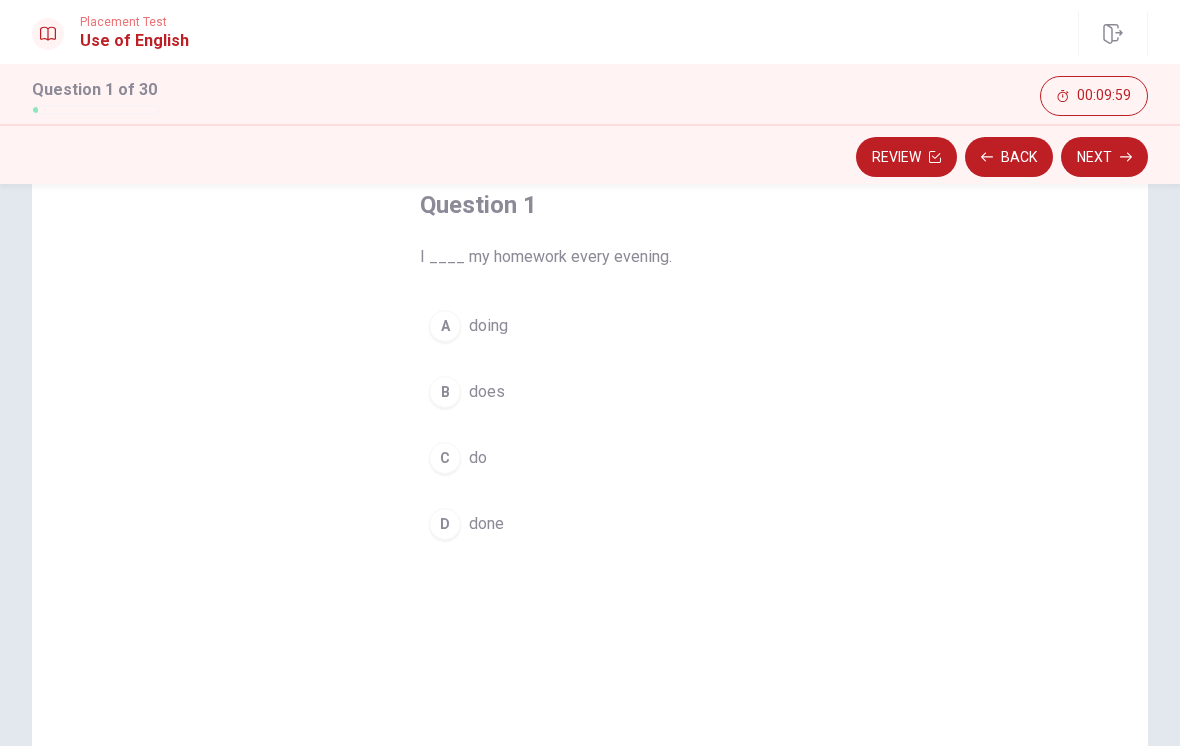 scroll, scrollTop: 116, scrollLeft: 0, axis: vertical 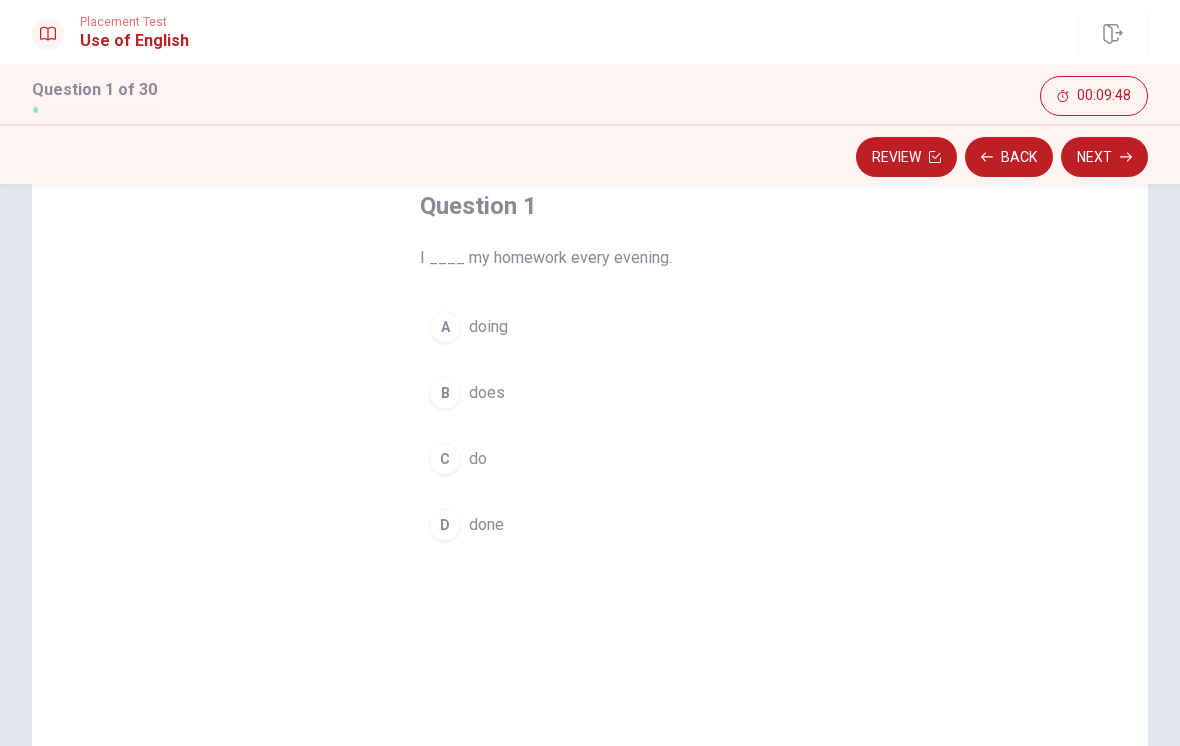 click on "C" at bounding box center [445, 459] 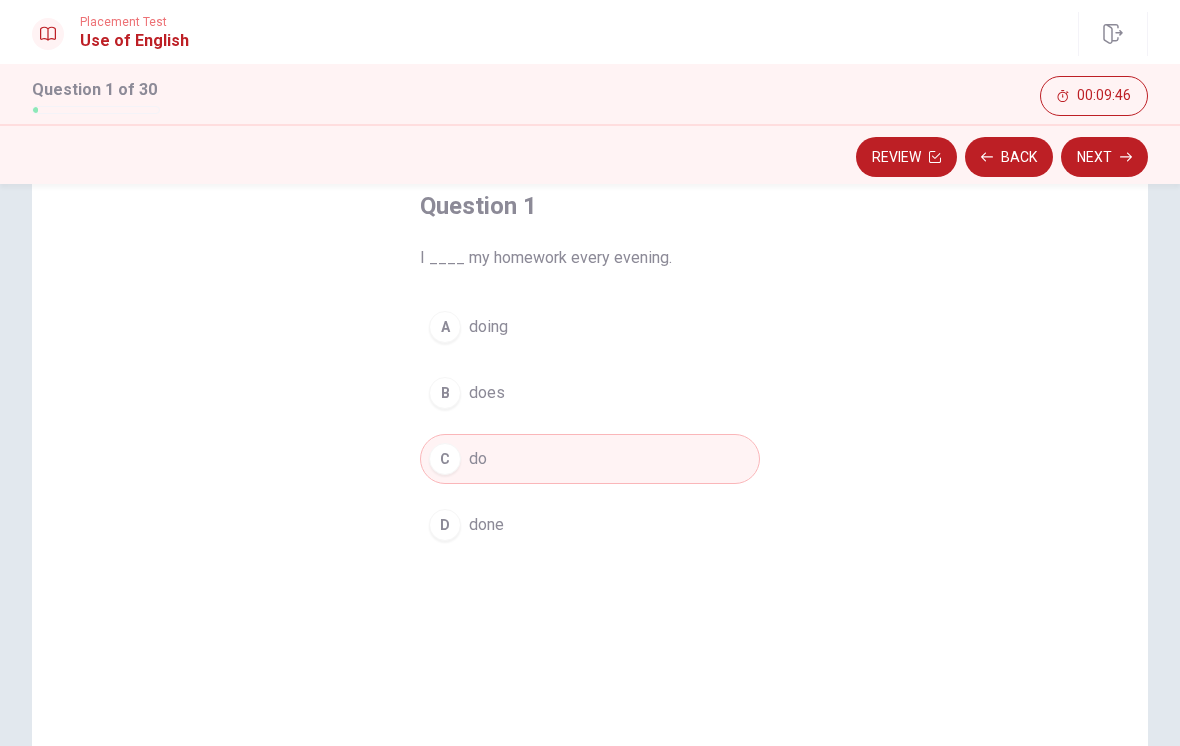click on "Next" at bounding box center [1104, 157] 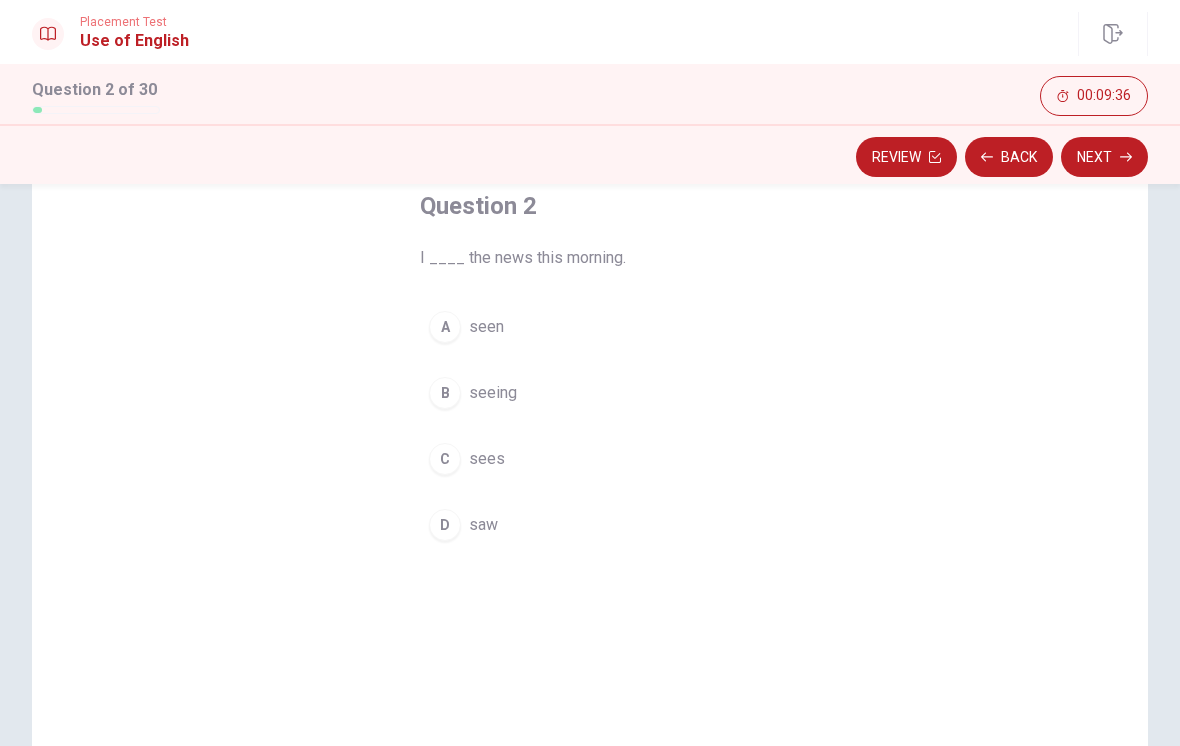 click on "D" at bounding box center (445, 525) 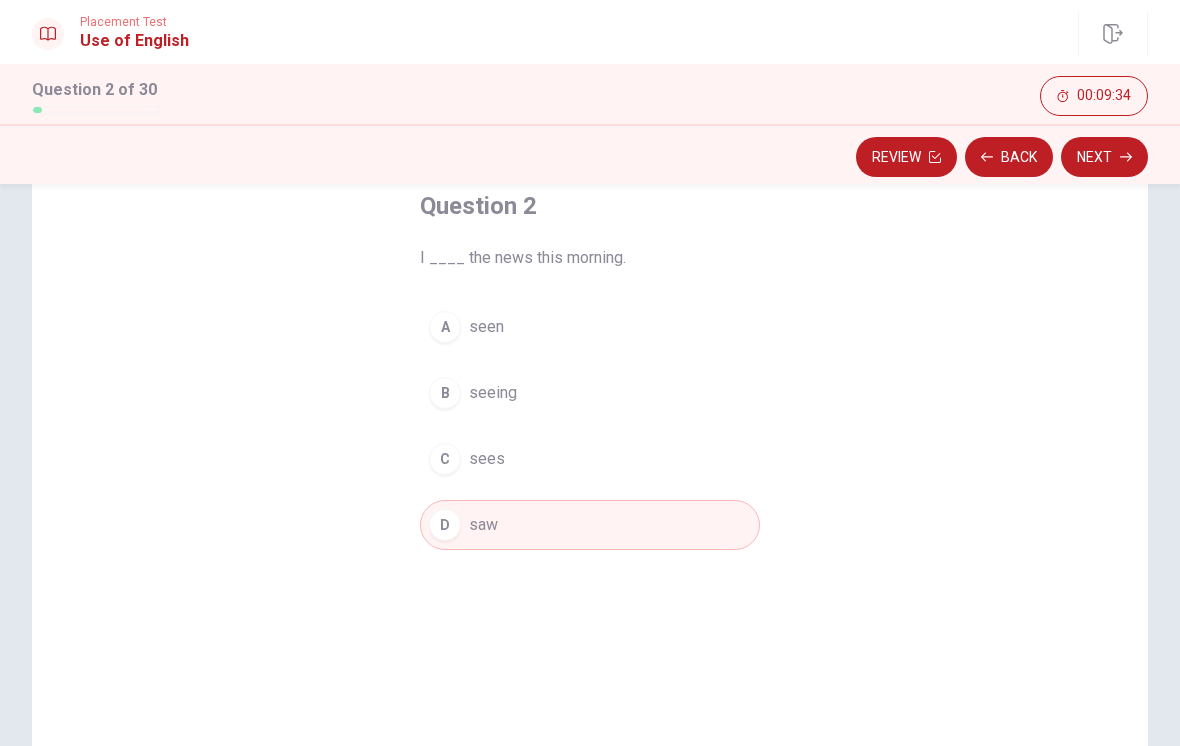 click 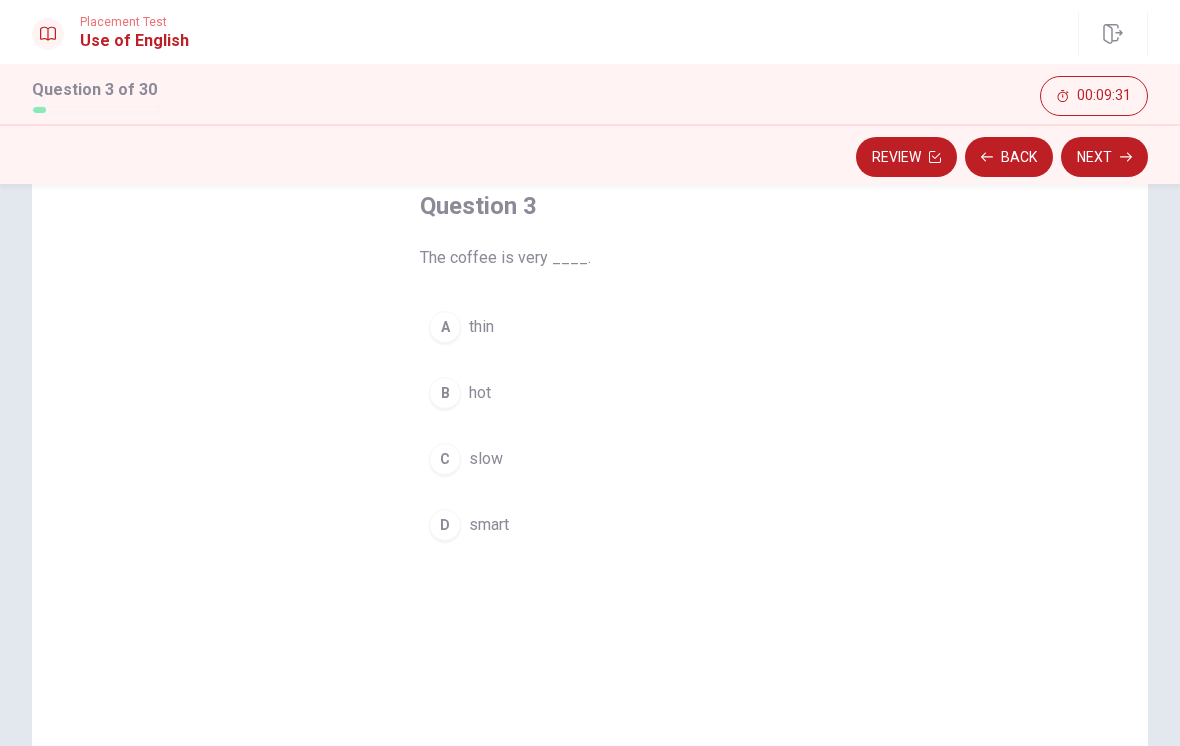 click on "B" at bounding box center (445, 393) 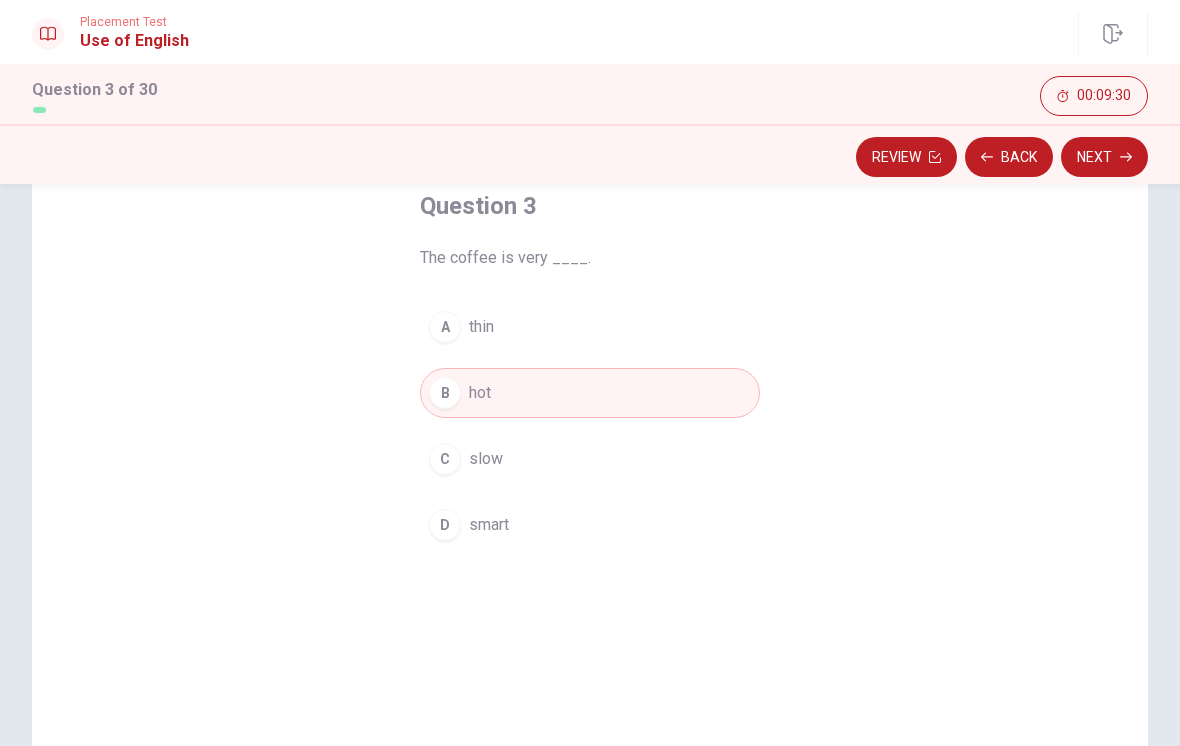 click on "Next" at bounding box center [1104, 157] 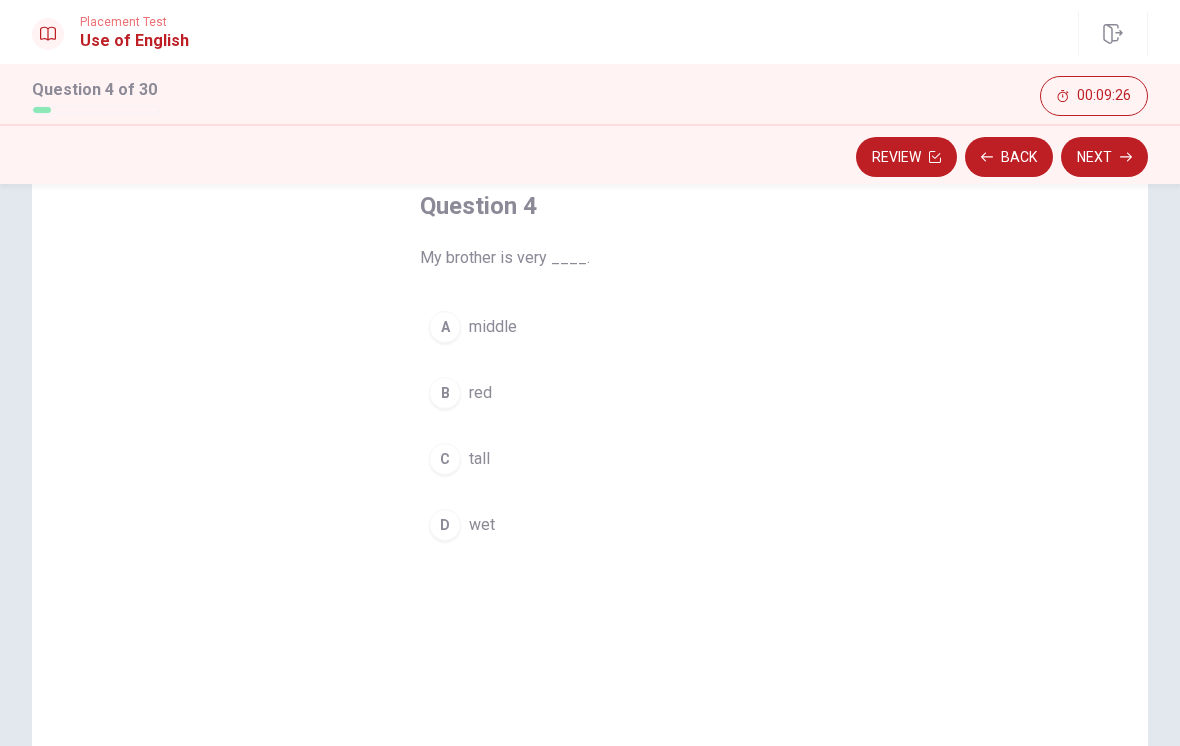 click on "C" at bounding box center (445, 459) 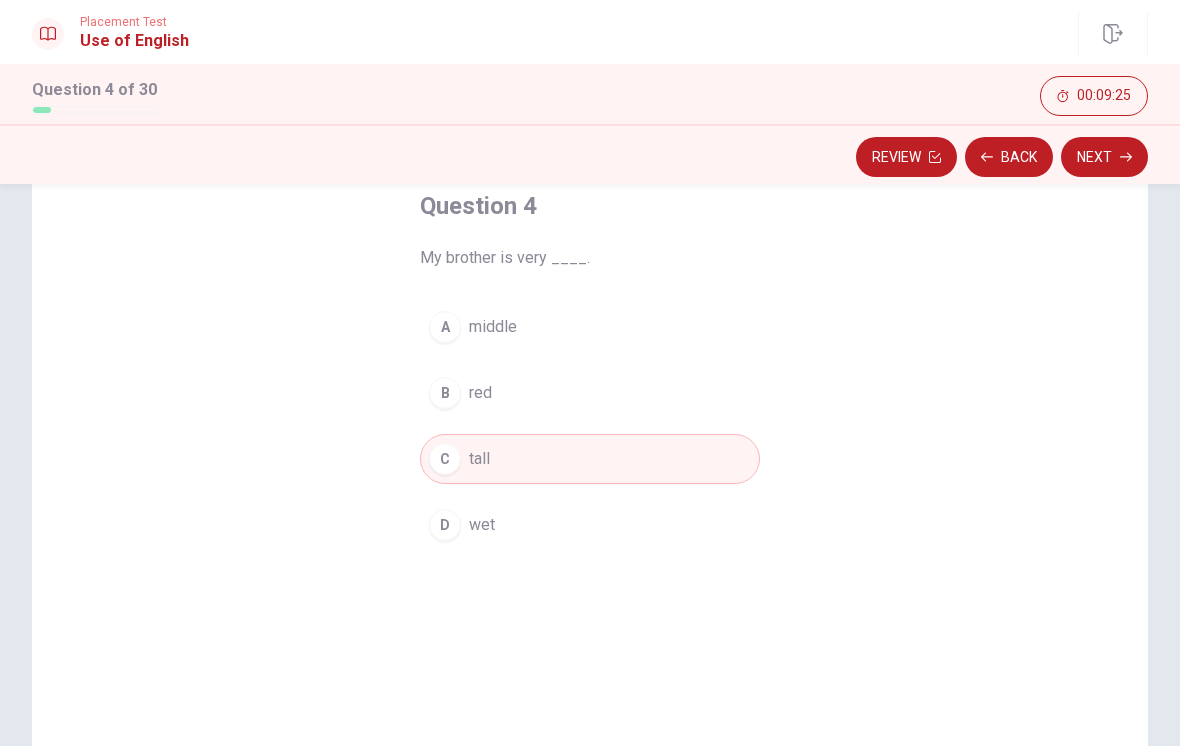 click on "Next" at bounding box center [1104, 157] 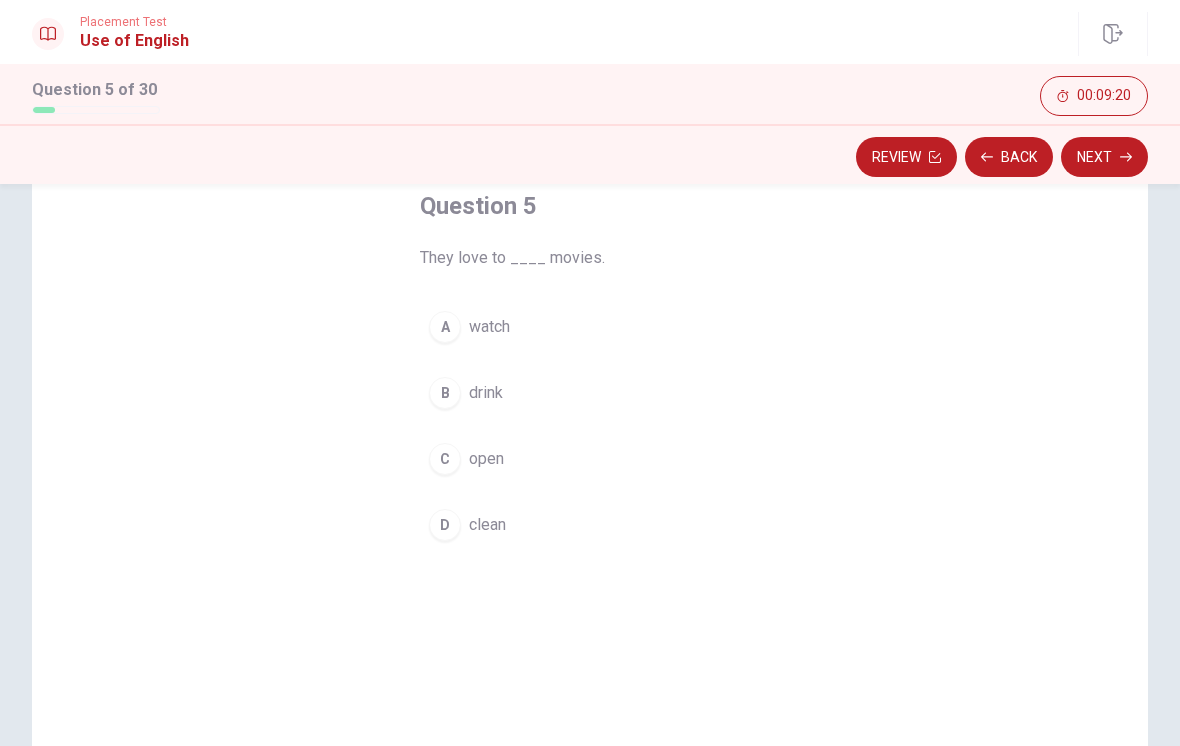 click on "A" at bounding box center (445, 327) 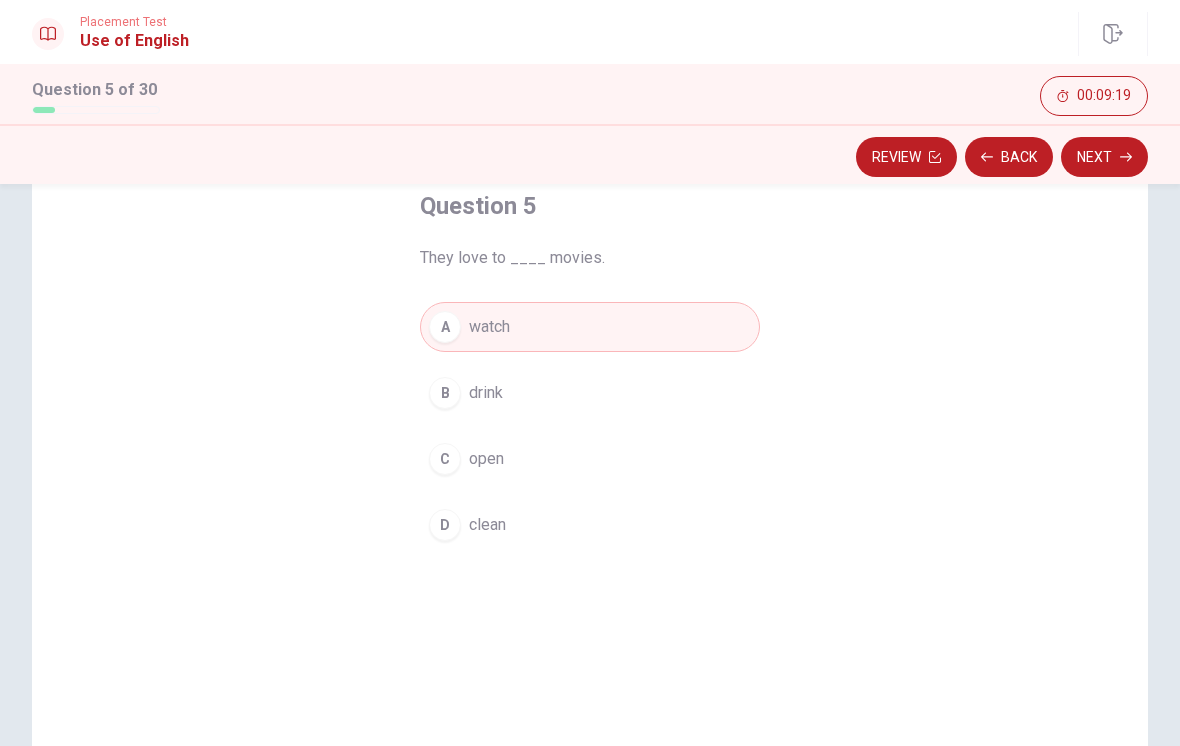 click on "Next" at bounding box center [1104, 157] 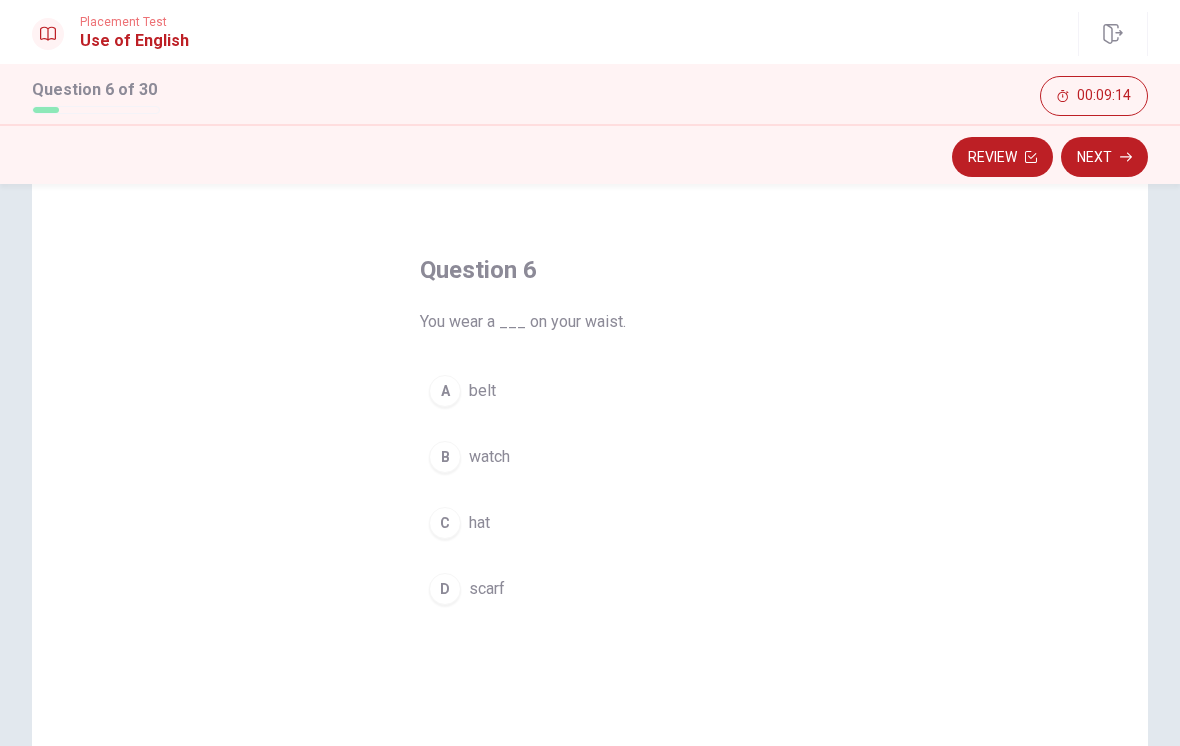 scroll, scrollTop: 57, scrollLeft: 0, axis: vertical 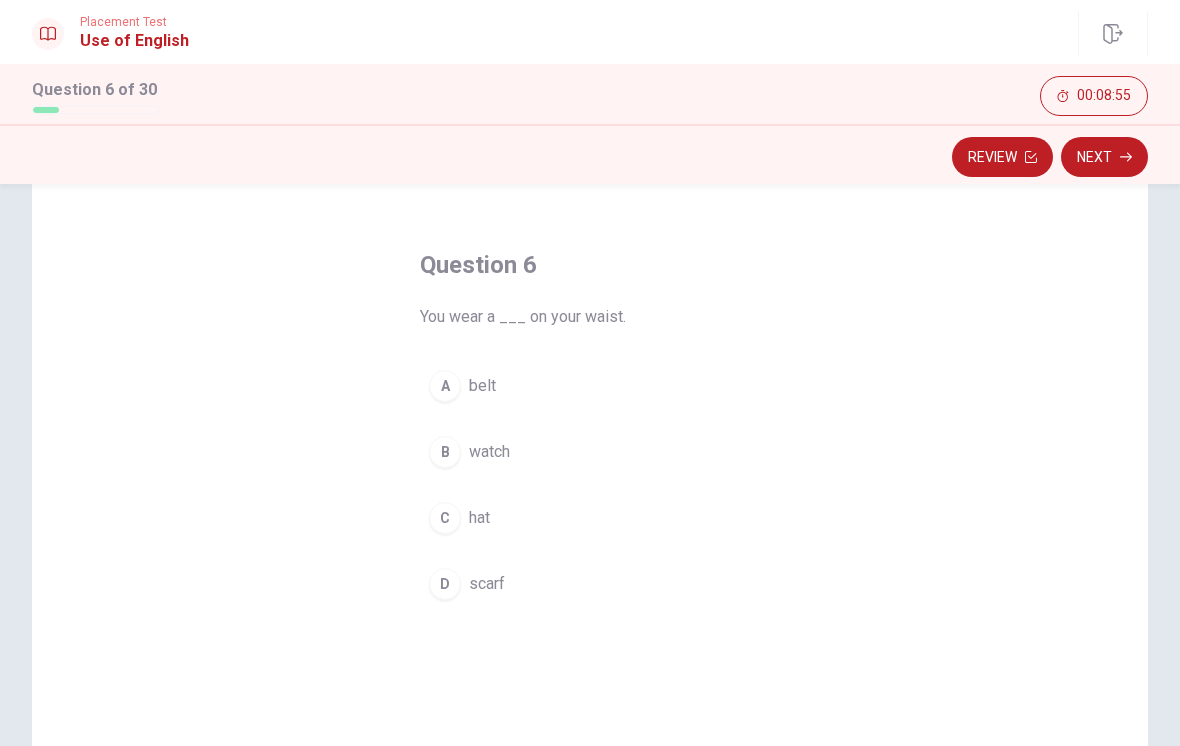 click on "A" at bounding box center [445, 386] 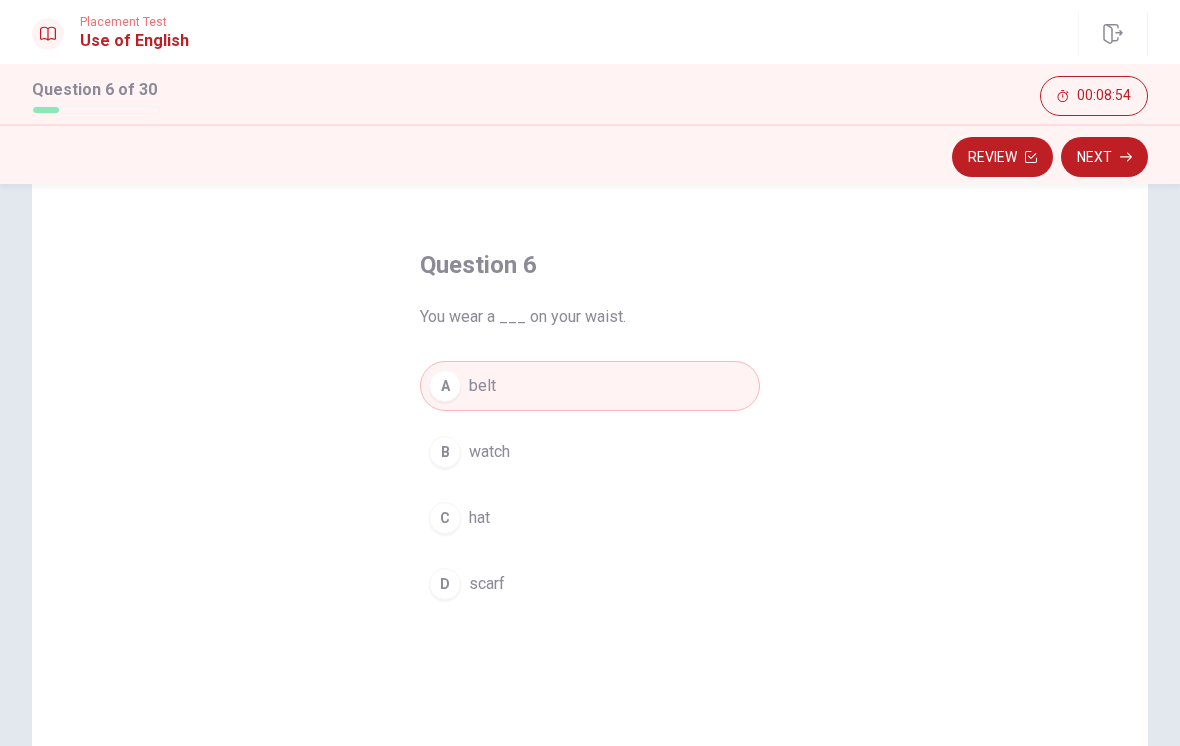 click 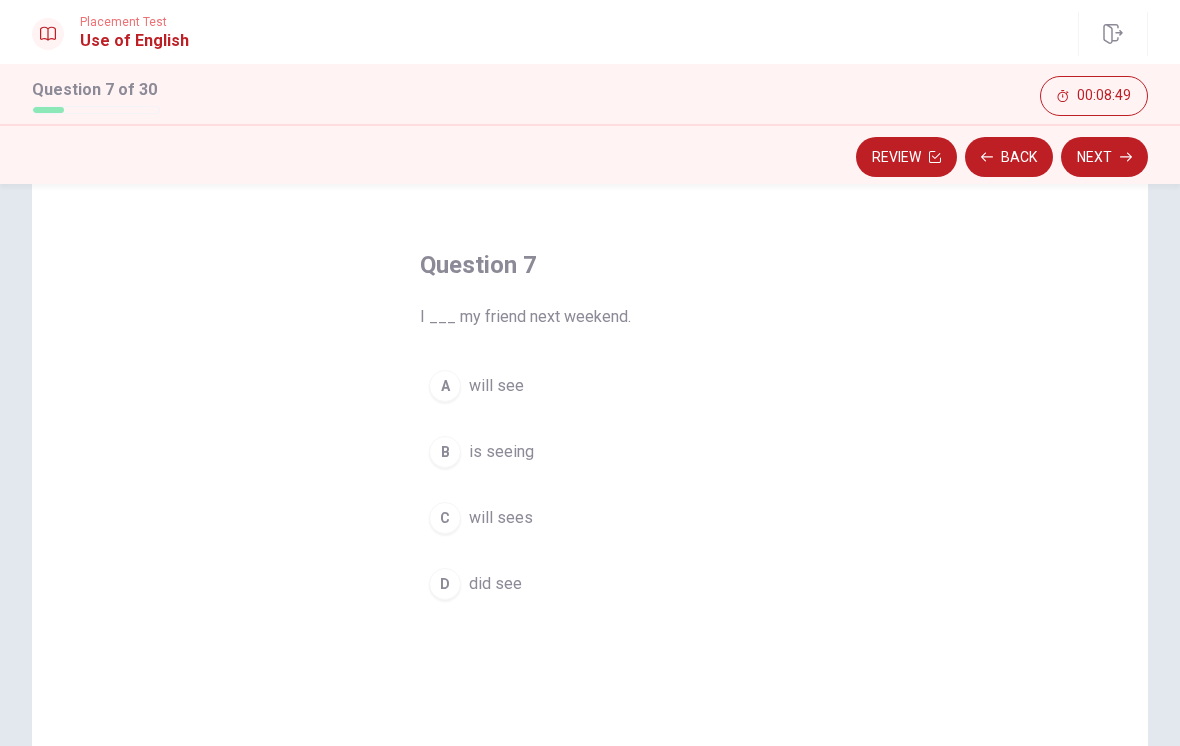 click on "A" at bounding box center (445, 386) 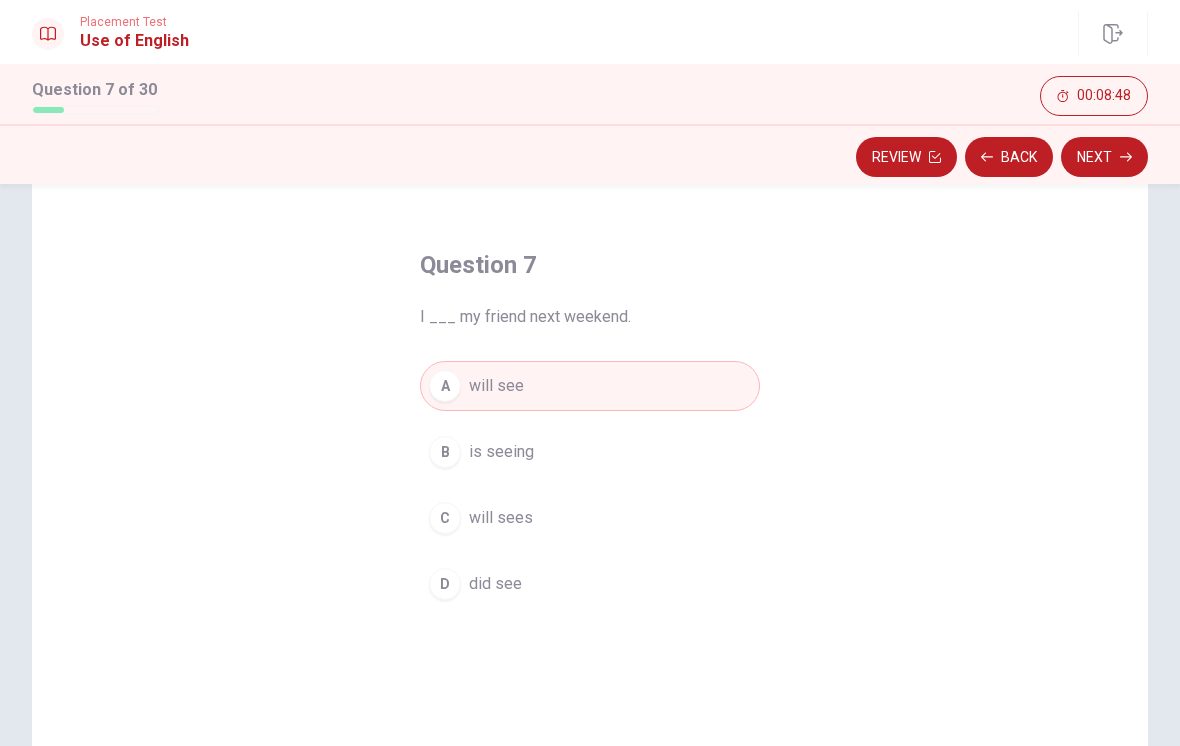 click 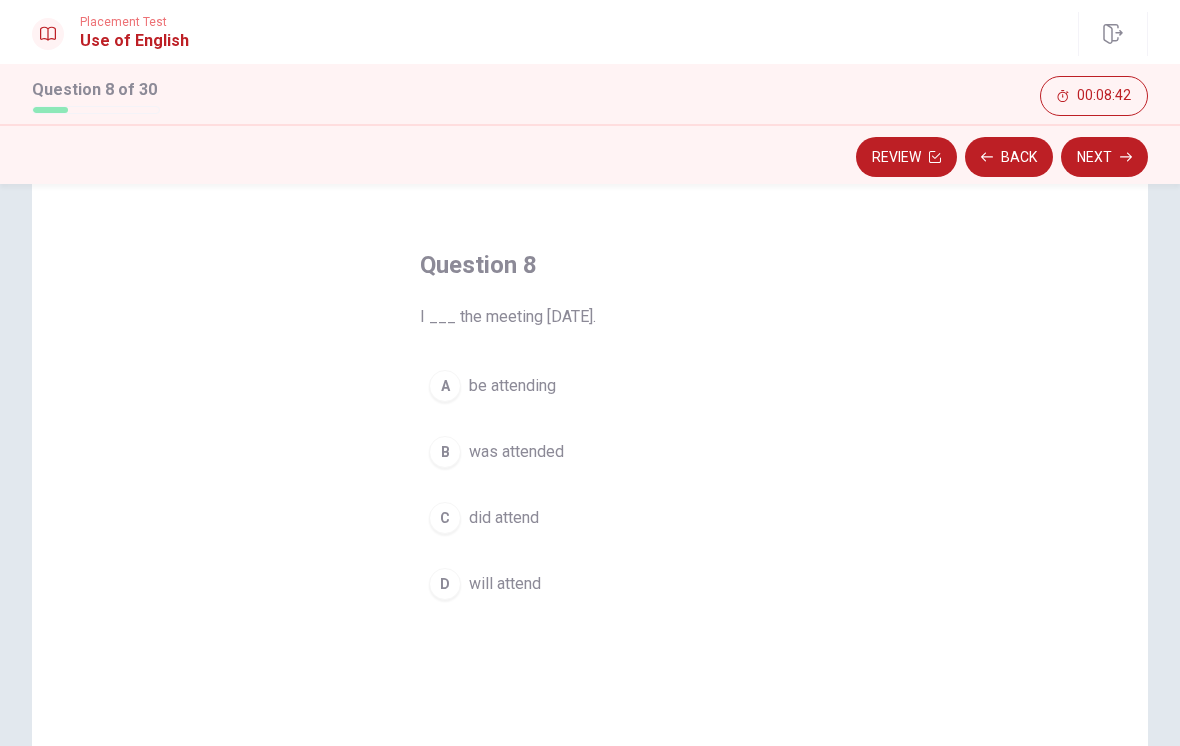 click on "D" at bounding box center [445, 584] 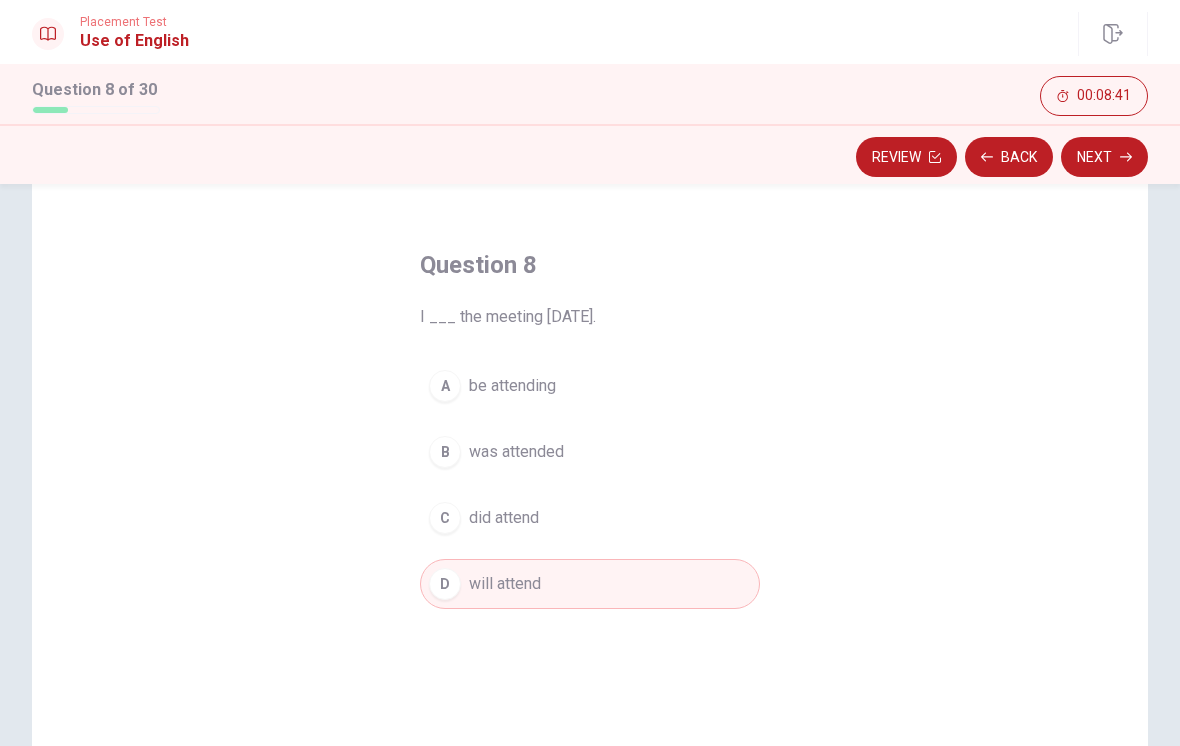 click on "Next" at bounding box center (1104, 157) 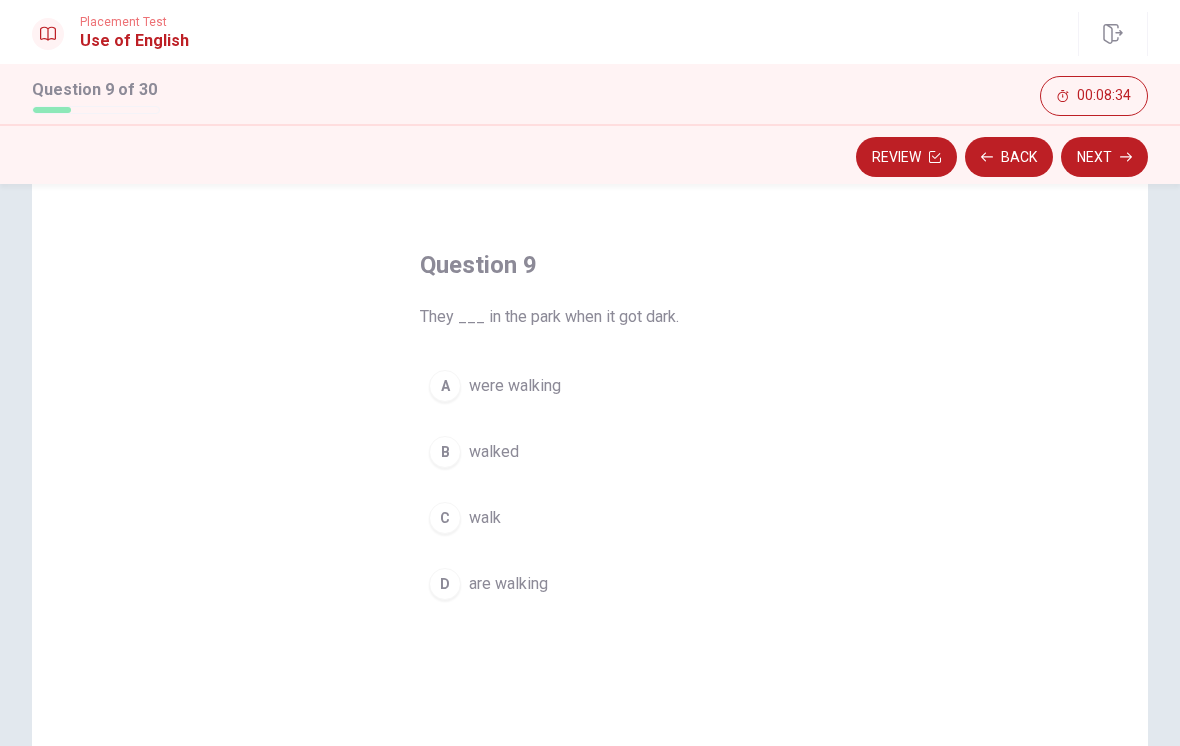 click on "B" at bounding box center [445, 452] 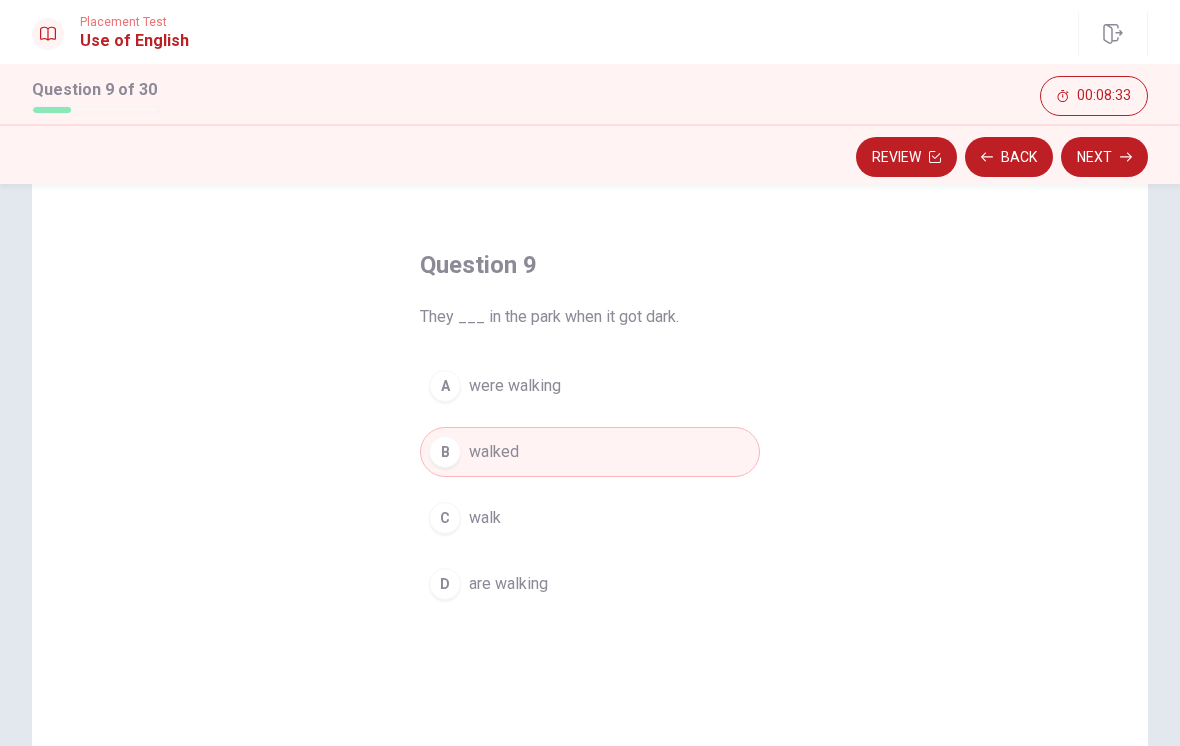 click on "Next" at bounding box center [1104, 157] 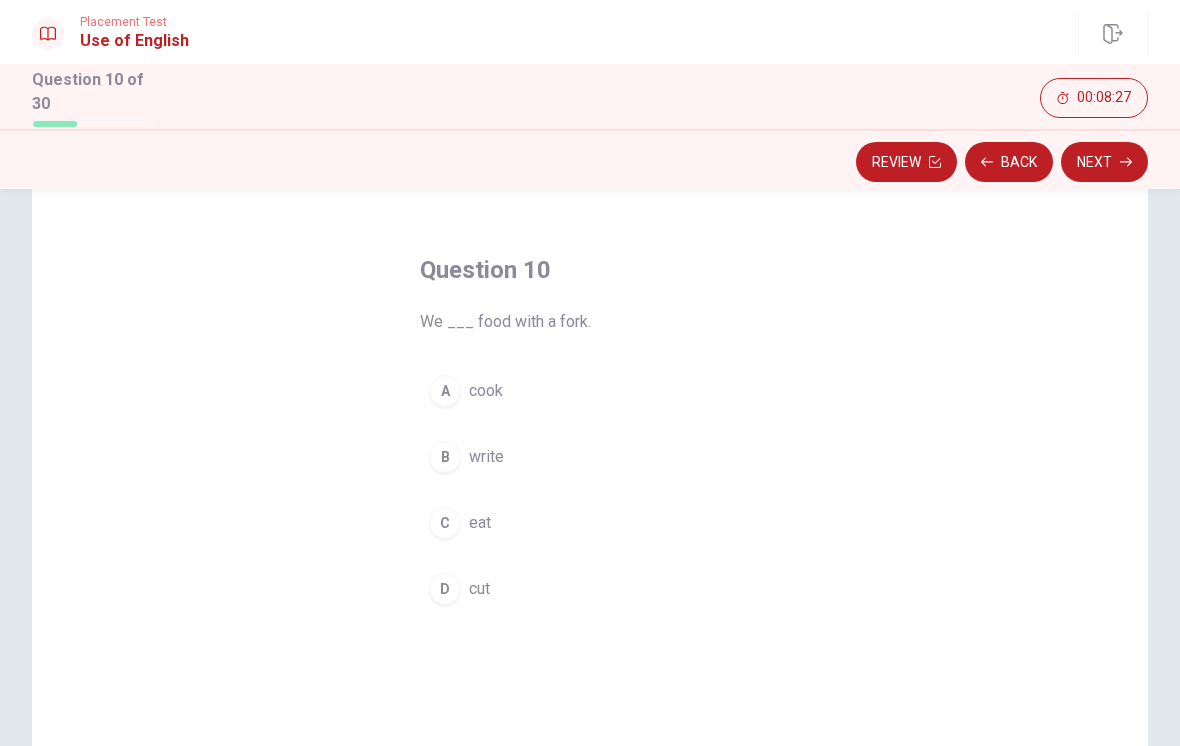 click on "C" at bounding box center (445, 523) 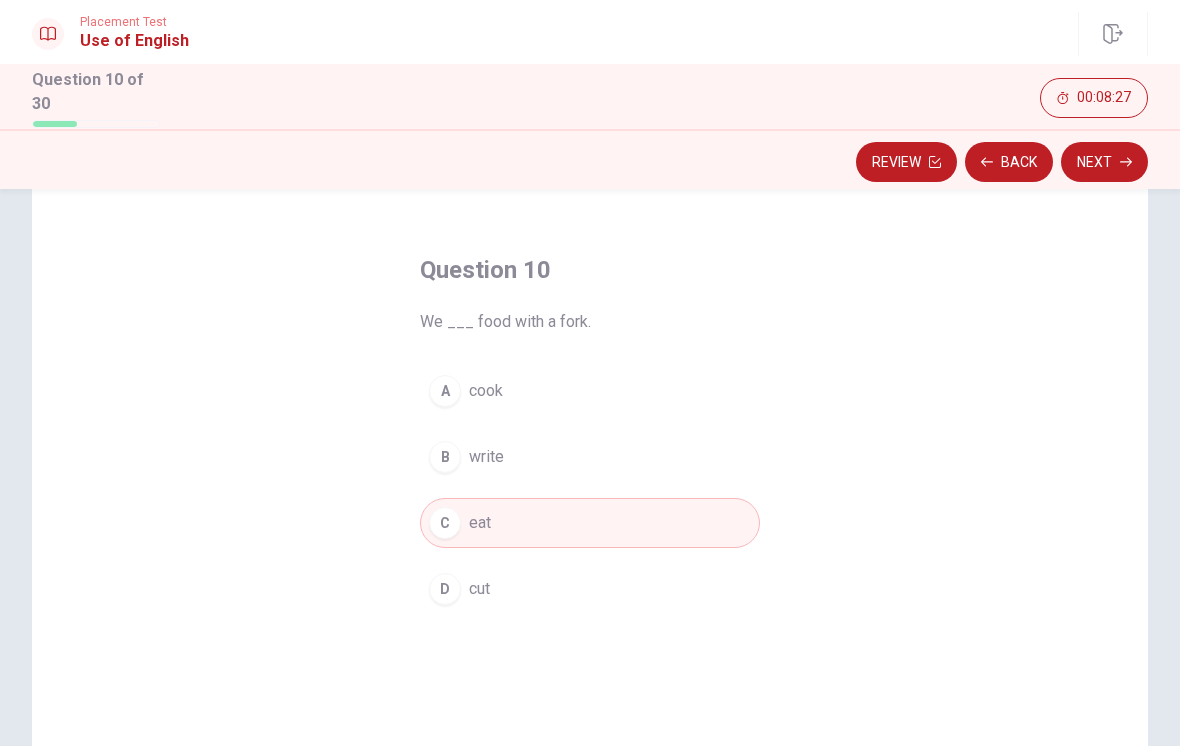 click on "Next" at bounding box center (1104, 162) 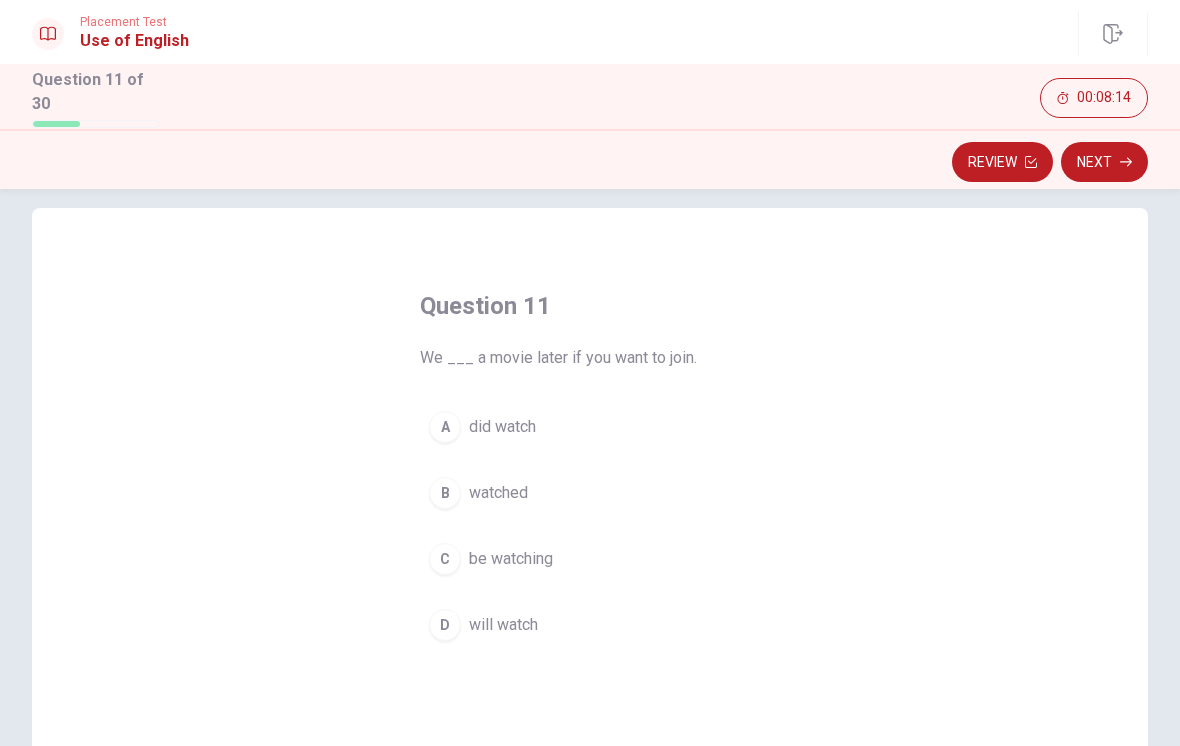 scroll, scrollTop: 46, scrollLeft: 0, axis: vertical 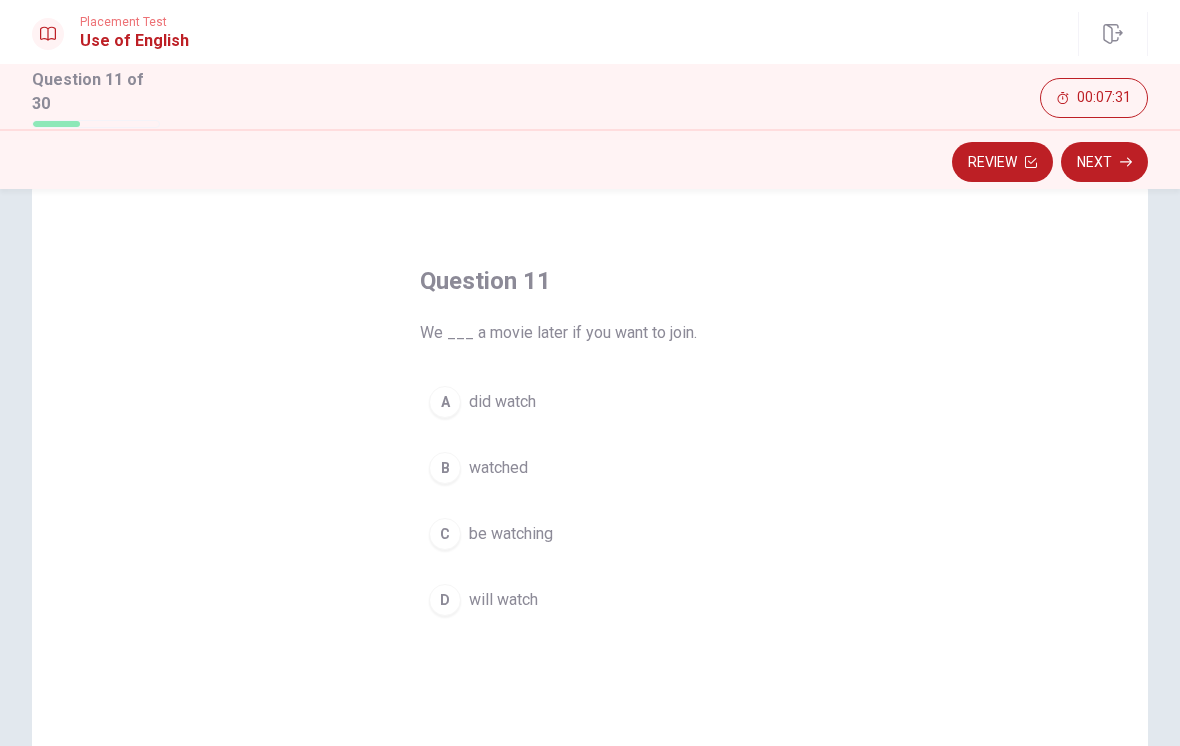 click on "D" at bounding box center (445, 600) 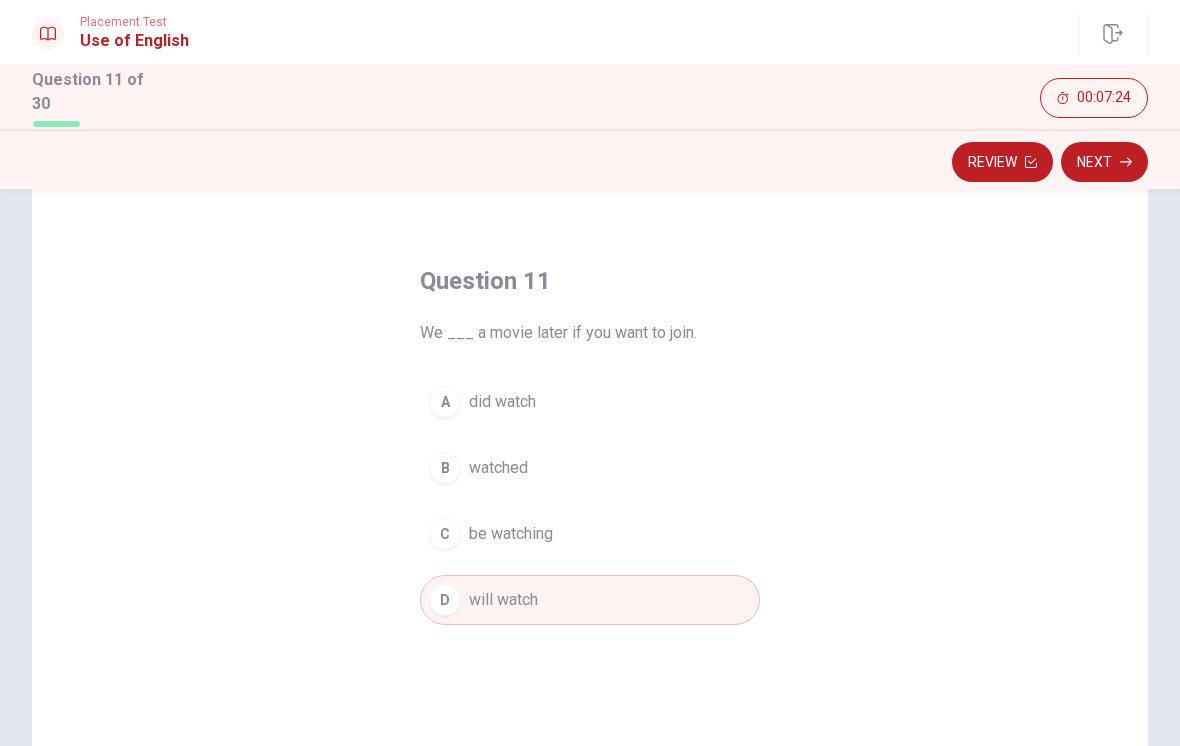 click on "Next" at bounding box center (1104, 162) 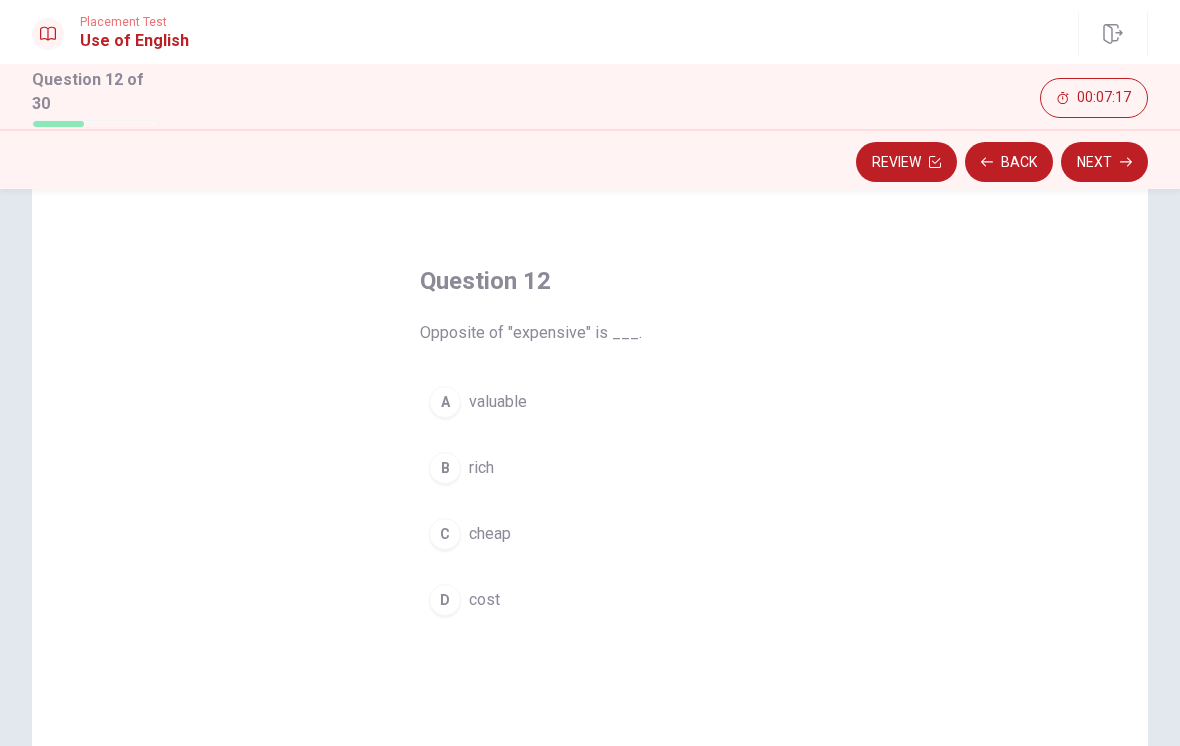 click on "C cheap" at bounding box center (590, 534) 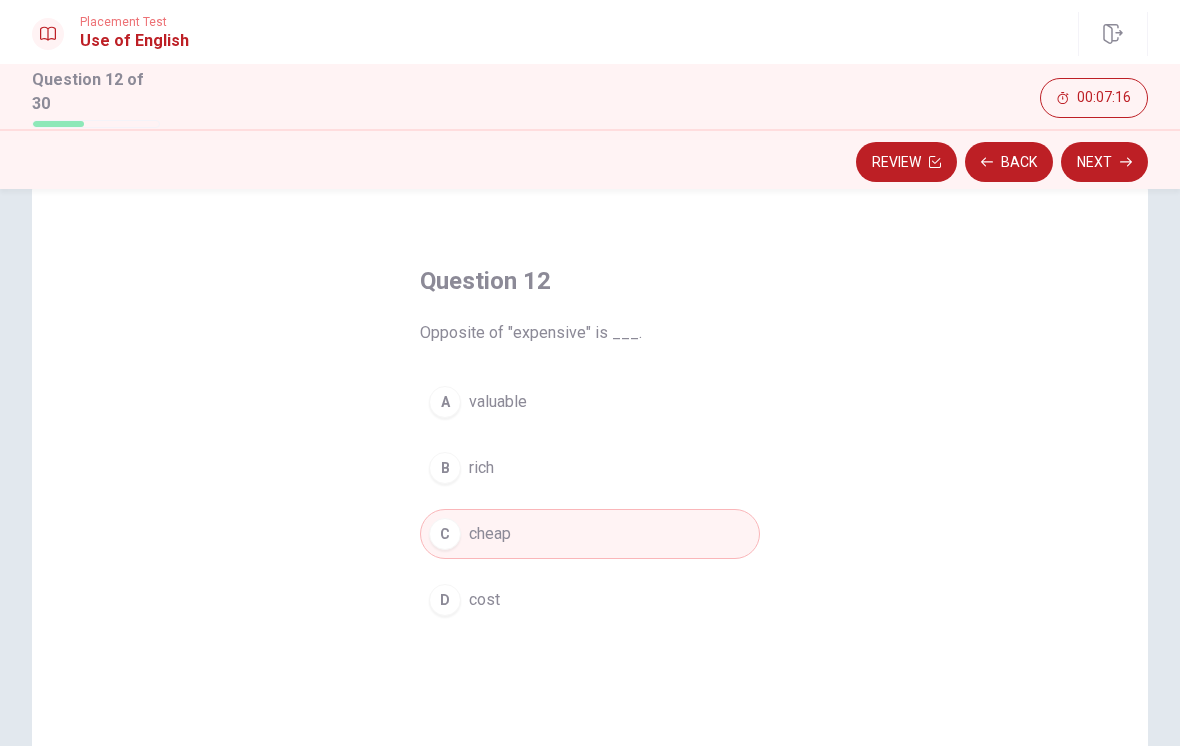 click on "Next" at bounding box center (1104, 162) 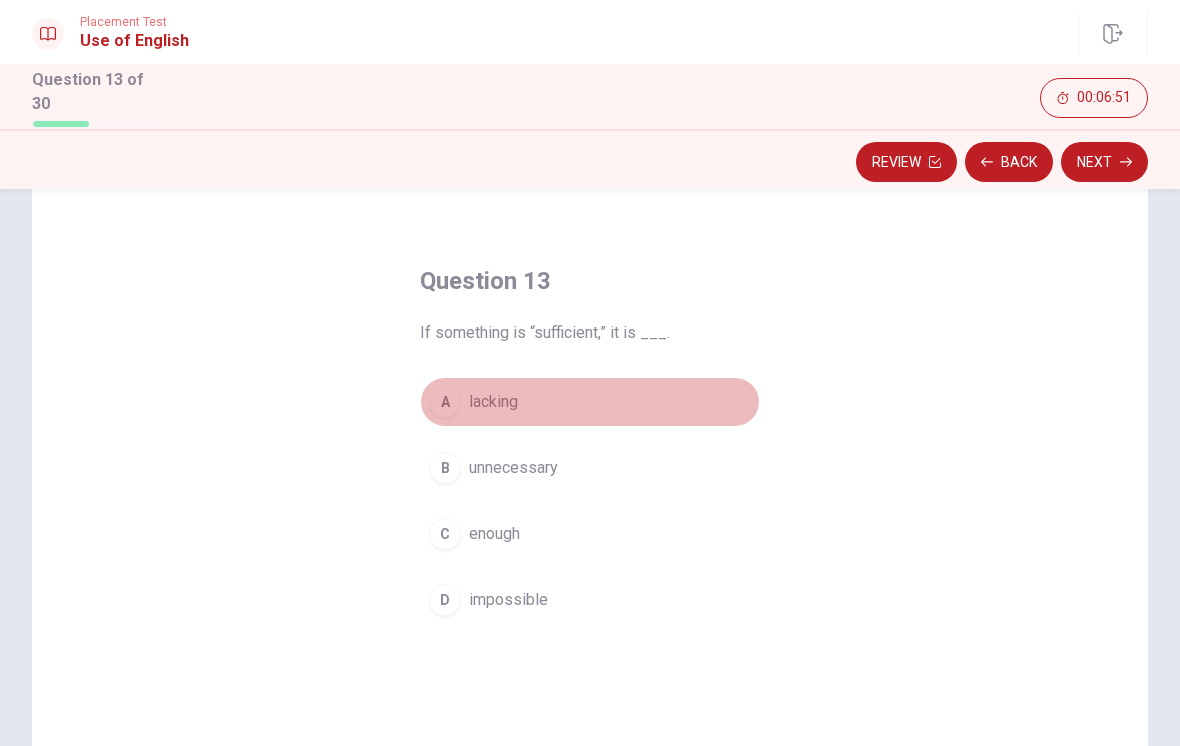 click on "A lacking" at bounding box center (590, 402) 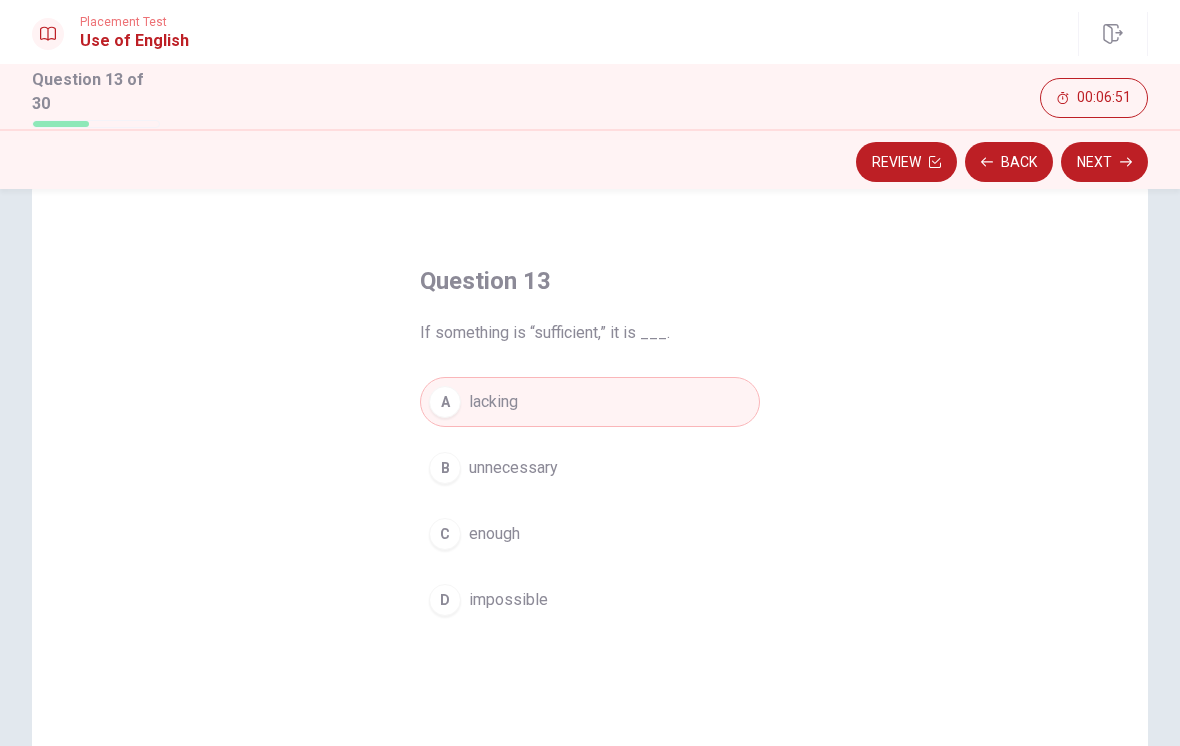 click on "Next" at bounding box center [1104, 162] 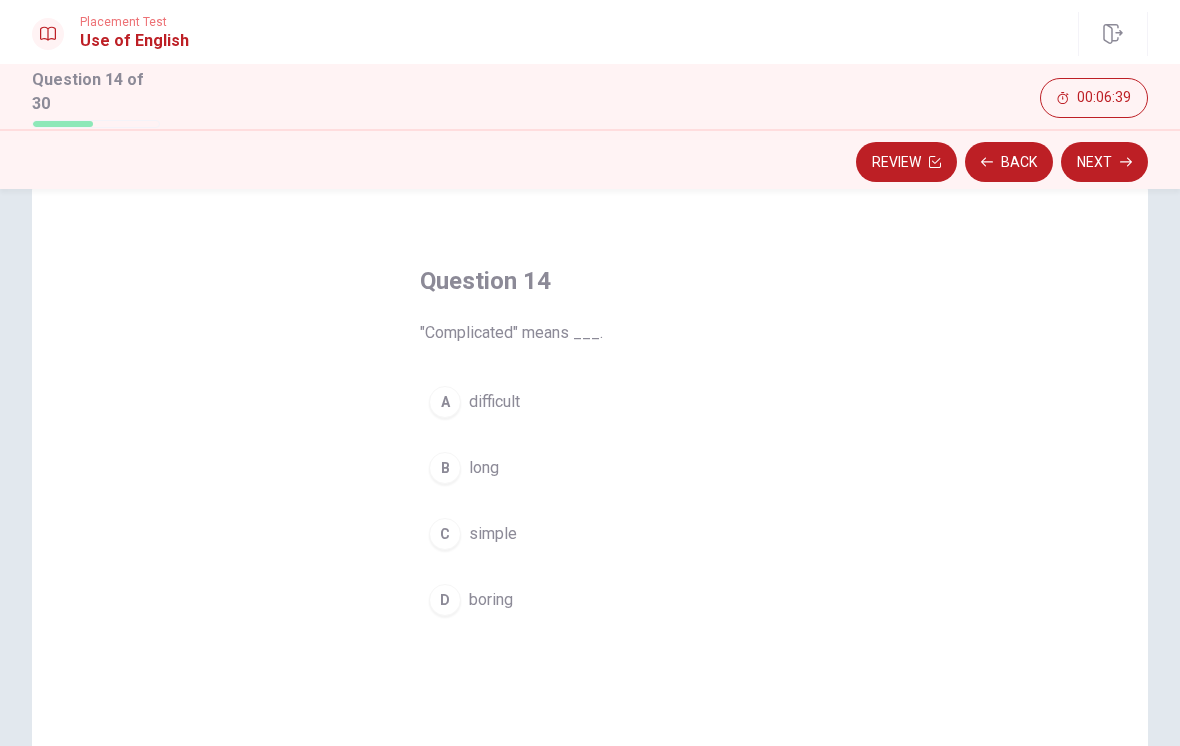 click on "A difficult" at bounding box center (590, 402) 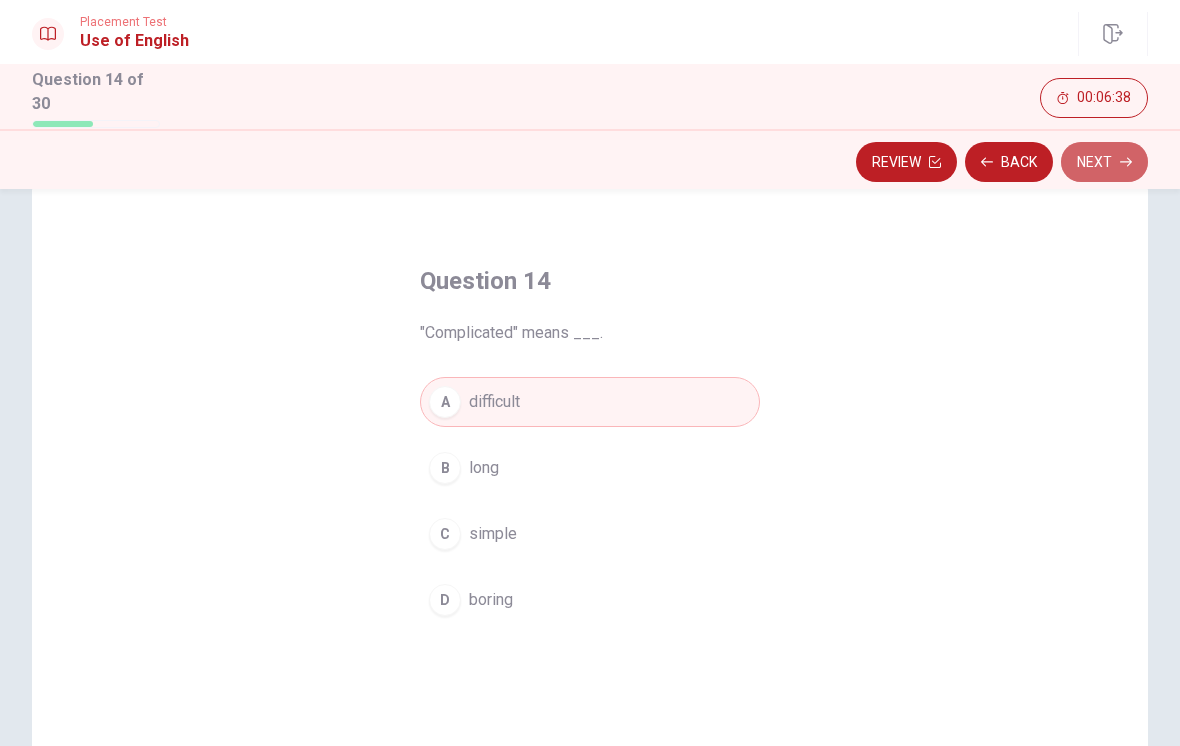 click on "Next" at bounding box center [1104, 162] 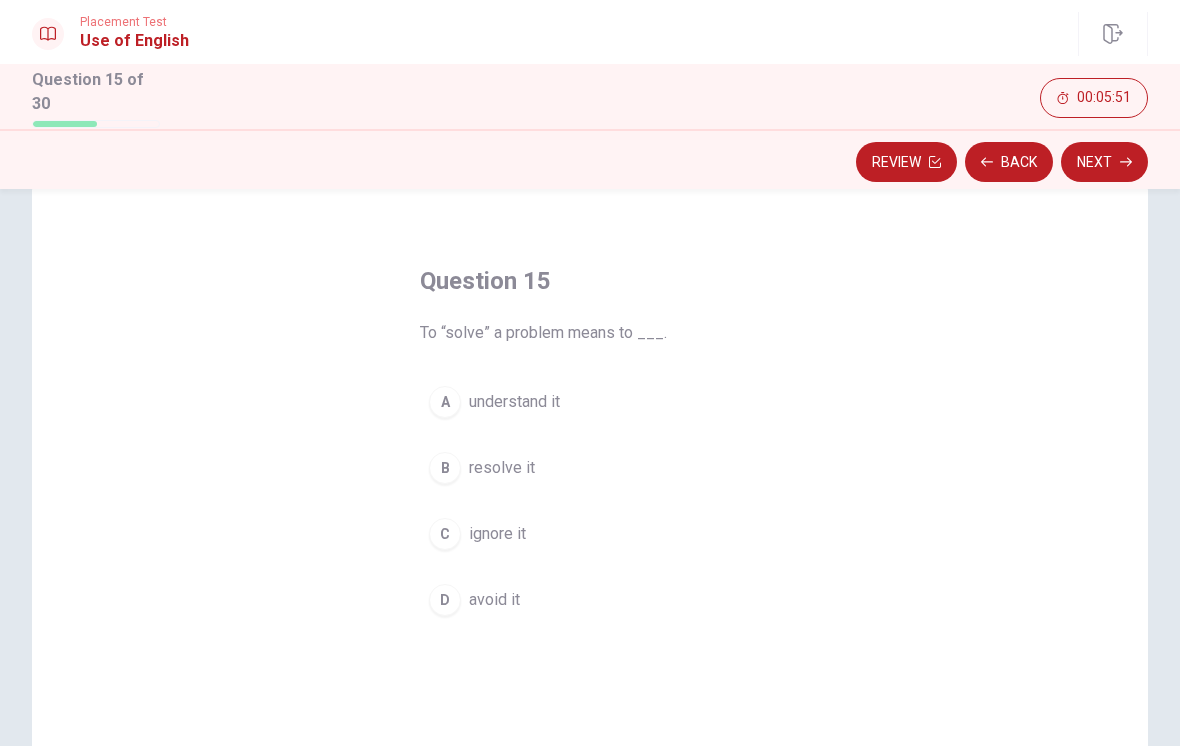 click on "A" at bounding box center [445, 402] 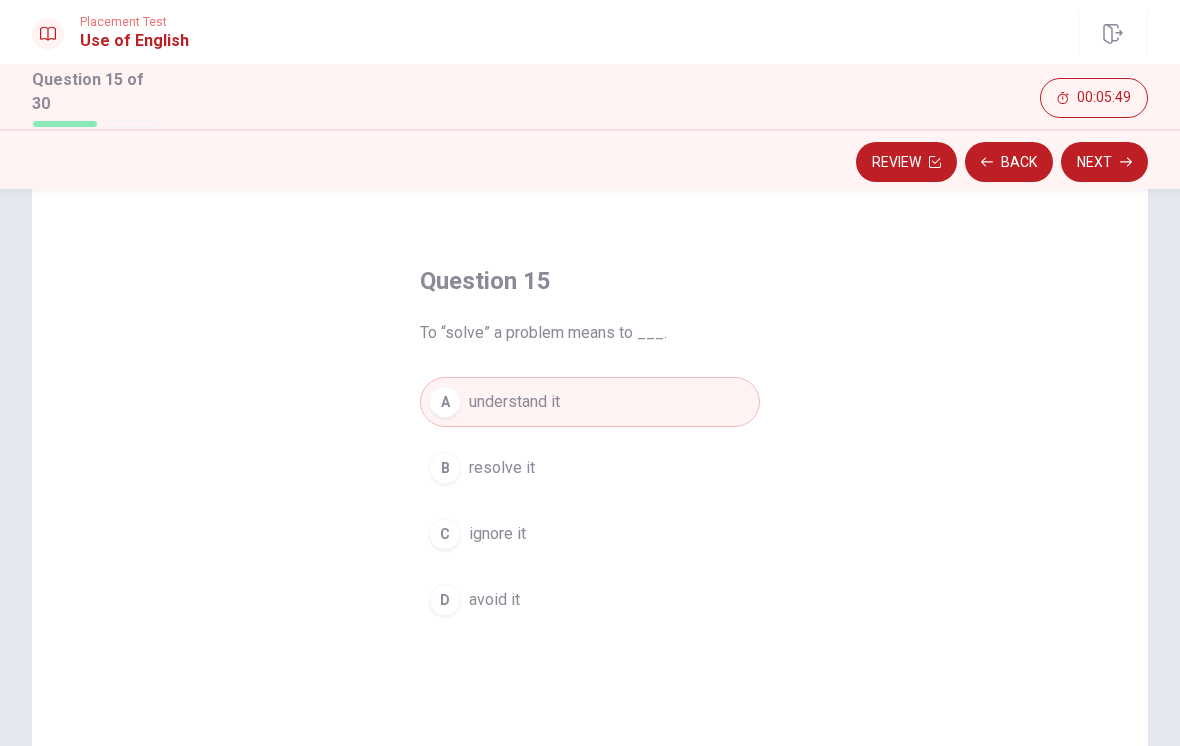 click on "Next" at bounding box center (1104, 162) 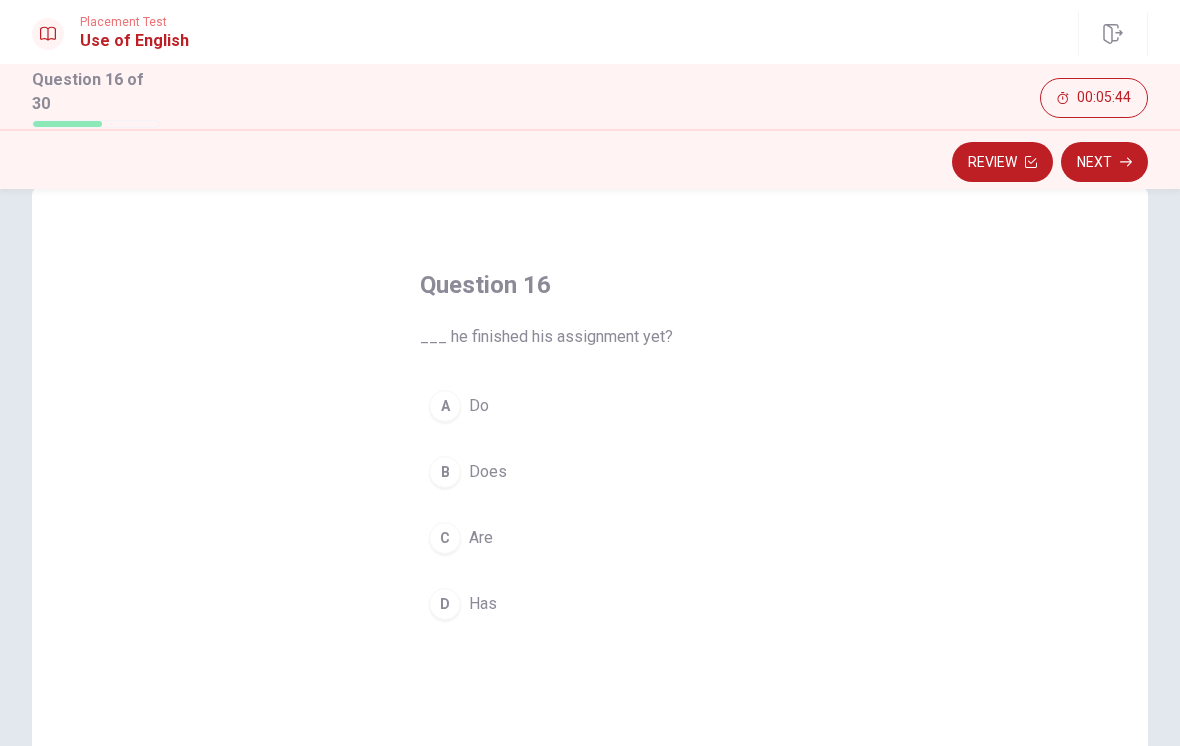 scroll, scrollTop: 53, scrollLeft: 0, axis: vertical 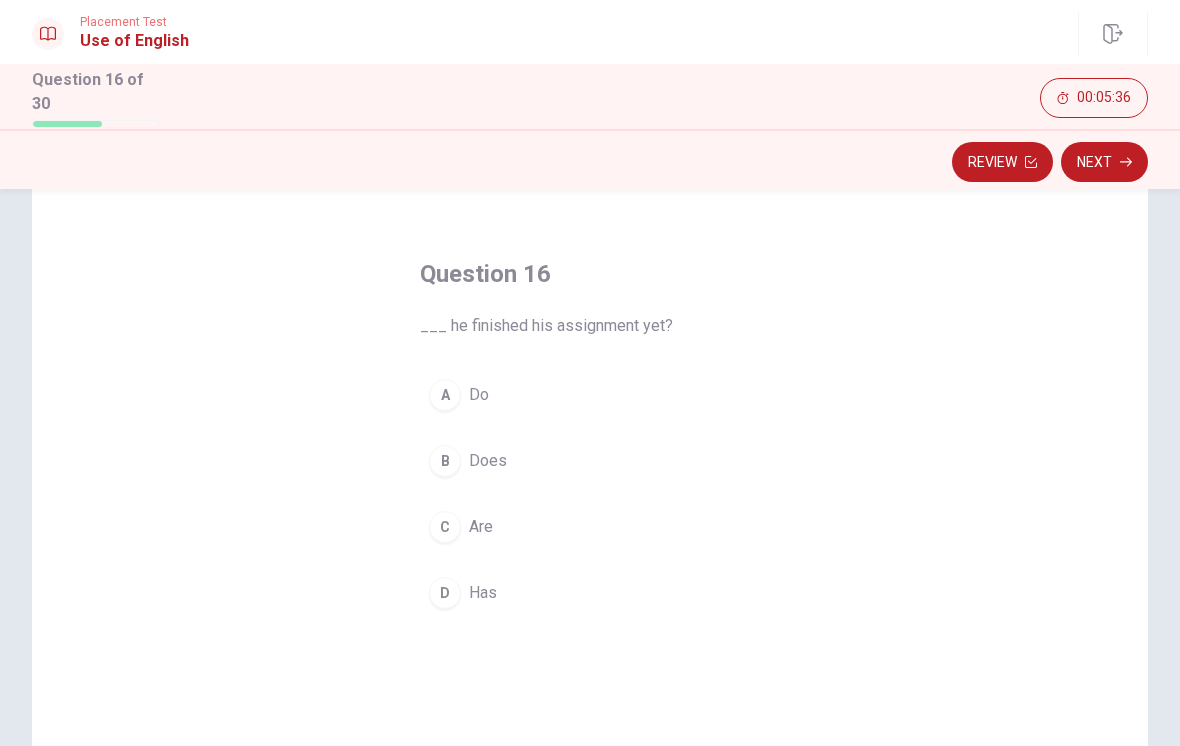 click on "D Has" at bounding box center (590, 593) 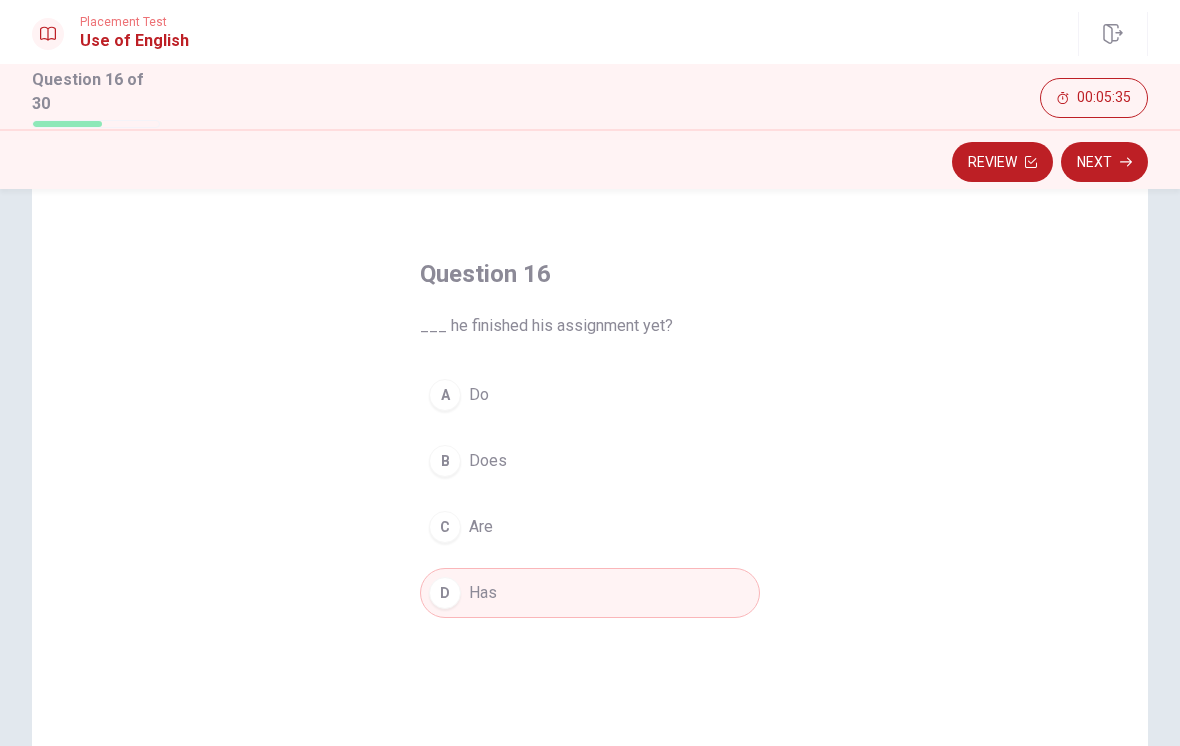 click on "Next" at bounding box center (1104, 162) 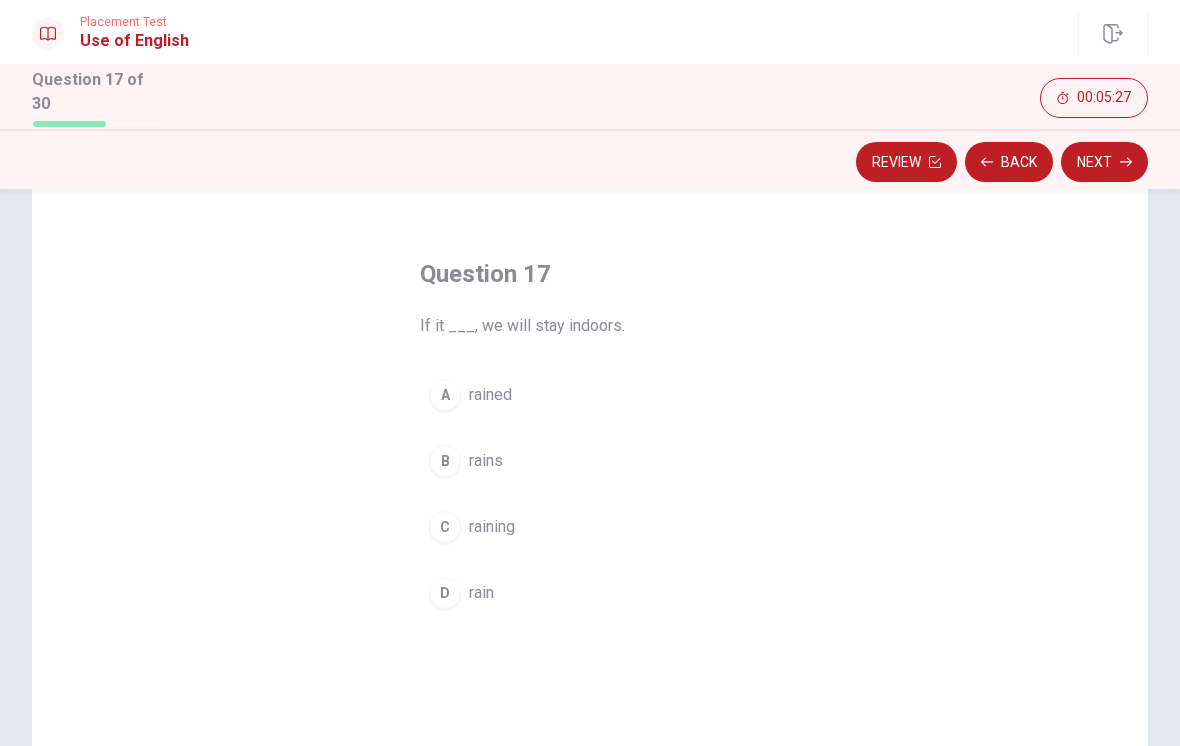 click on "B" at bounding box center (445, 461) 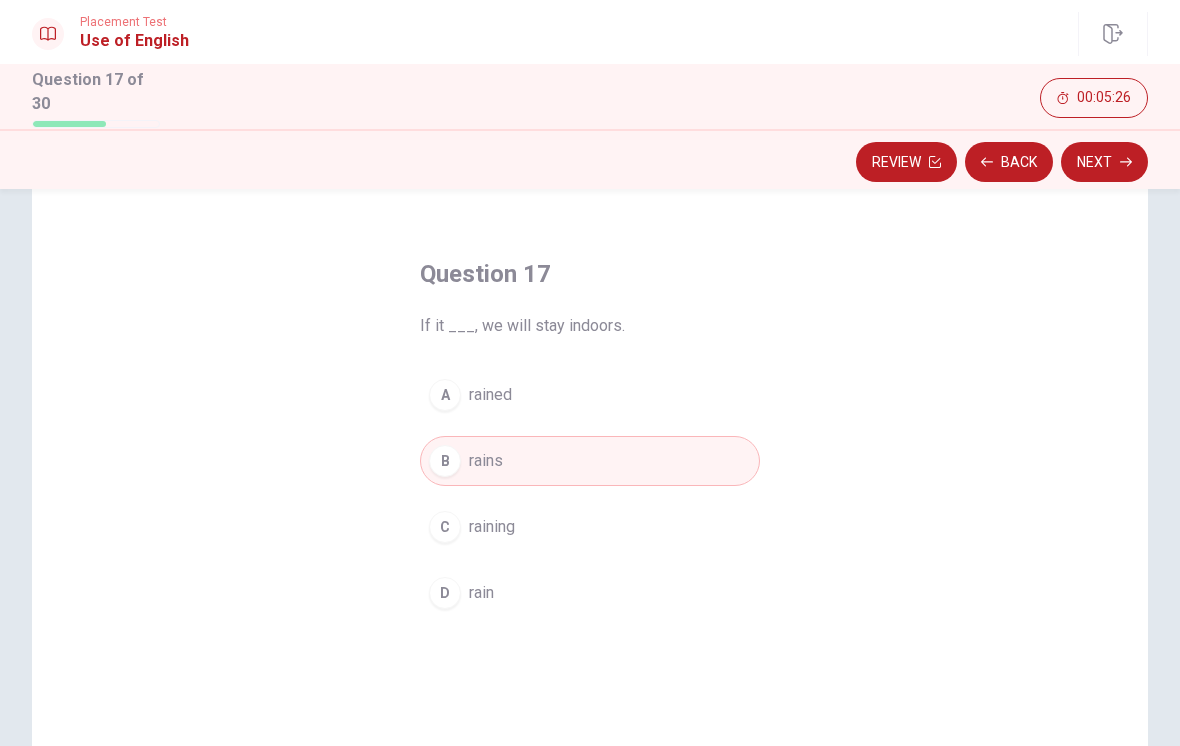 click on "Next" at bounding box center [1104, 162] 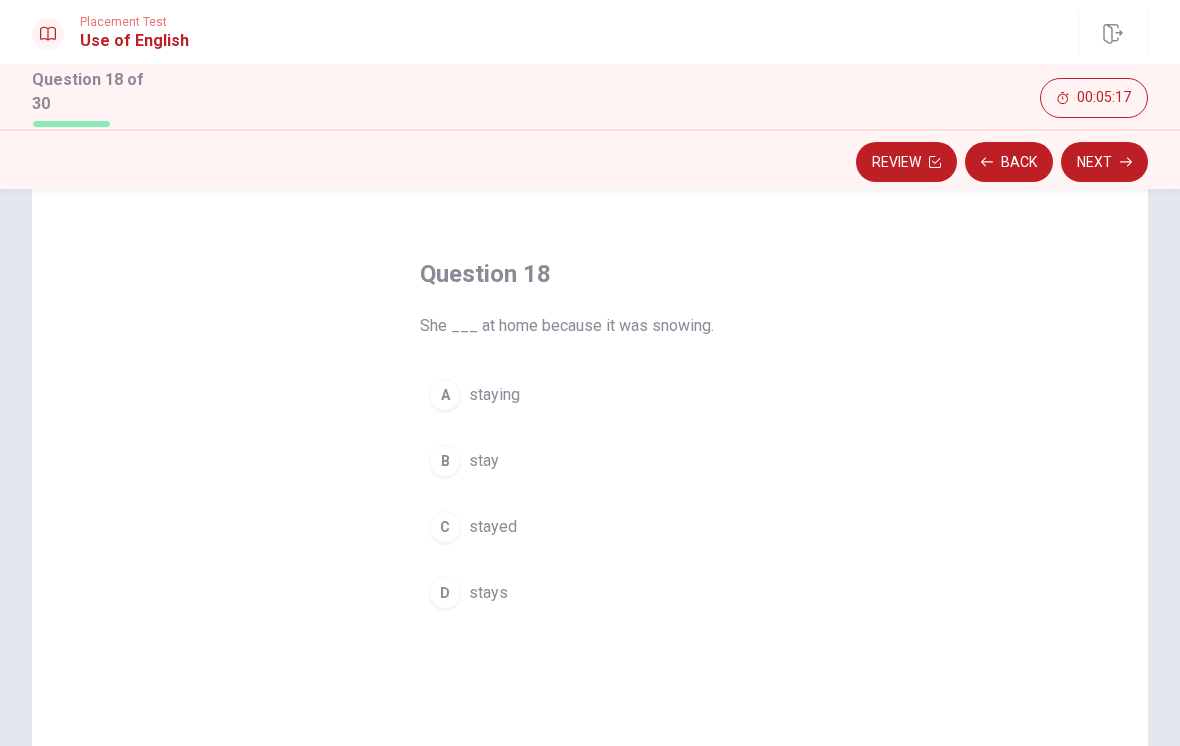 click on "C" at bounding box center [445, 527] 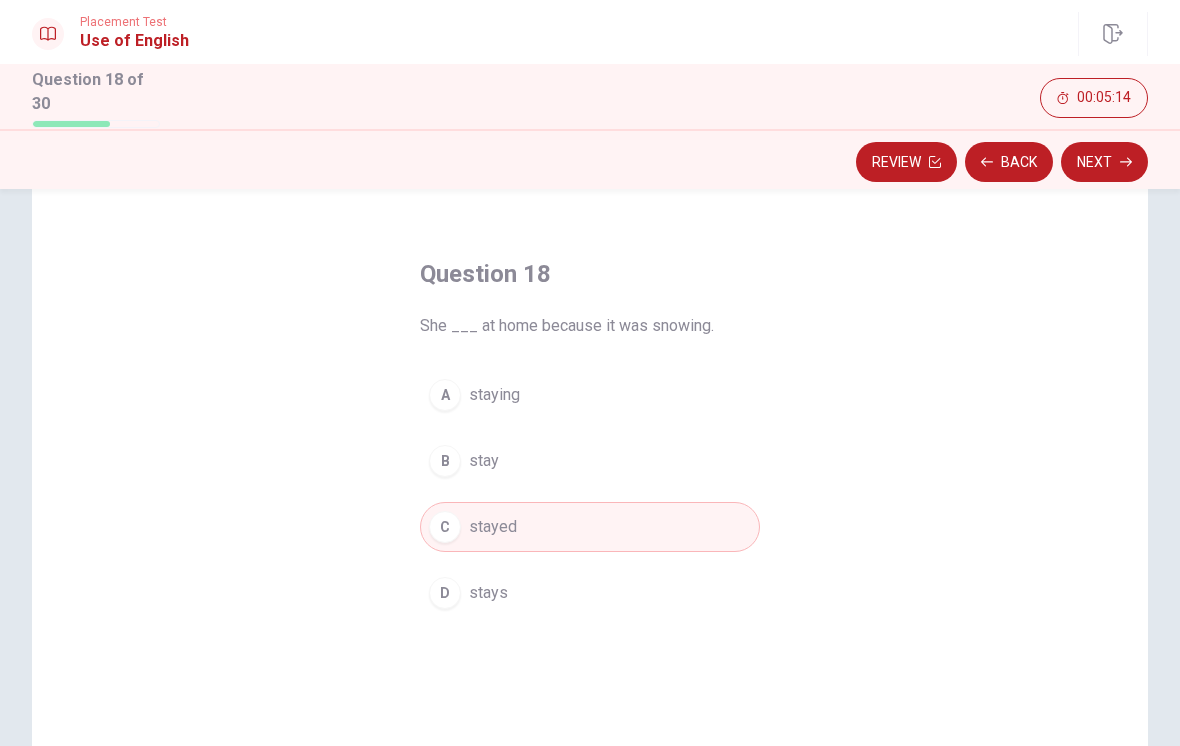 click on "Next" at bounding box center [1104, 162] 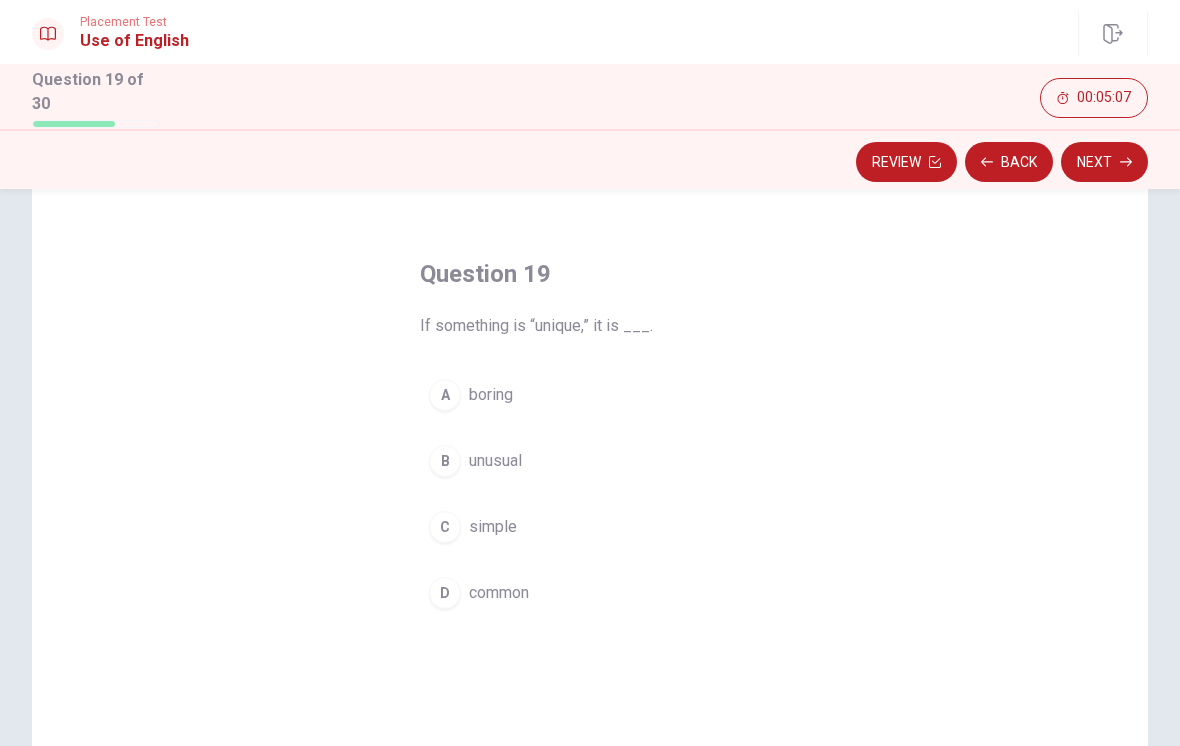 click on "C" at bounding box center (445, 527) 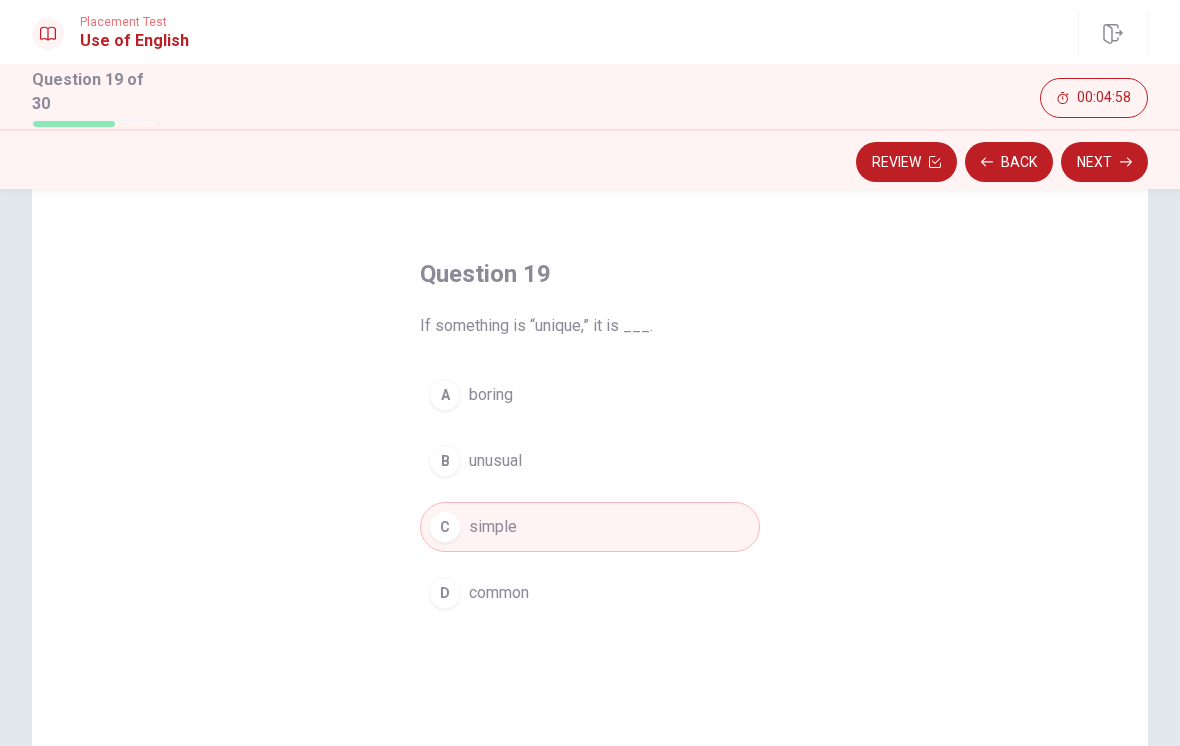 click on "D" at bounding box center (445, 593) 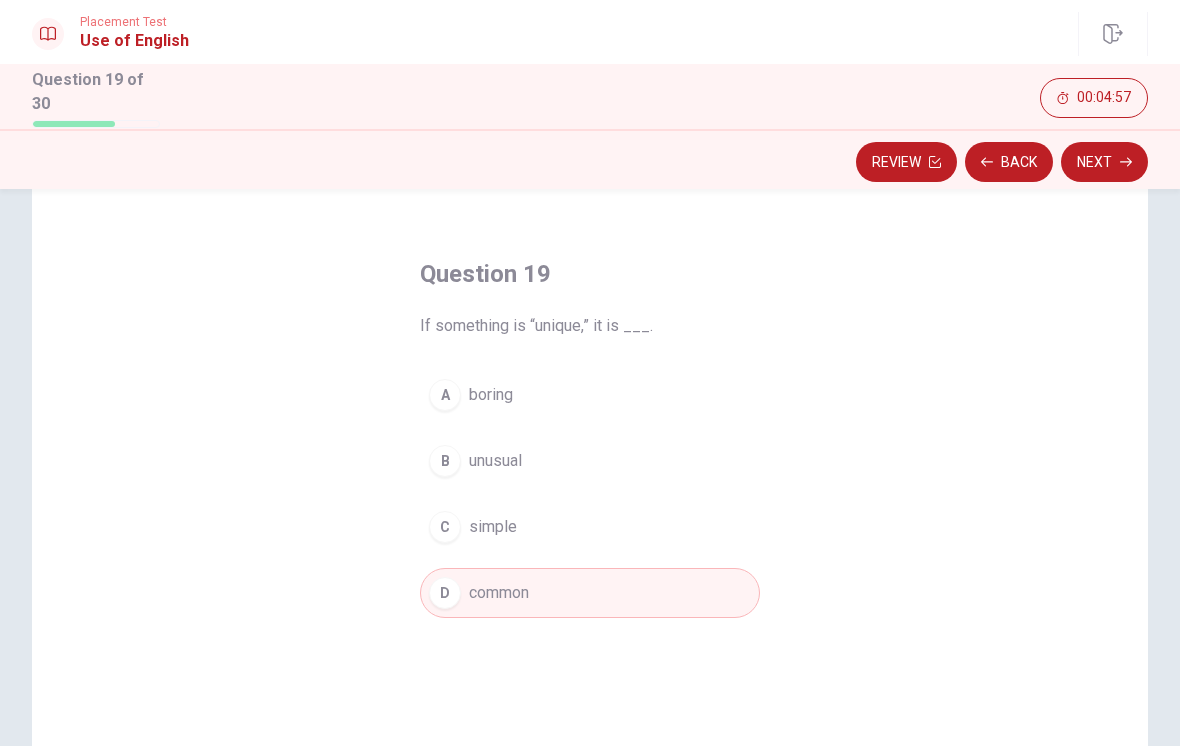click on "Next" at bounding box center [1104, 162] 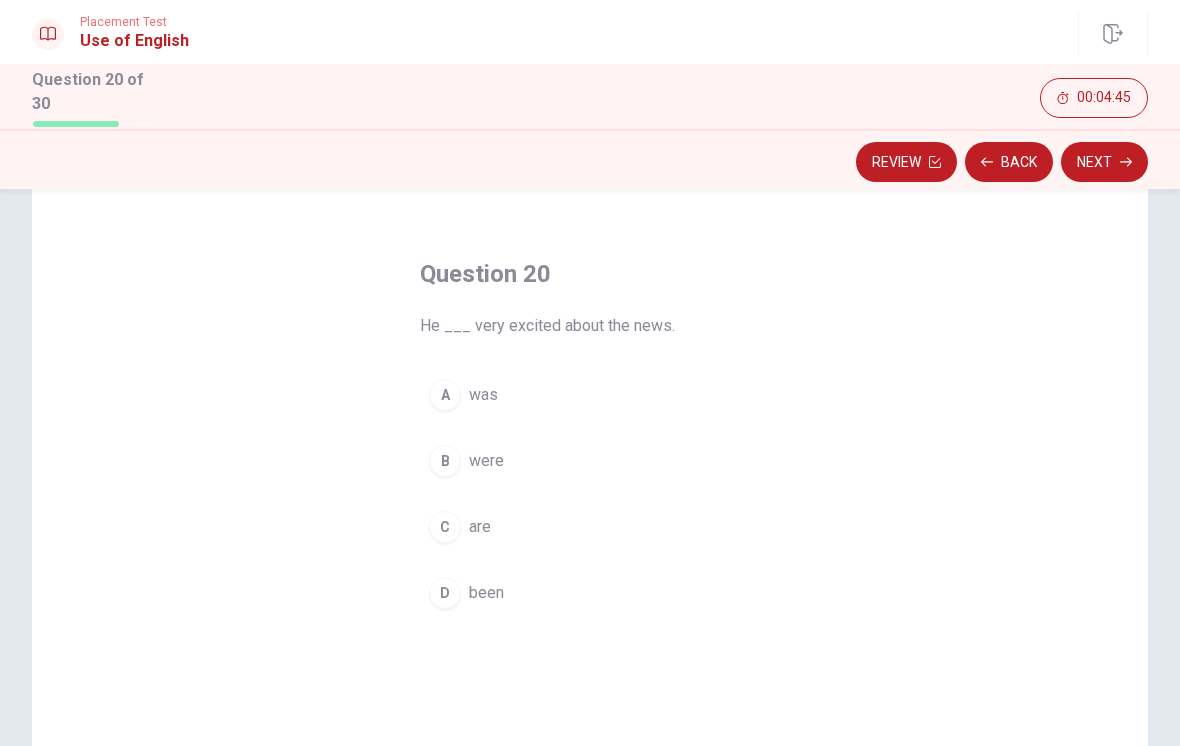 click on "A" at bounding box center (445, 395) 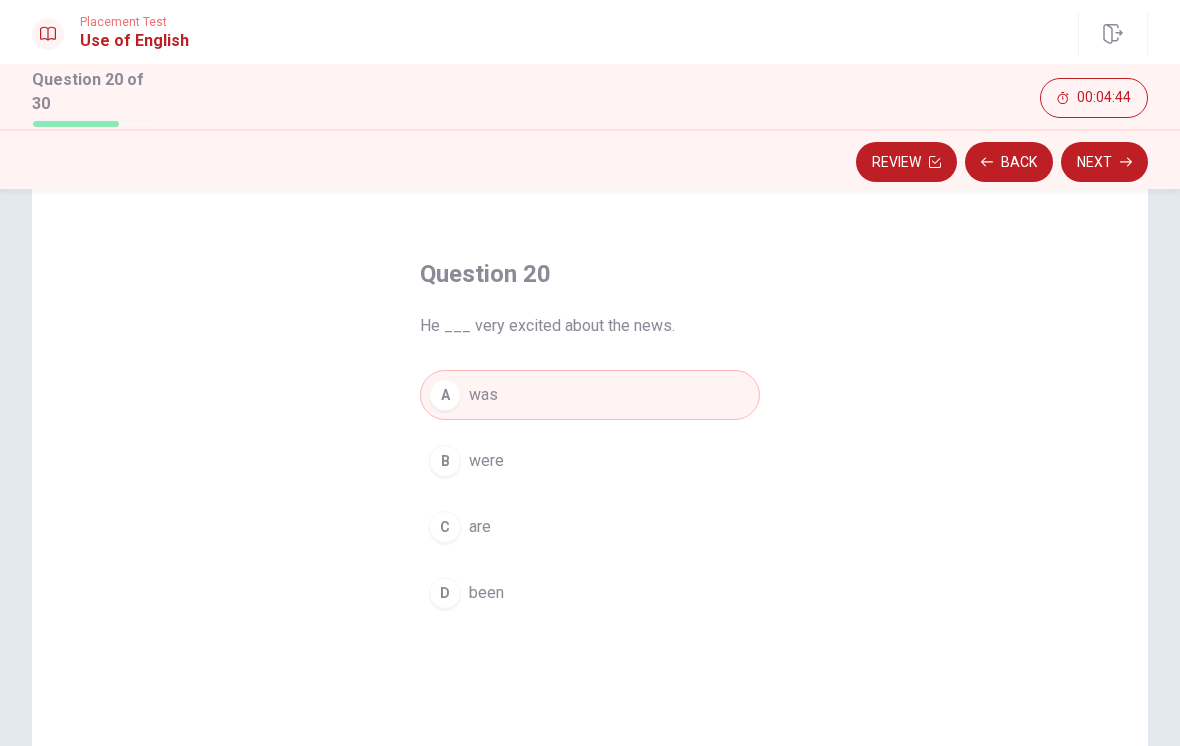click on "Next" at bounding box center (1104, 162) 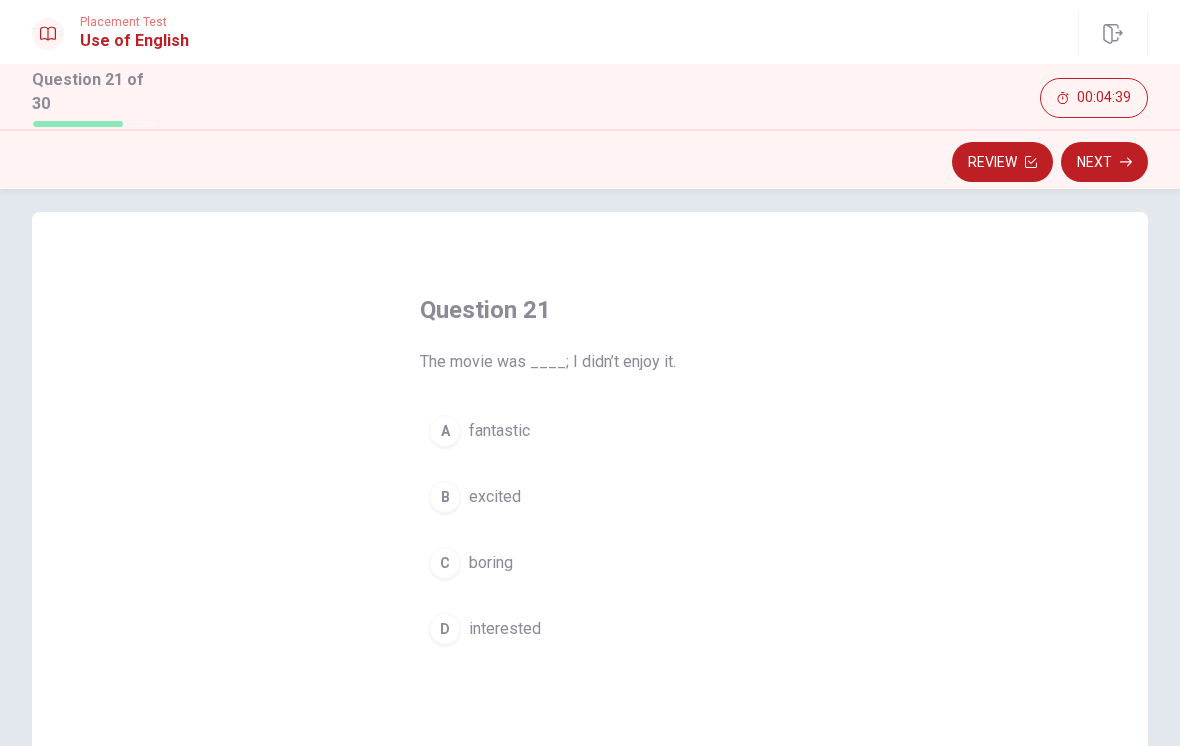 scroll, scrollTop: 19, scrollLeft: 0, axis: vertical 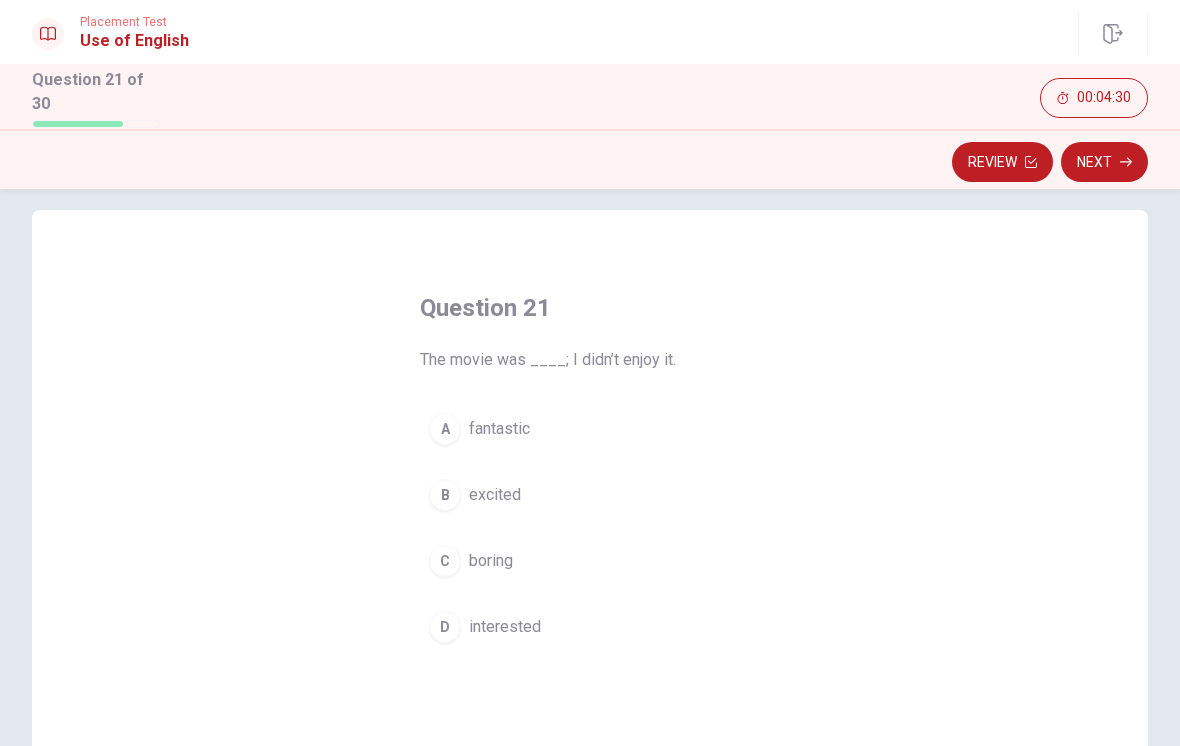 click on "C boring" at bounding box center (590, 561) 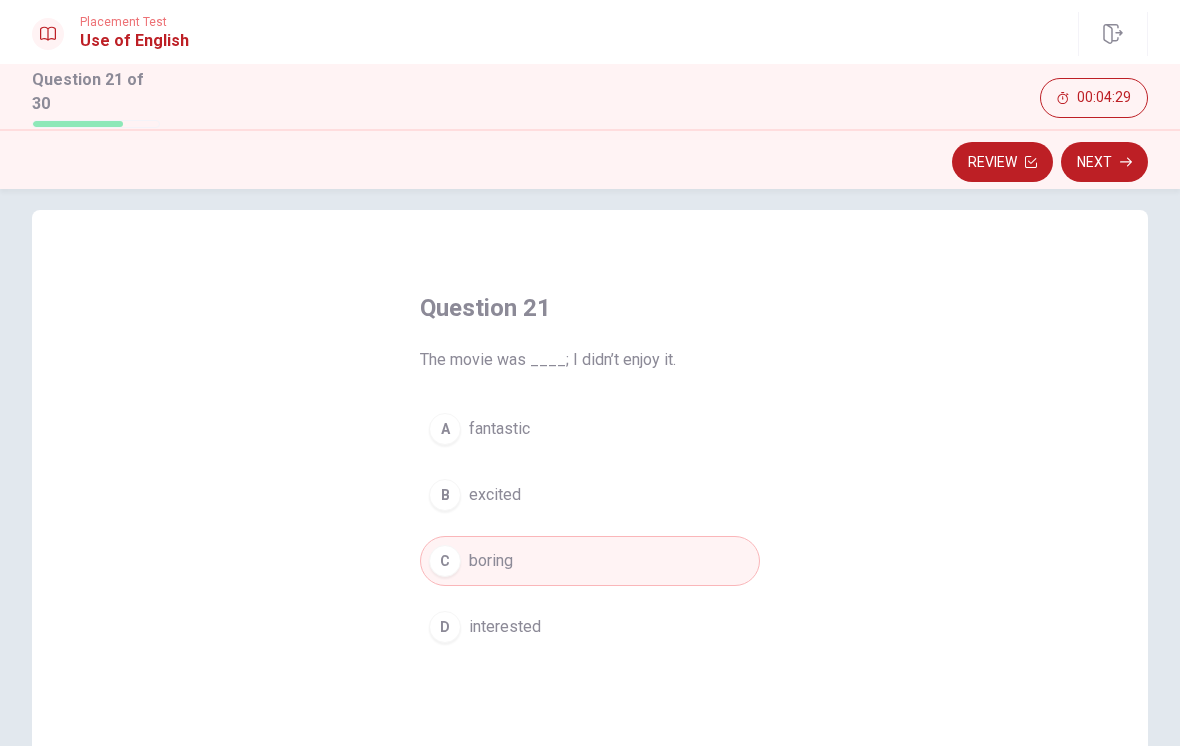 click on "Next" at bounding box center [1104, 162] 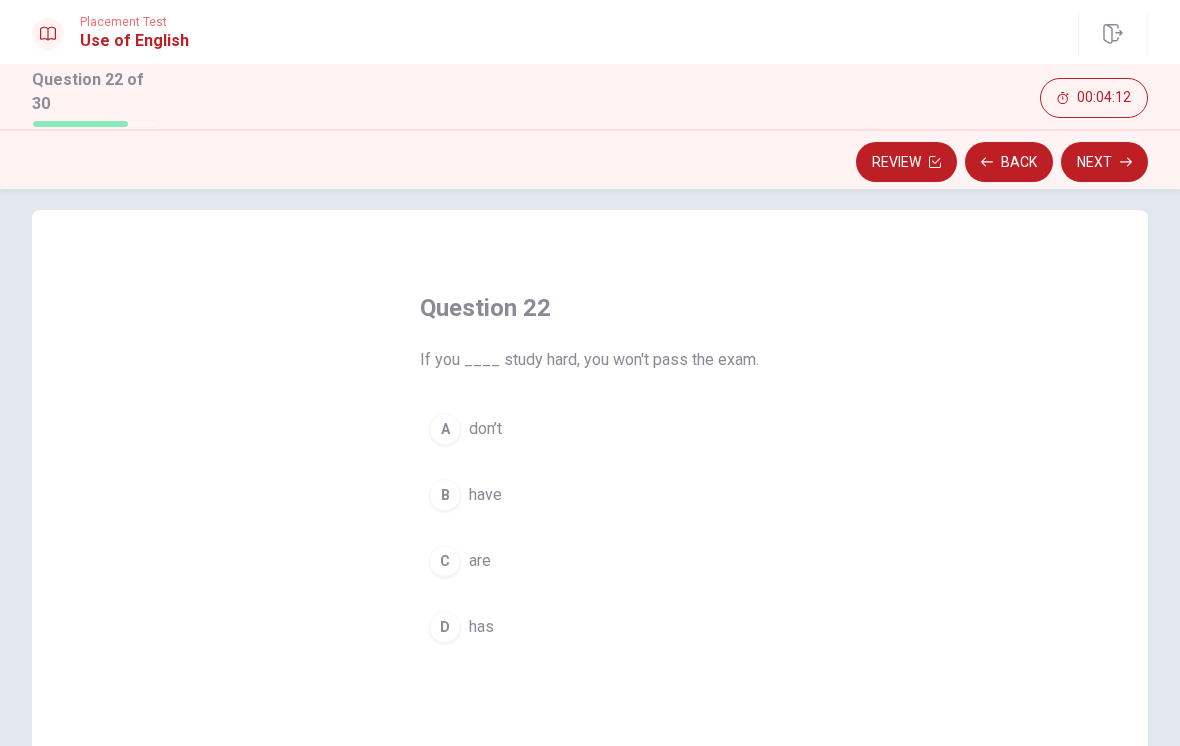 click on "A" at bounding box center [445, 429] 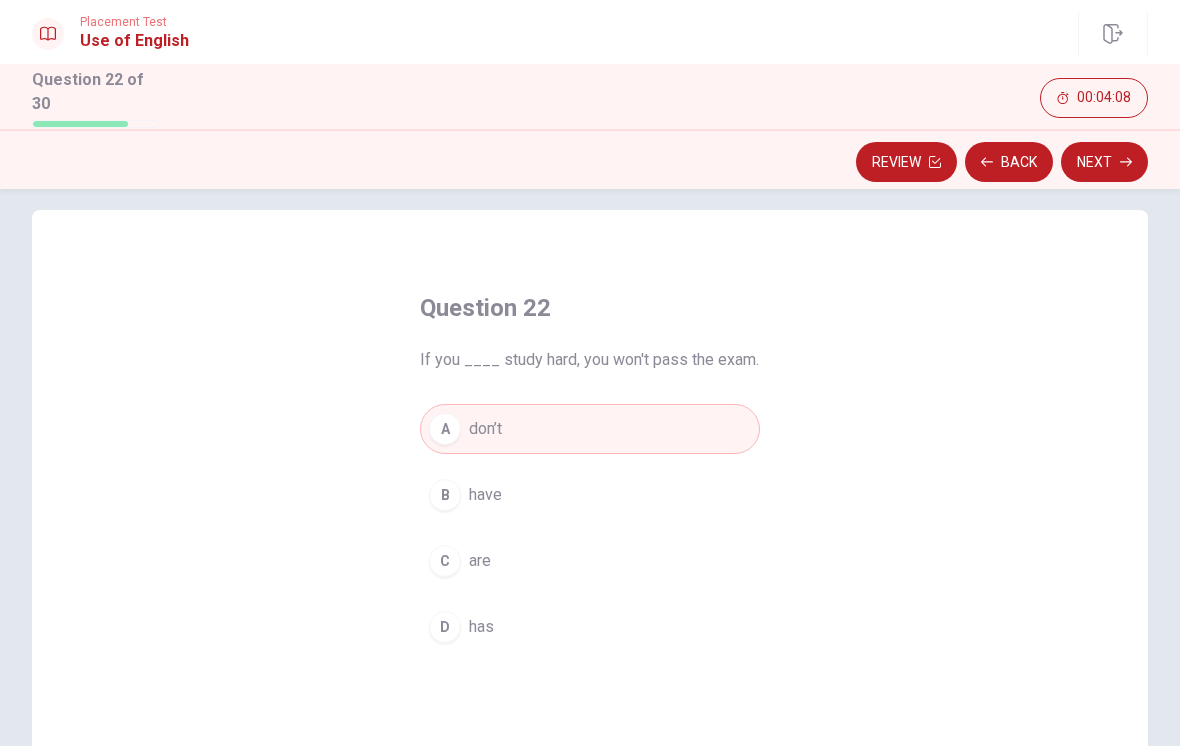 click on "Next" at bounding box center (1104, 162) 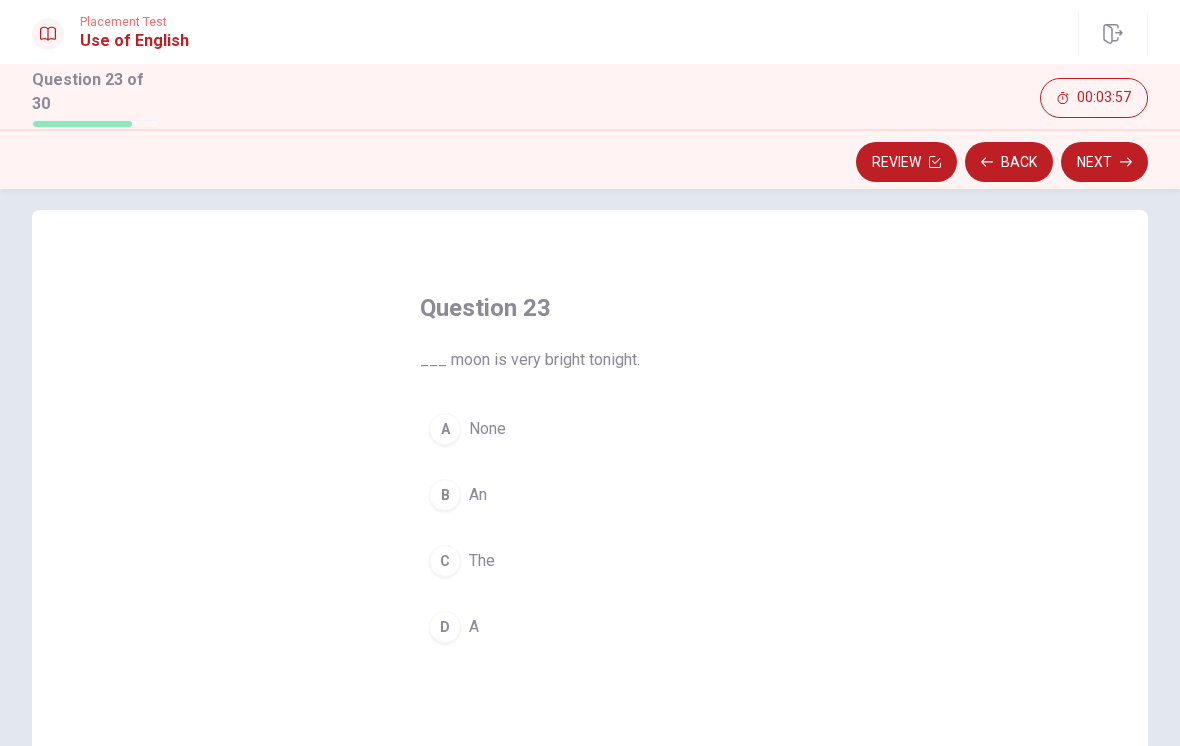 click on "C" at bounding box center [445, 561] 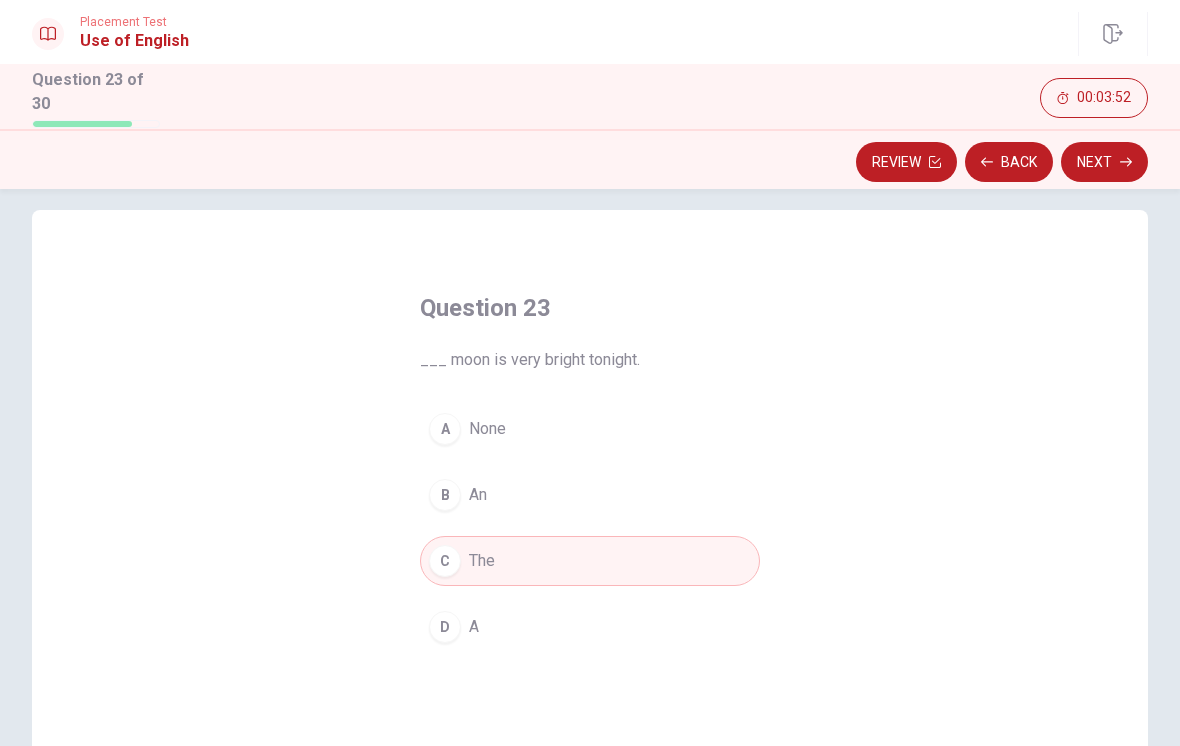 click on "Next" at bounding box center (1104, 162) 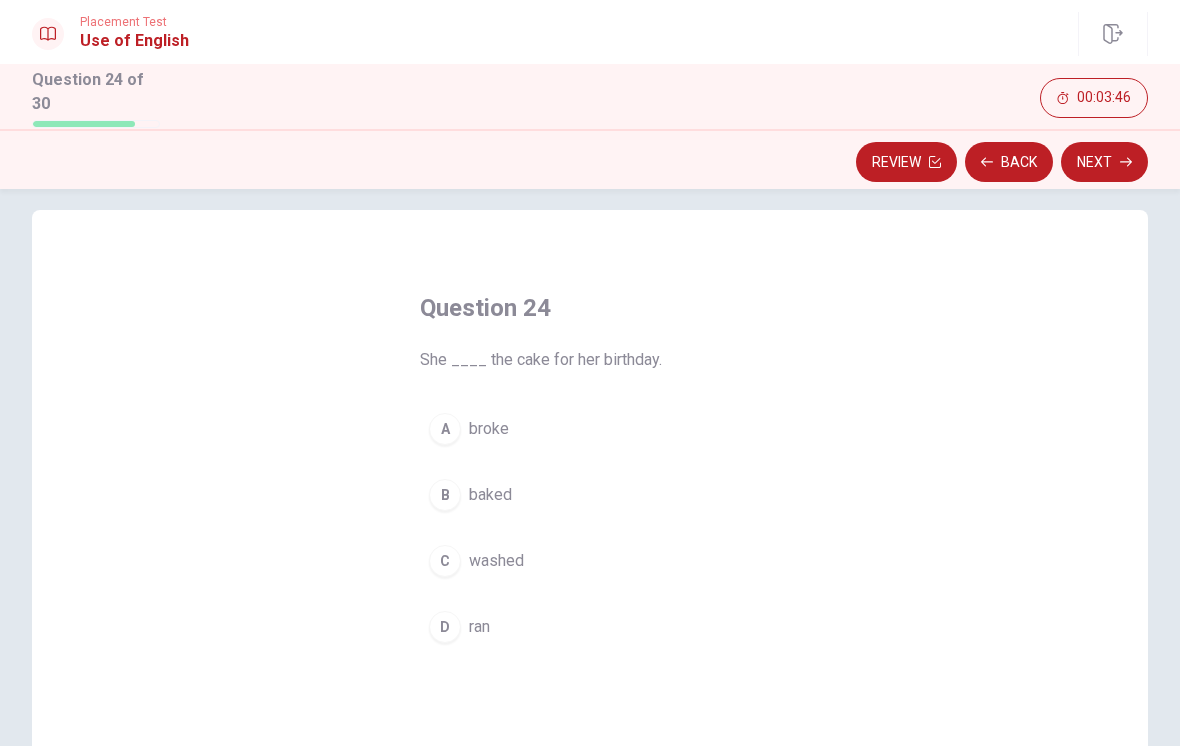 click on "B baked" at bounding box center (590, 495) 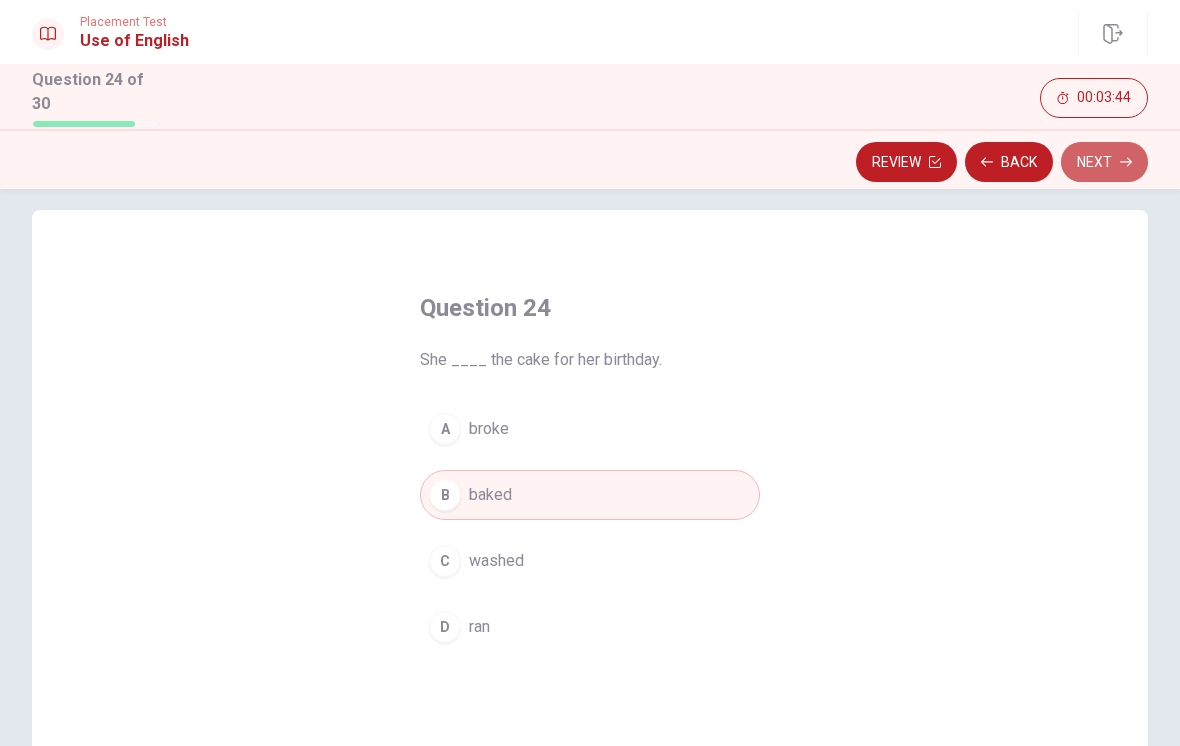 click on "Next" at bounding box center (1104, 162) 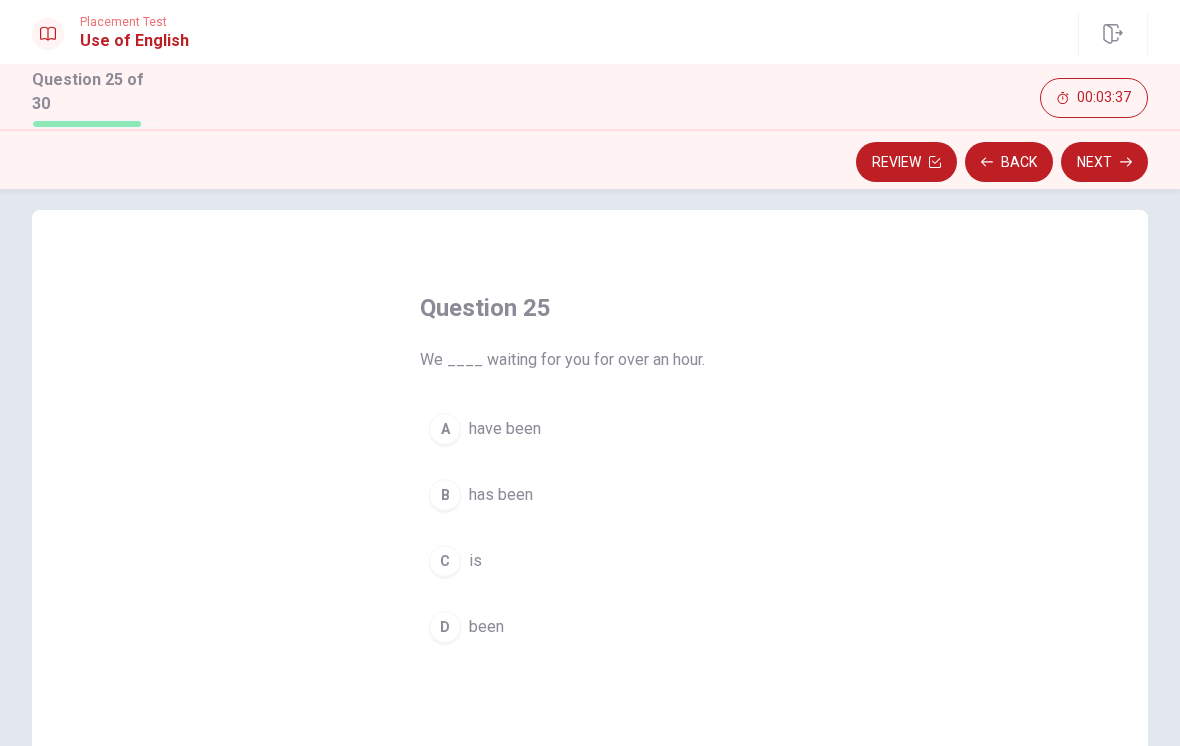 click on "have been" at bounding box center [505, 429] 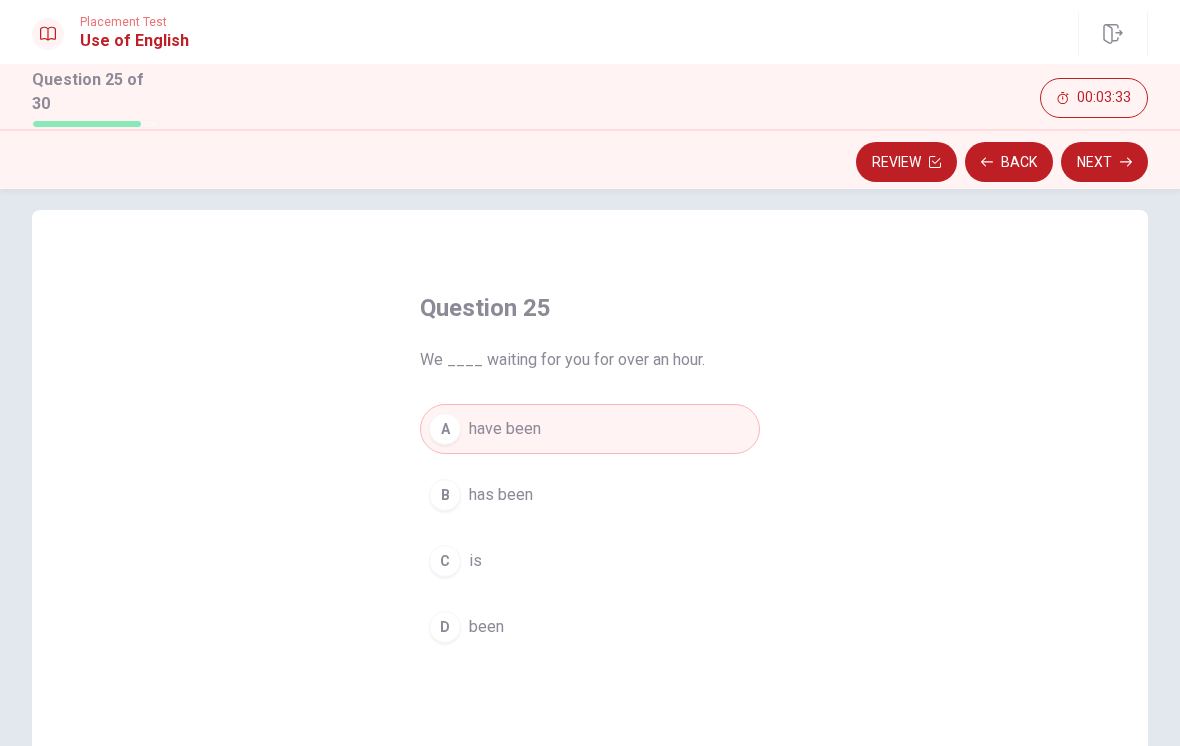 click on "Next" at bounding box center [1104, 162] 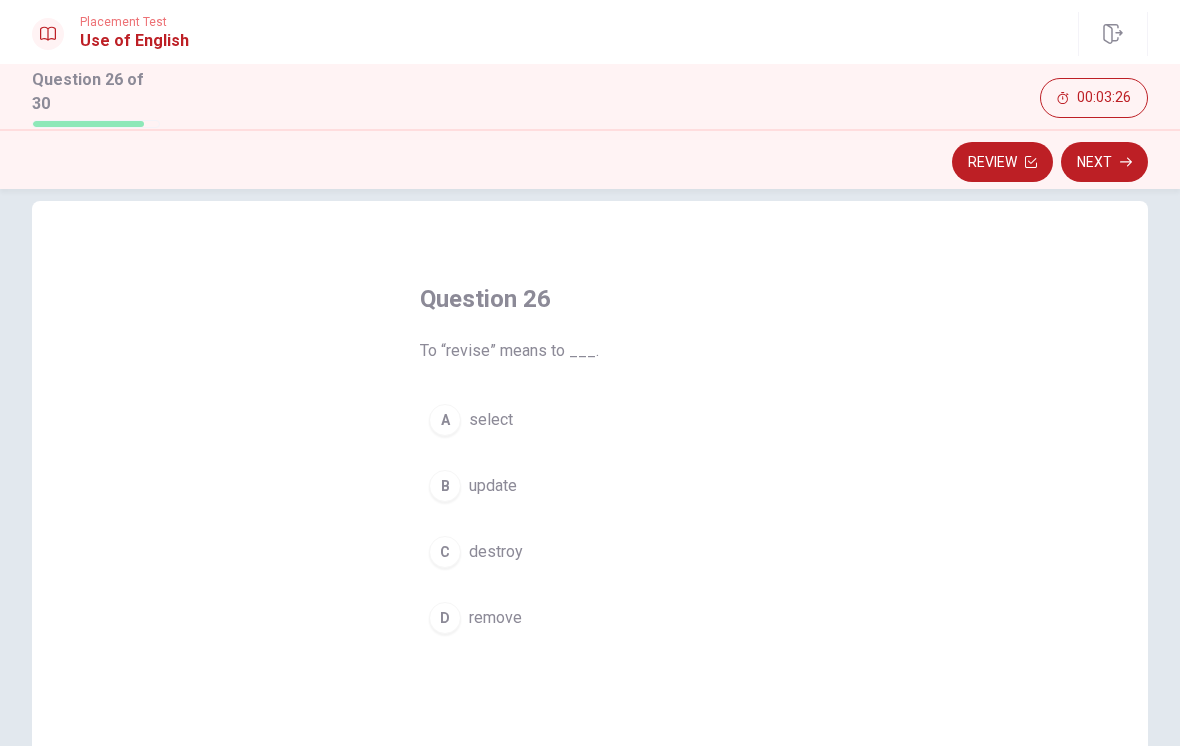 scroll, scrollTop: 30, scrollLeft: 0, axis: vertical 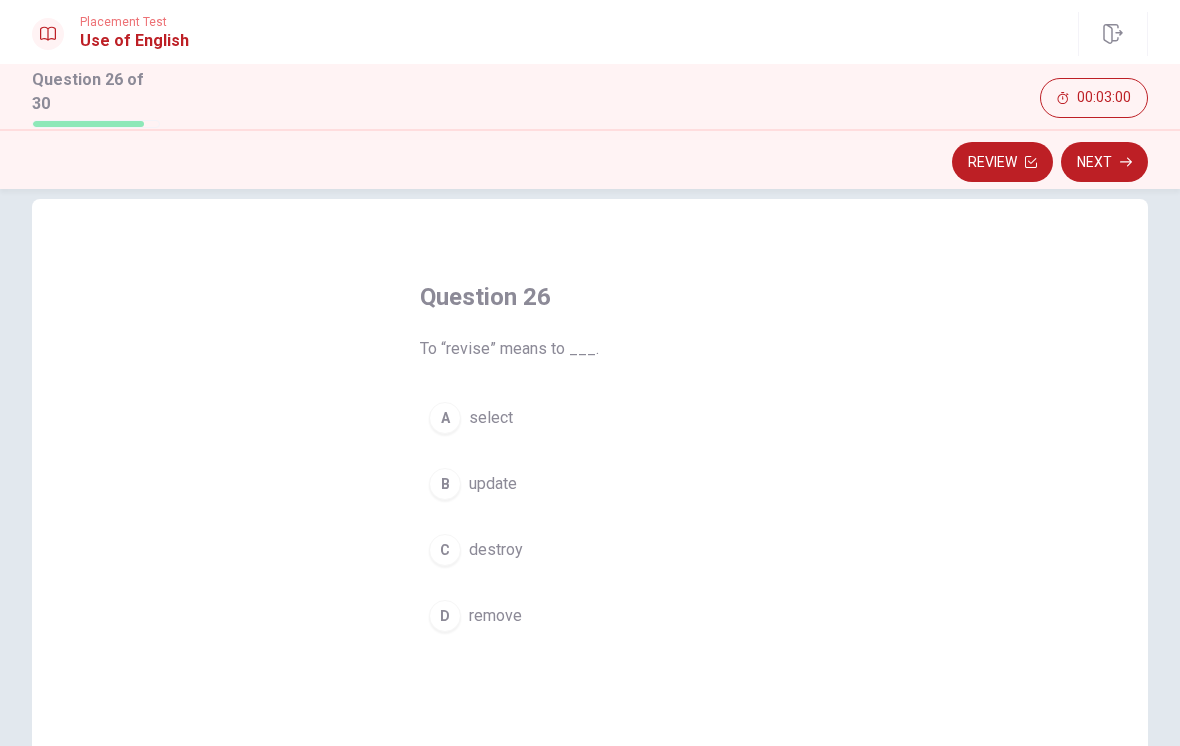 click on "B" at bounding box center [445, 484] 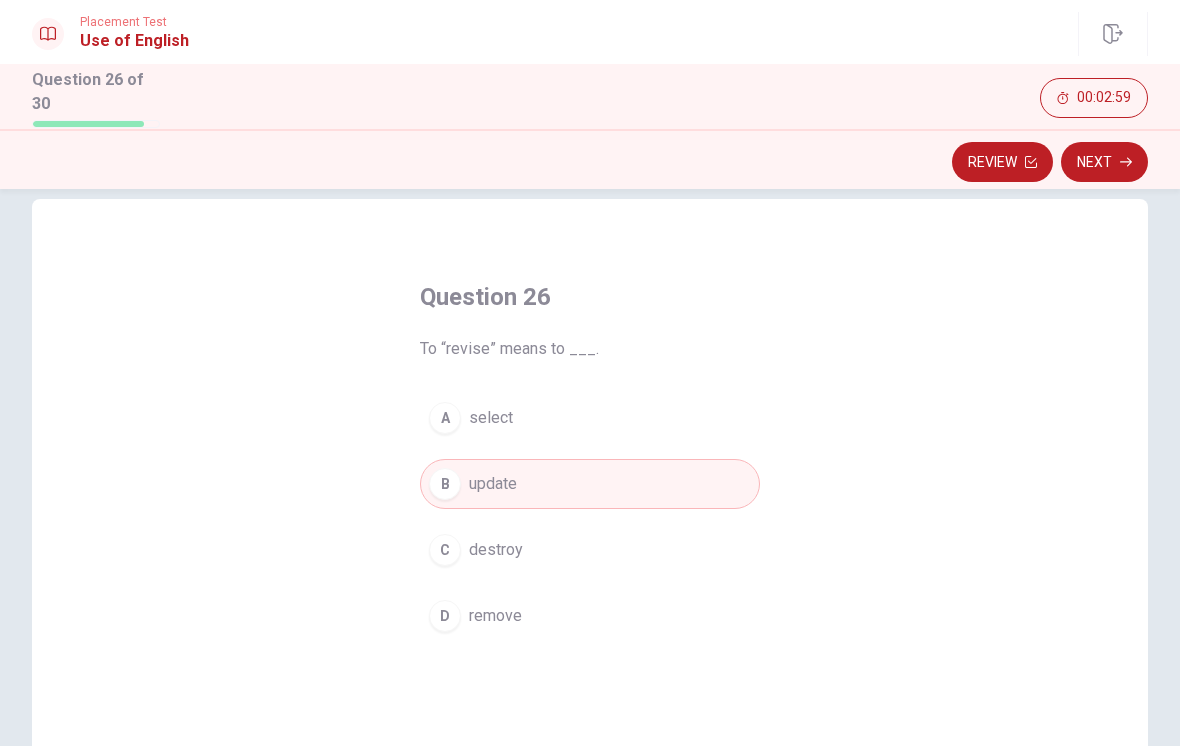 click on "Next" at bounding box center [1104, 162] 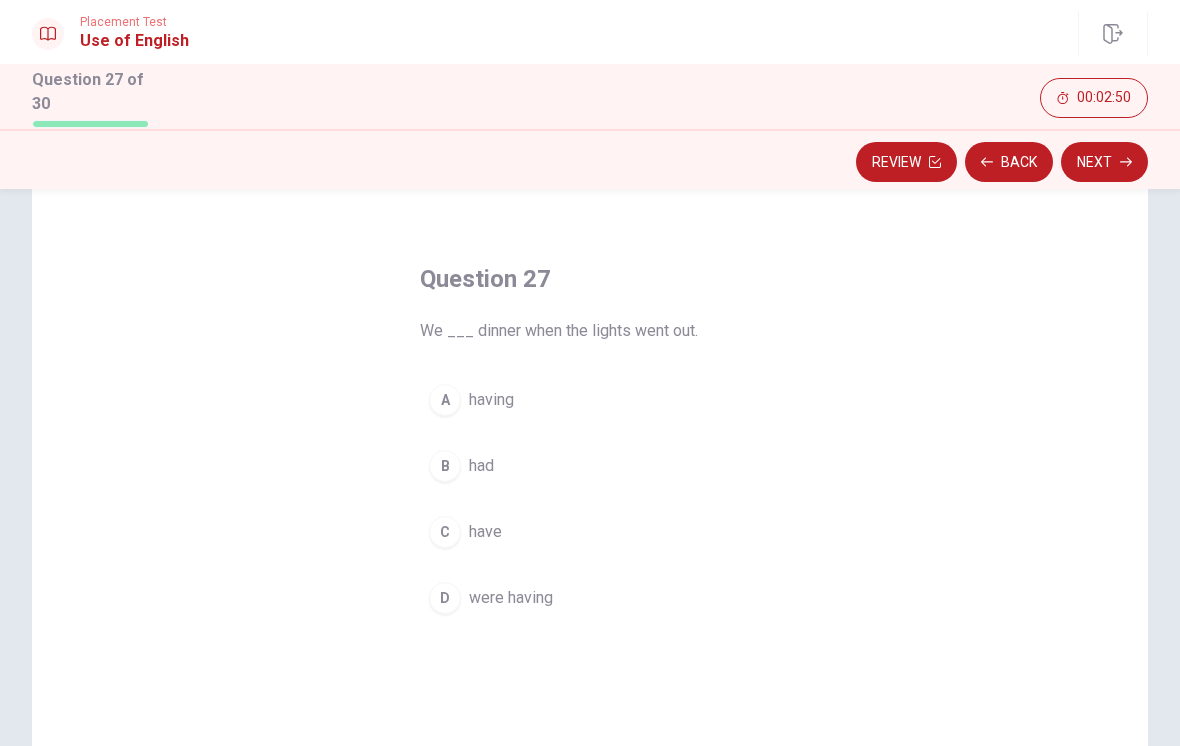 scroll, scrollTop: 52, scrollLeft: 0, axis: vertical 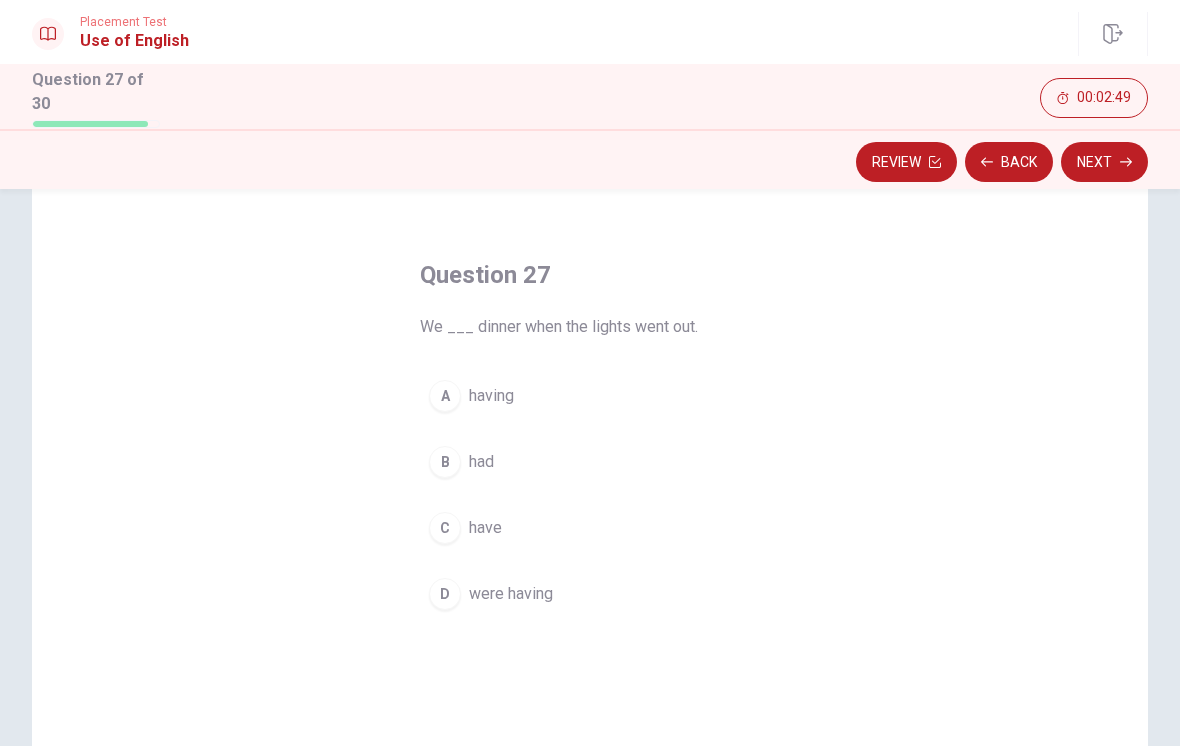 click on "B" at bounding box center [445, 462] 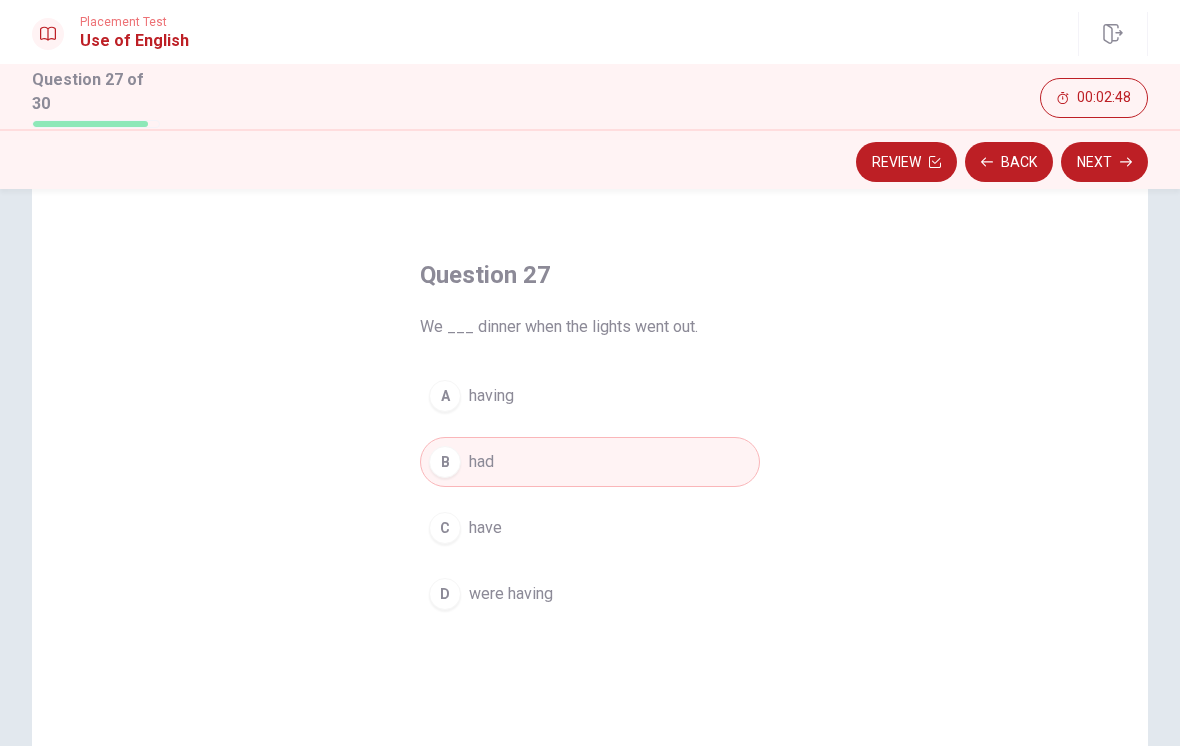 click on "Next" at bounding box center [1104, 162] 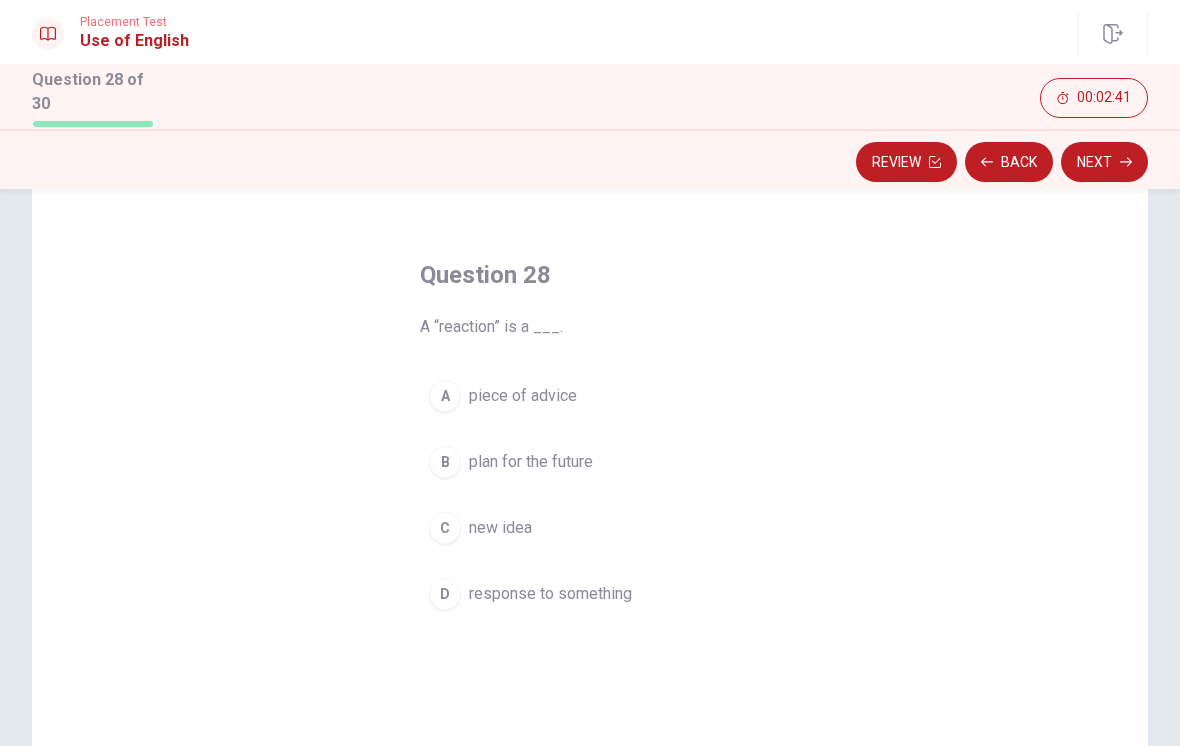 click on "D" at bounding box center [445, 594] 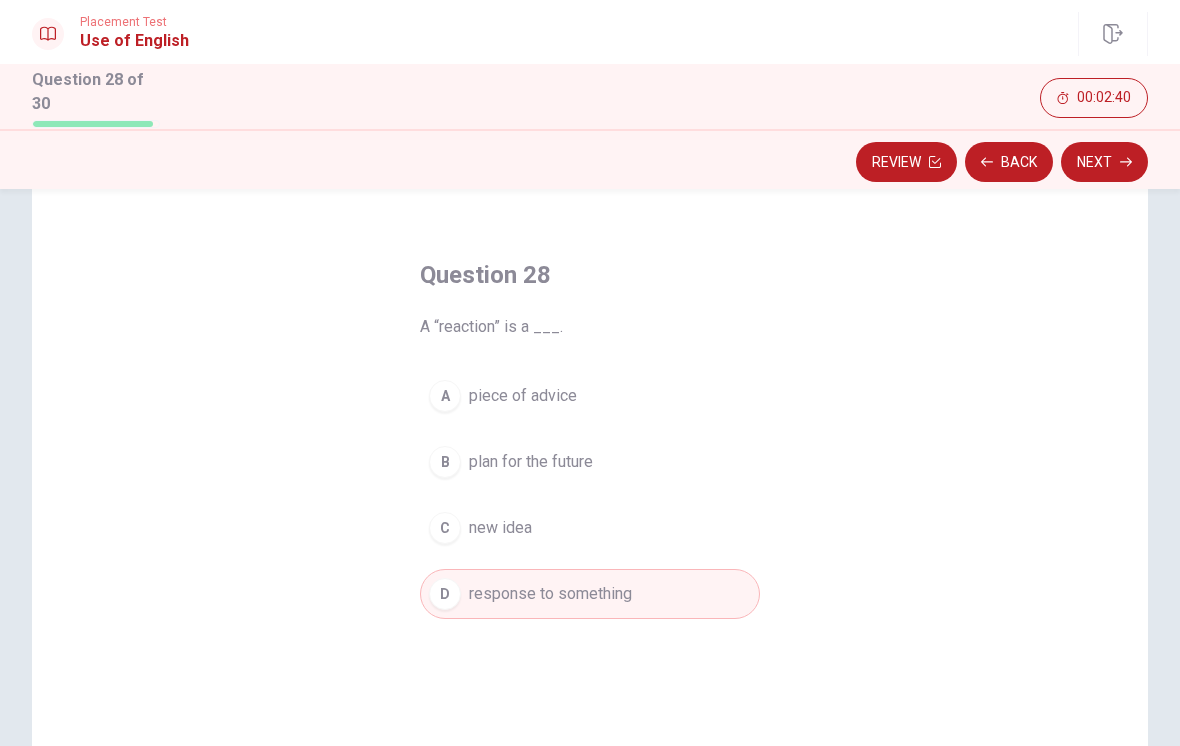 click on "Next" at bounding box center (1104, 162) 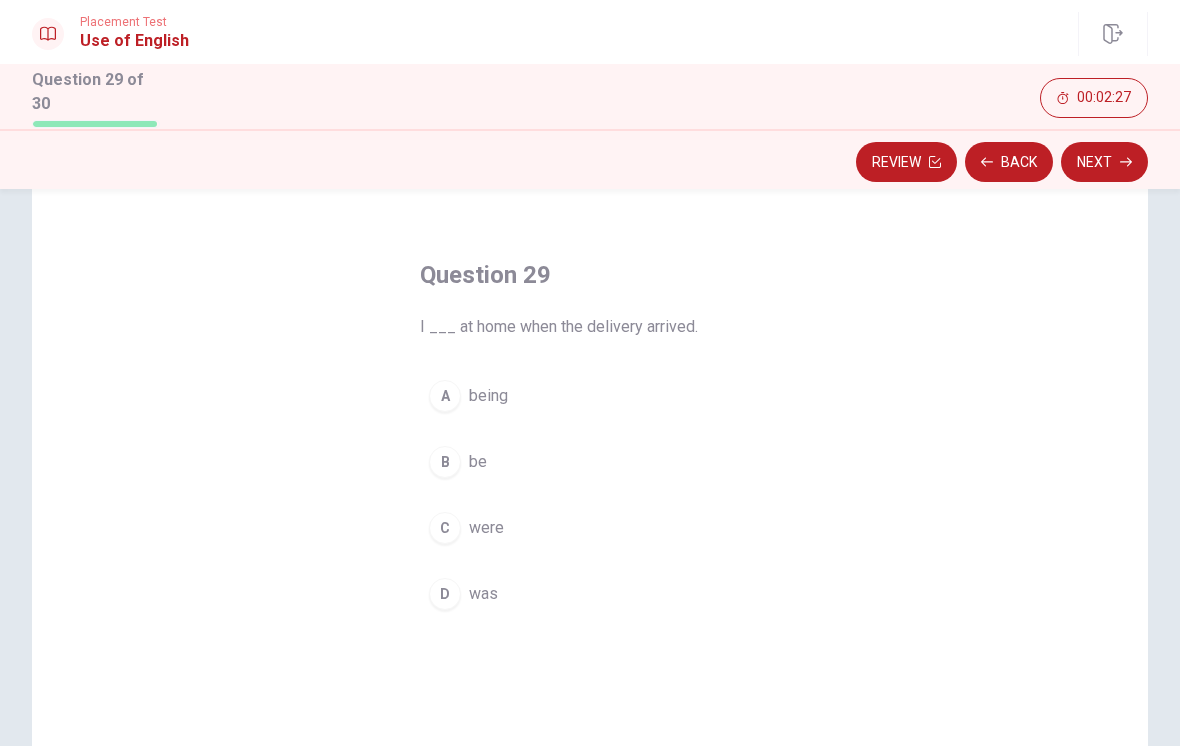 click on "D" at bounding box center [445, 594] 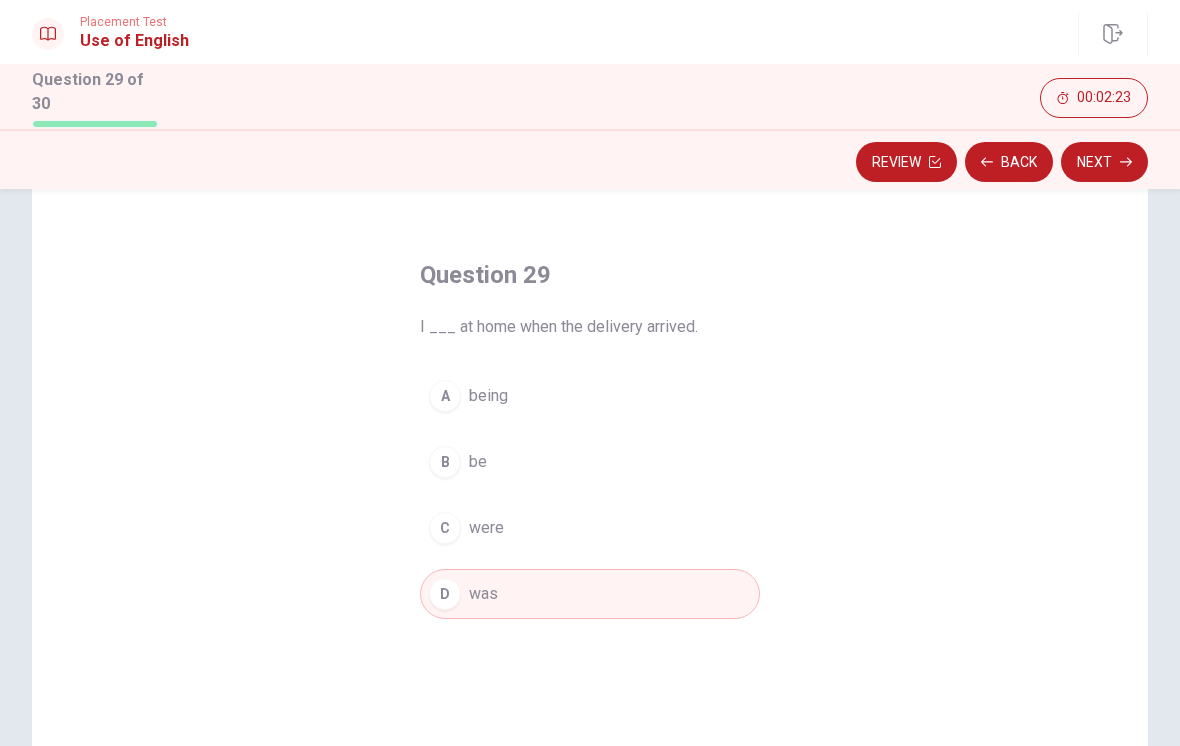 click on "Next" at bounding box center [1104, 162] 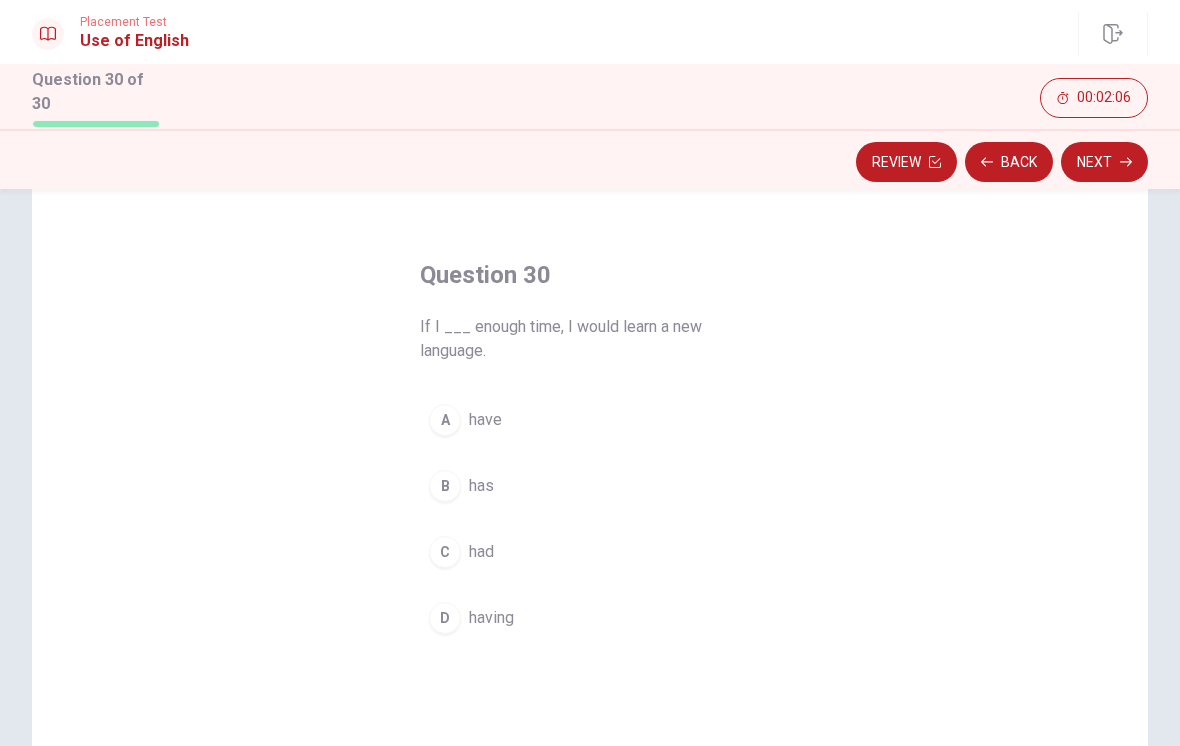 click on "A" at bounding box center (445, 420) 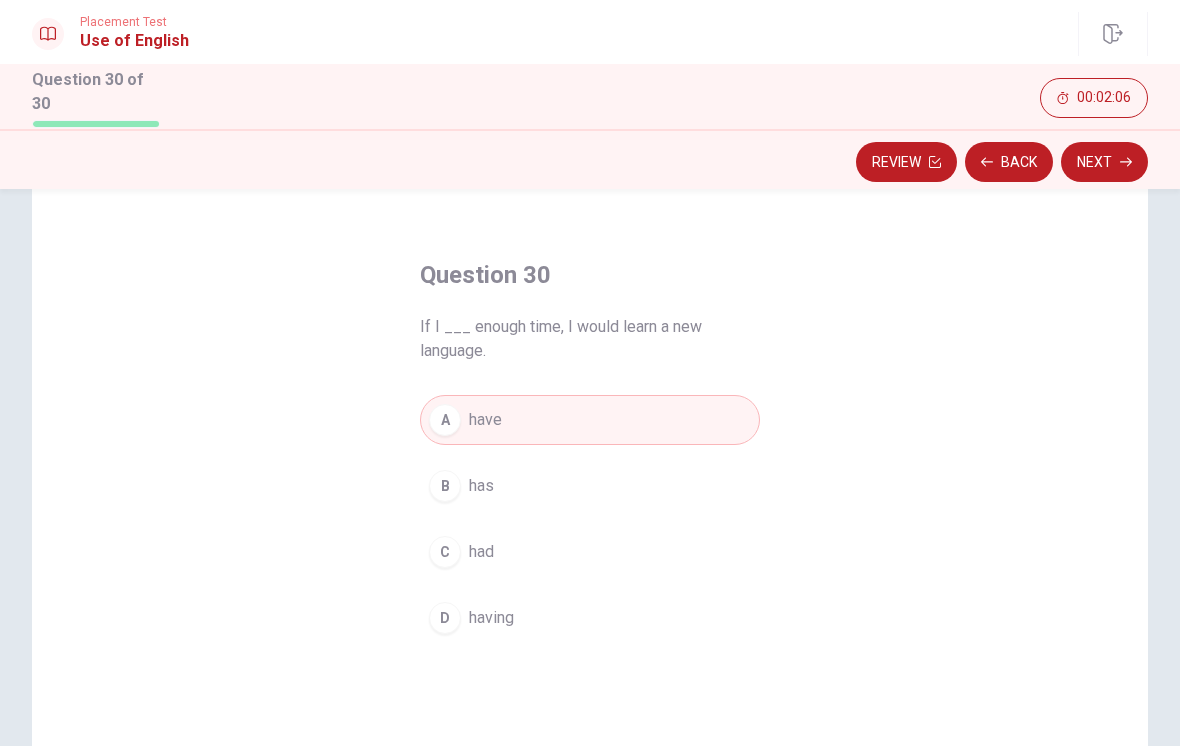 click on "Next" at bounding box center [1104, 162] 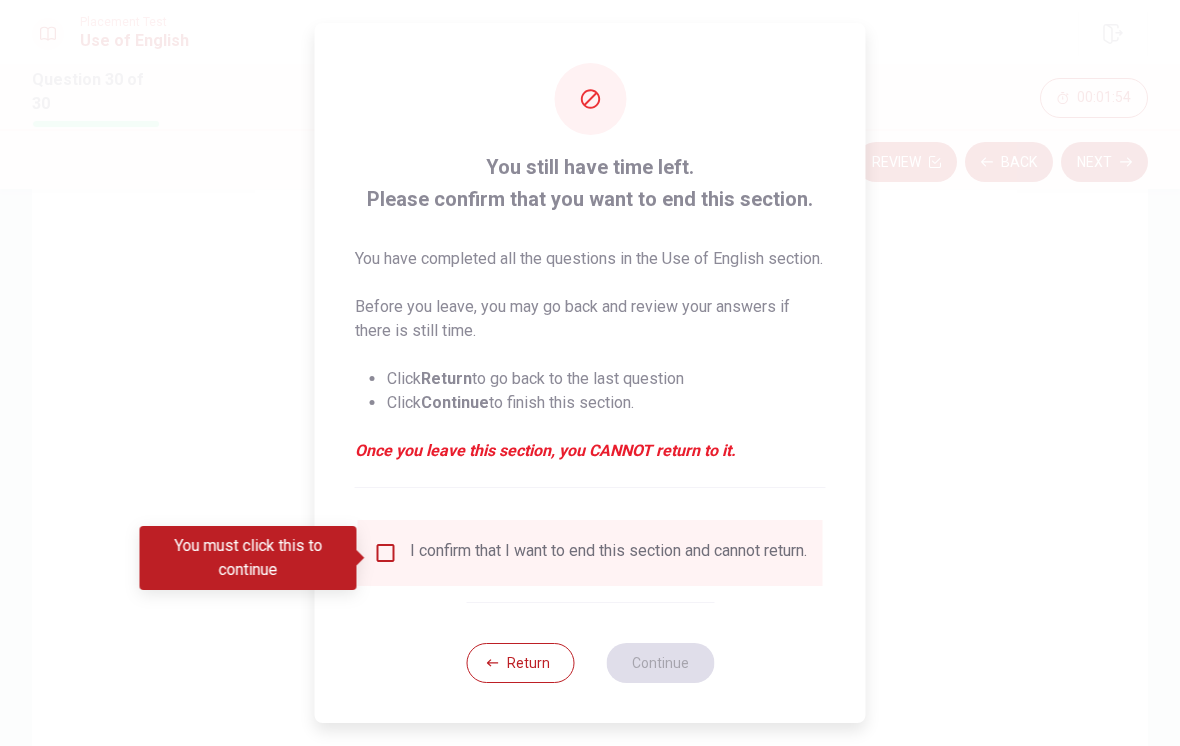 click at bounding box center (386, 553) 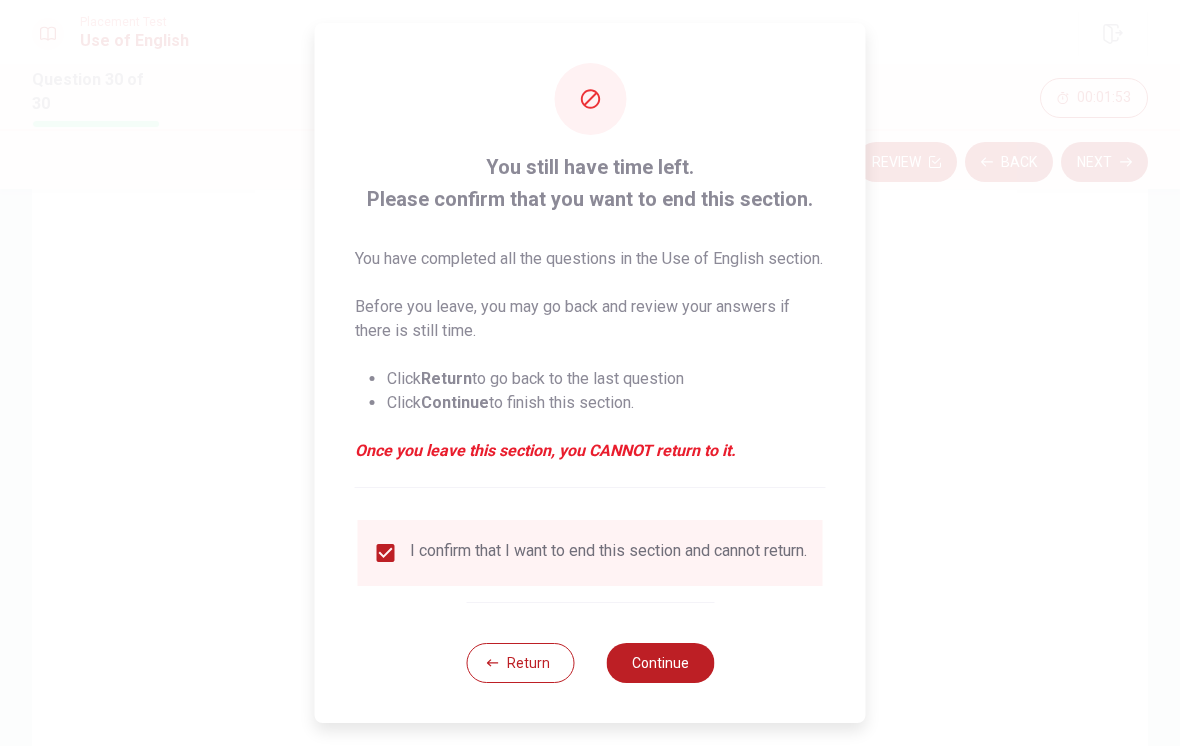 click on "Continue" at bounding box center (660, 663) 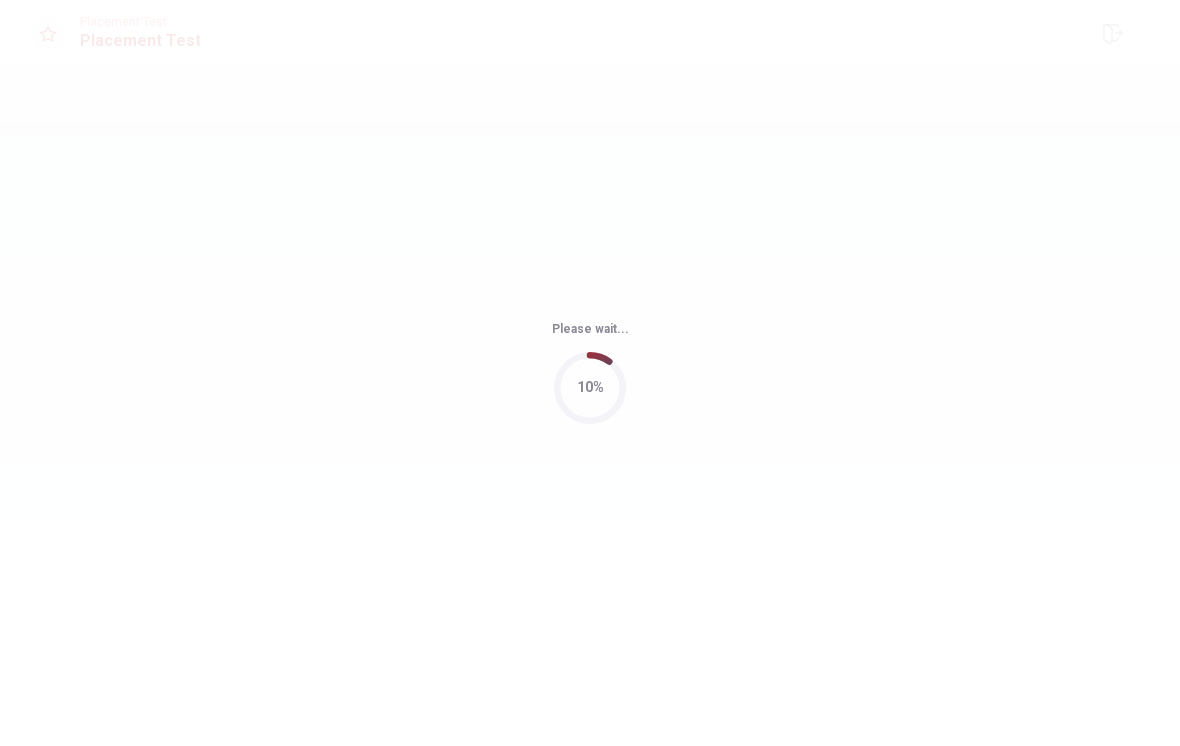 scroll, scrollTop: 0, scrollLeft: 0, axis: both 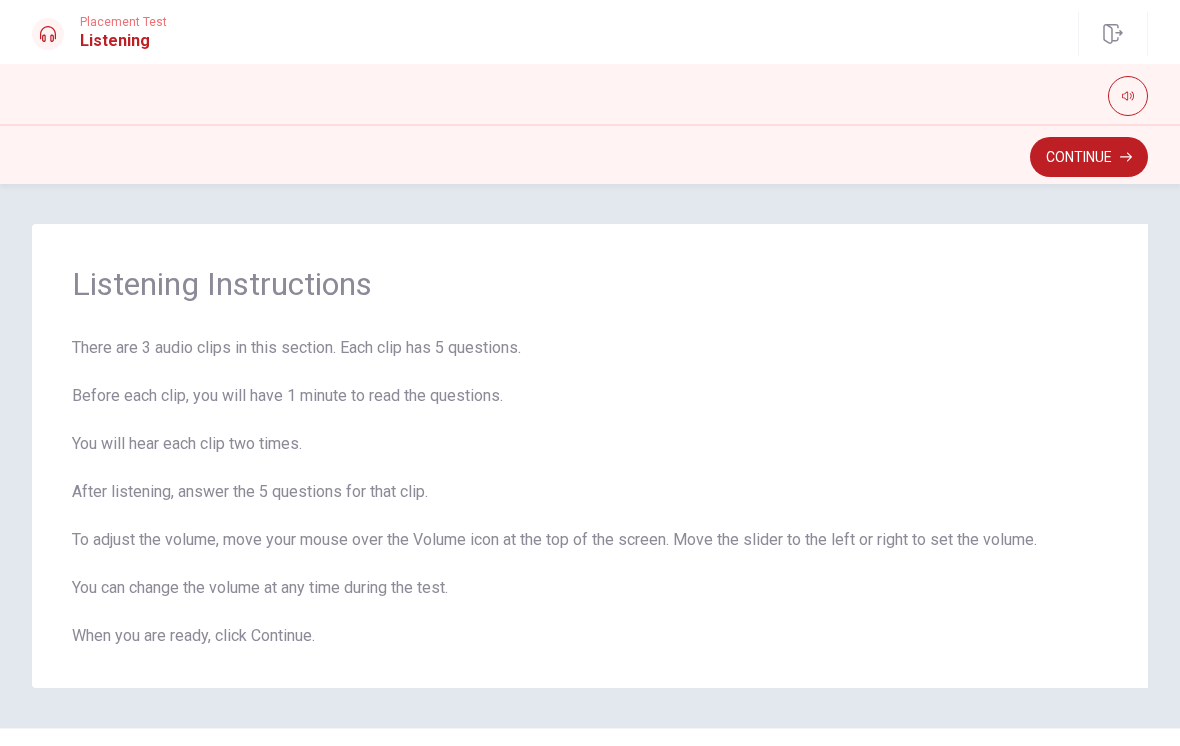 click on "Continue" at bounding box center (1089, 157) 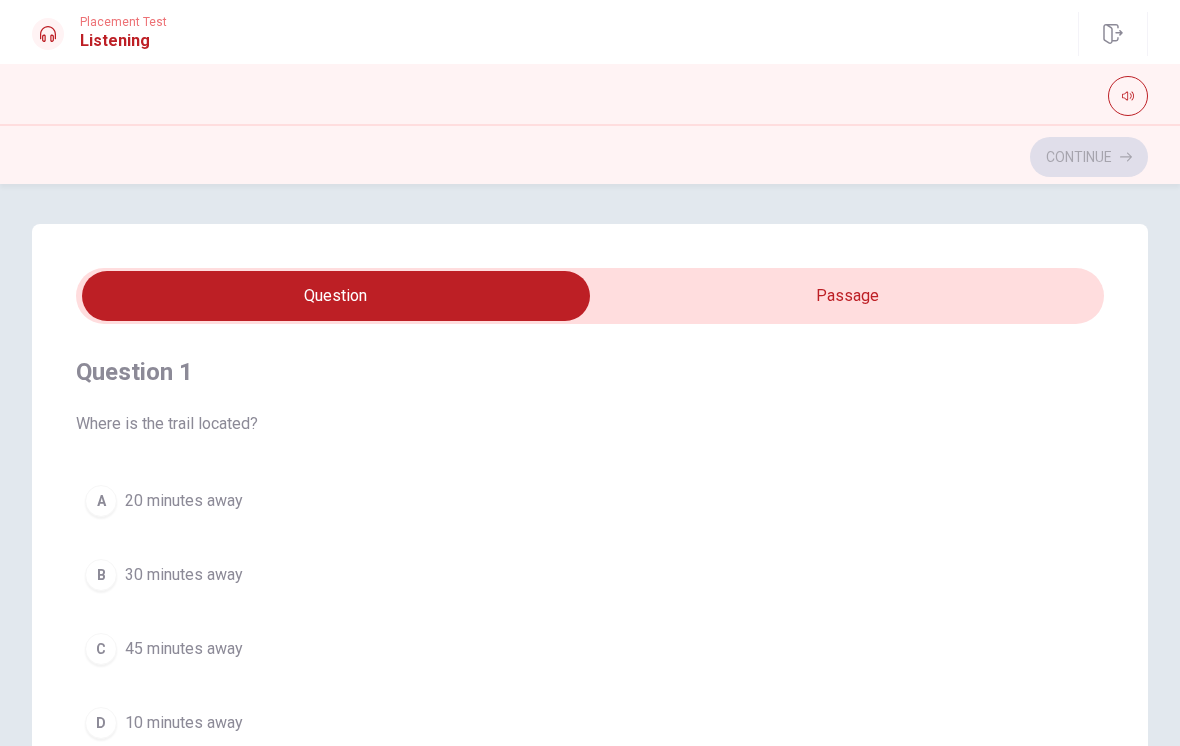 scroll, scrollTop: 0, scrollLeft: 0, axis: both 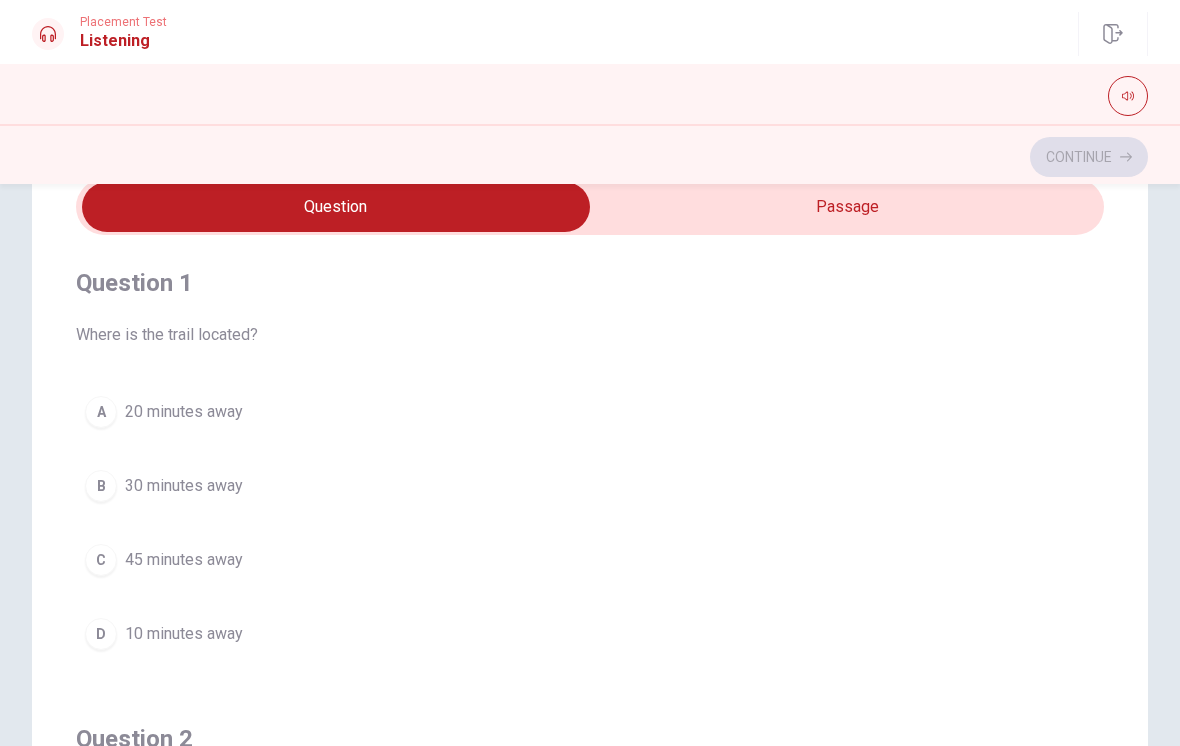 type on "1" 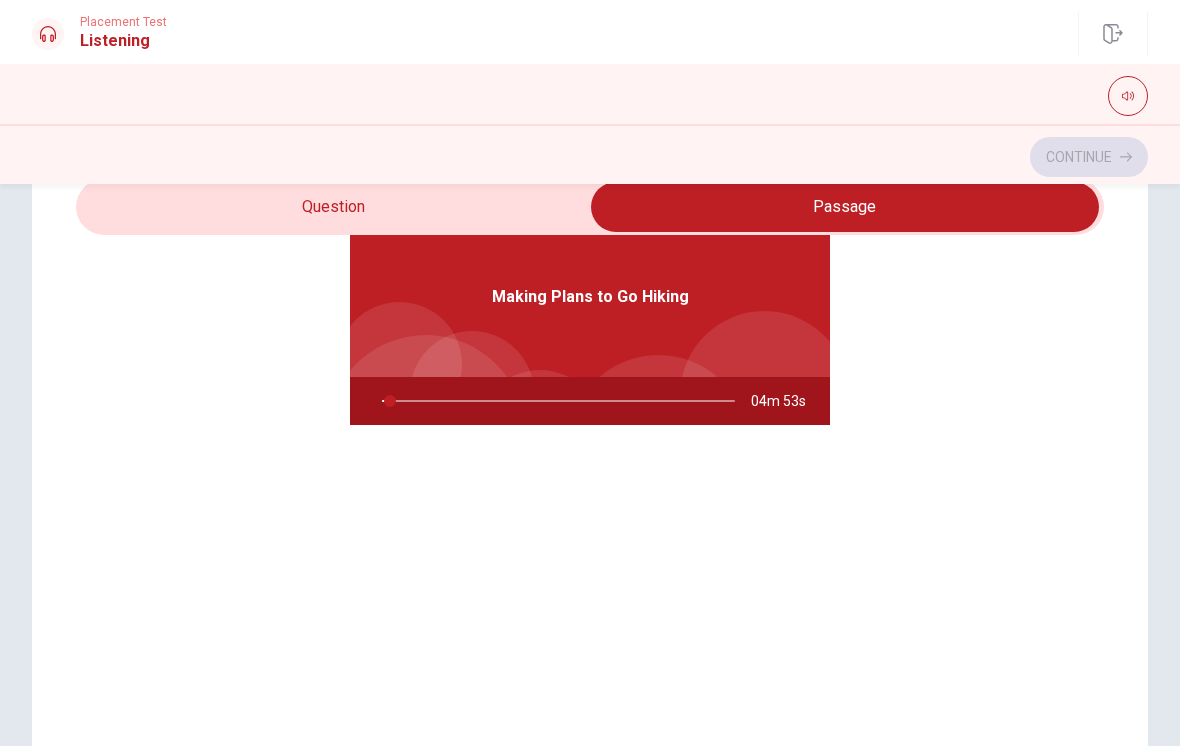 scroll, scrollTop: 112, scrollLeft: 0, axis: vertical 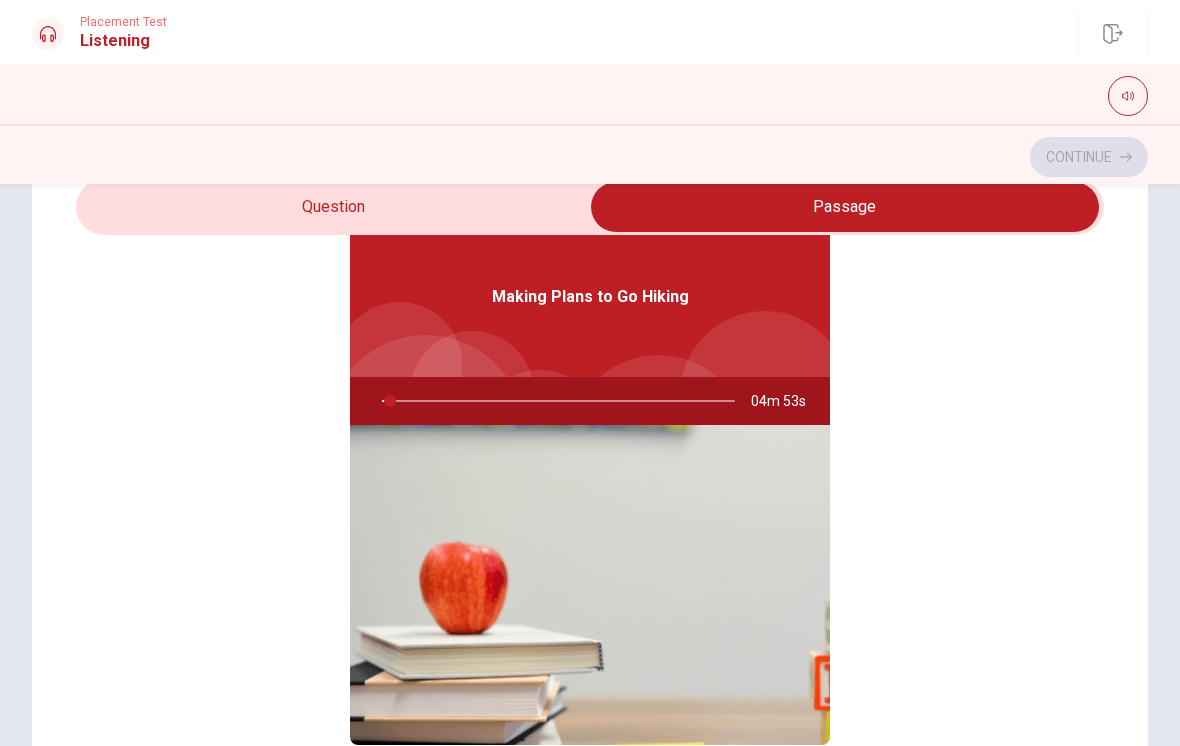 type on "3" 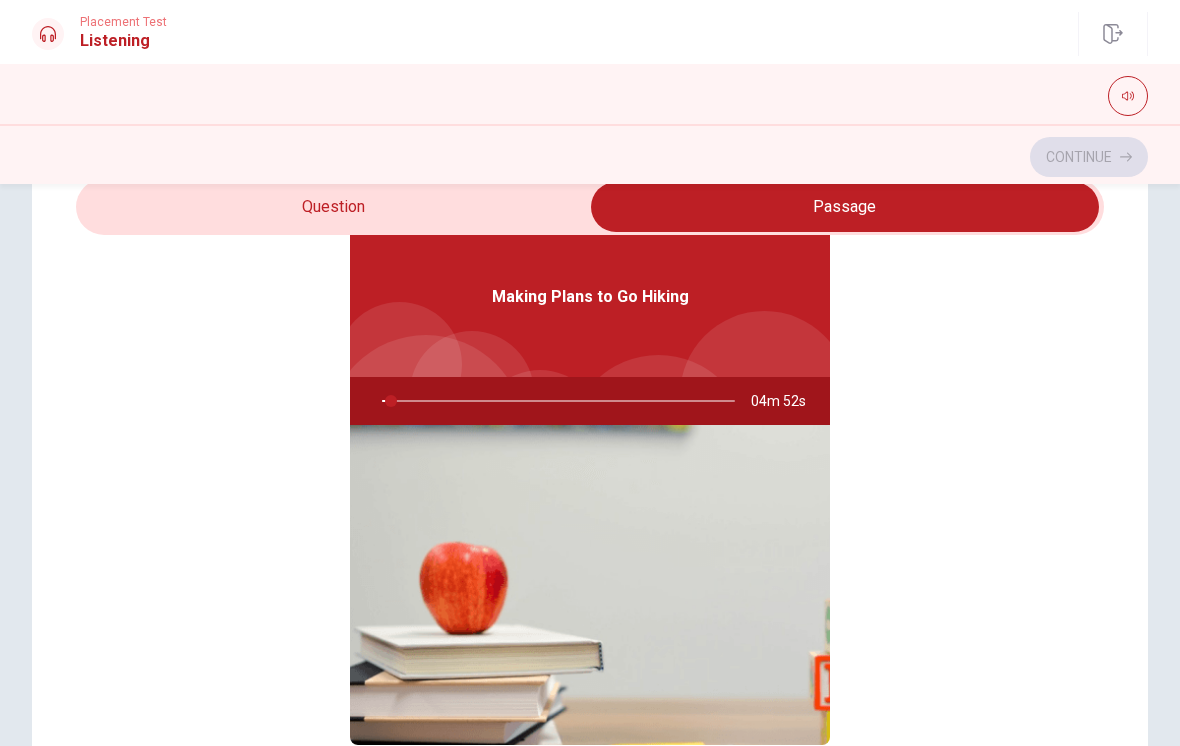 click on "Question Passage Question 1 Where is the trail located? A 20 minutes away B 30 minutes away C 45 minutes away D 10 minutes away Question 2 When do they plan to leave? A After lunch B Early in the morning C In the afternoon D In the evening Question 3 How does the man feel about the idea? A He is excited B He is confused C He is nervous D He is uninterested Question 4 What does the man say about the trail? A It has beautiful views B It’s close to the city C It’s difficult to hike D It’s very crowded Question 5 What activity are they planning? A Running B Hiking C Swimming D Biking Making Plans to Go Hiking 04m 52s" at bounding box center [590, 537] 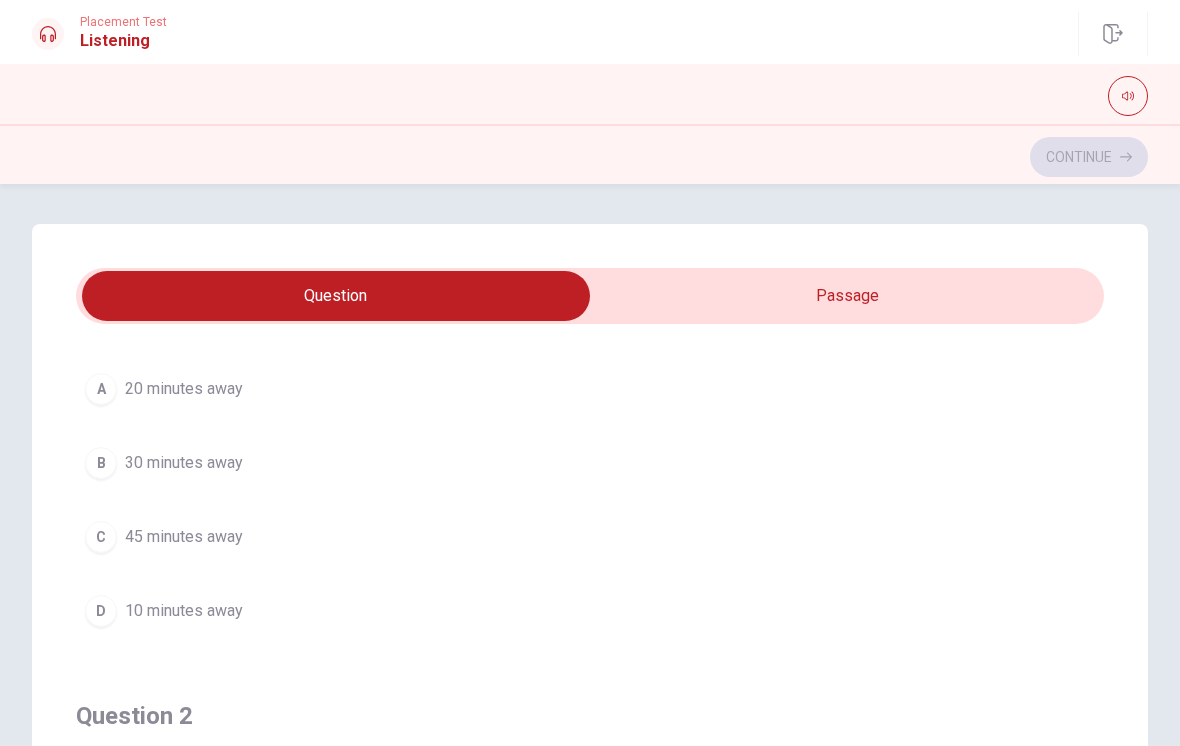 scroll, scrollTop: 0, scrollLeft: 0, axis: both 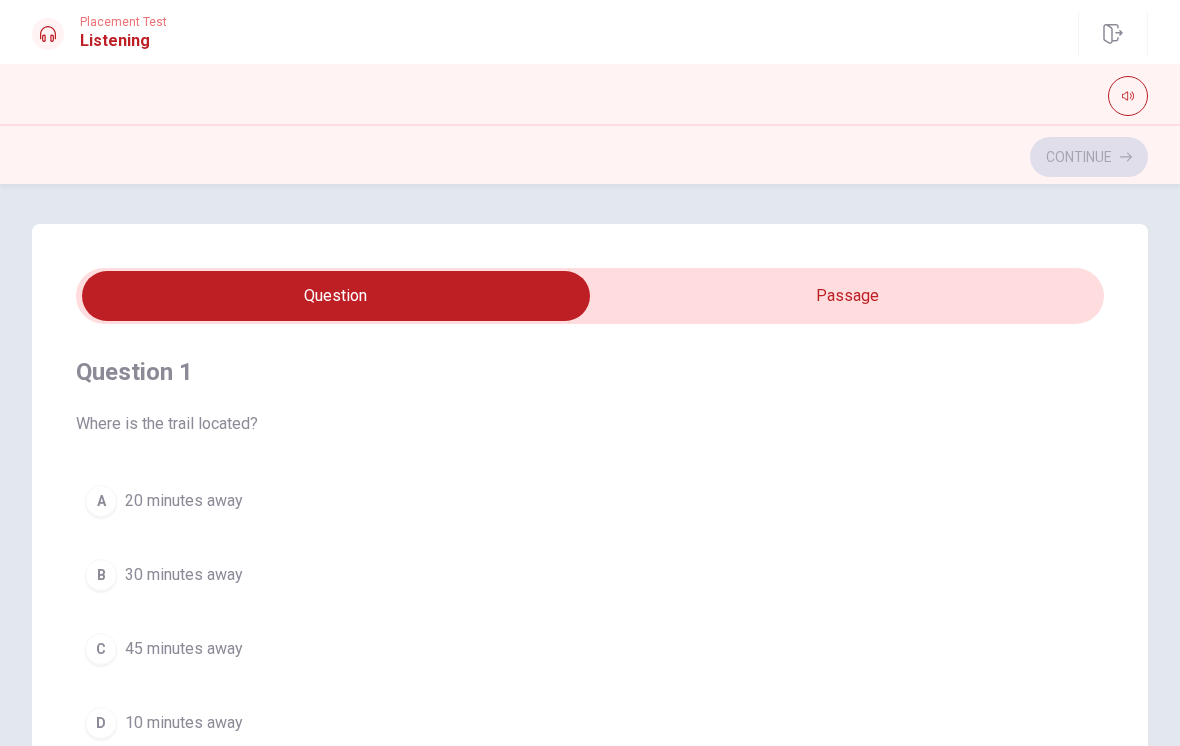 type on "22" 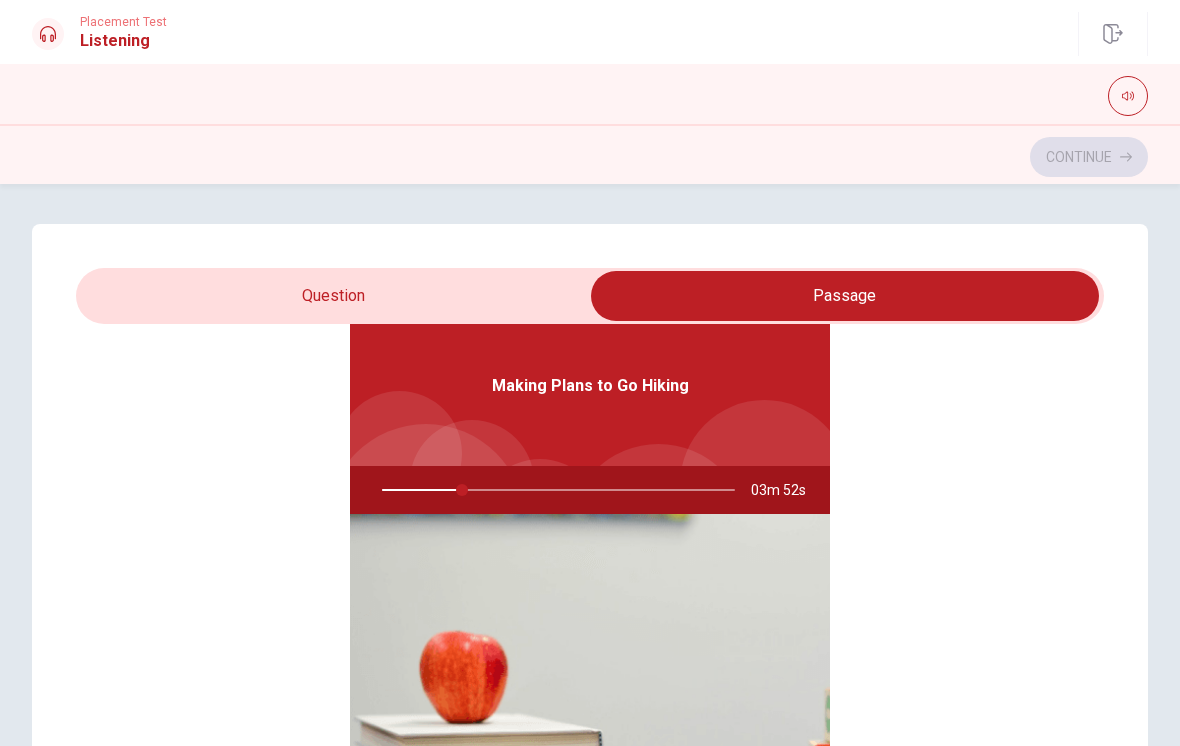 scroll, scrollTop: 112, scrollLeft: 0, axis: vertical 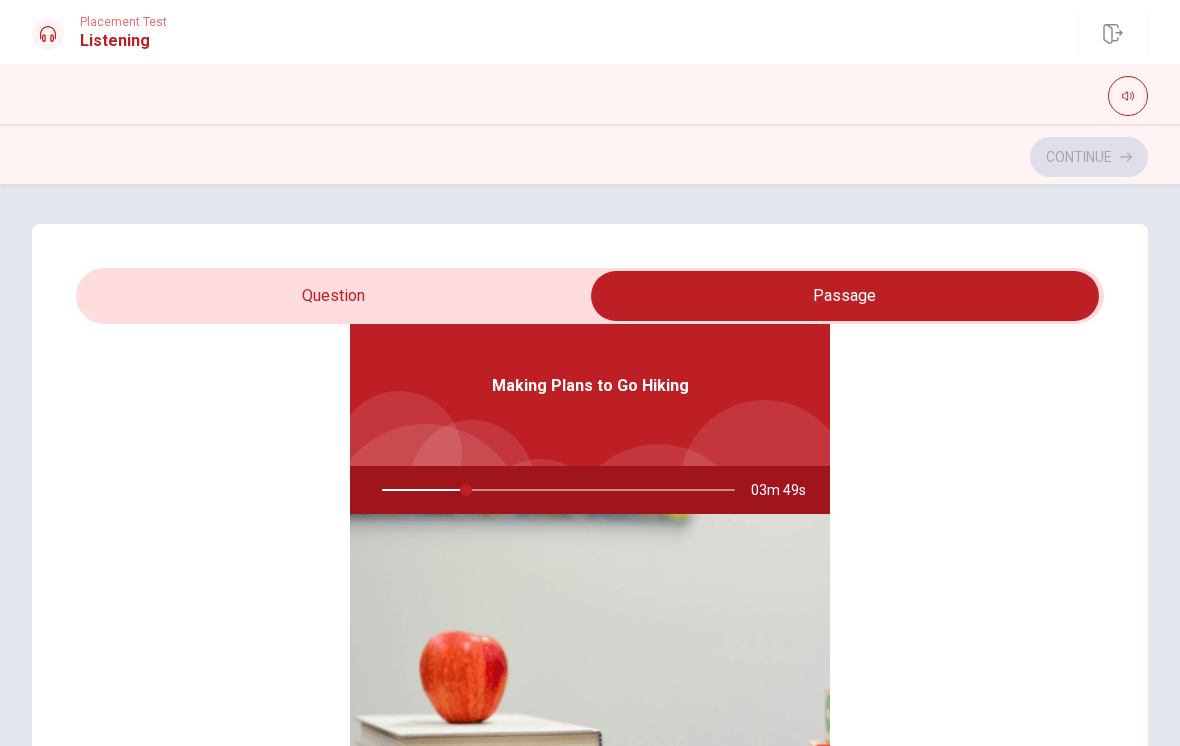 type on "24" 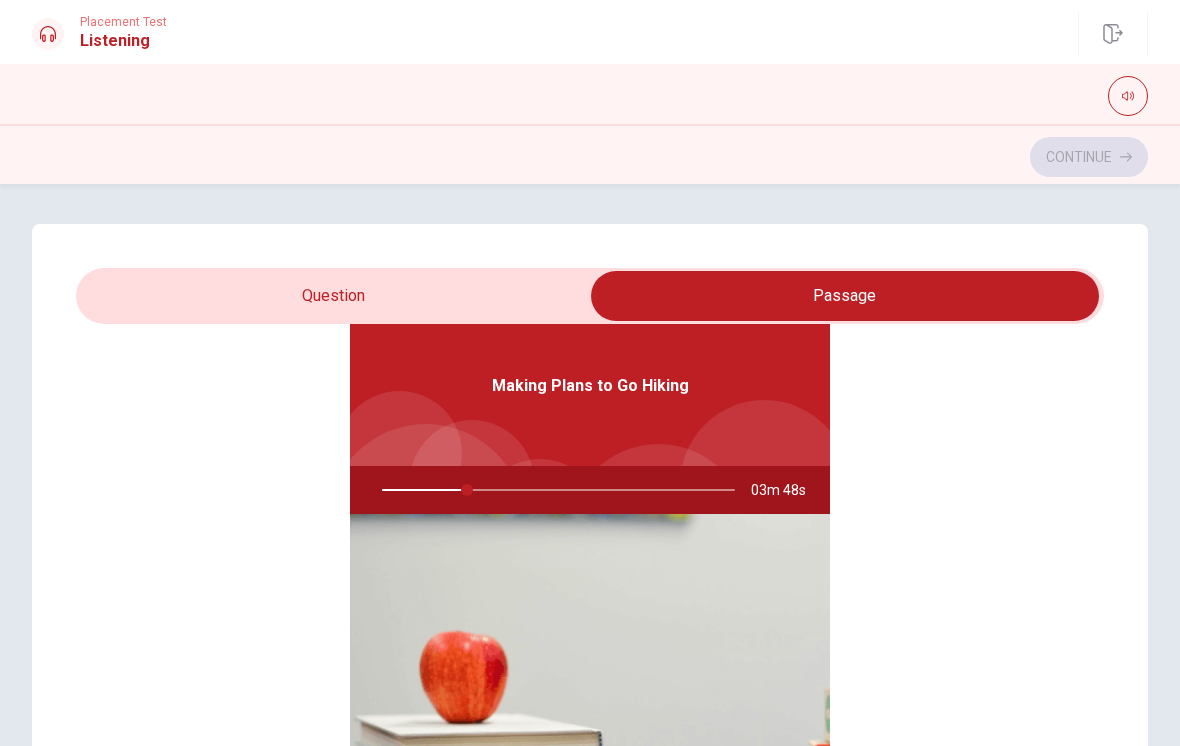 scroll, scrollTop: 0, scrollLeft: 0, axis: both 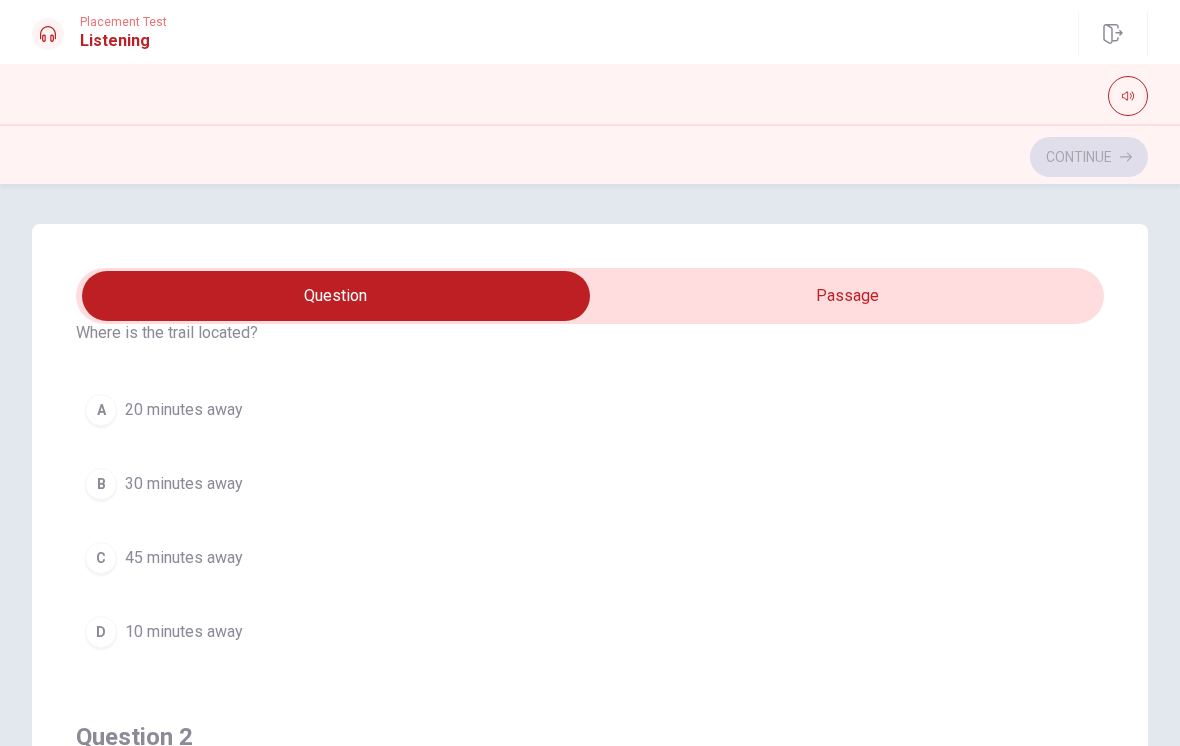 click on "B" at bounding box center [101, 484] 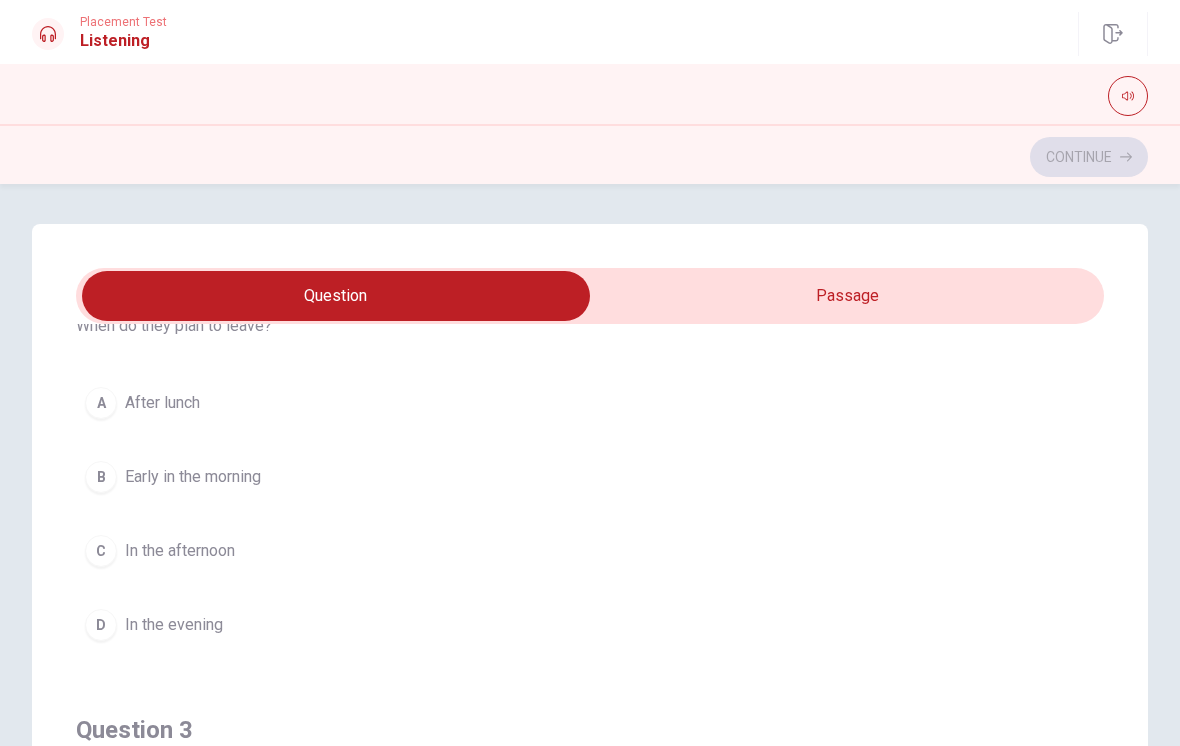 scroll, scrollTop: 552, scrollLeft: 0, axis: vertical 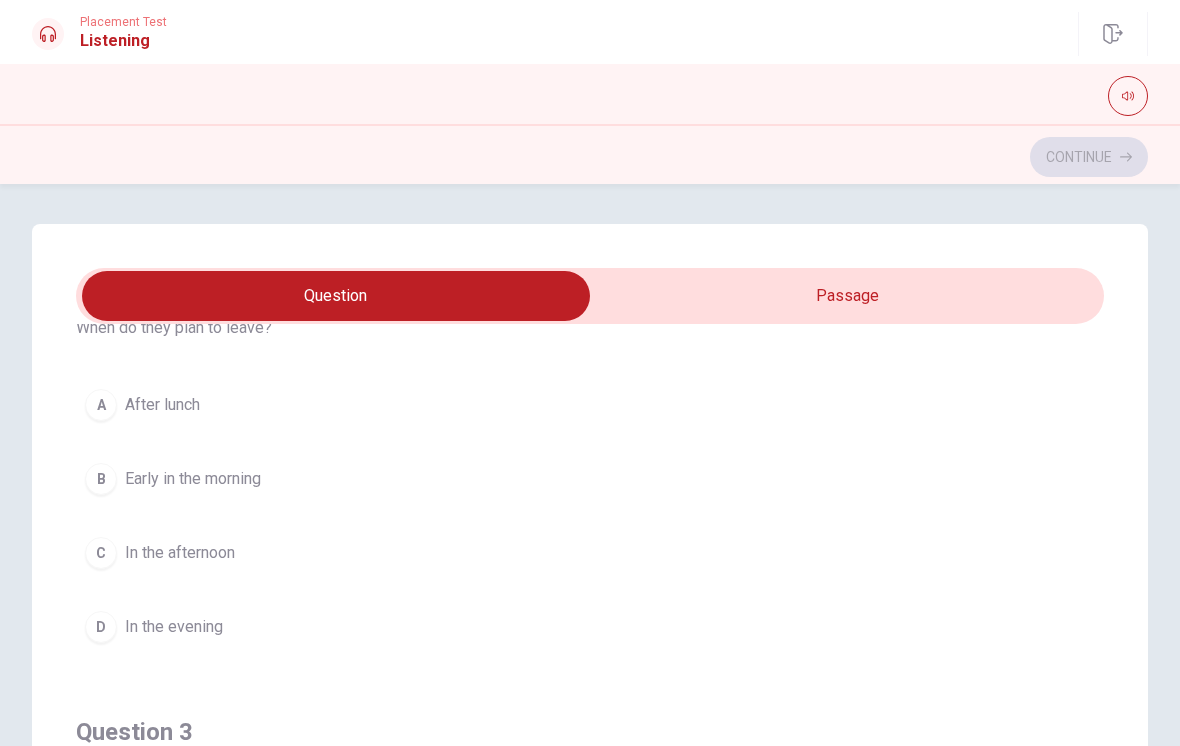 click on "B Early in the morning" at bounding box center [590, 479] 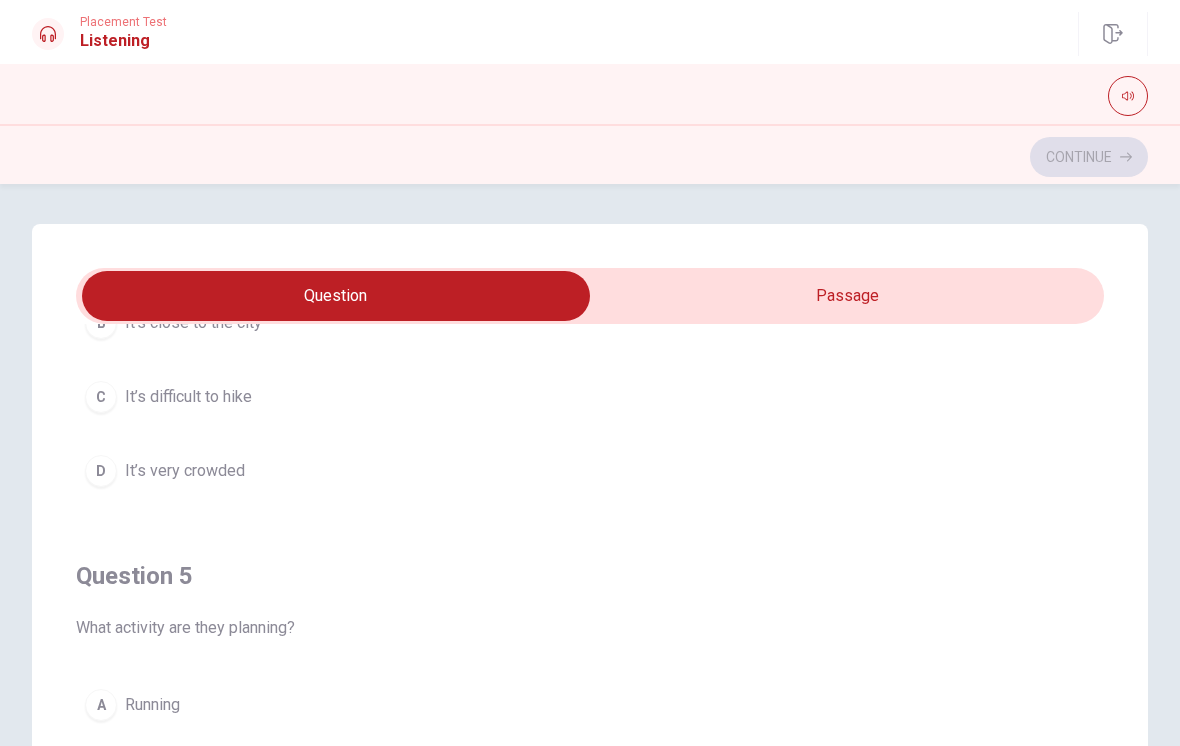 scroll, scrollTop: 1621, scrollLeft: 0, axis: vertical 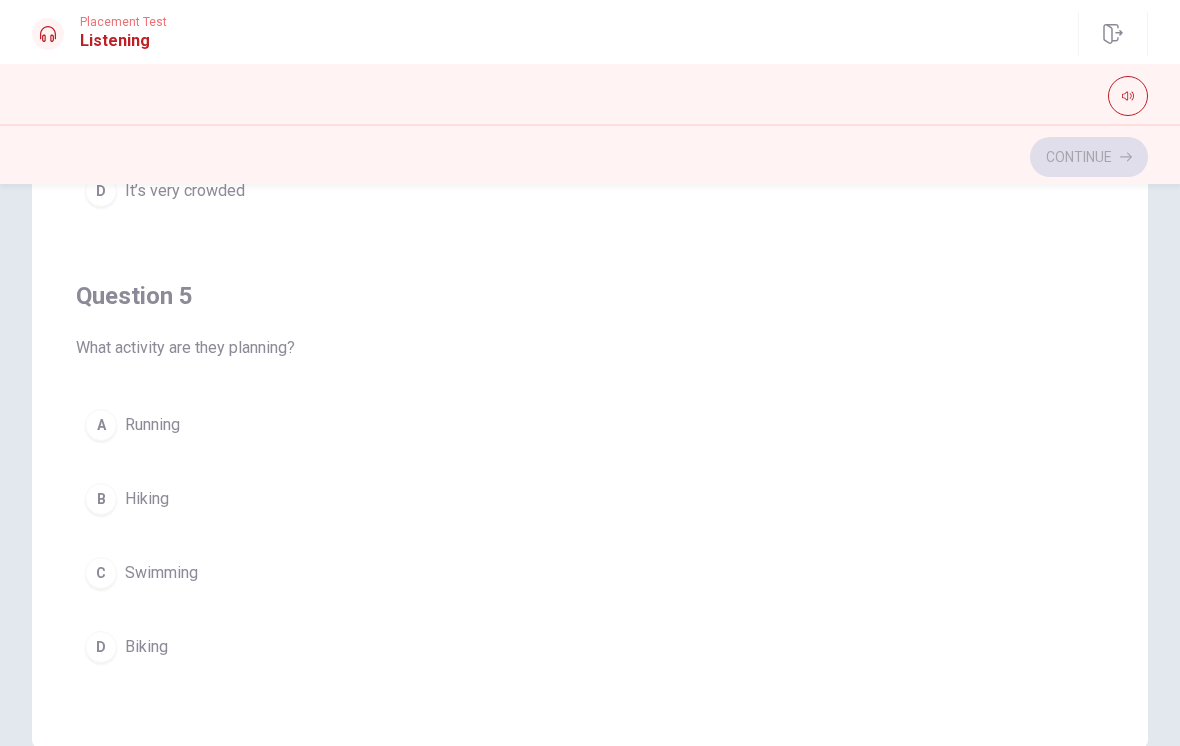 click on "B" at bounding box center (101, 499) 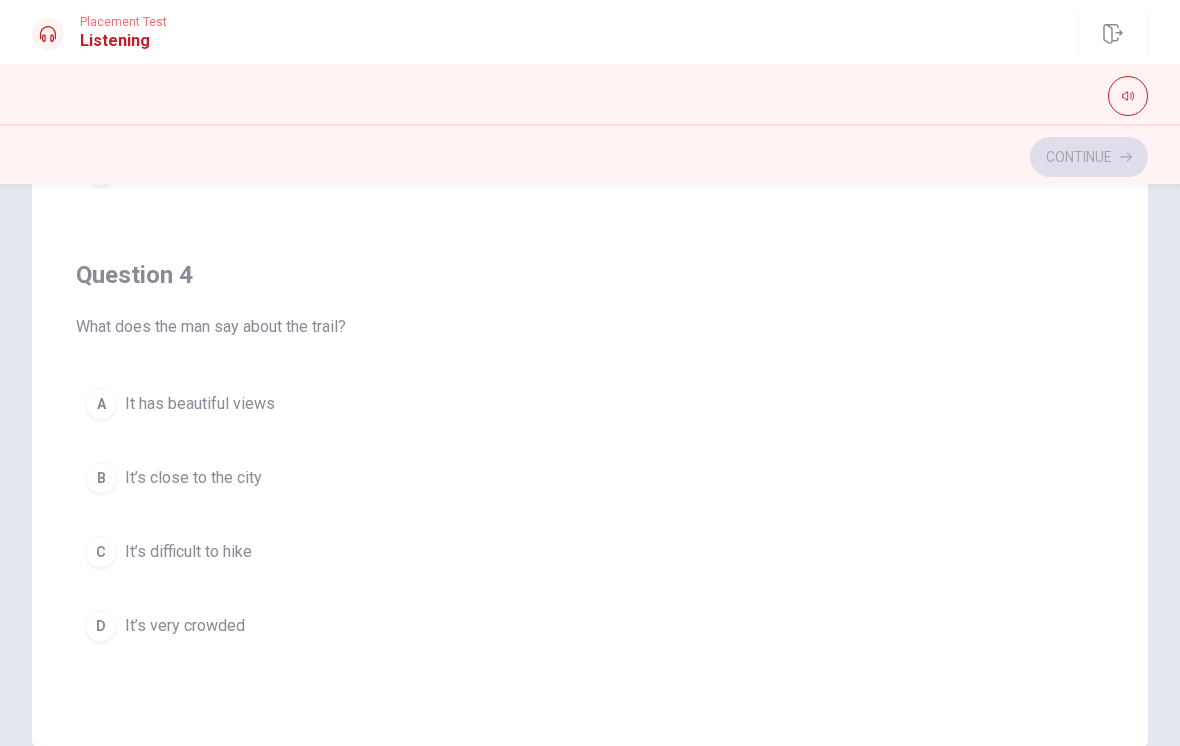 scroll, scrollTop: 1174, scrollLeft: 0, axis: vertical 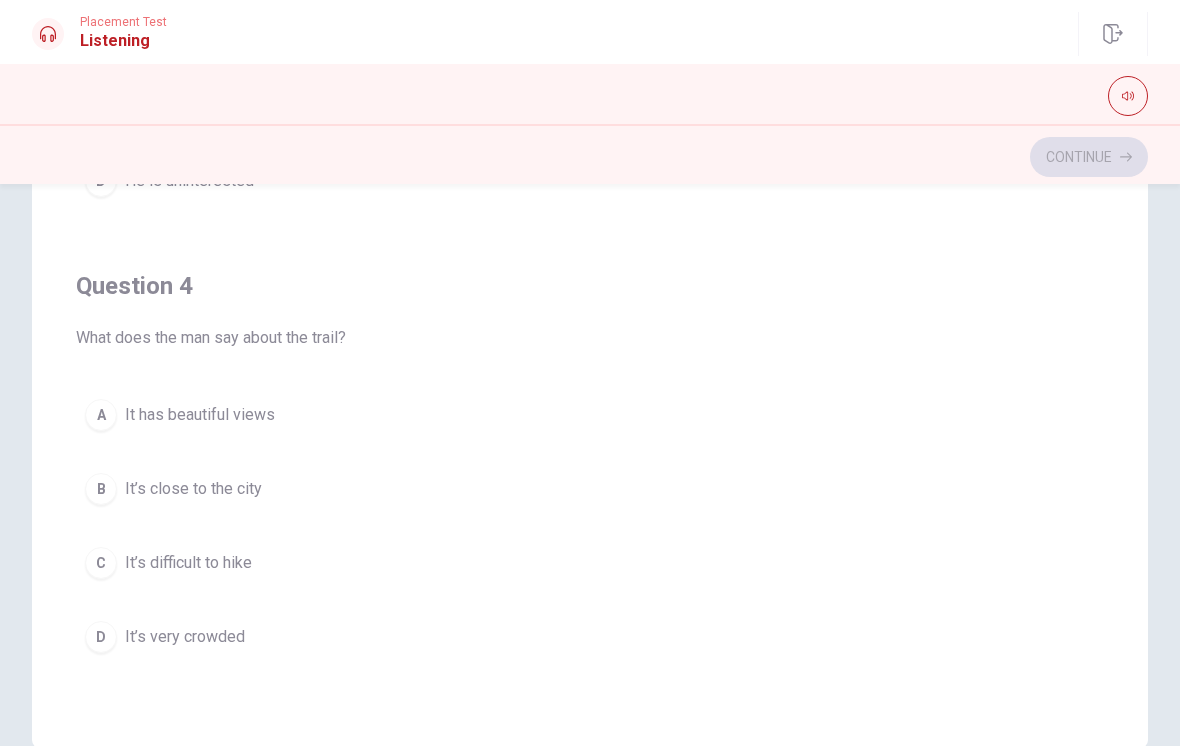 click on "A" at bounding box center [101, 415] 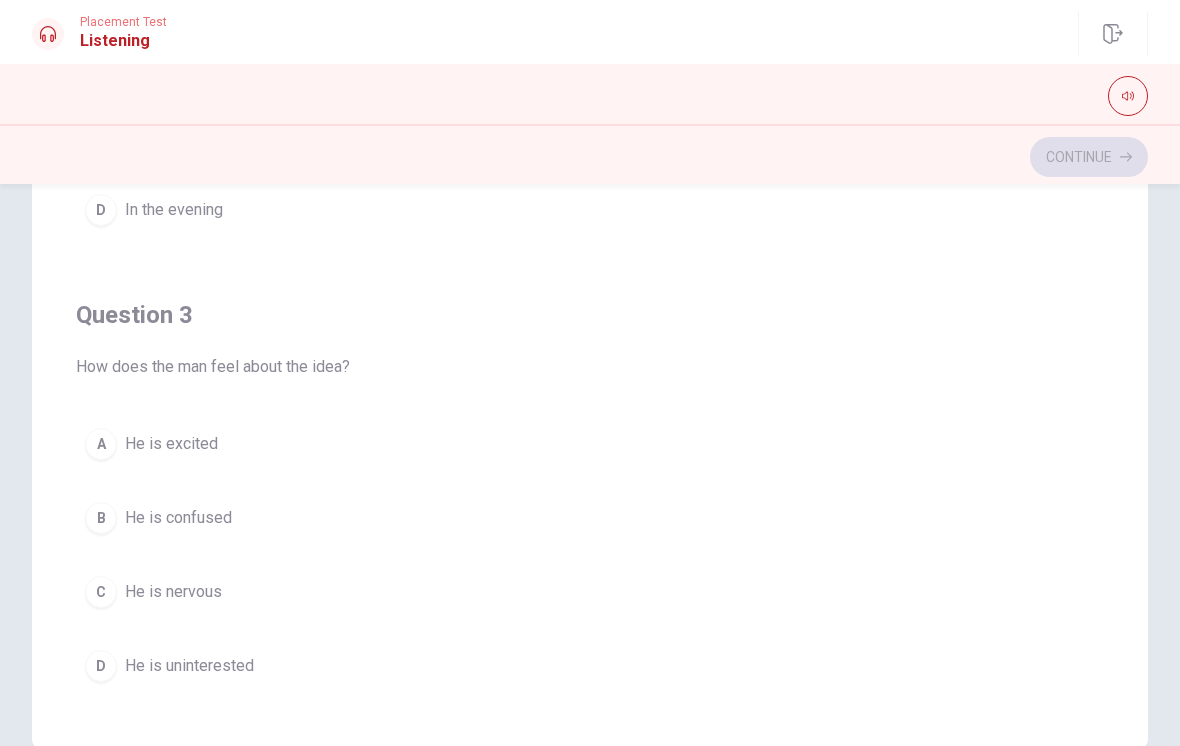 scroll, scrollTop: 686, scrollLeft: 0, axis: vertical 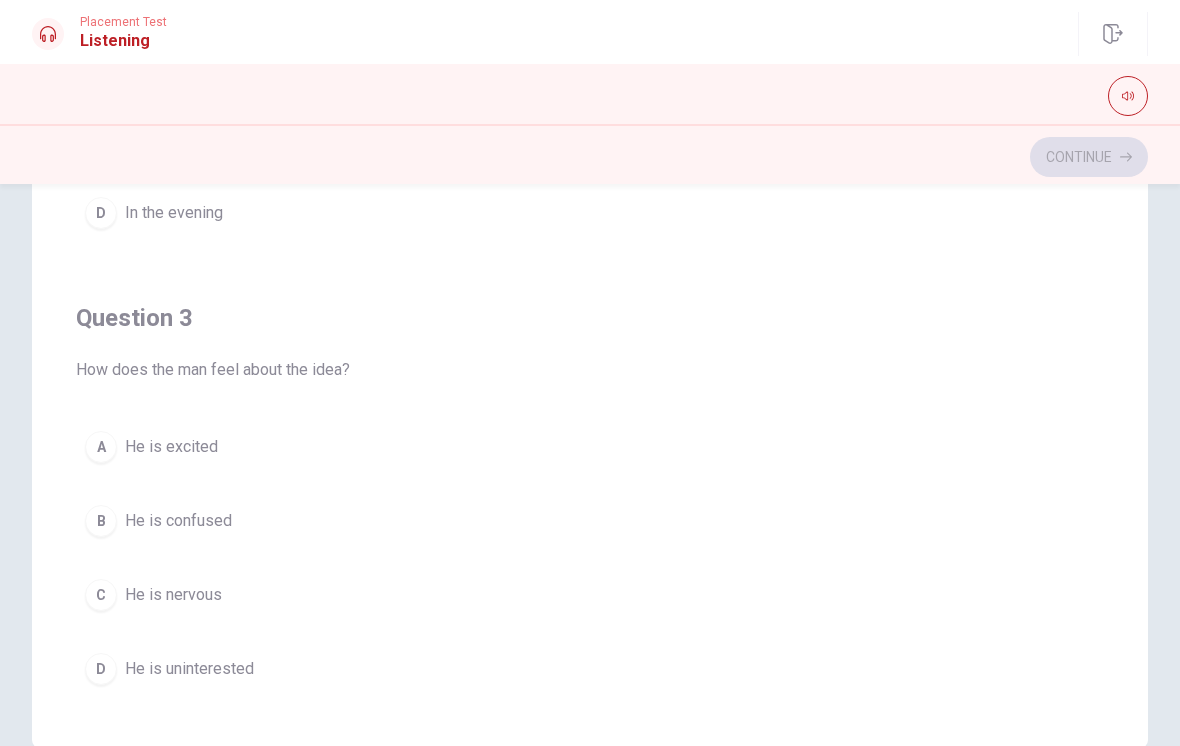 click on "A" at bounding box center [101, 447] 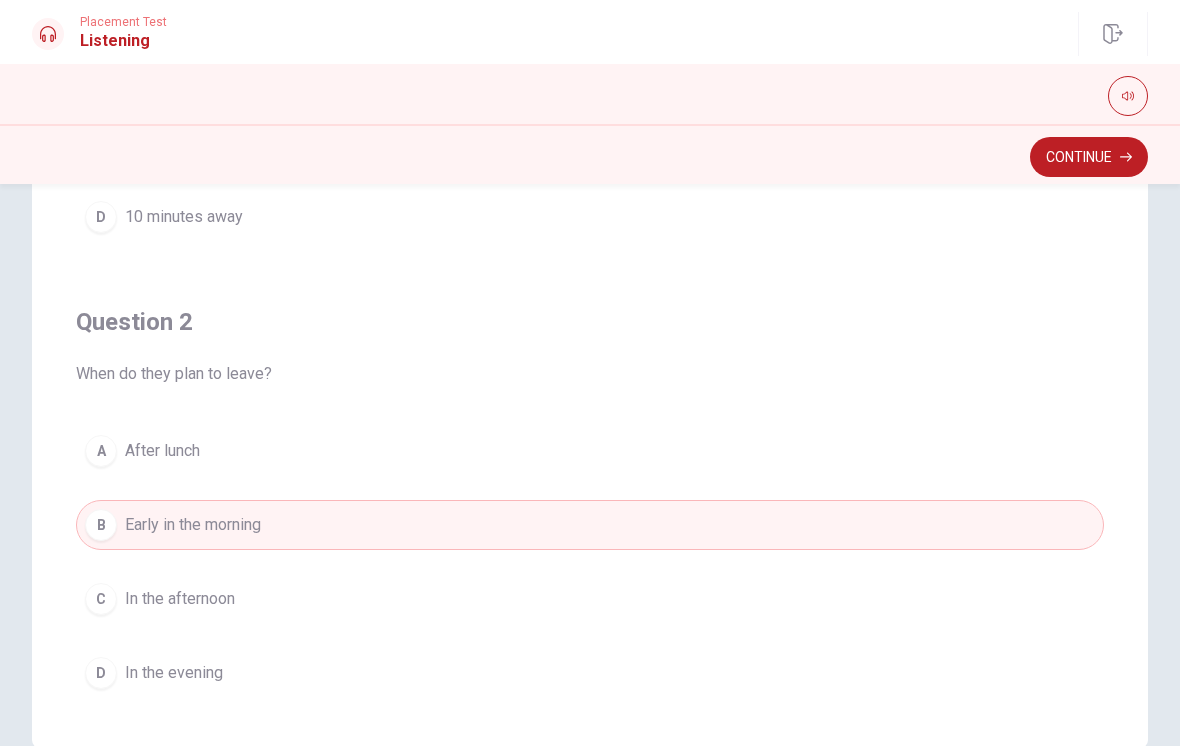 scroll, scrollTop: 228, scrollLeft: 0, axis: vertical 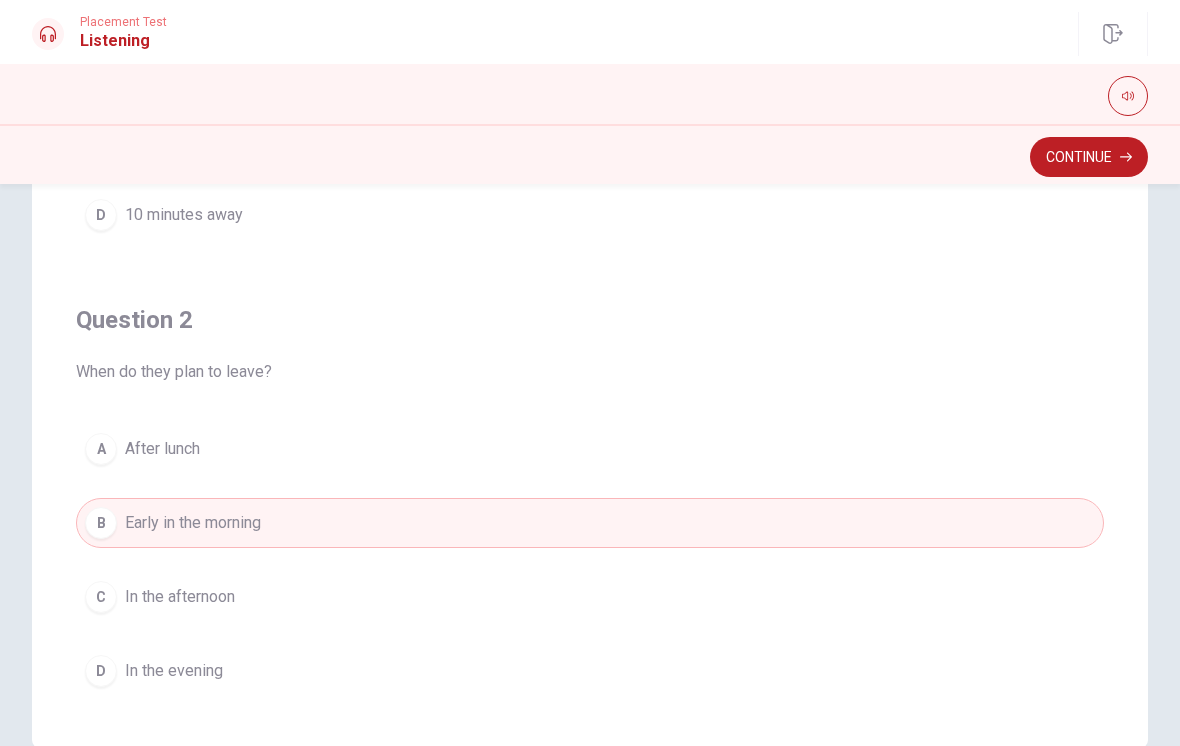click on "Continue" at bounding box center (1089, 157) 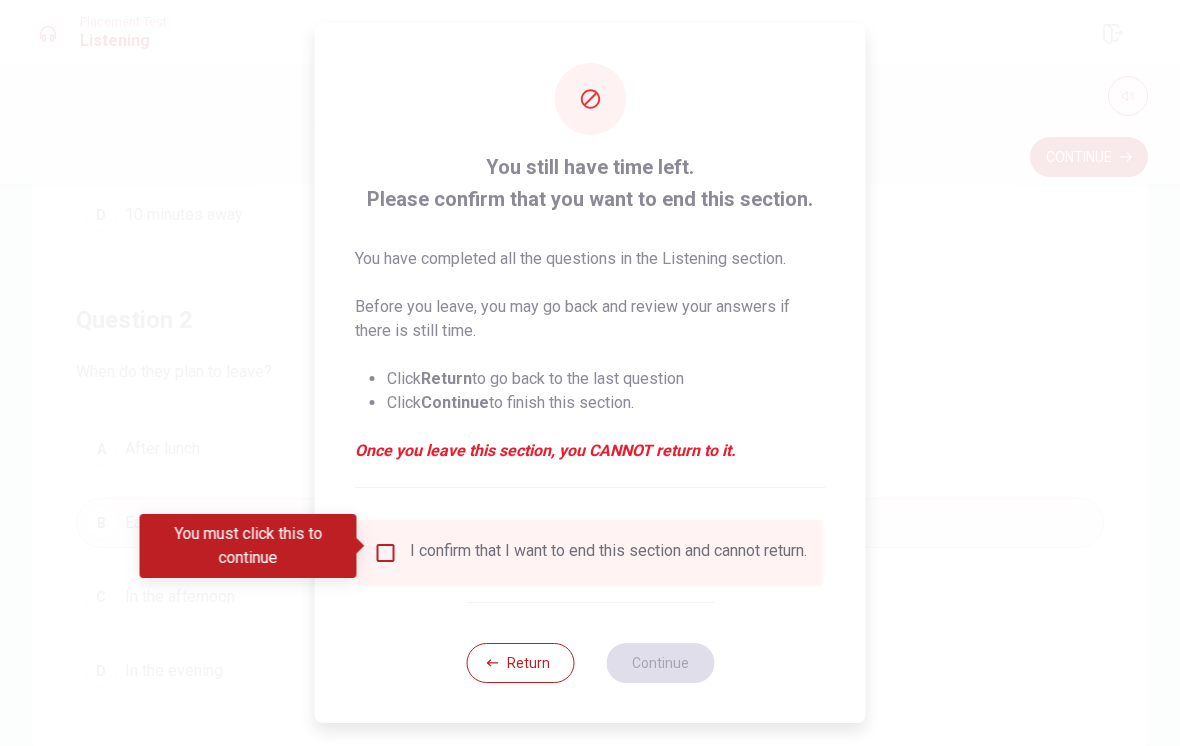click at bounding box center [386, 553] 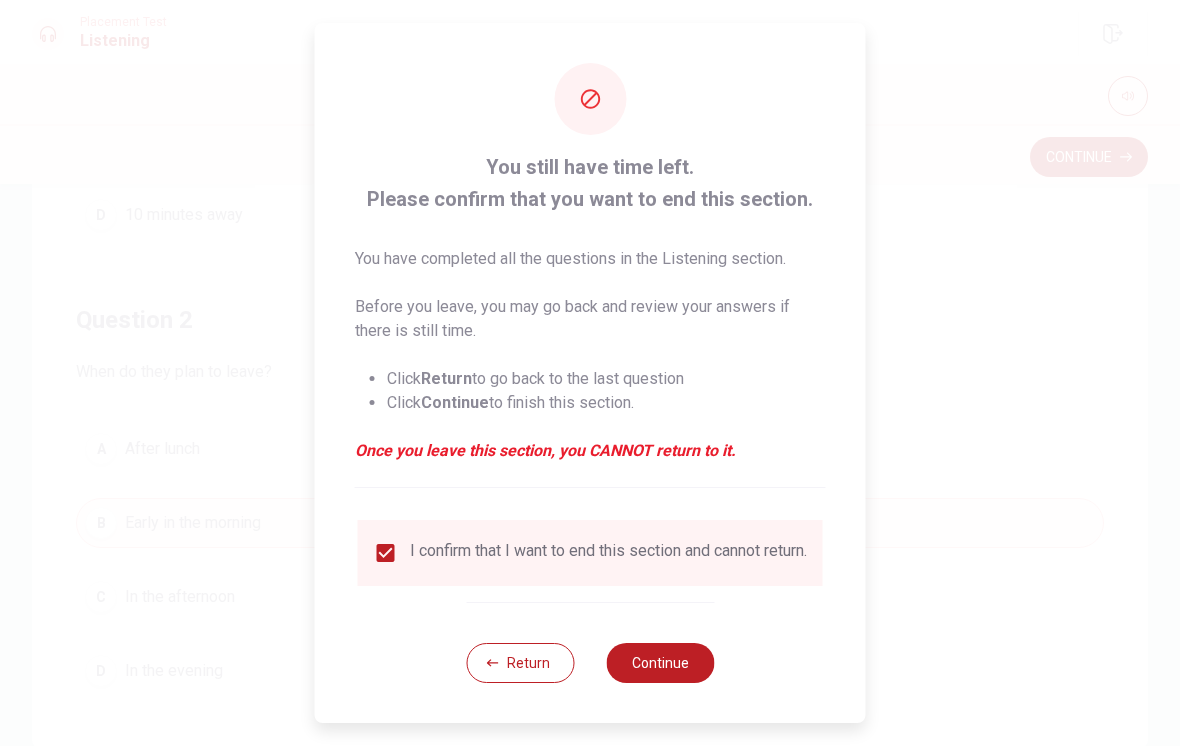 click on "Continue" at bounding box center [660, 663] 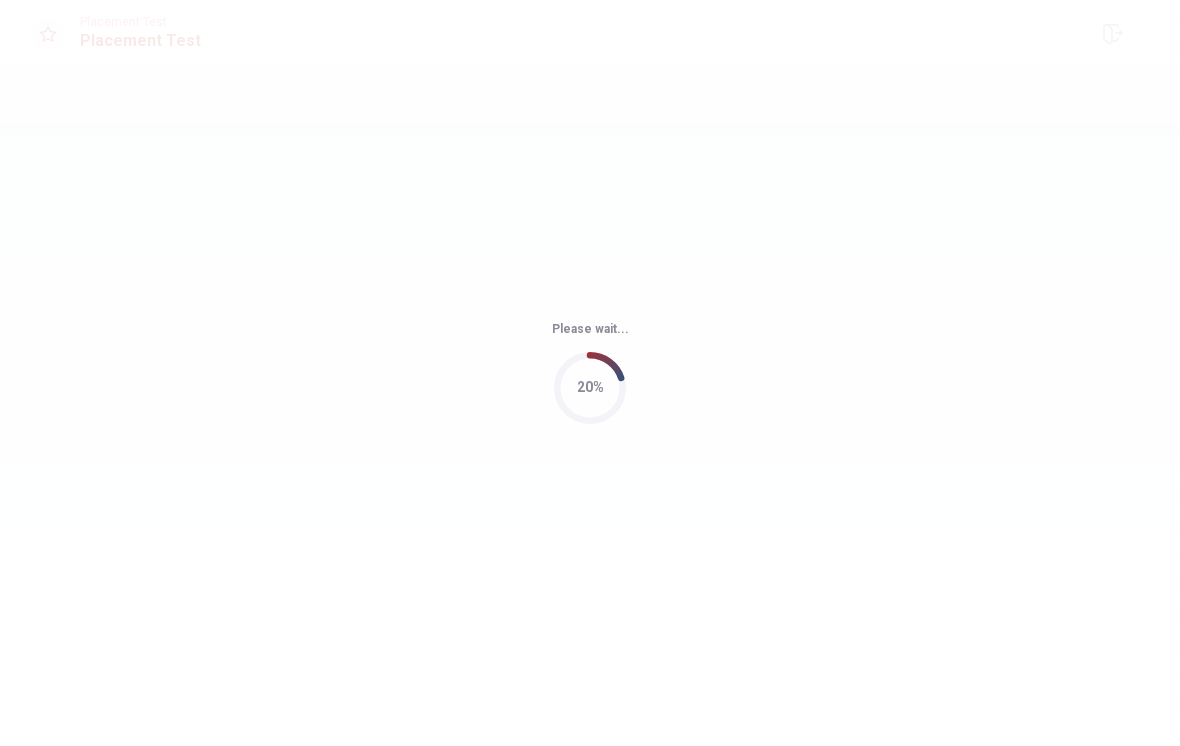 scroll, scrollTop: 0, scrollLeft: 0, axis: both 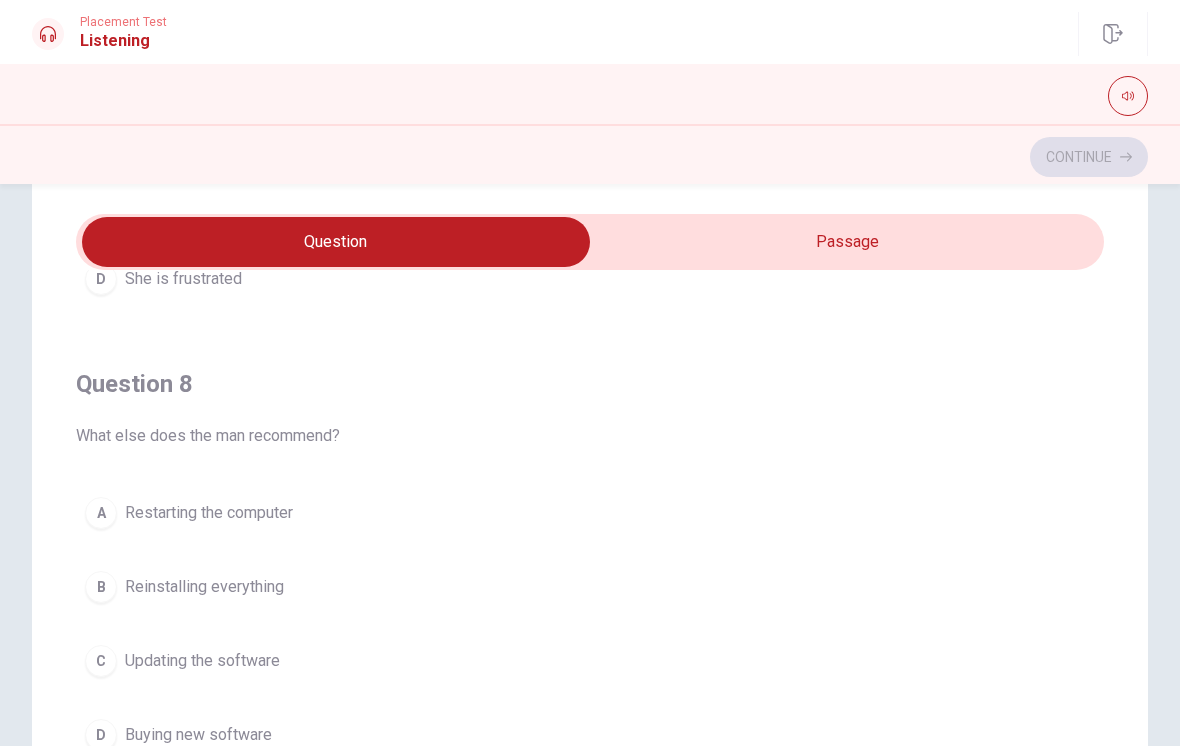 click on "Question 8 What else does the man recommend? A Restarting the computer B Reinstalling everything C Updating the software D Buying new software" at bounding box center (590, 564) 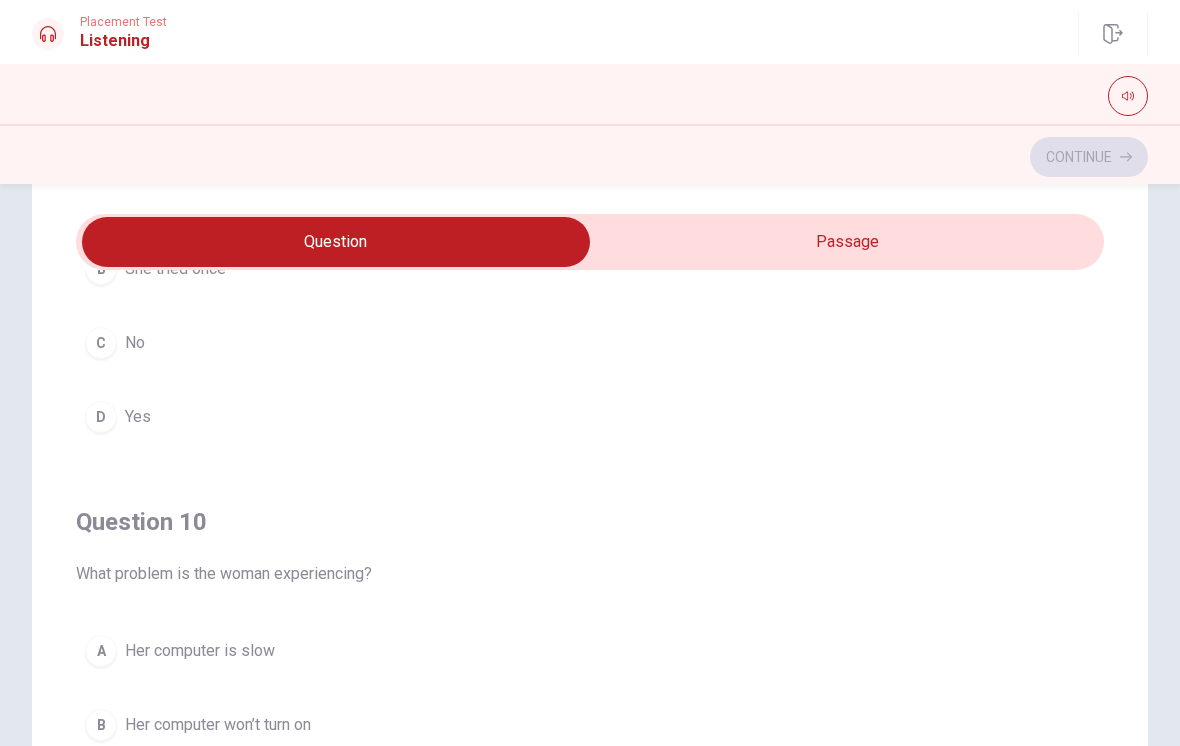 scroll, scrollTop: 1620, scrollLeft: 0, axis: vertical 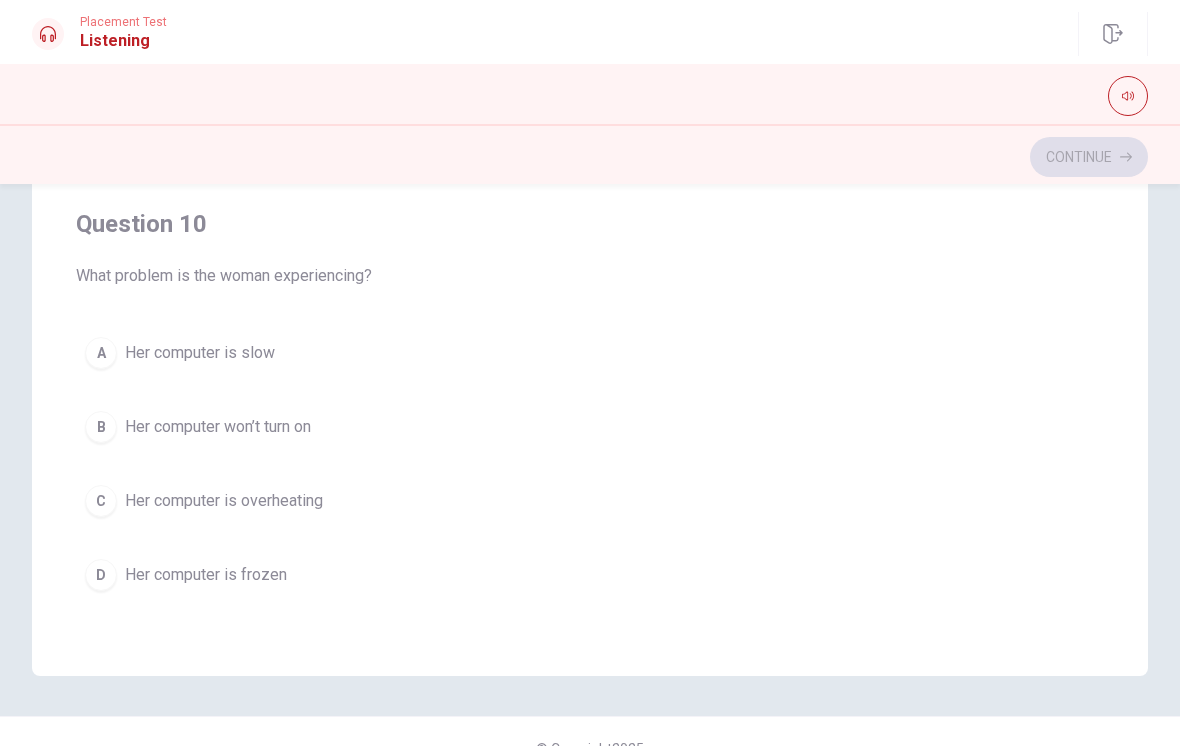 click on "A Her computer is slow" at bounding box center (590, 353) 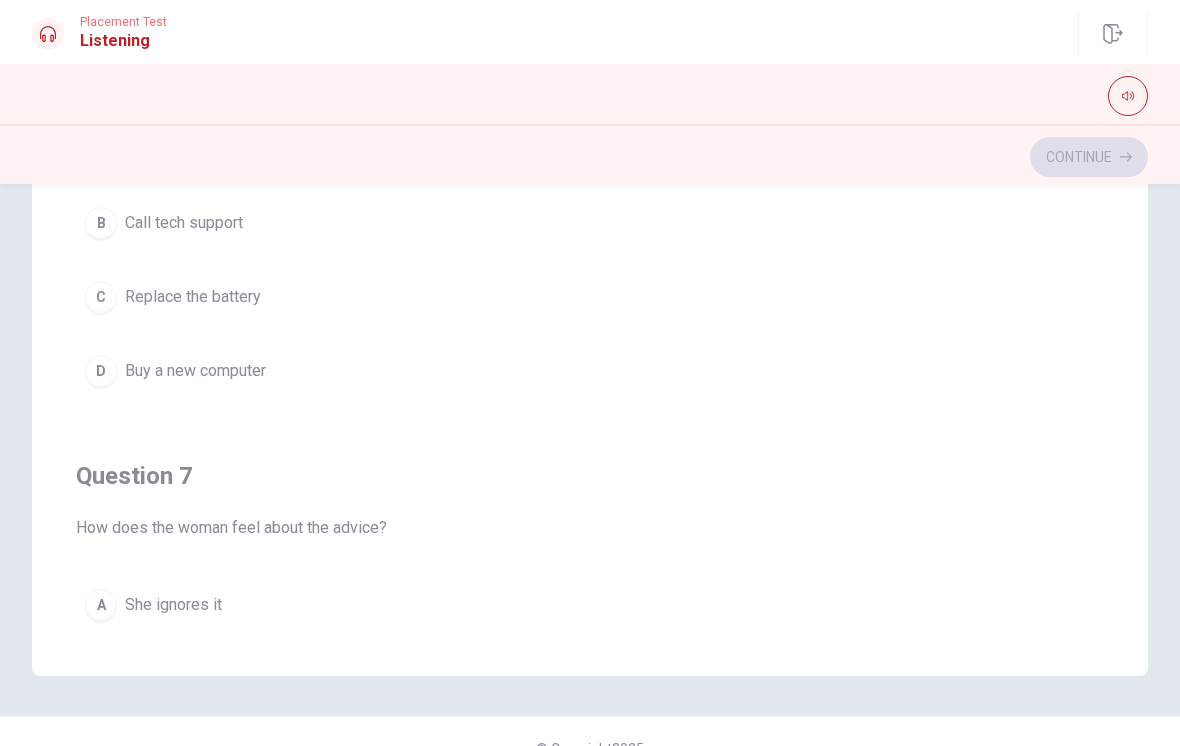 scroll, scrollTop: -2, scrollLeft: 0, axis: vertical 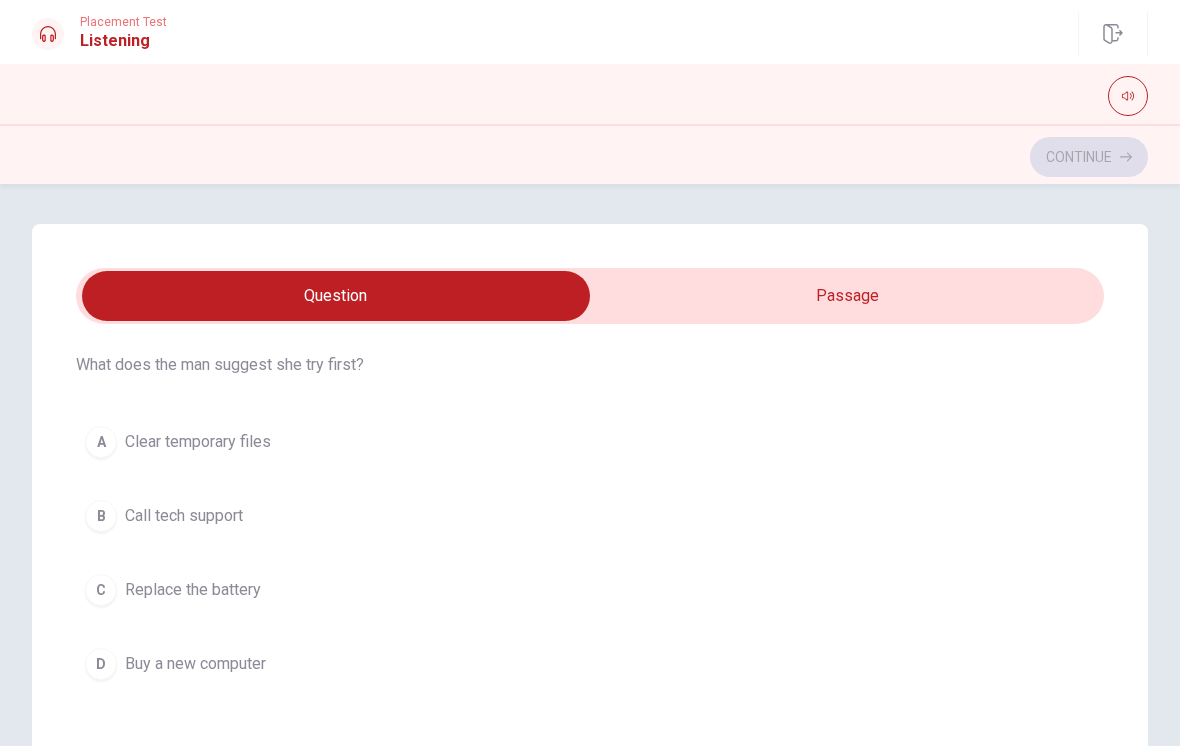 click on "A Clear temporary files" at bounding box center [590, 442] 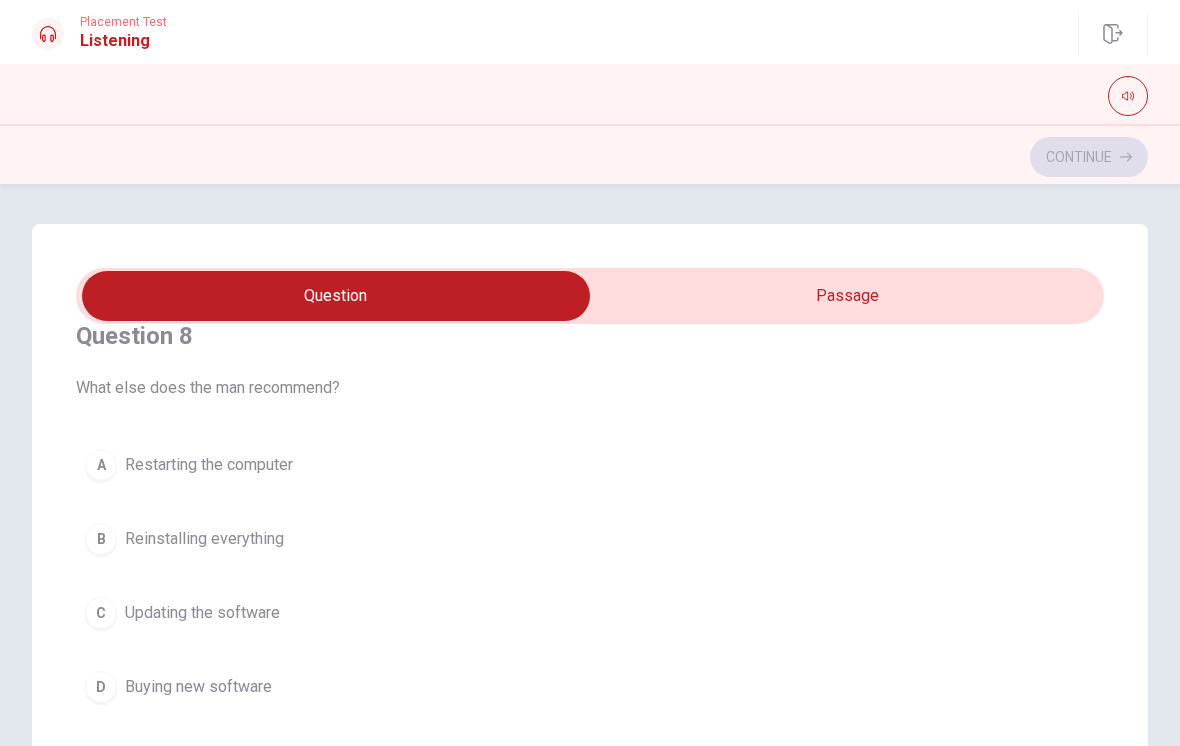 scroll, scrollTop: 949, scrollLeft: 0, axis: vertical 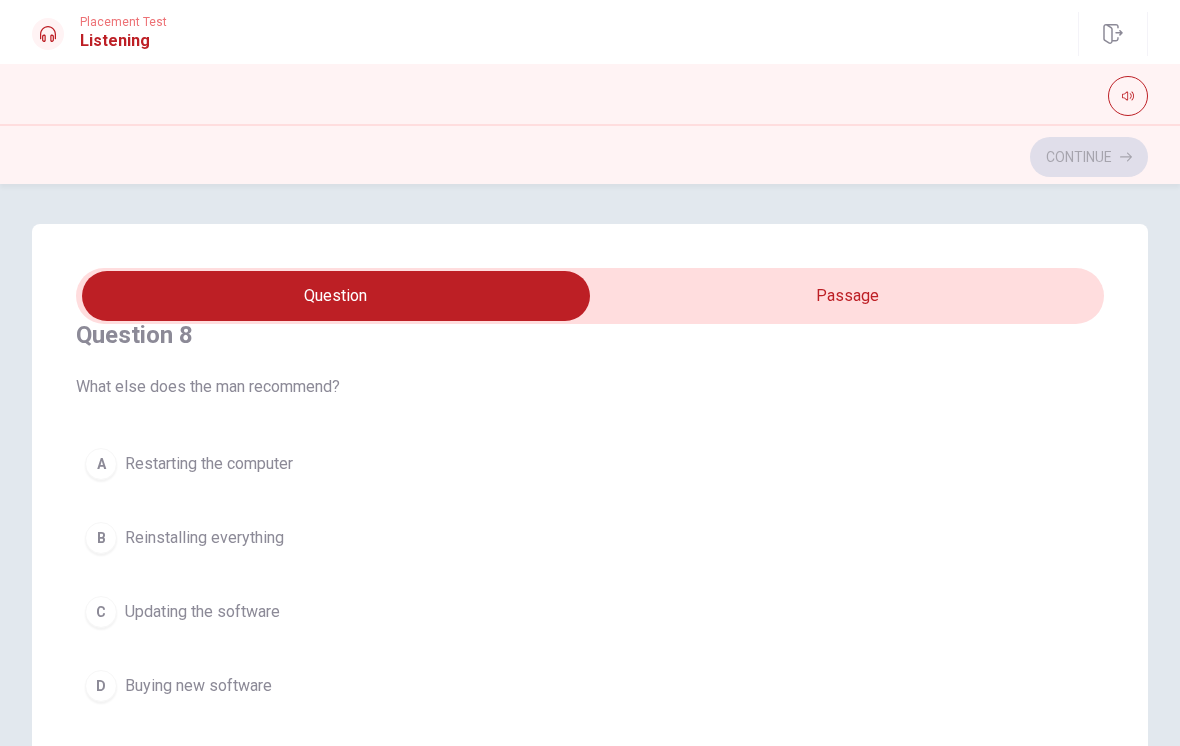 click on "A" at bounding box center [101, 464] 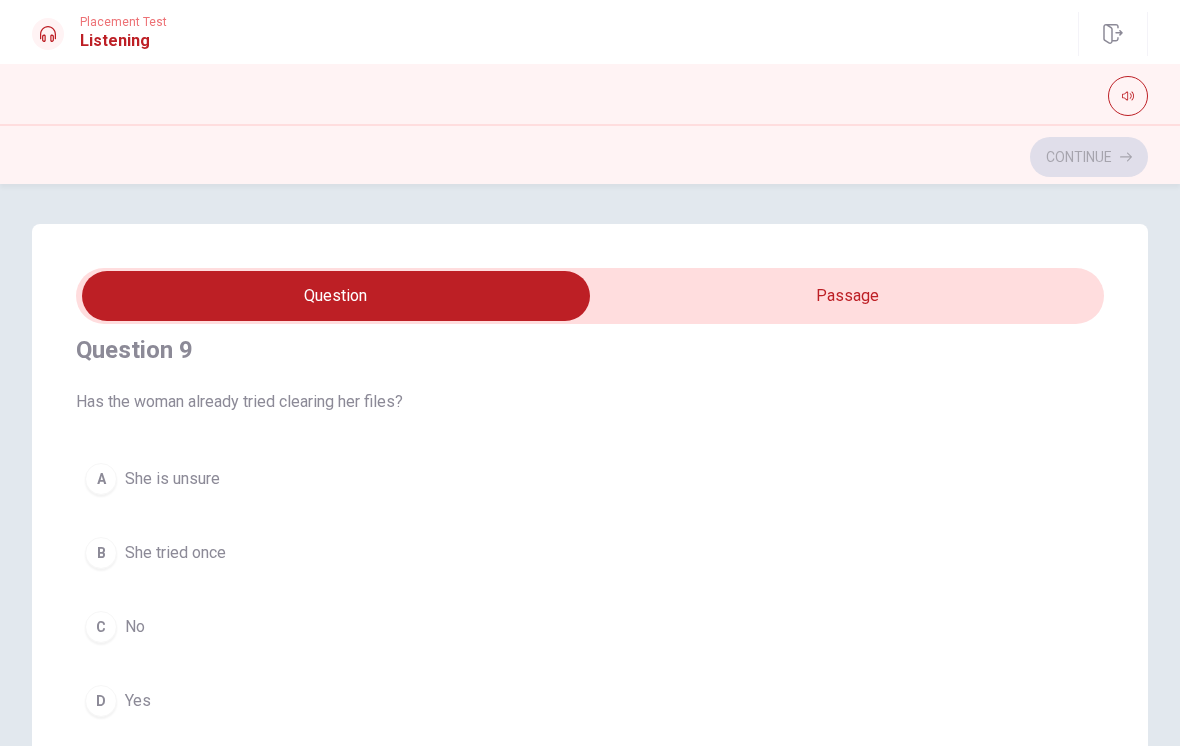 scroll, scrollTop: 1395, scrollLeft: 0, axis: vertical 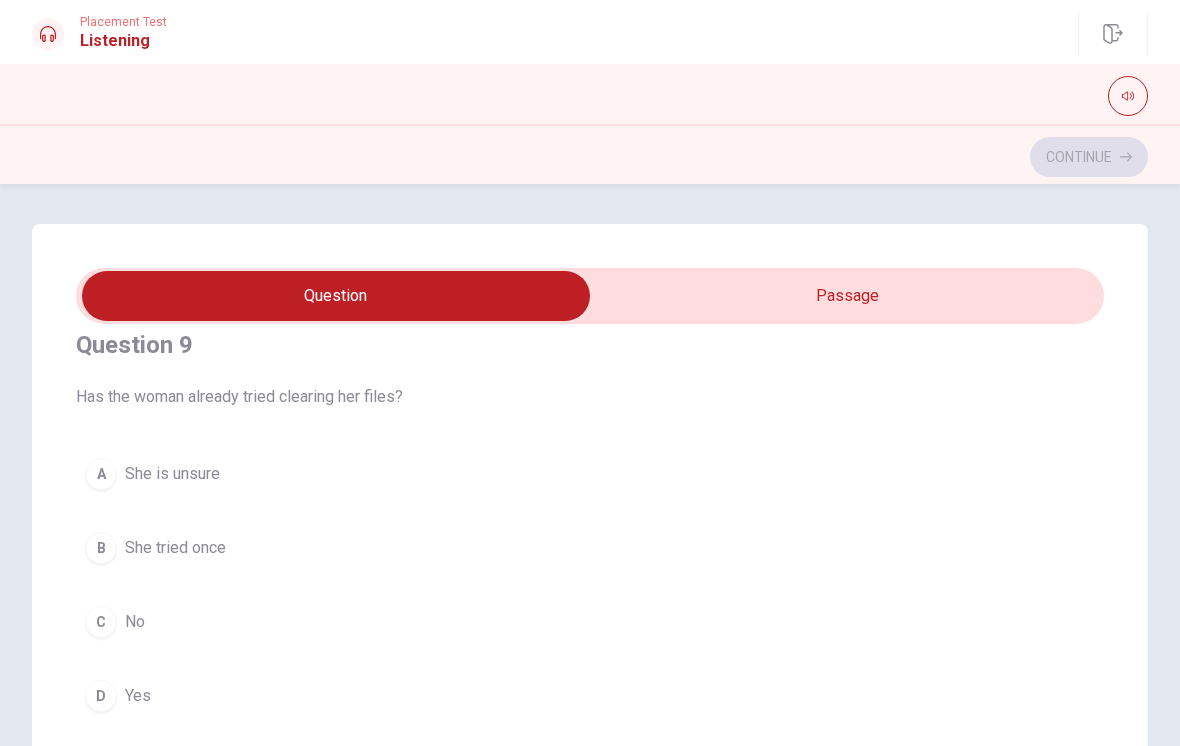click on "D" at bounding box center (101, 696) 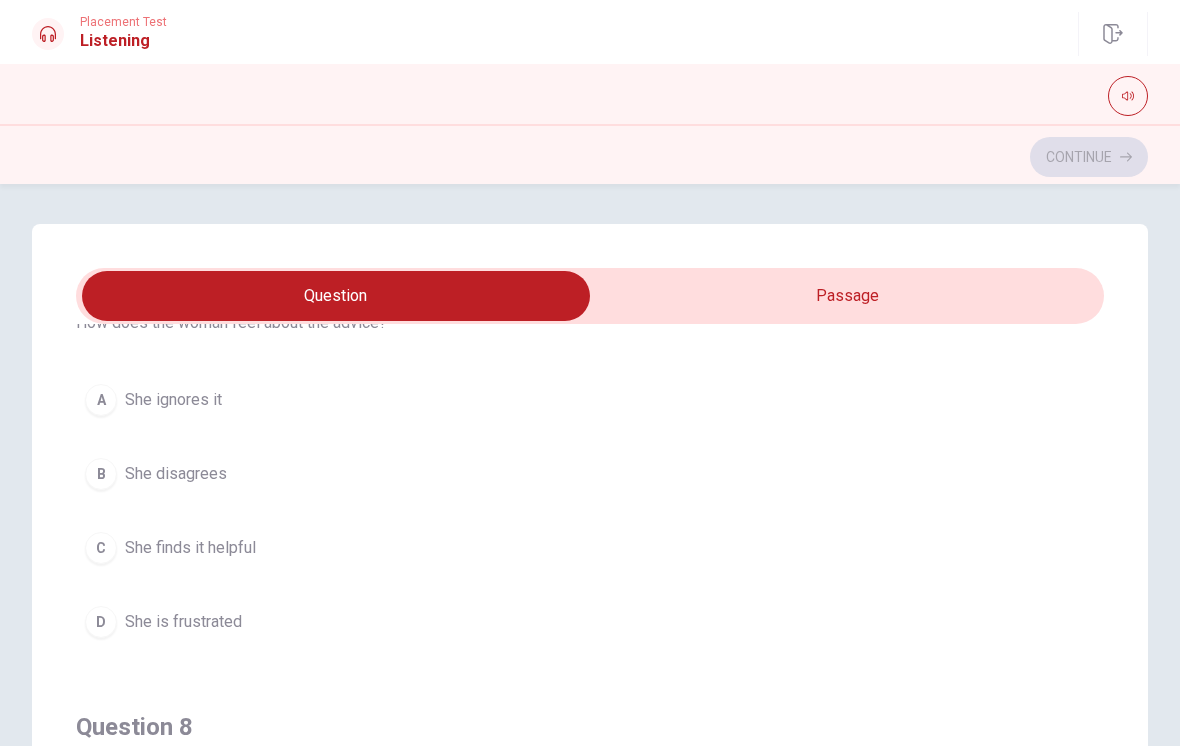 scroll, scrollTop: 560, scrollLeft: 0, axis: vertical 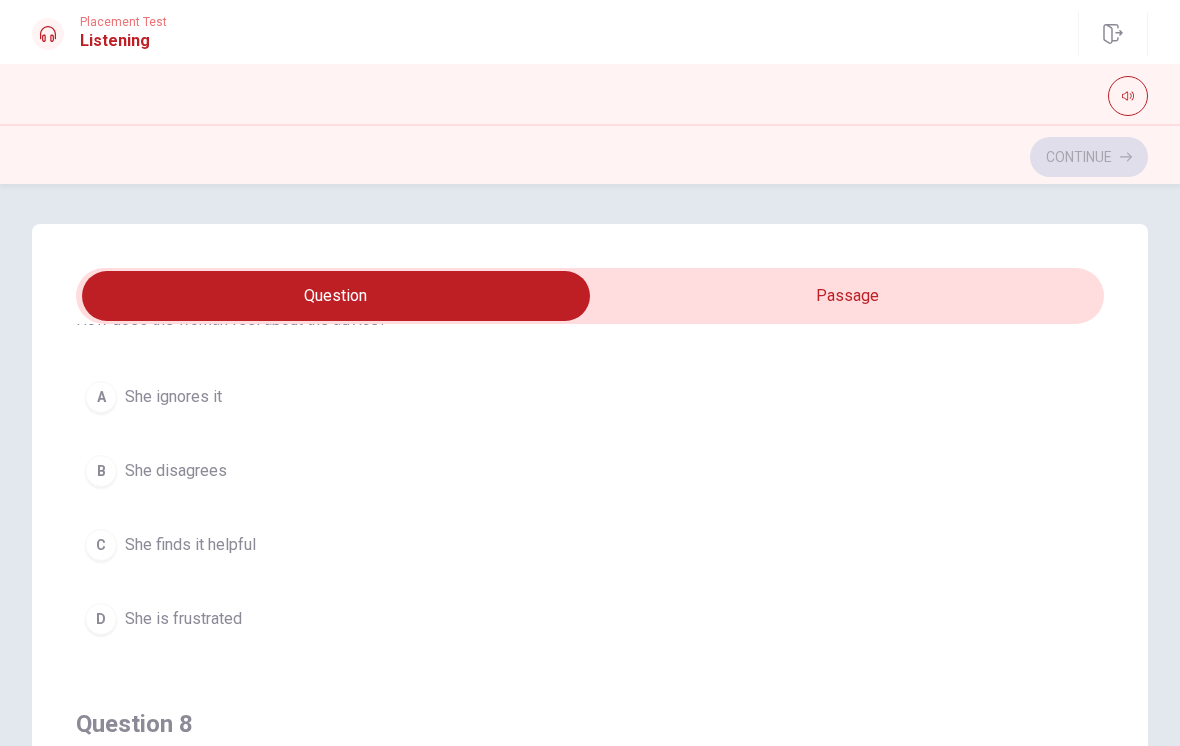 click on "C She finds it helpful" at bounding box center [590, 545] 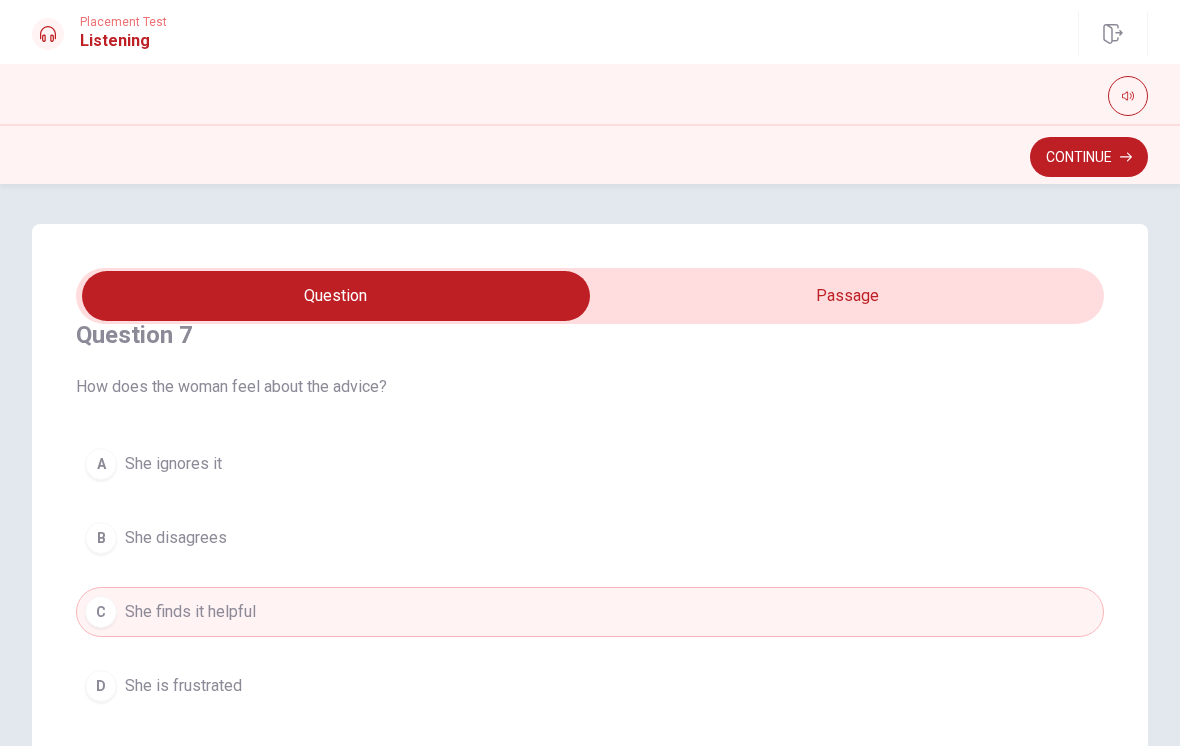 scroll, scrollTop: 531, scrollLeft: 0, axis: vertical 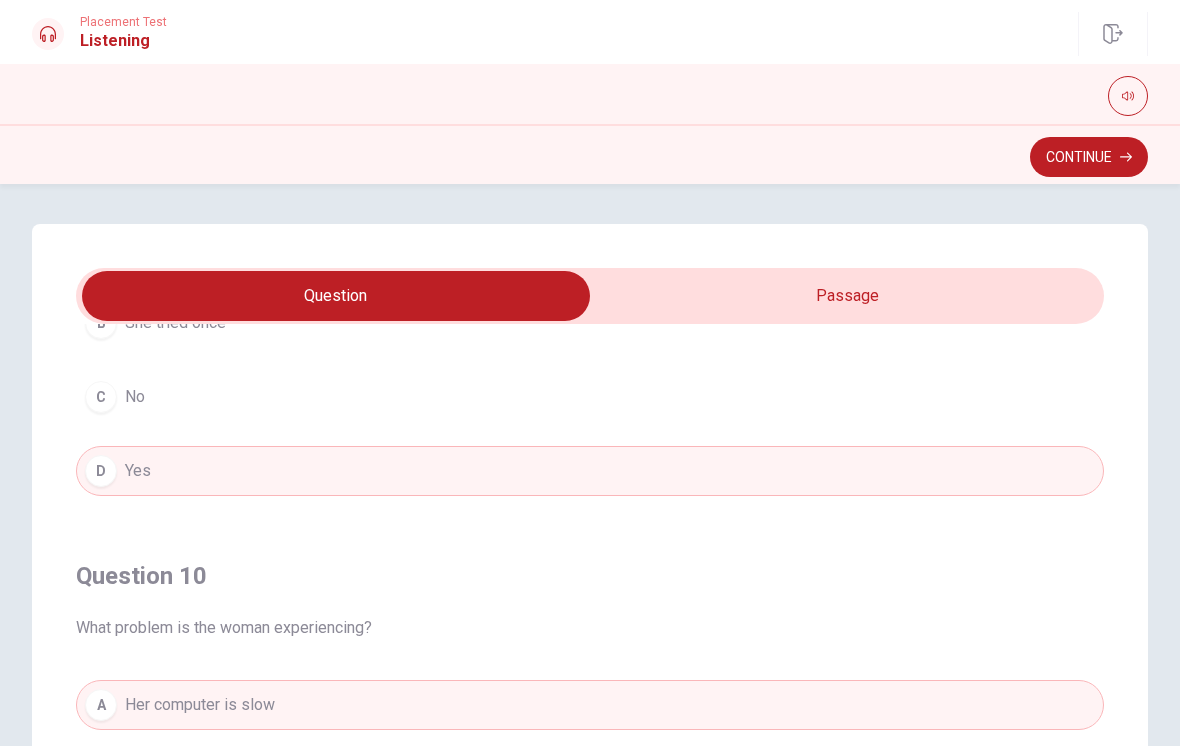 type on "53" 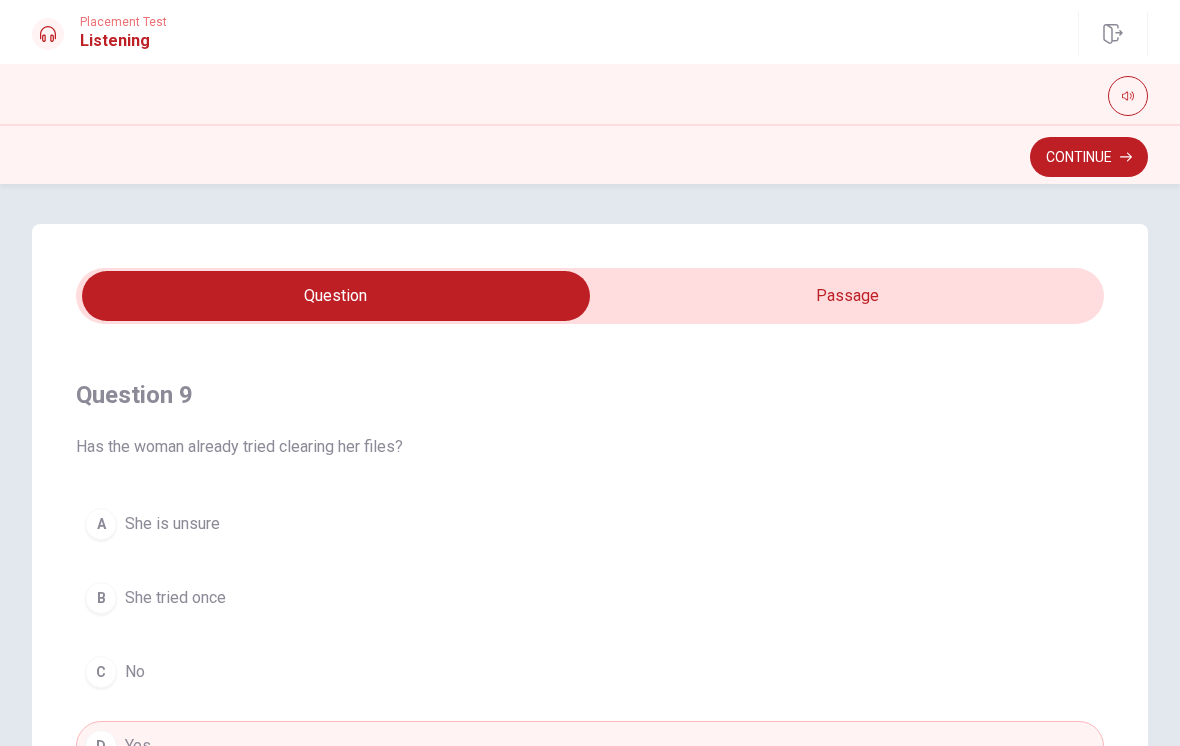 click at bounding box center (336, 296) 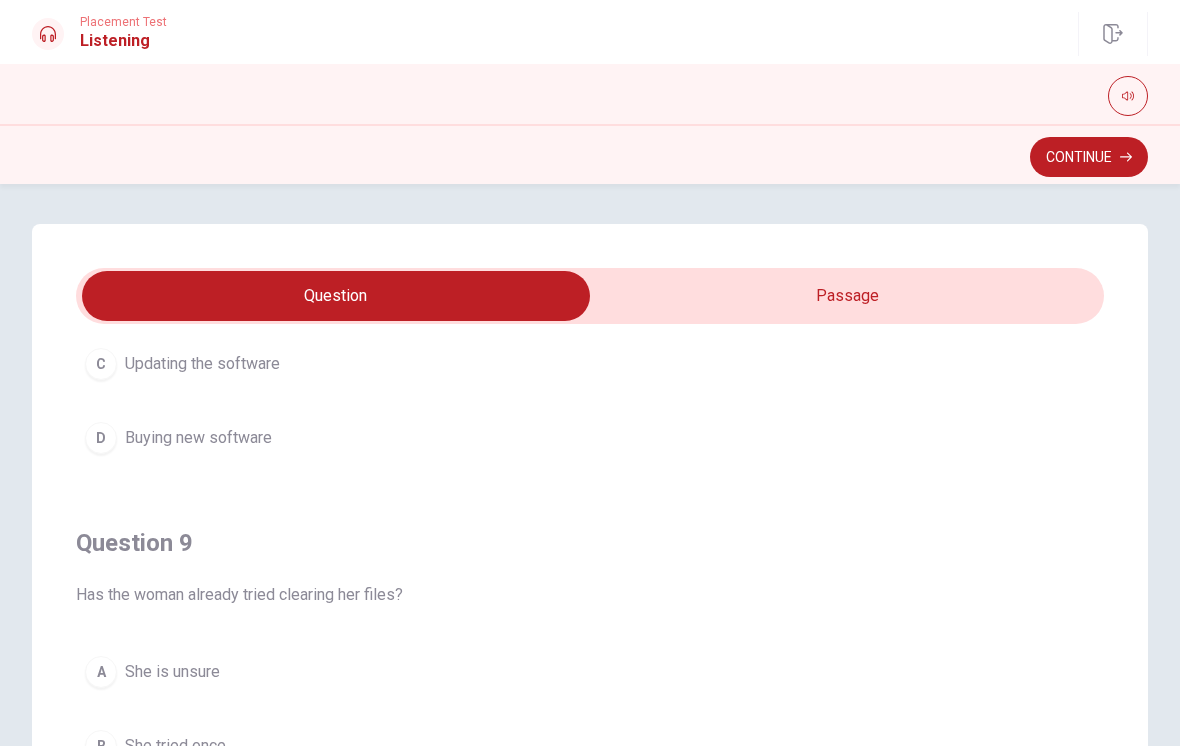 checkbox on "true" 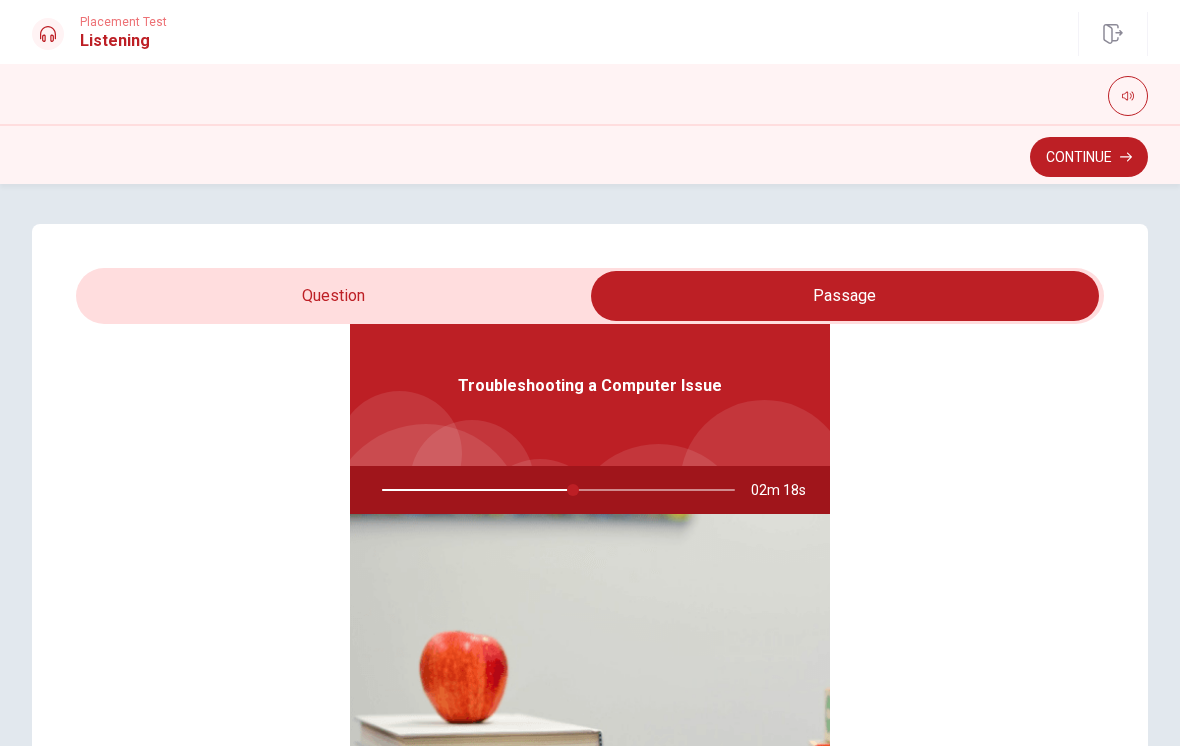 type on "54" 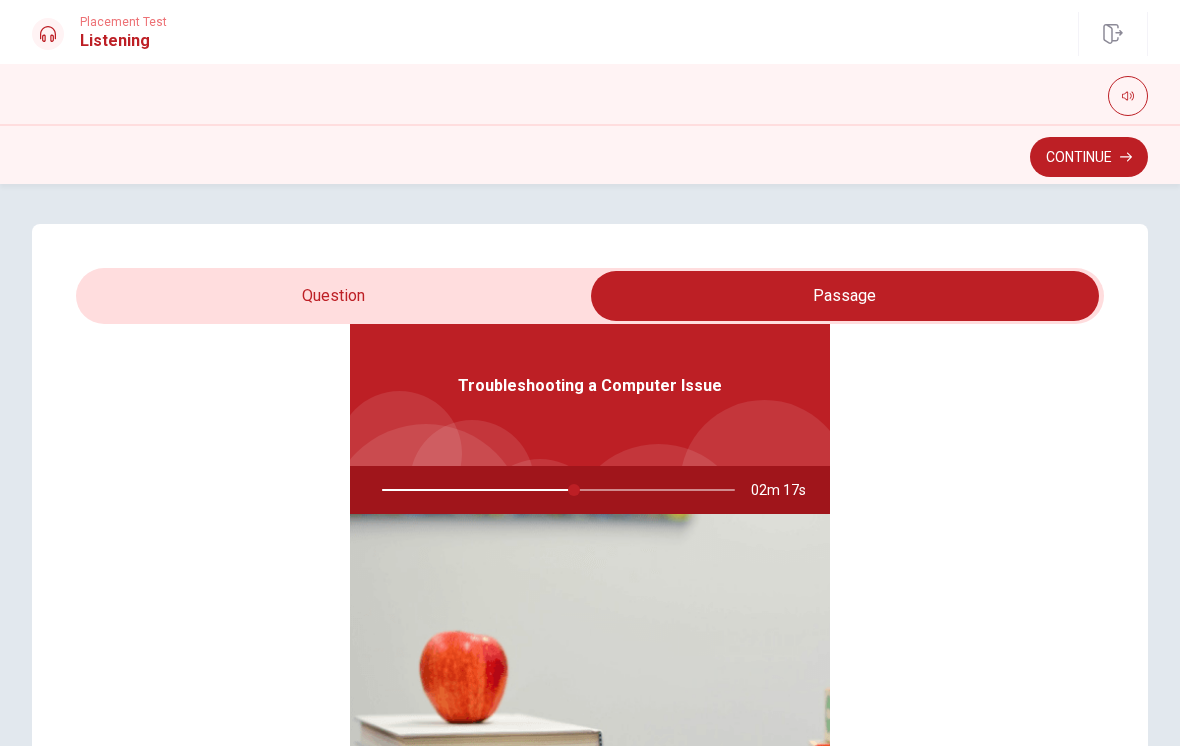 click at bounding box center [845, 296] 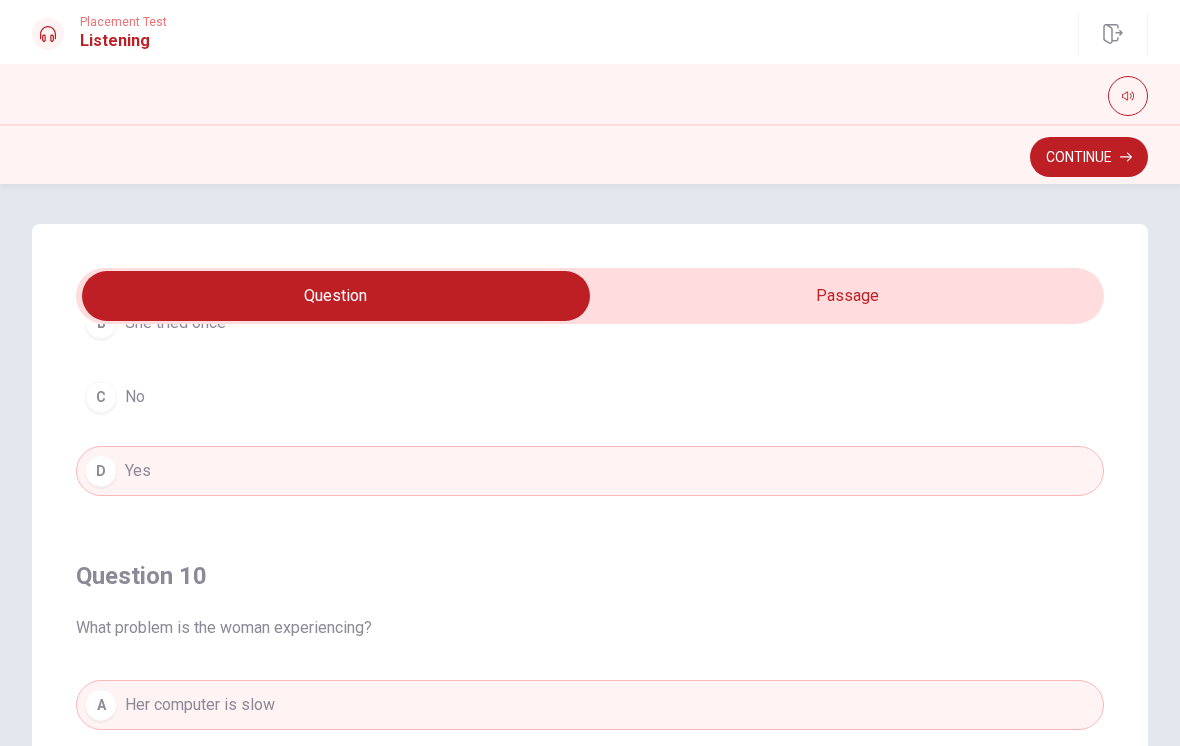 scroll, scrollTop: 1620, scrollLeft: 0, axis: vertical 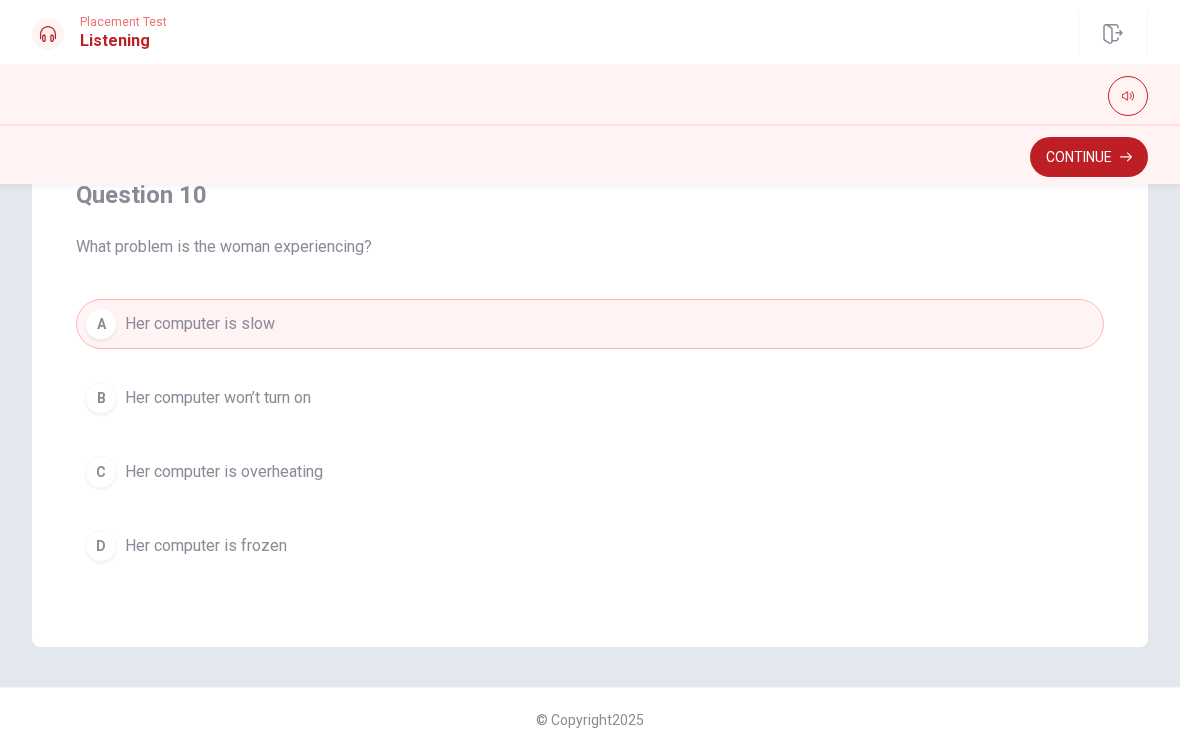click on "Continue" at bounding box center [1089, 157] 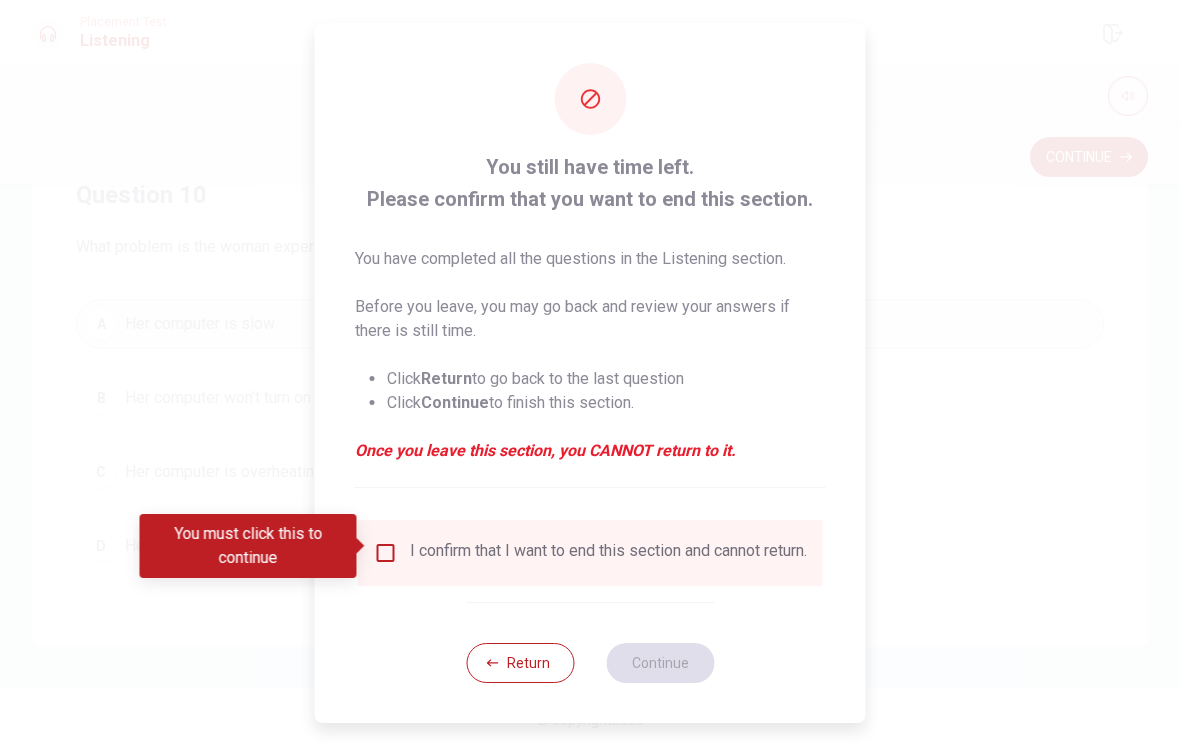click at bounding box center [386, 553] 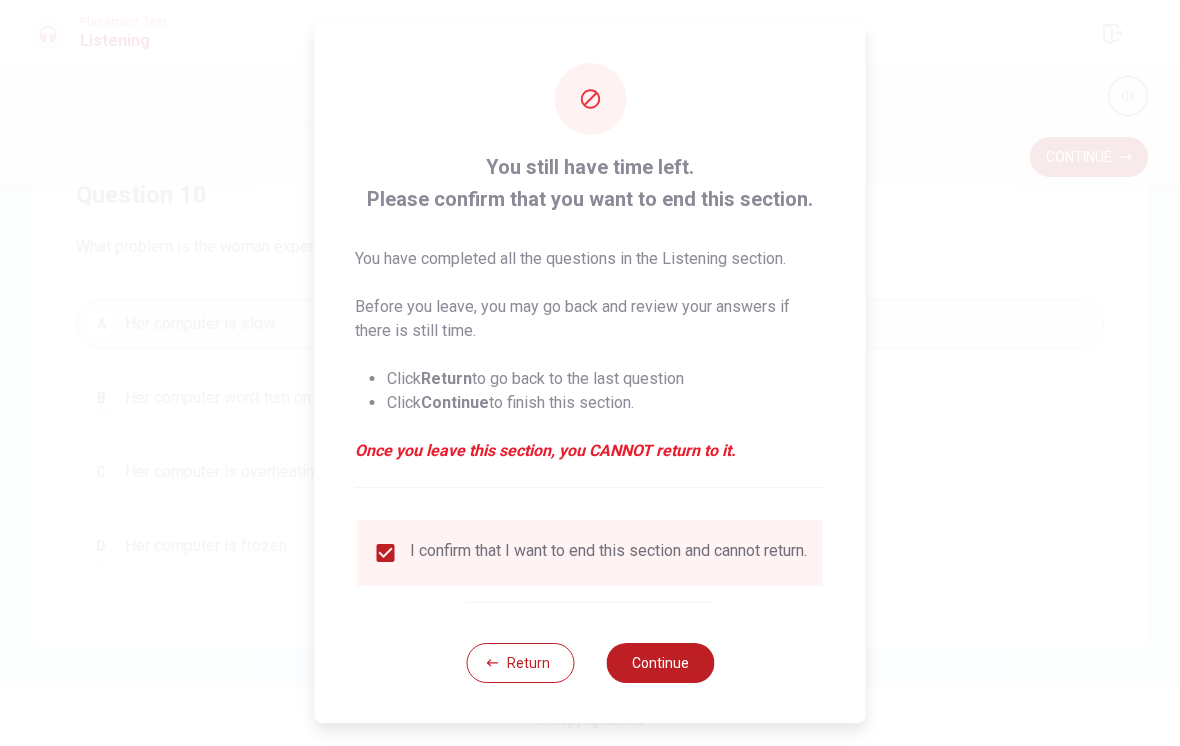click on "Continue" at bounding box center (660, 663) 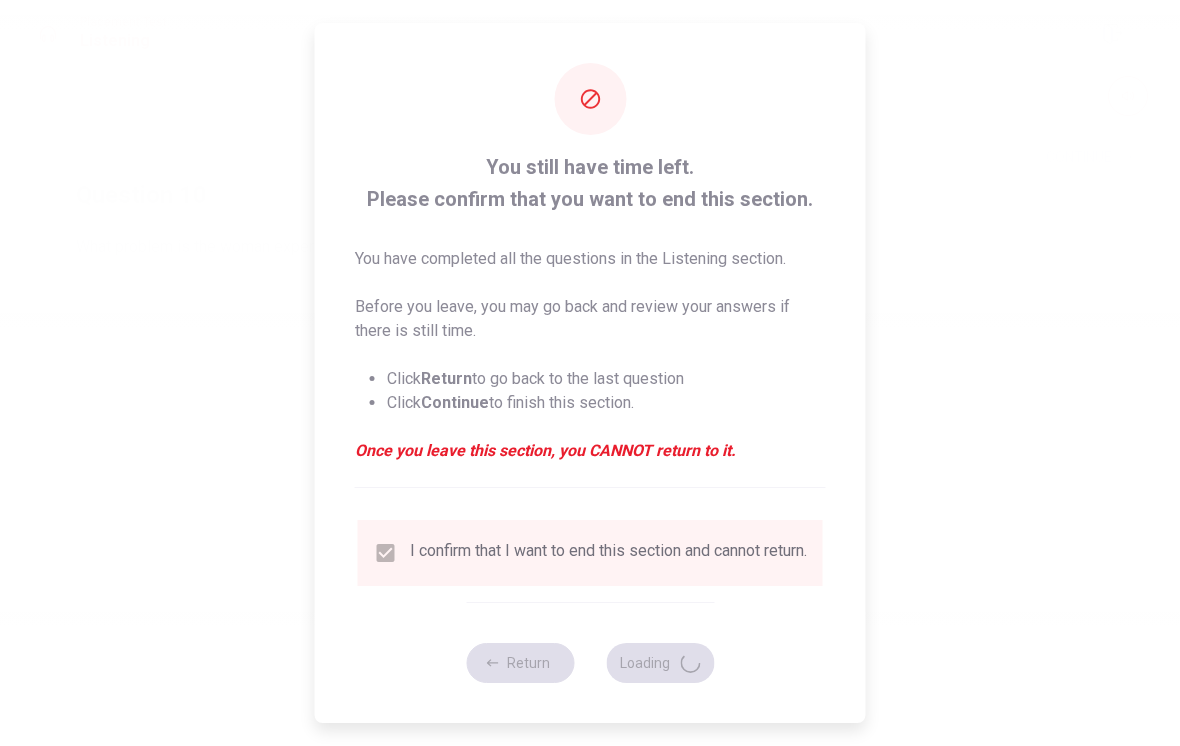 scroll, scrollTop: 0, scrollLeft: 0, axis: both 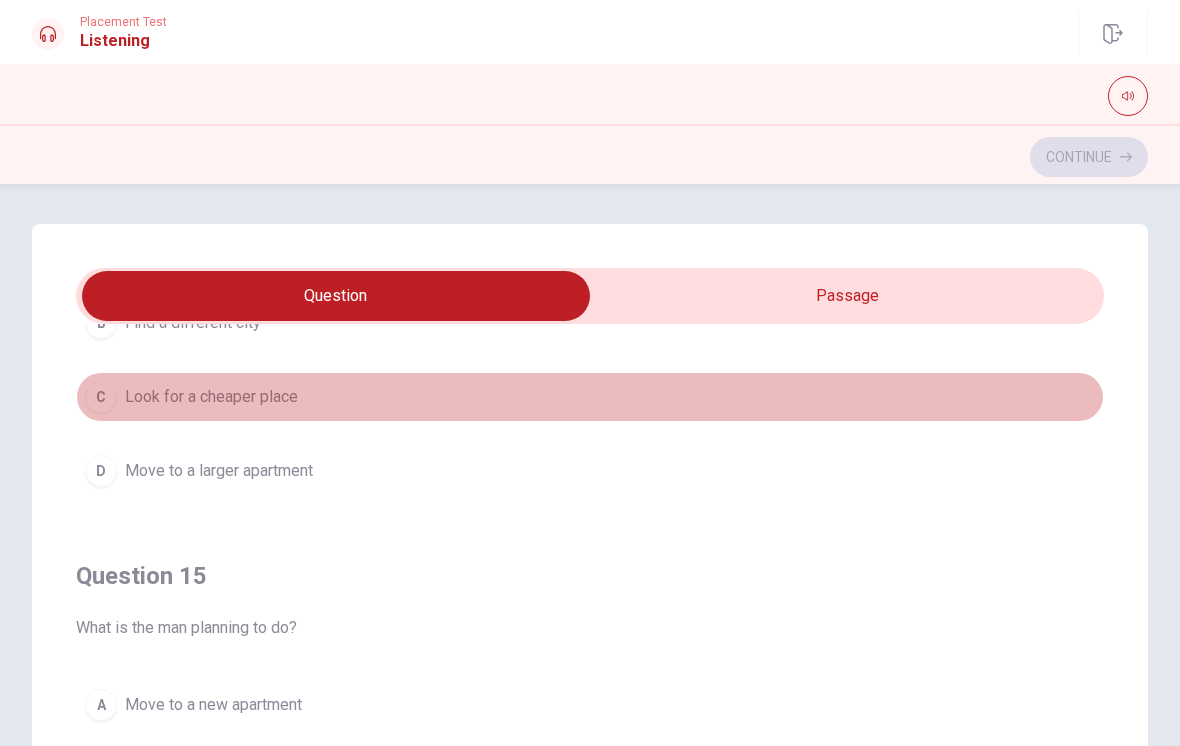 click on "C Look for a cheaper place" at bounding box center (590, 397) 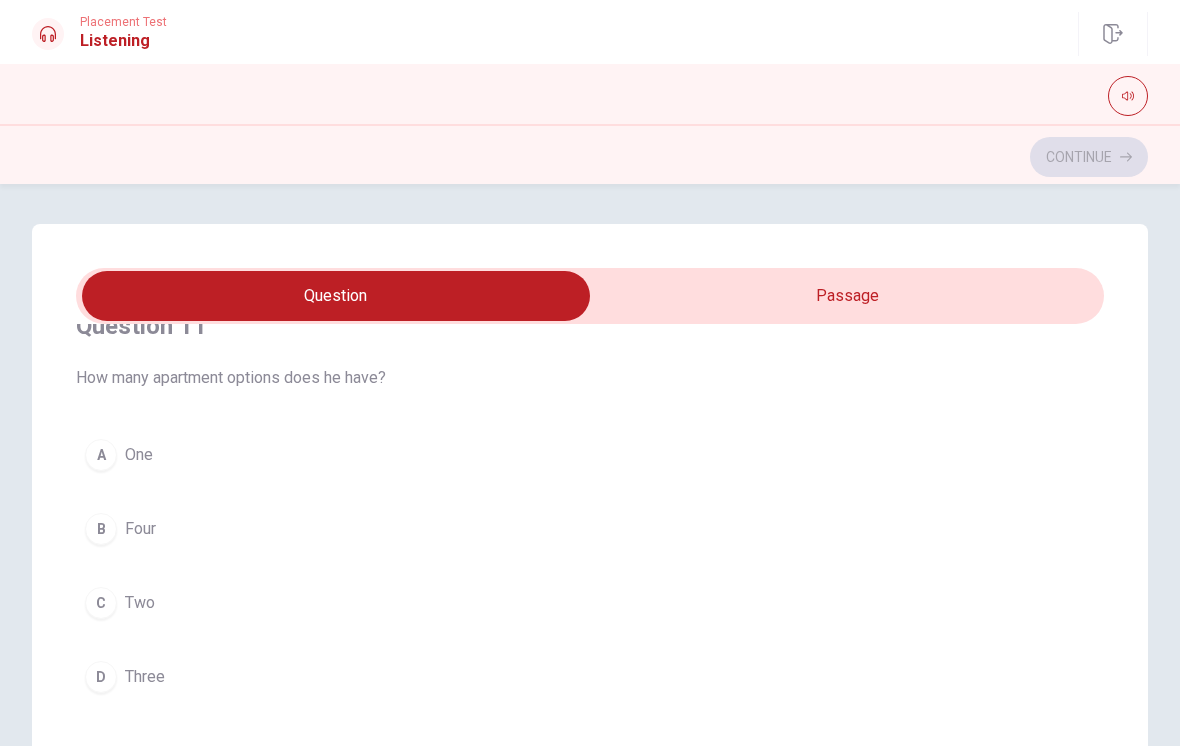 scroll, scrollTop: 47, scrollLeft: 0, axis: vertical 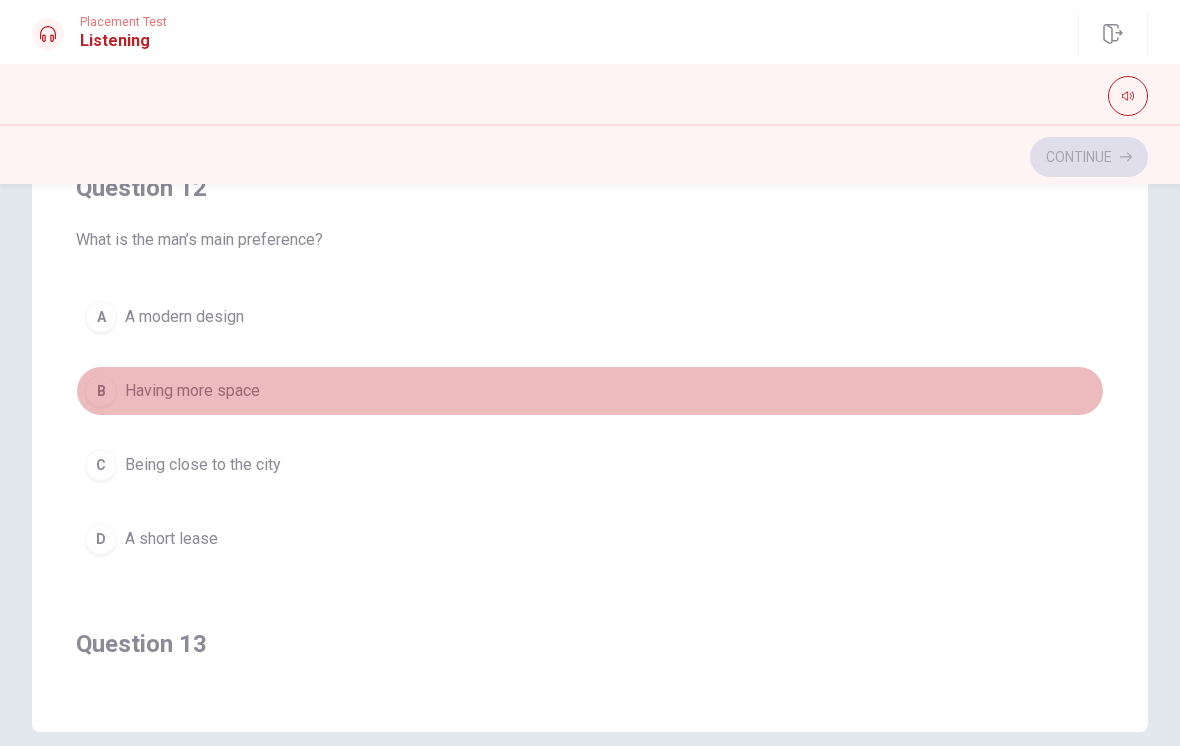 click on "B" at bounding box center (101, 391) 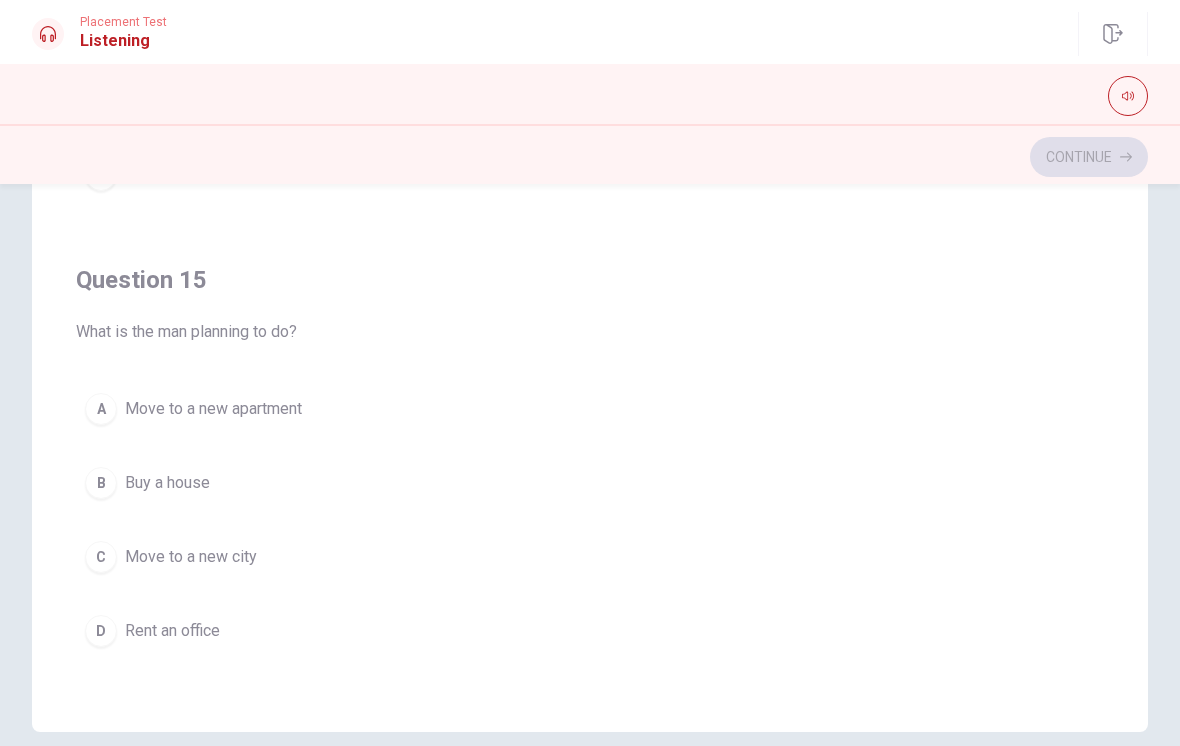 scroll, scrollTop: 1620, scrollLeft: 0, axis: vertical 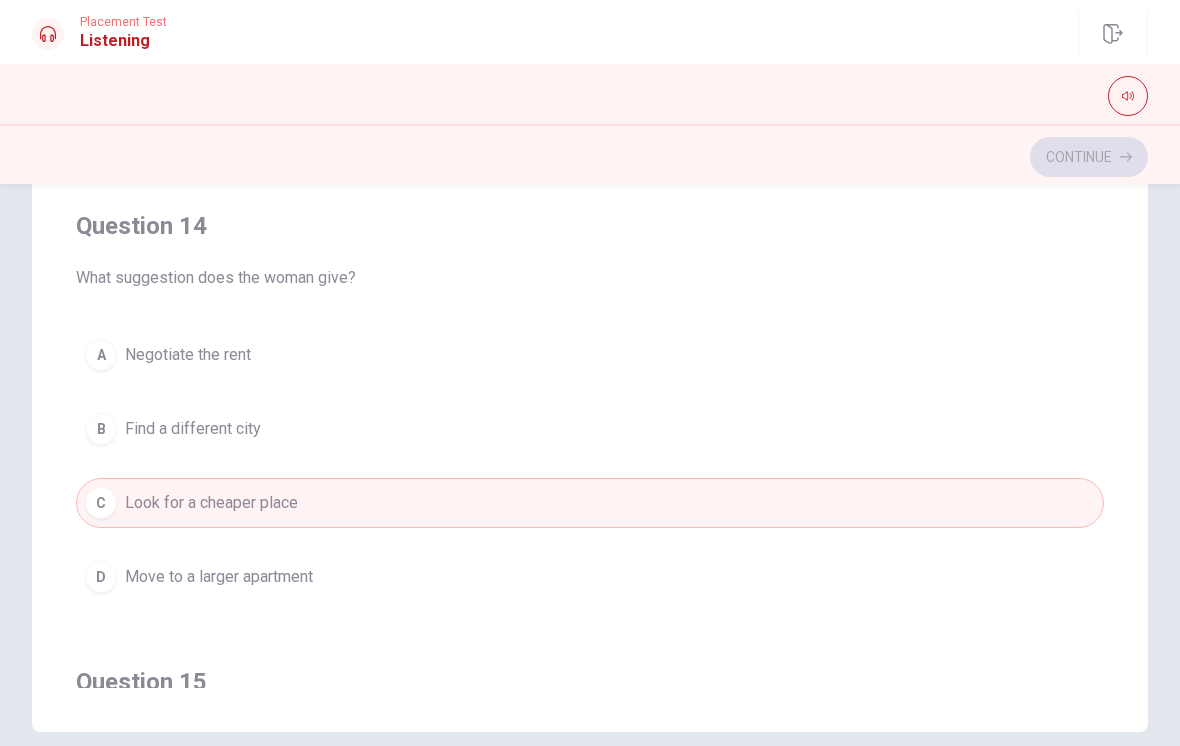 click on "D" at bounding box center [101, 577] 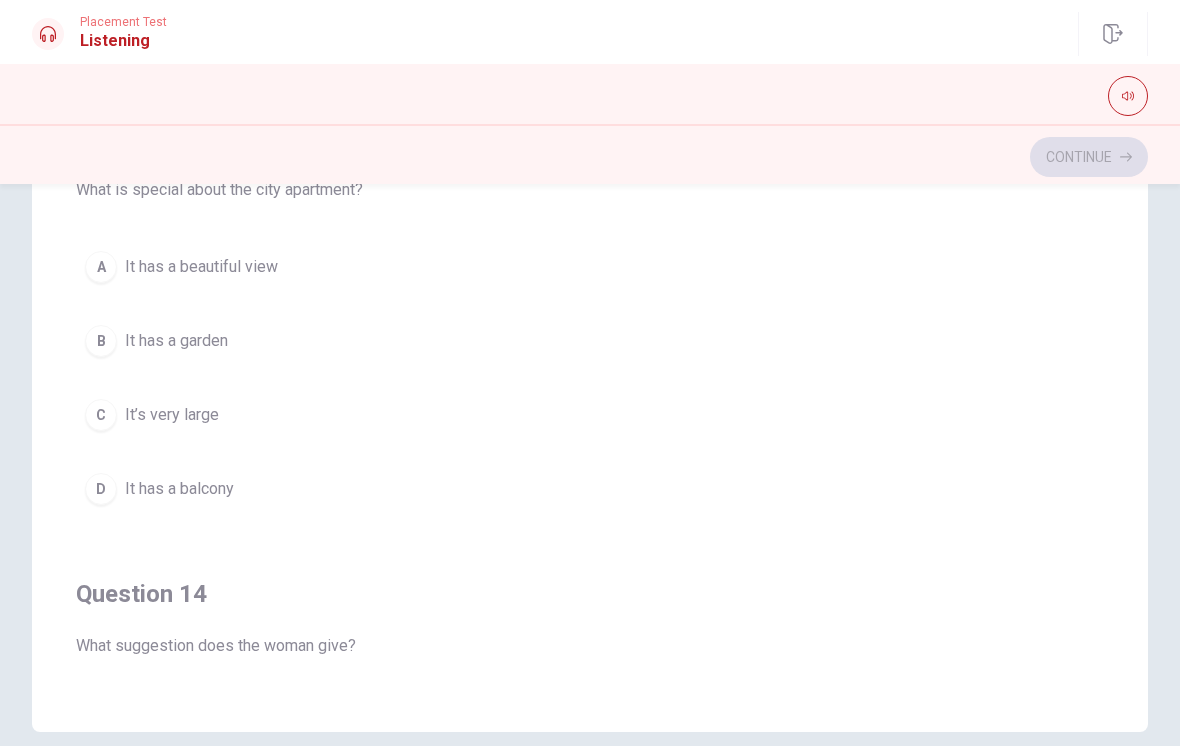scroll, scrollTop: 852, scrollLeft: 0, axis: vertical 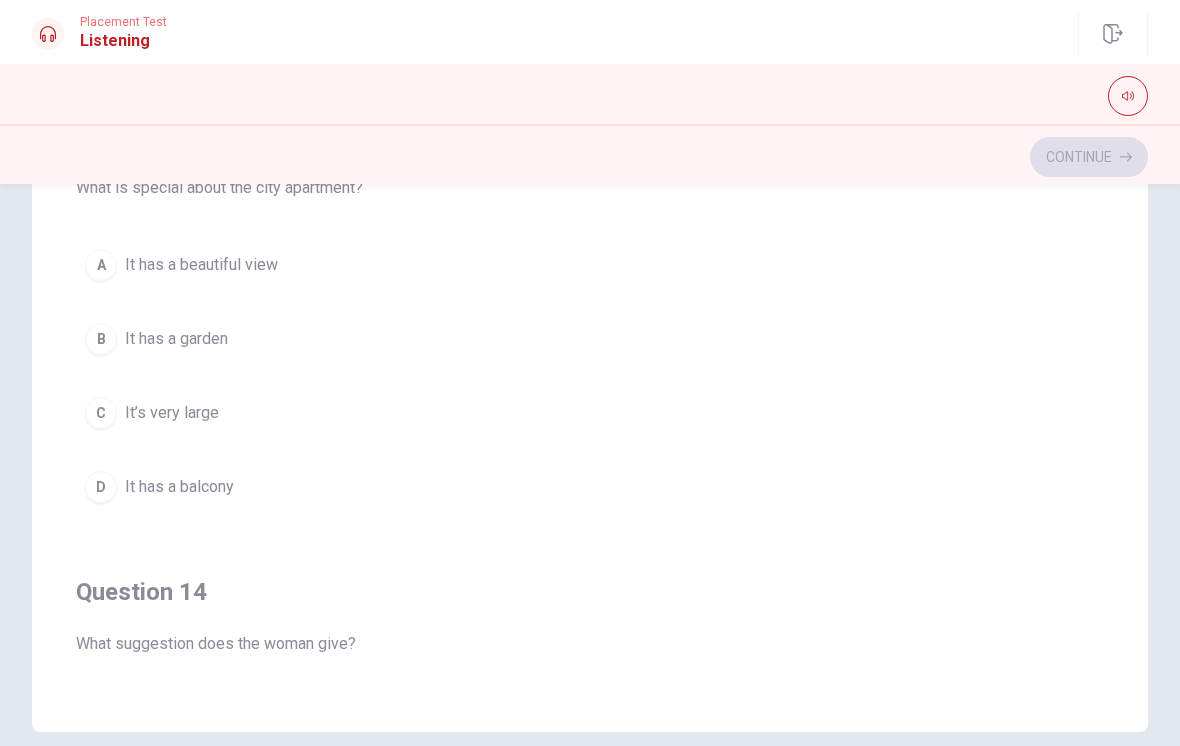 click on "D It has a balcony" at bounding box center (590, 487) 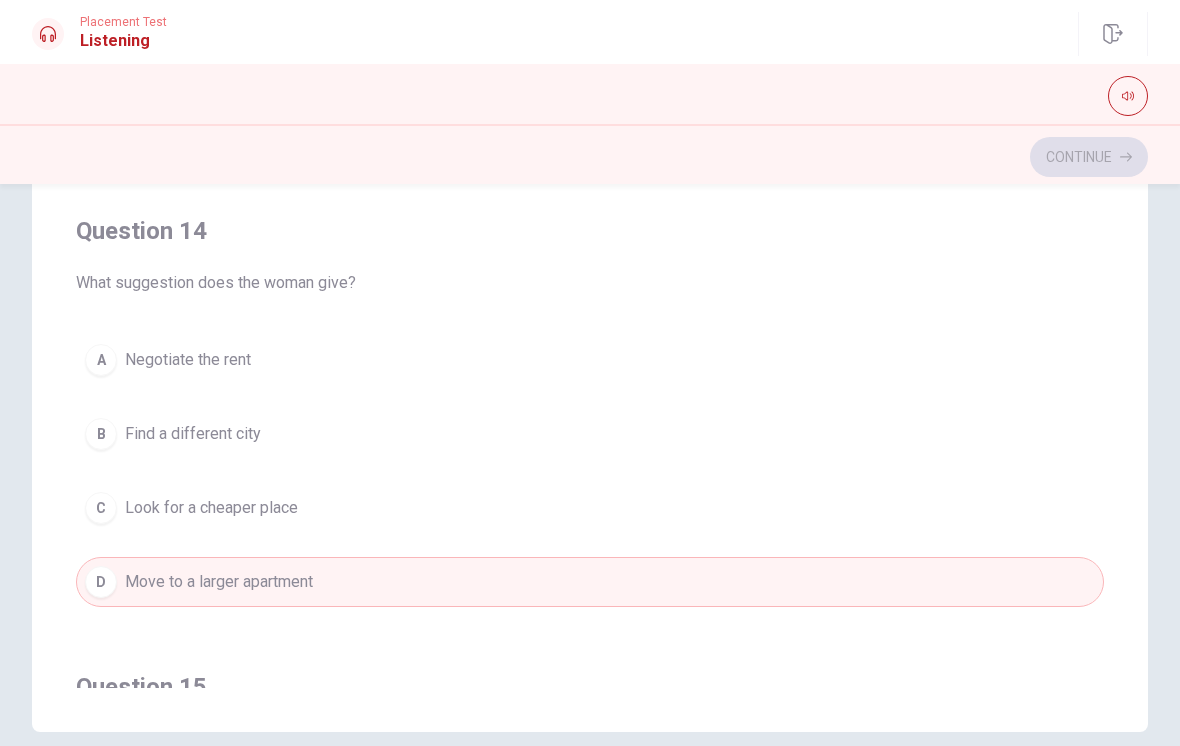 scroll, scrollTop: 1207, scrollLeft: 0, axis: vertical 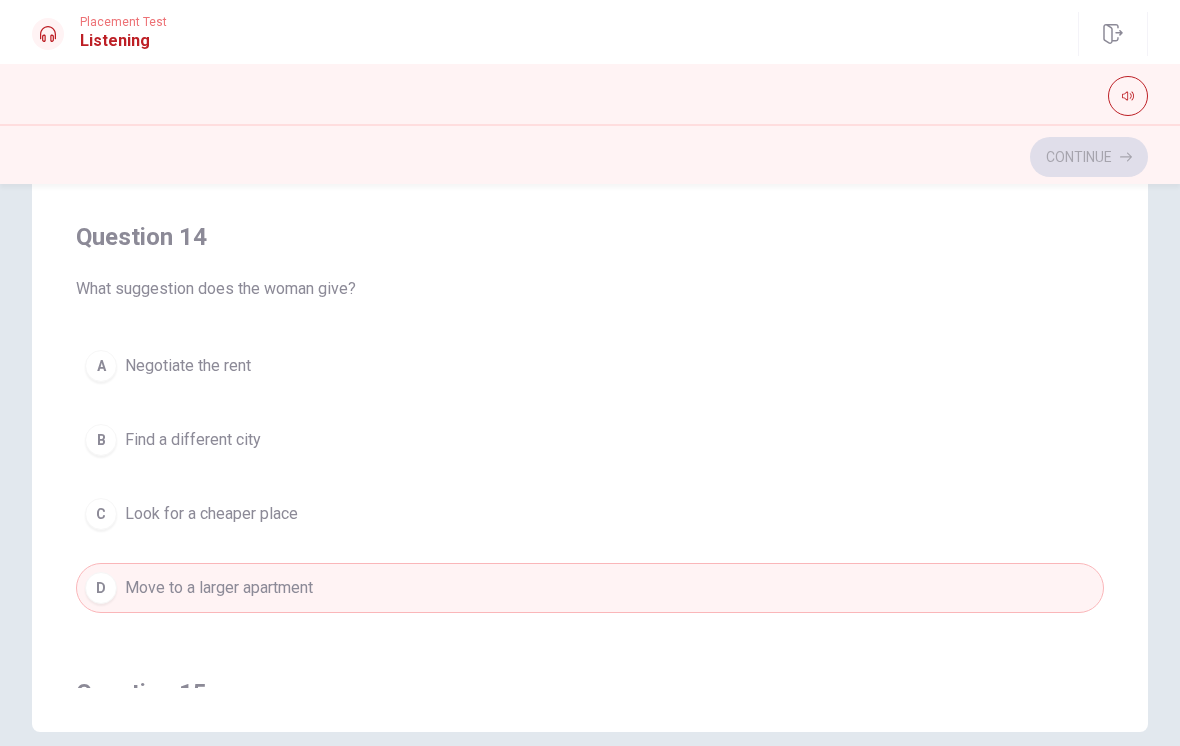 click on "A Negotiate the rent" at bounding box center (590, 366) 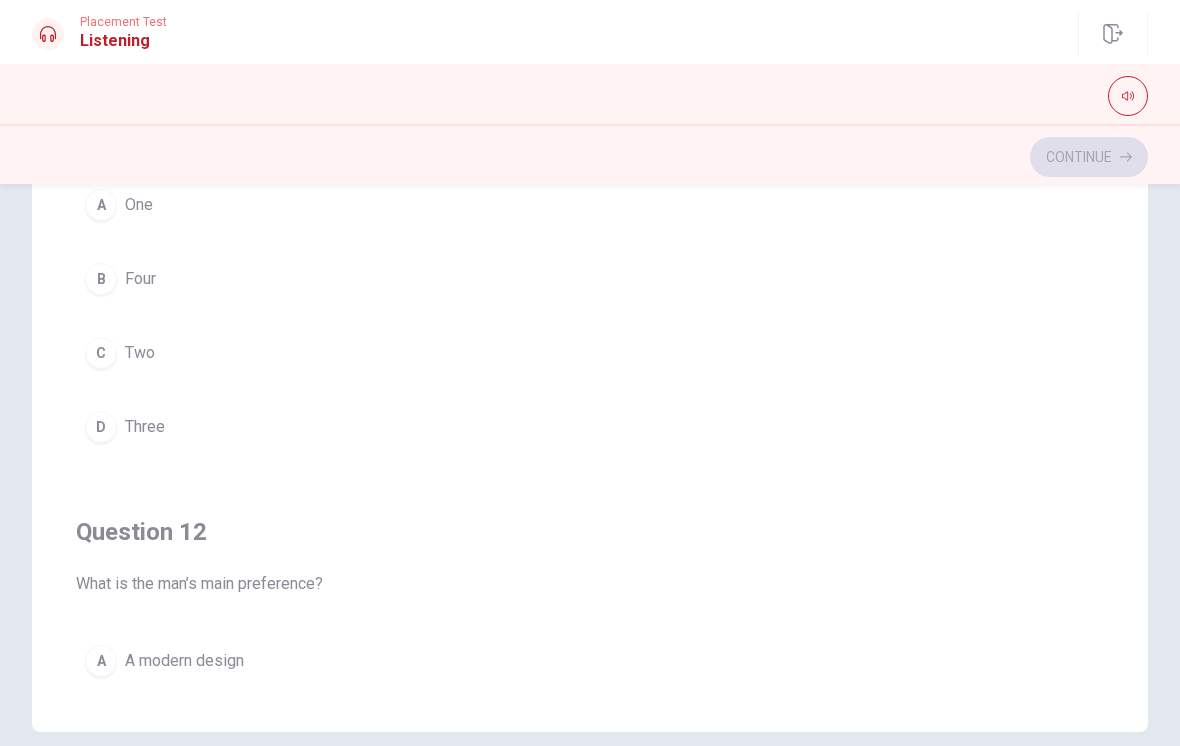 scroll, scrollTop: 0, scrollLeft: 0, axis: both 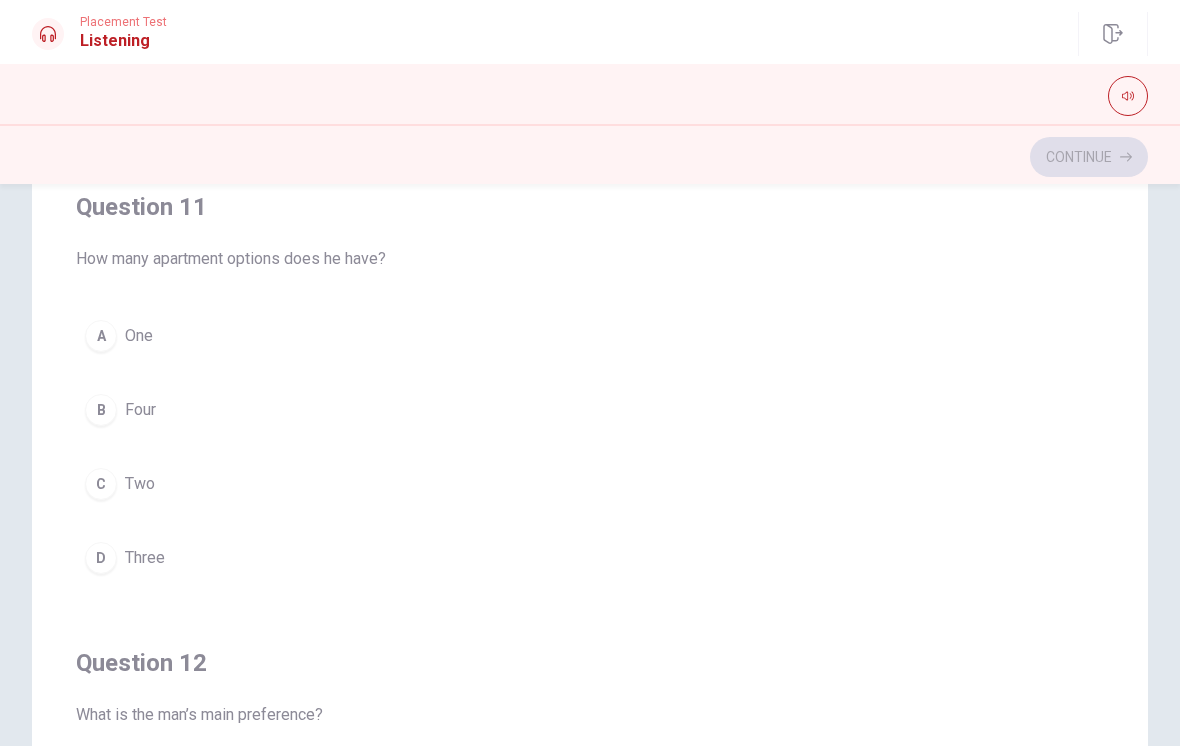 click on "D" at bounding box center (101, 558) 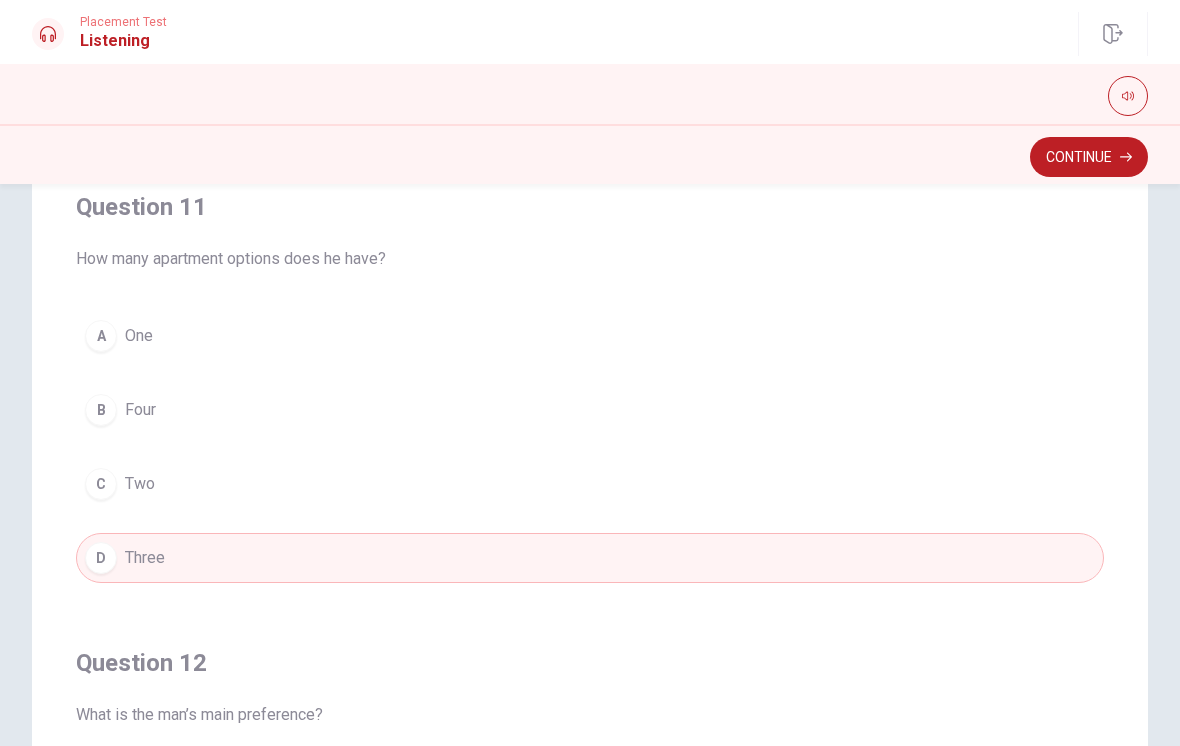 click on "Continue" at bounding box center [1089, 157] 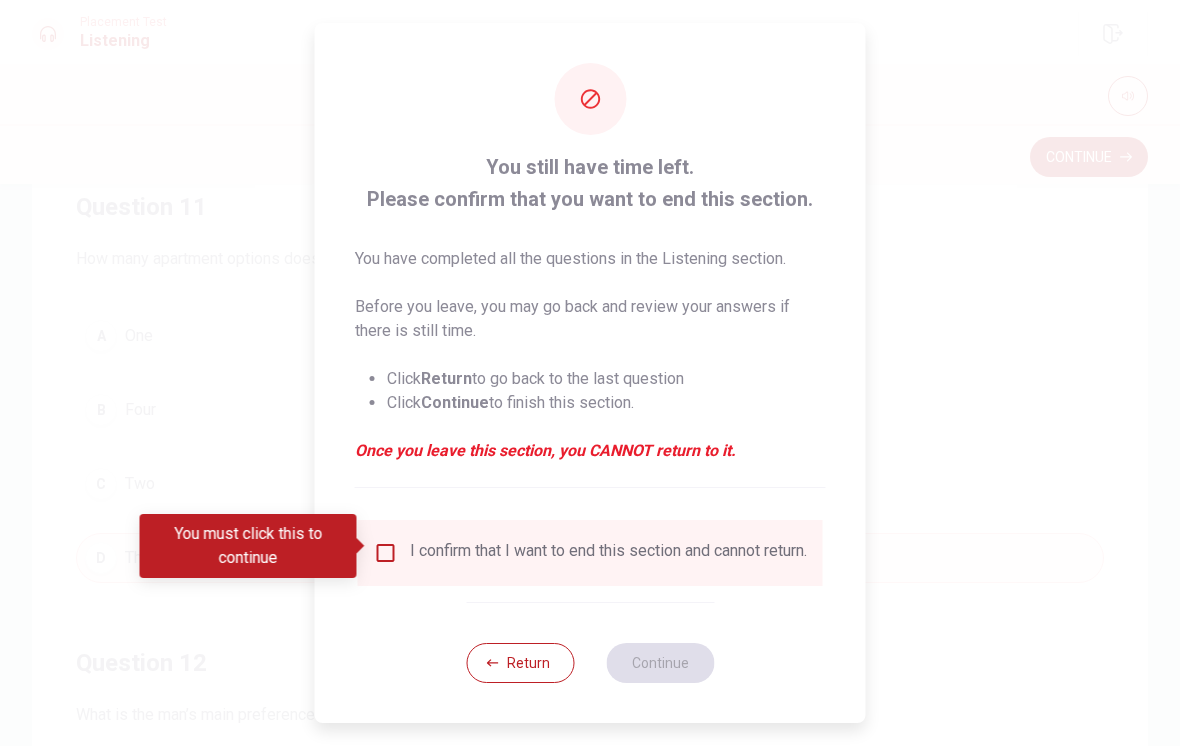 click on "I confirm that I want to end this section and cannot return." at bounding box center (590, 553) 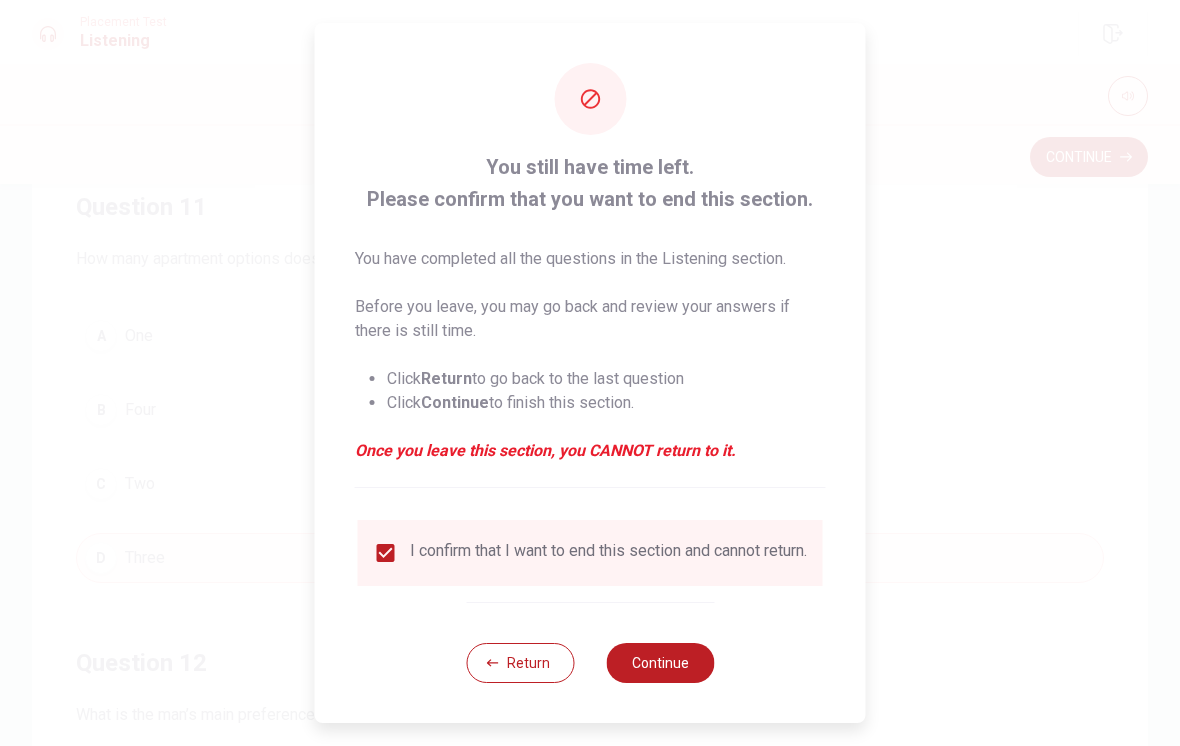 click on "Continue" at bounding box center (660, 663) 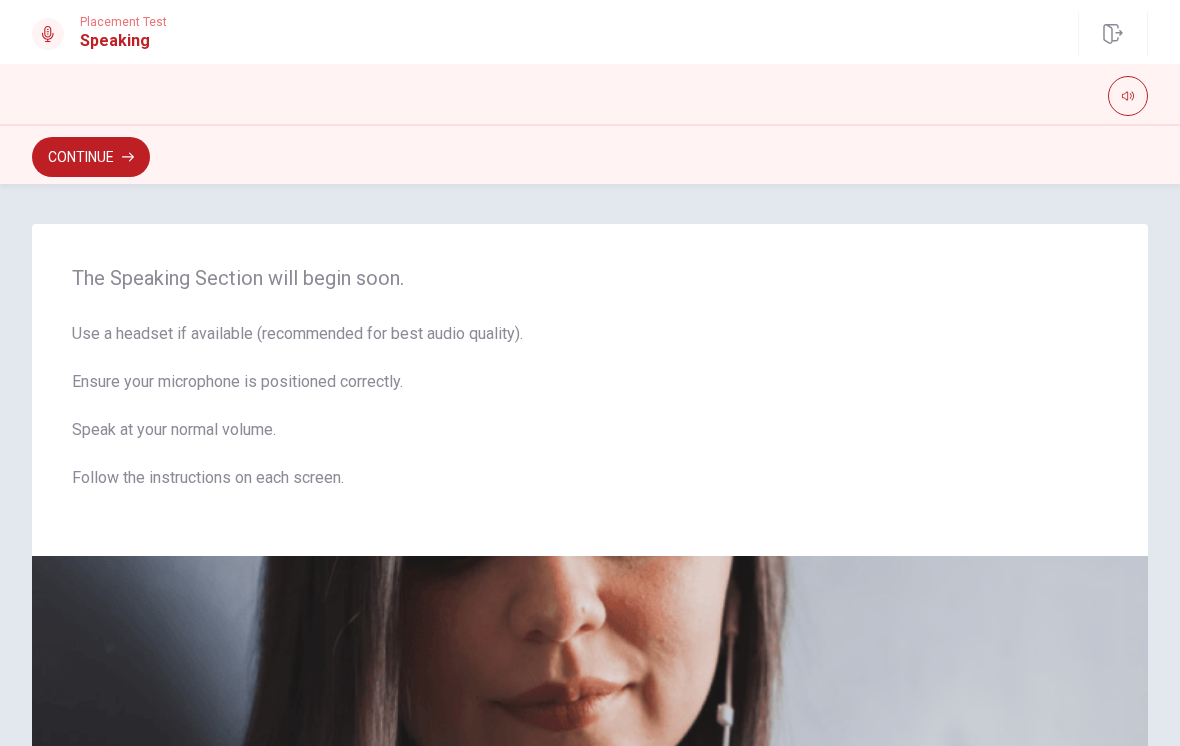 scroll, scrollTop: 0, scrollLeft: 0, axis: both 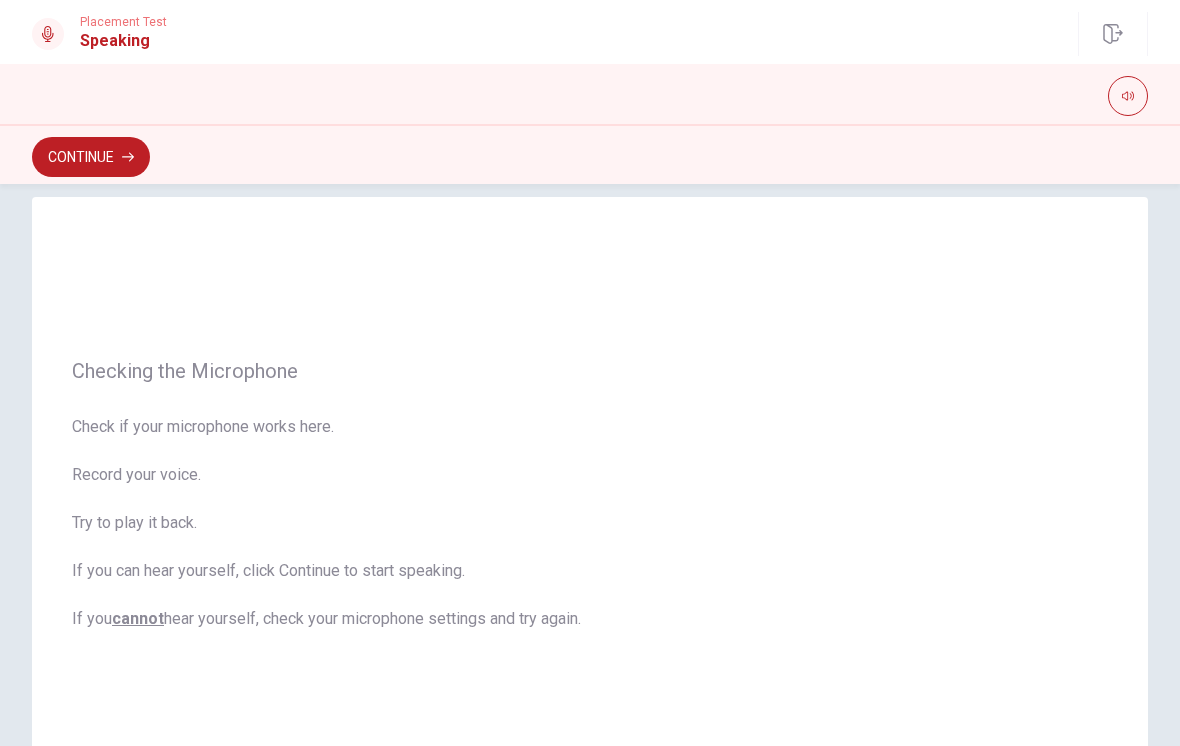 click on "Continue" at bounding box center [91, 157] 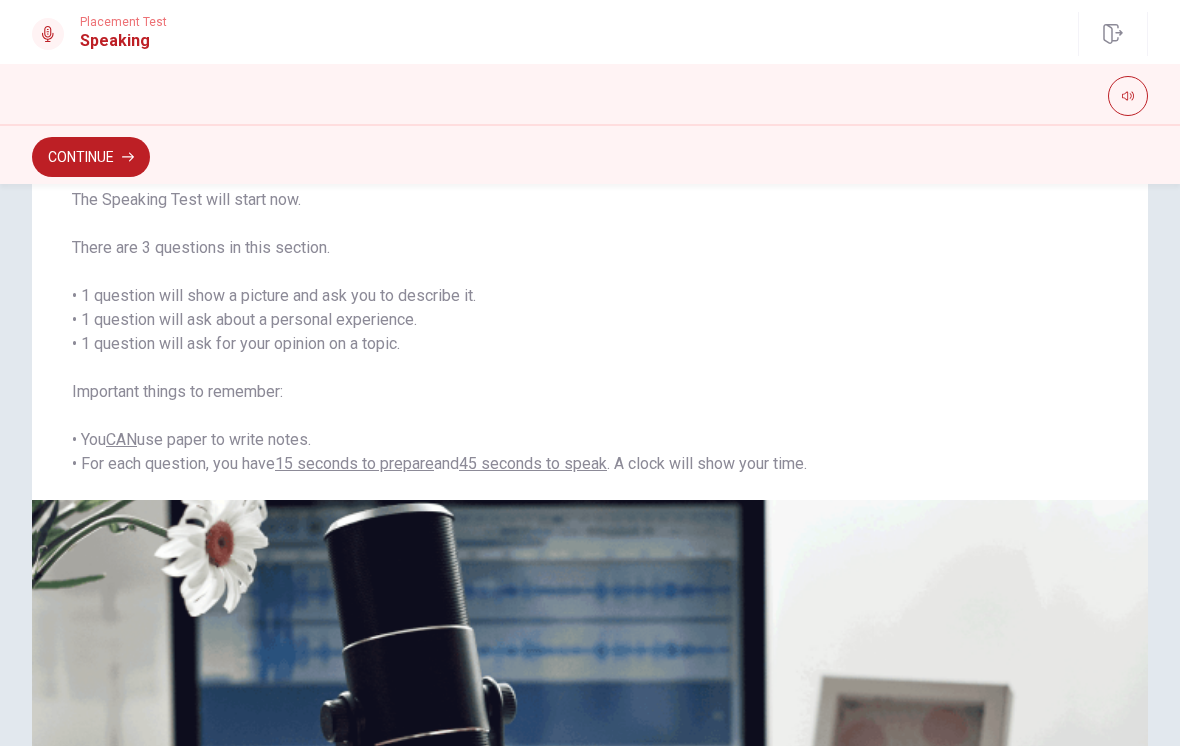 scroll, scrollTop: 104, scrollLeft: 0, axis: vertical 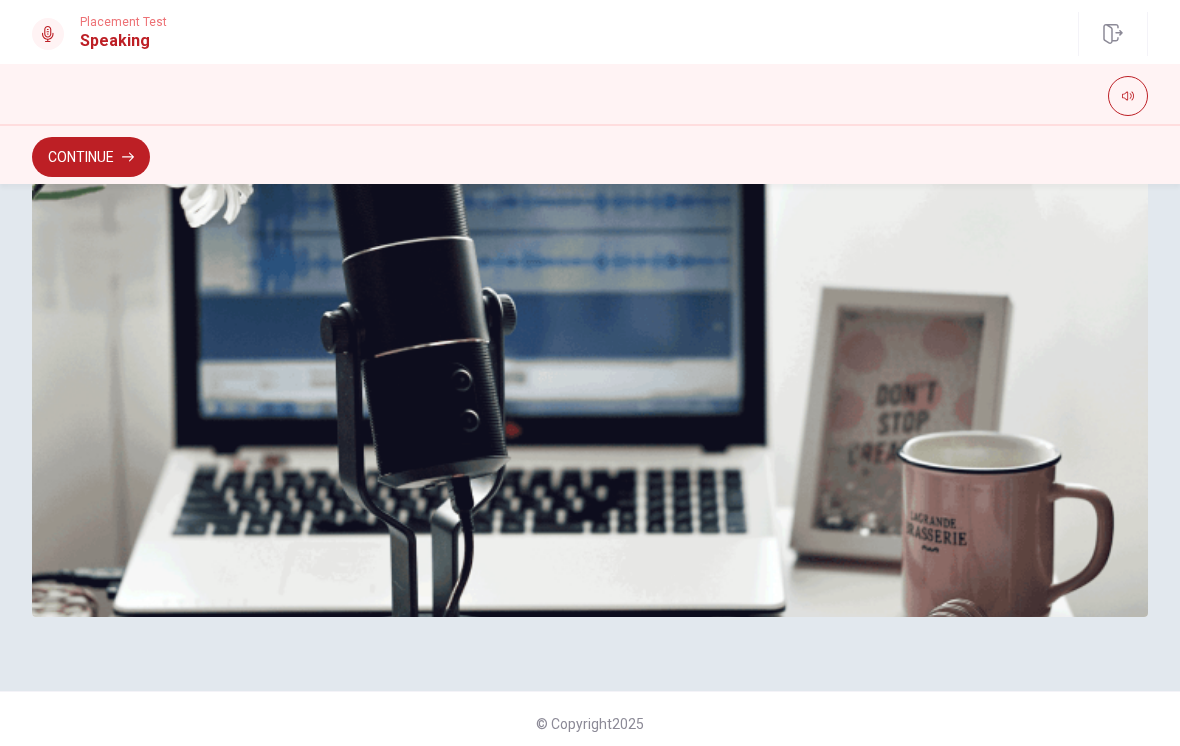 click on "Continue" at bounding box center [91, 157] 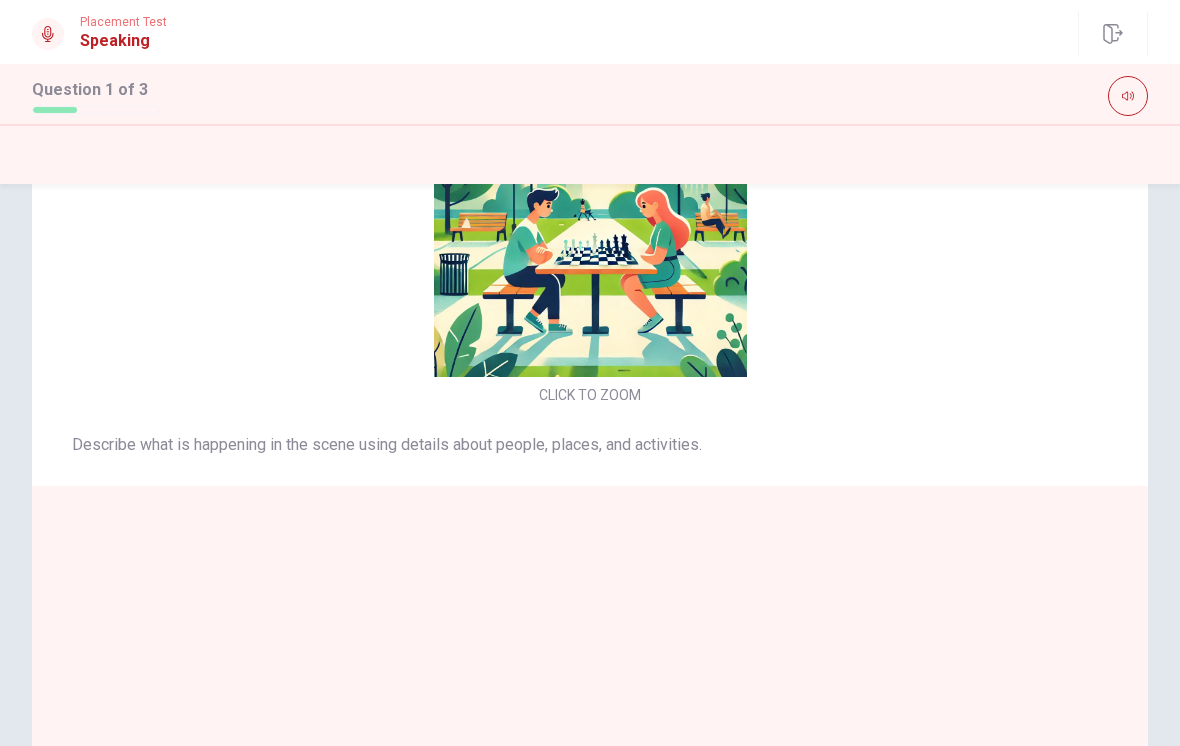 scroll, scrollTop: 135, scrollLeft: 0, axis: vertical 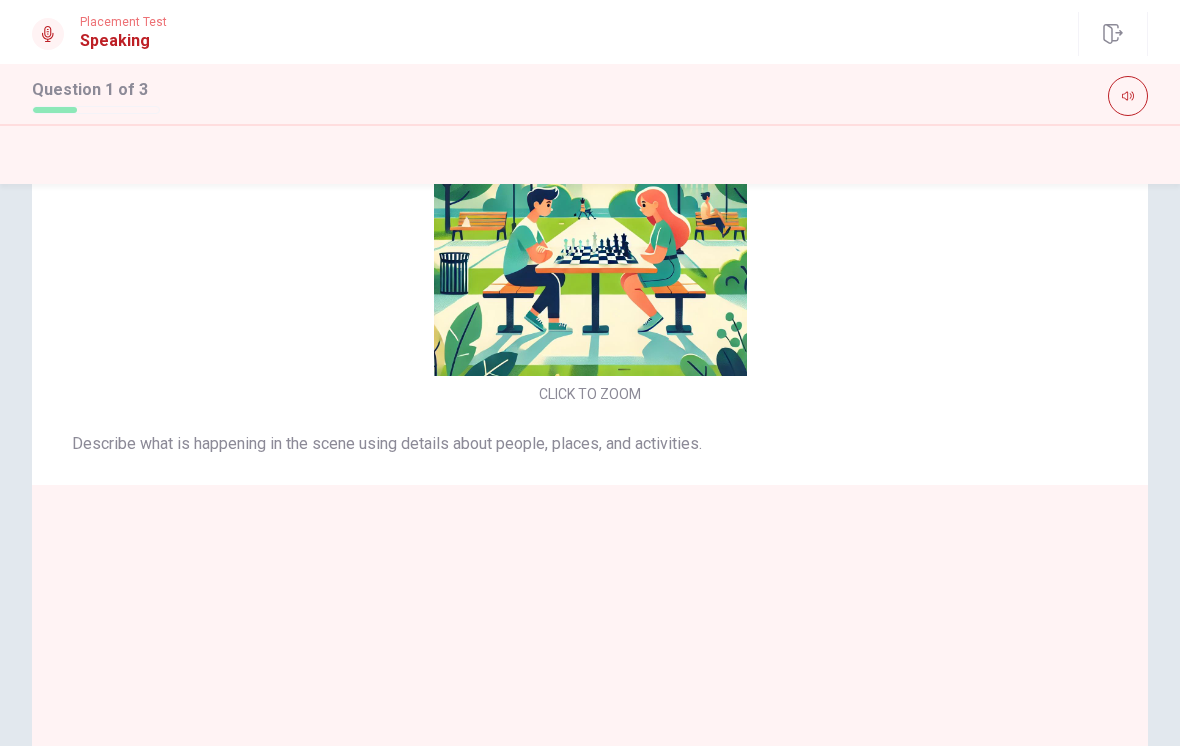 click at bounding box center [590, 723] 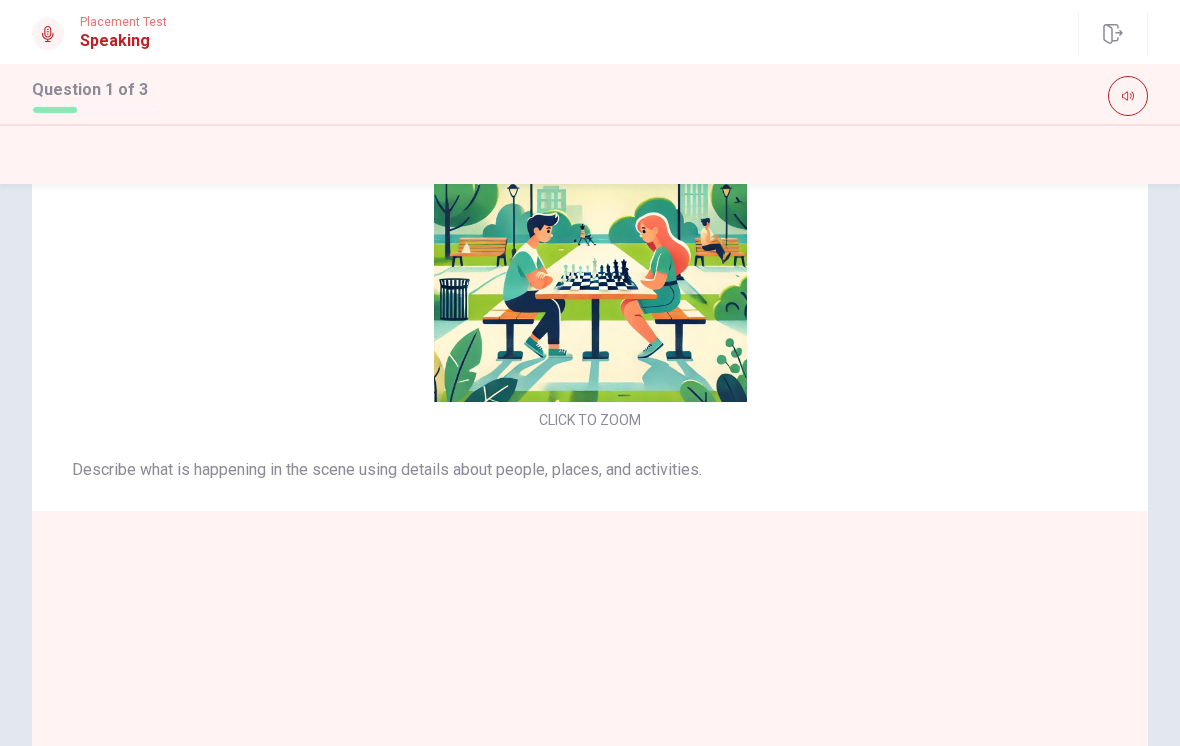 scroll, scrollTop: 102, scrollLeft: 0, axis: vertical 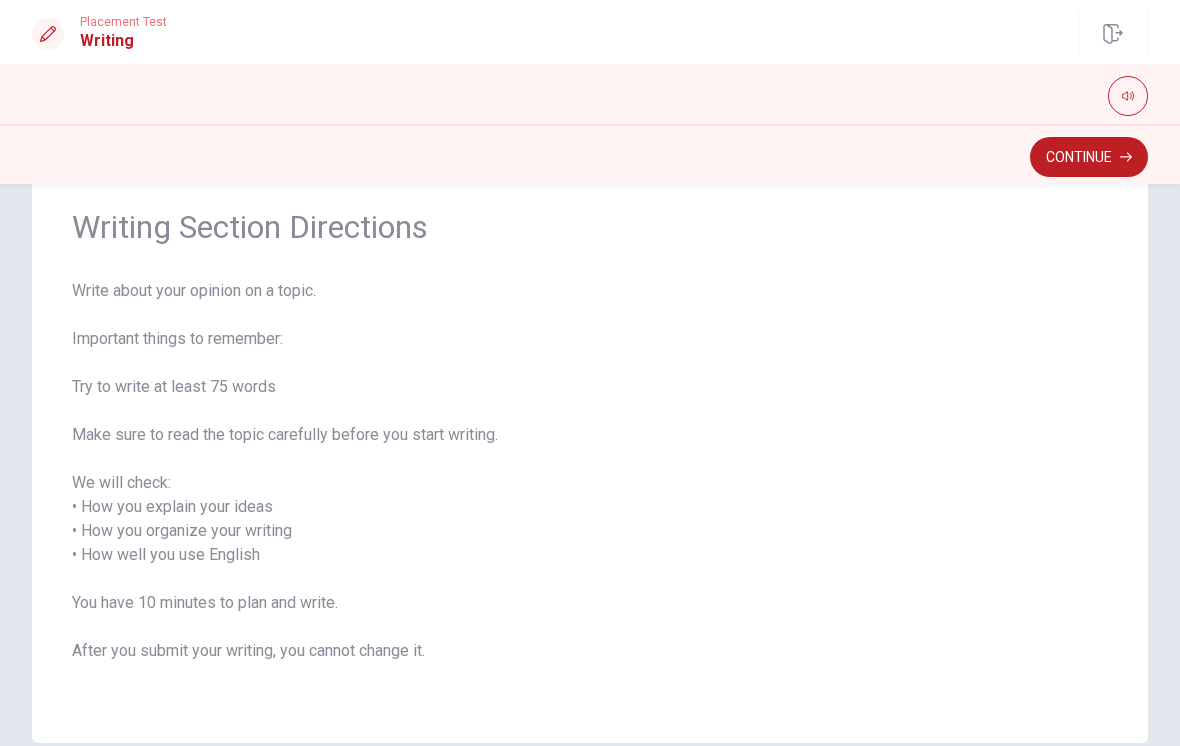 click on "Continue" at bounding box center [1089, 157] 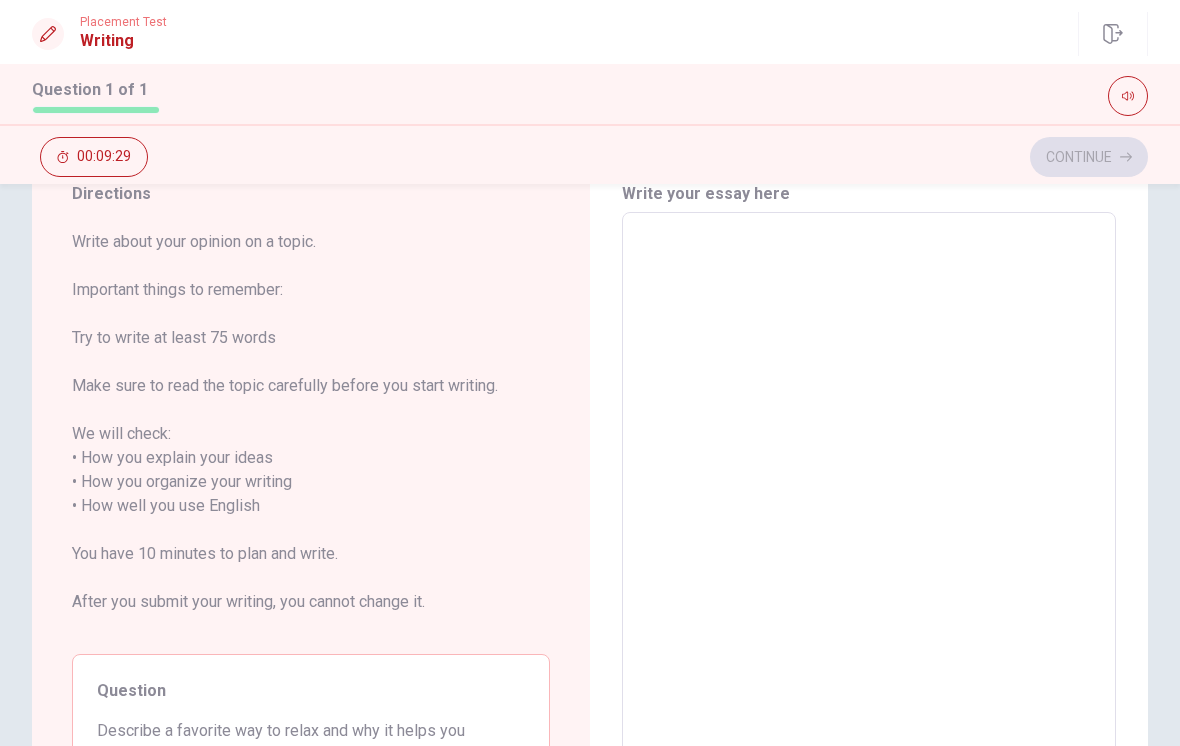 scroll, scrollTop: 81, scrollLeft: 0, axis: vertical 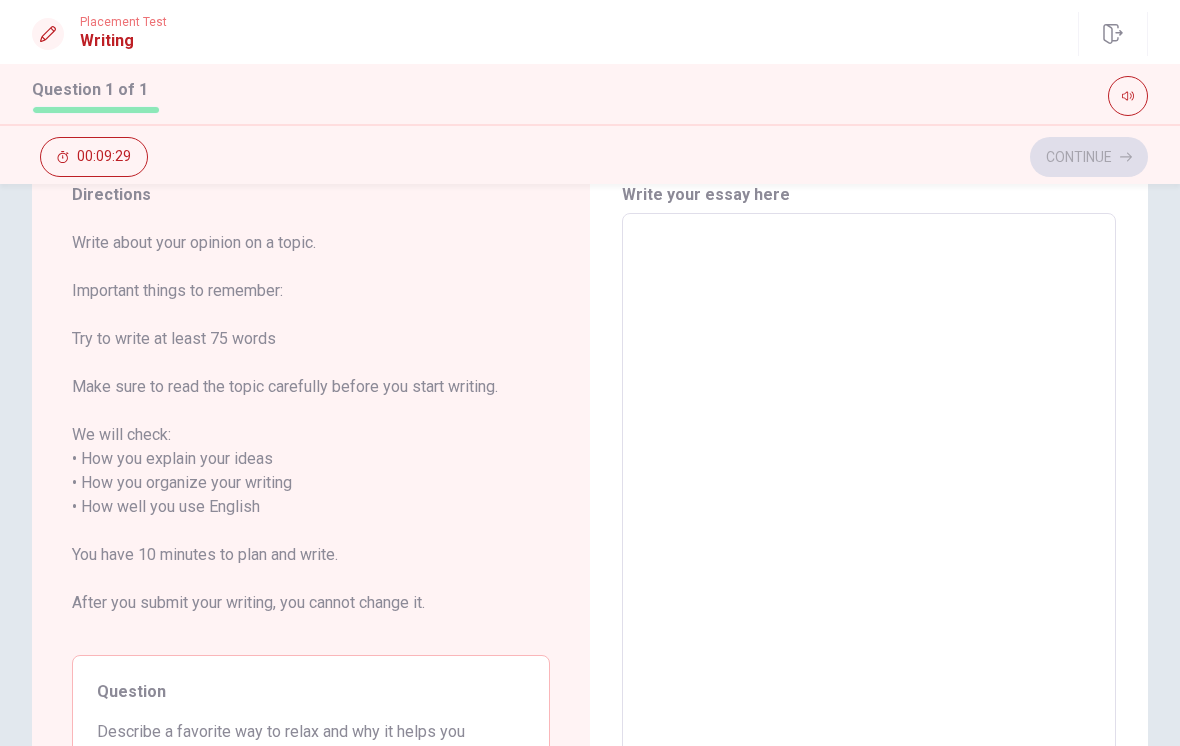 click at bounding box center (869, 507) 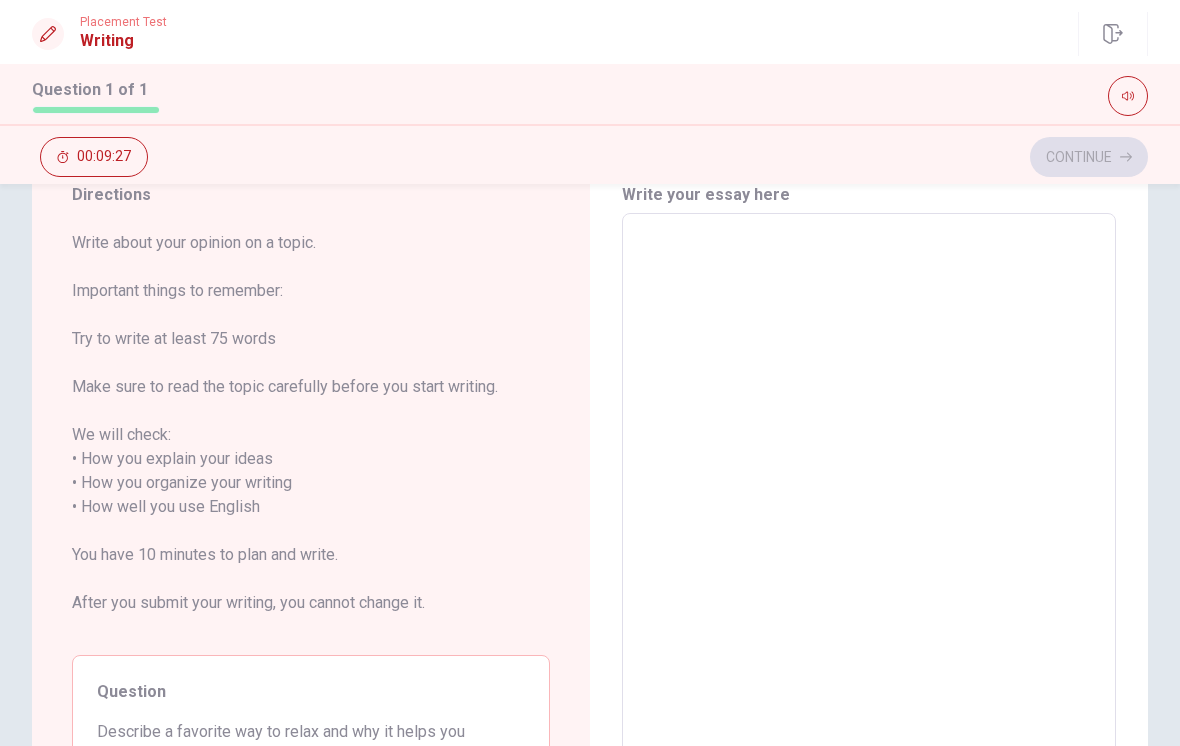 type on "M" 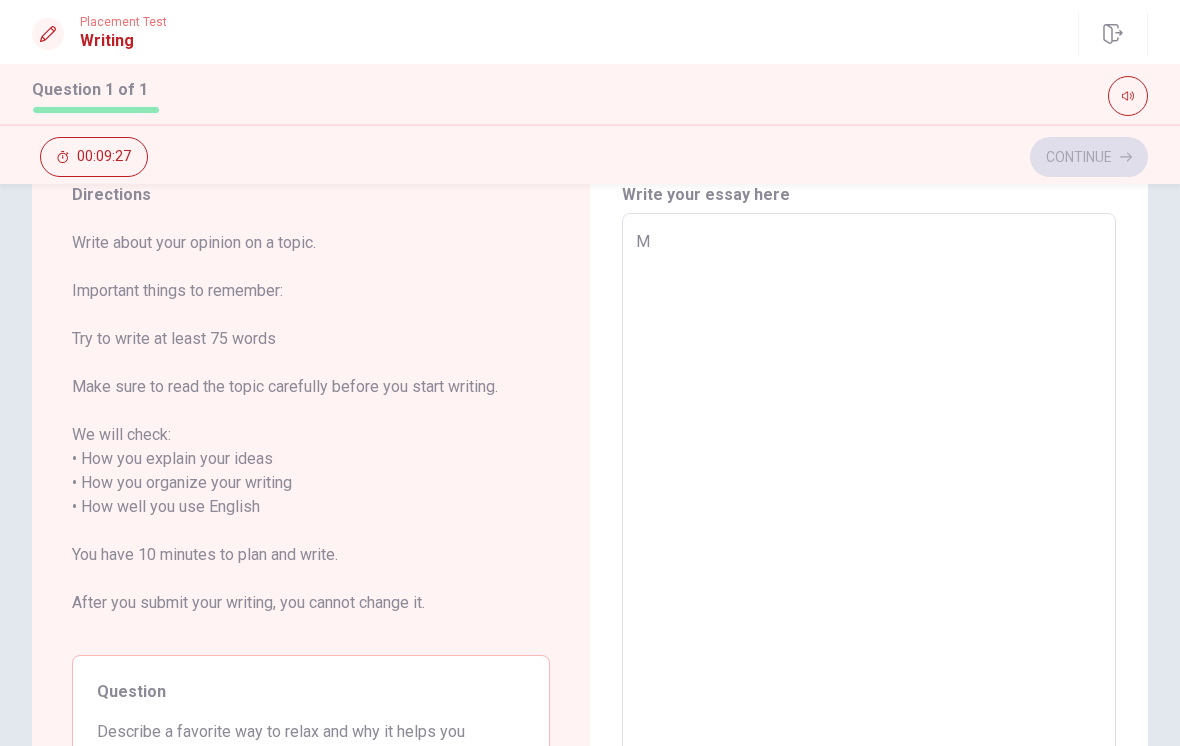 type on "x" 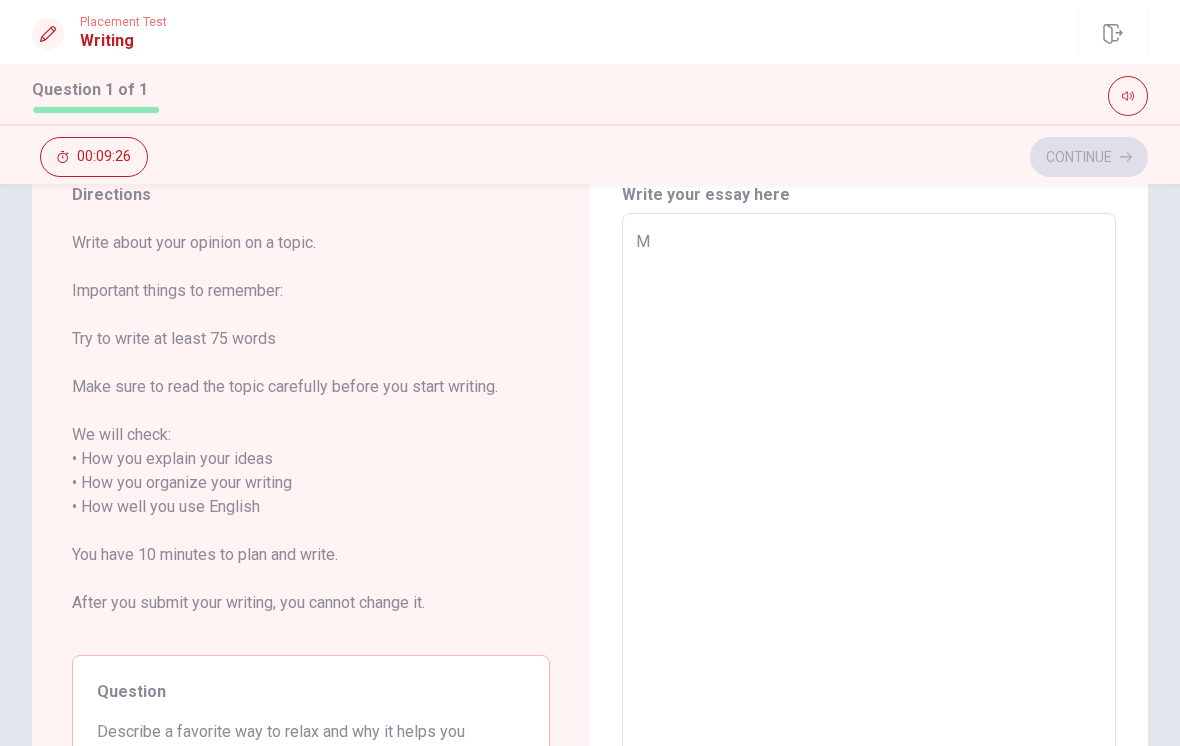 type on "My" 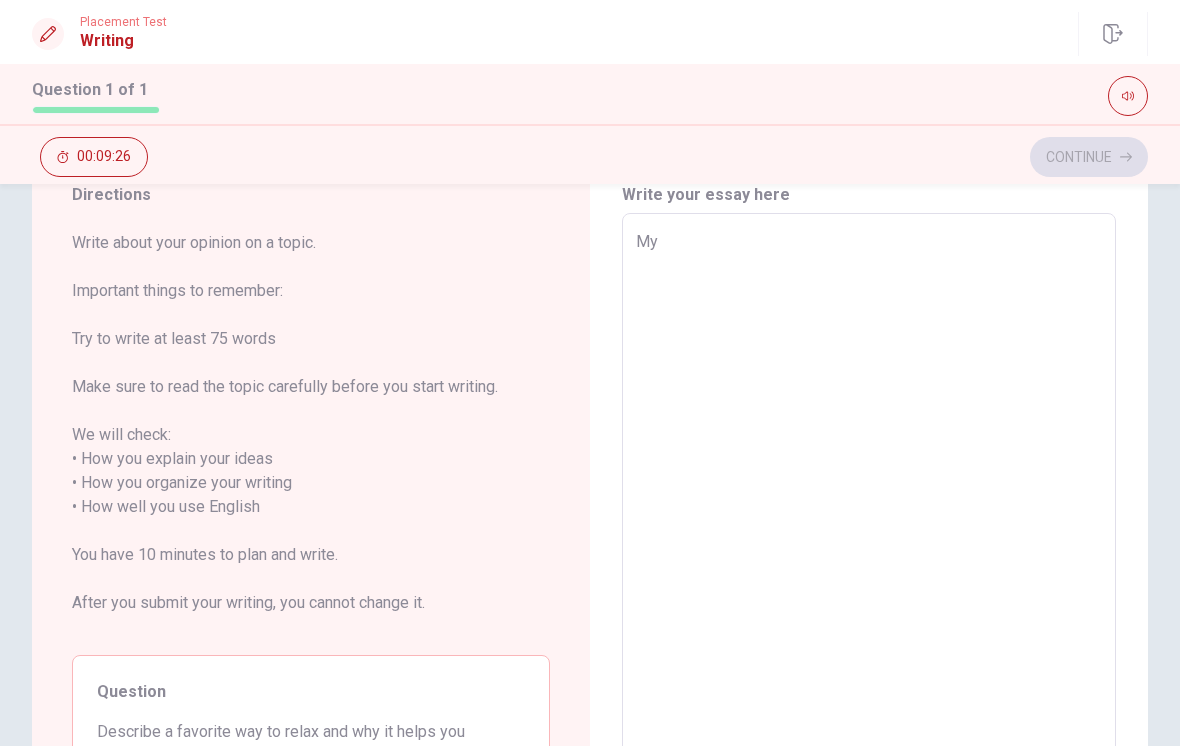 type on "x" 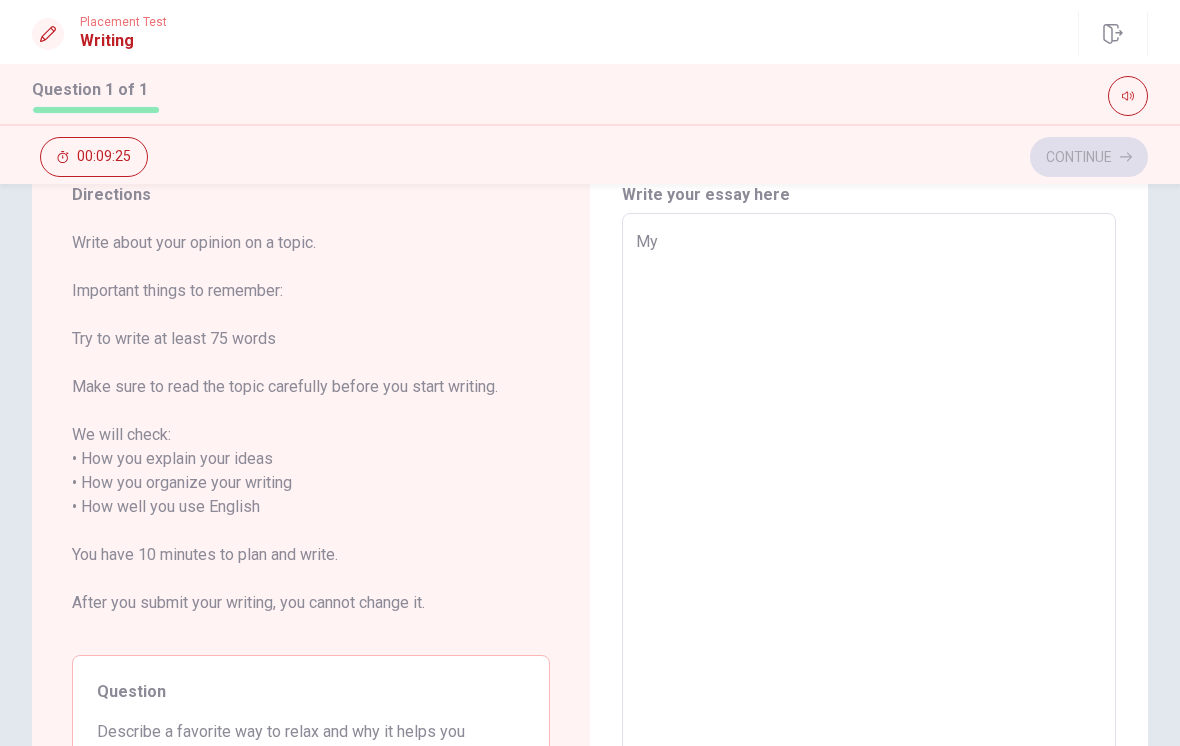 type on "M" 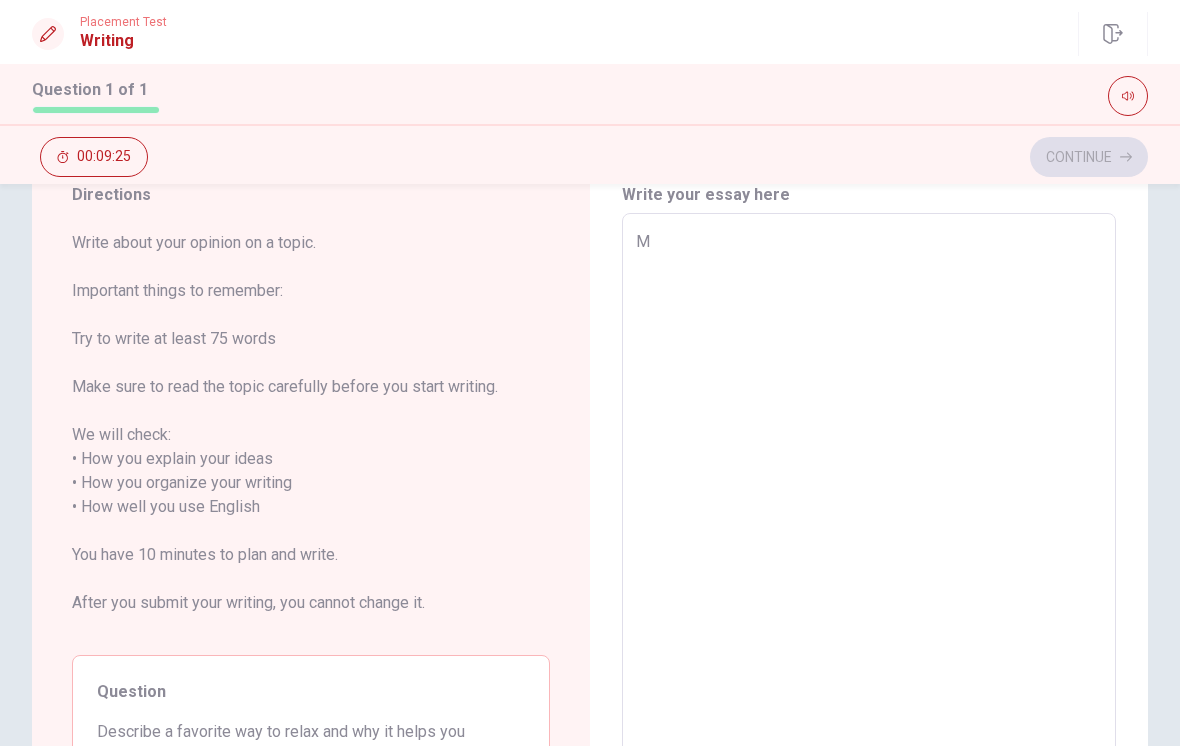 type on "x" 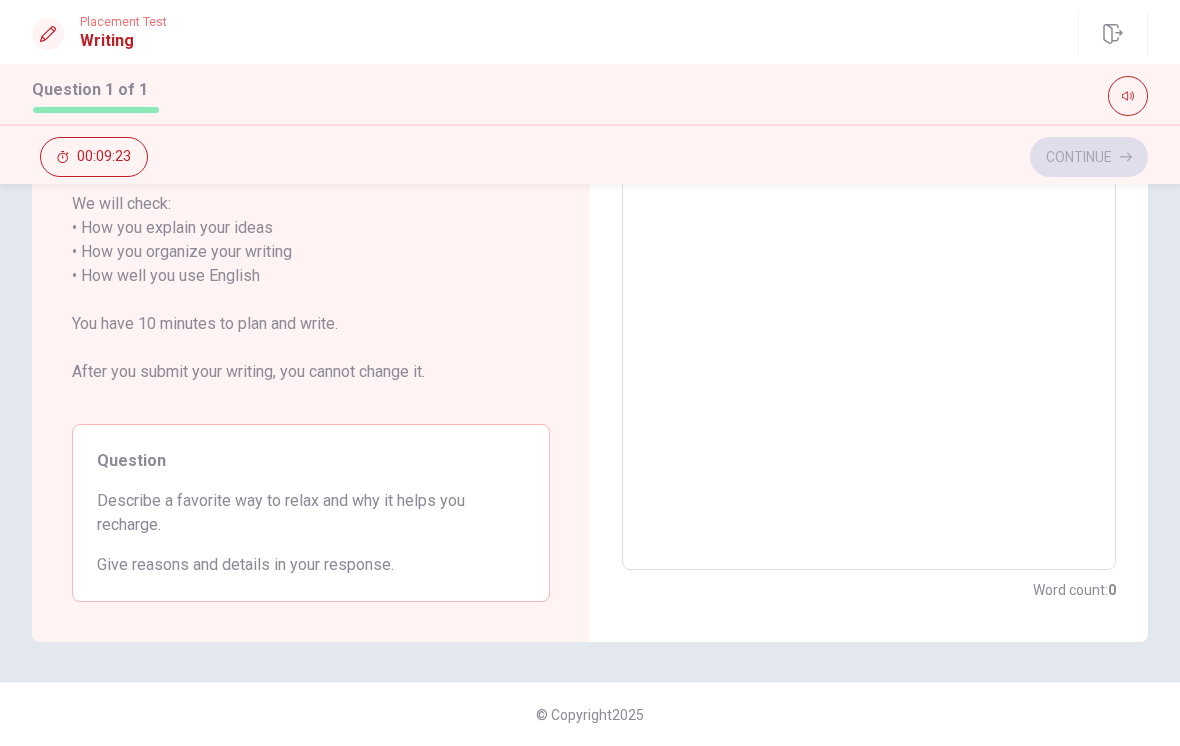 scroll, scrollTop: 312, scrollLeft: 0, axis: vertical 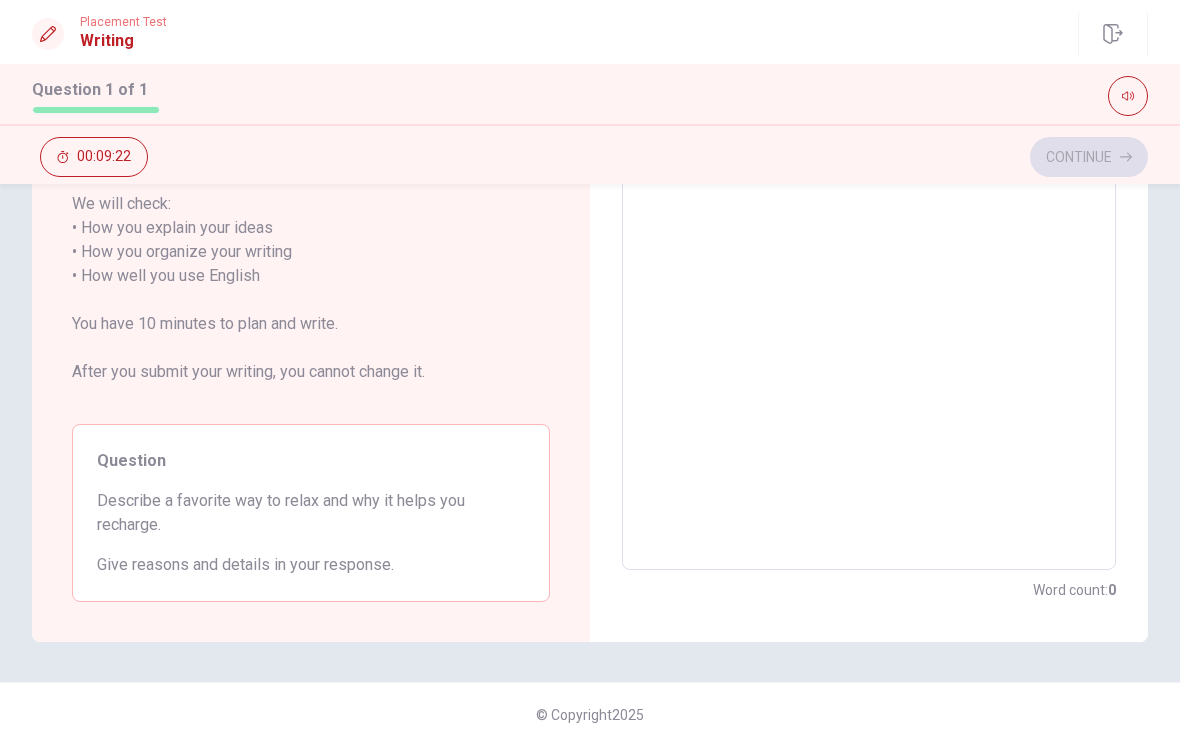 click on "Continue 00:09:22" at bounding box center (590, 154) 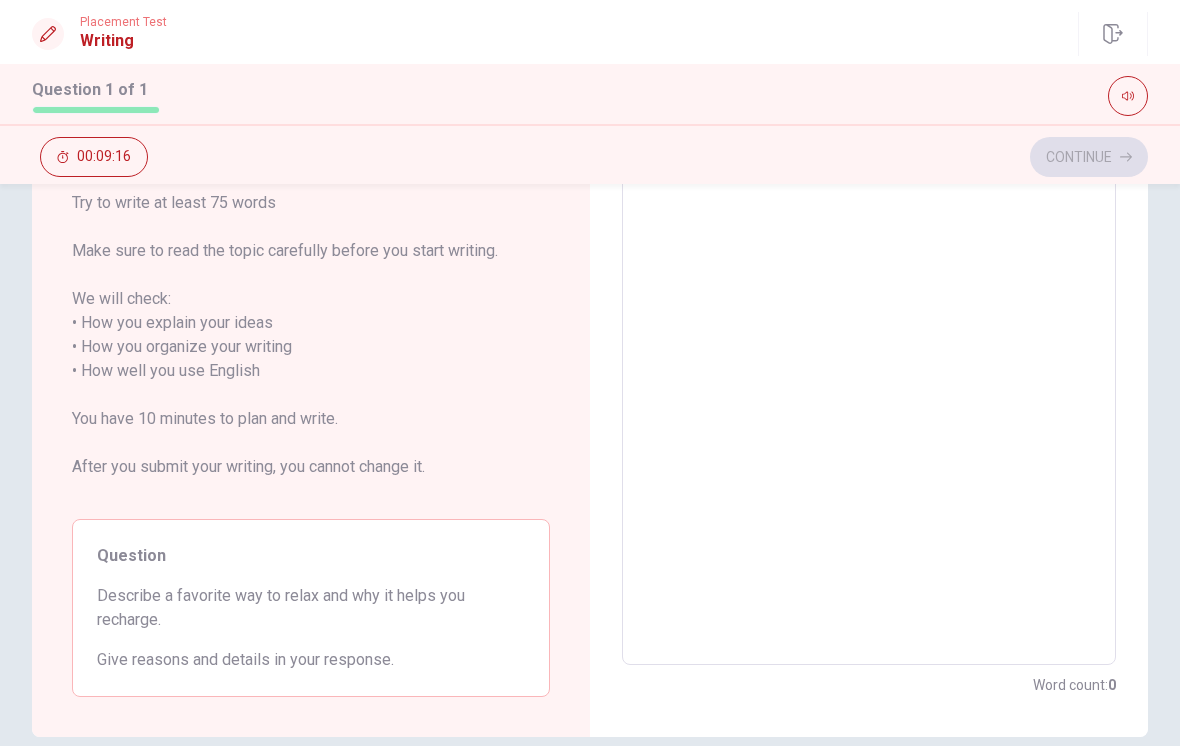 scroll, scrollTop: 130, scrollLeft: 0, axis: vertical 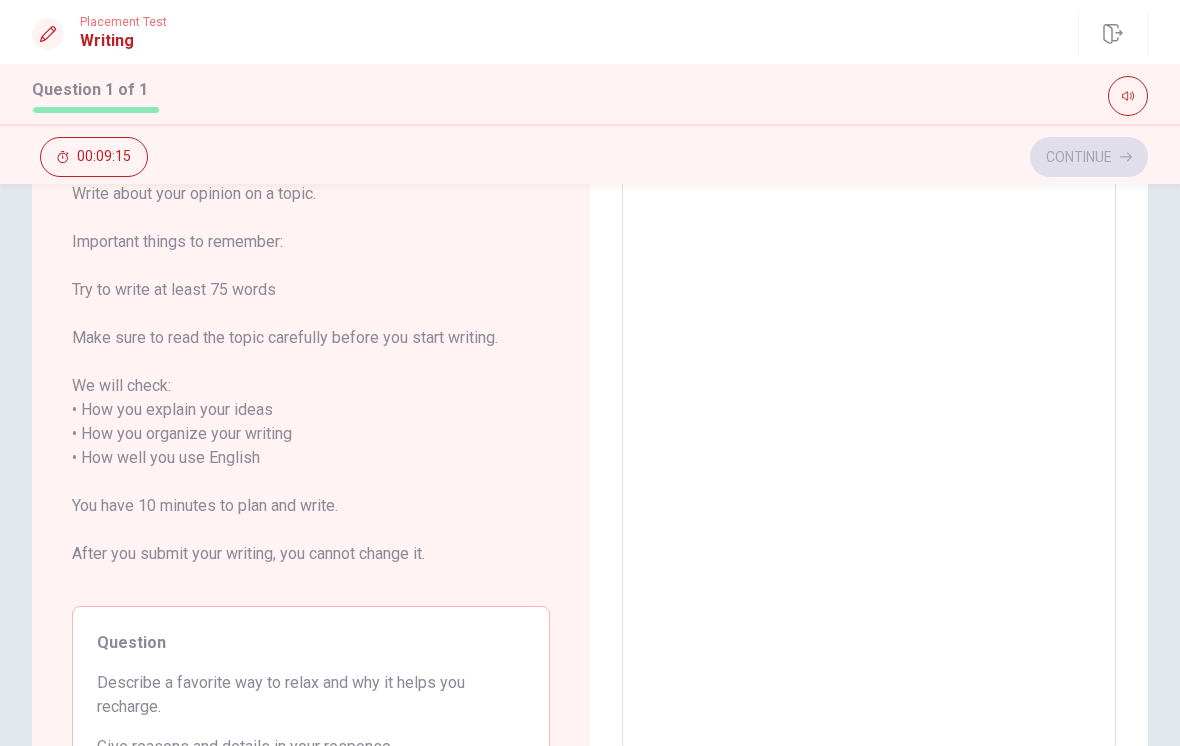 click at bounding box center (869, 458) 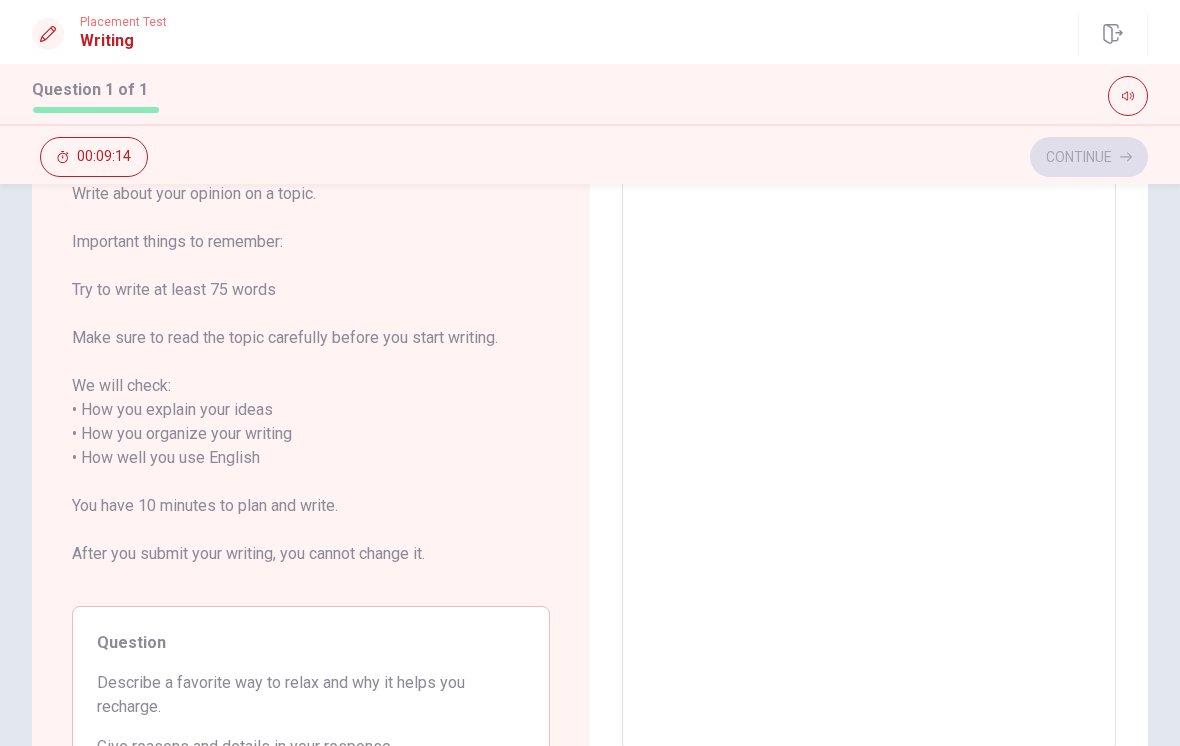 type on "P" 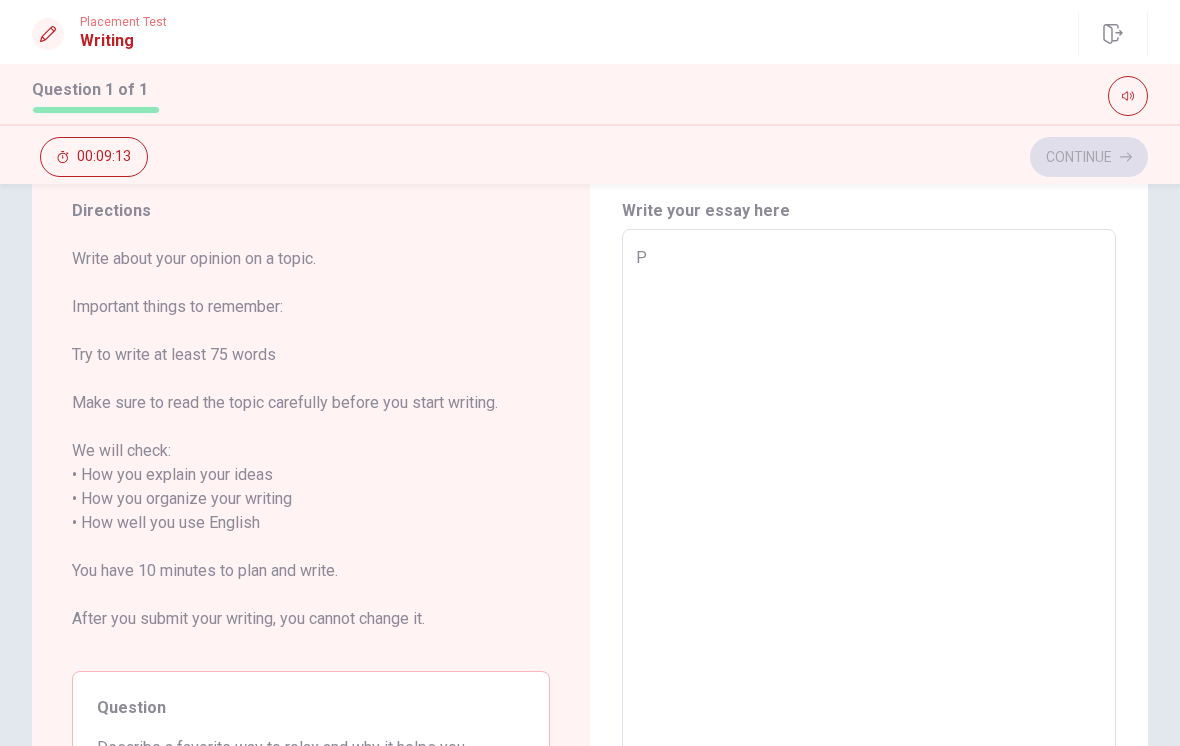 type on "x" 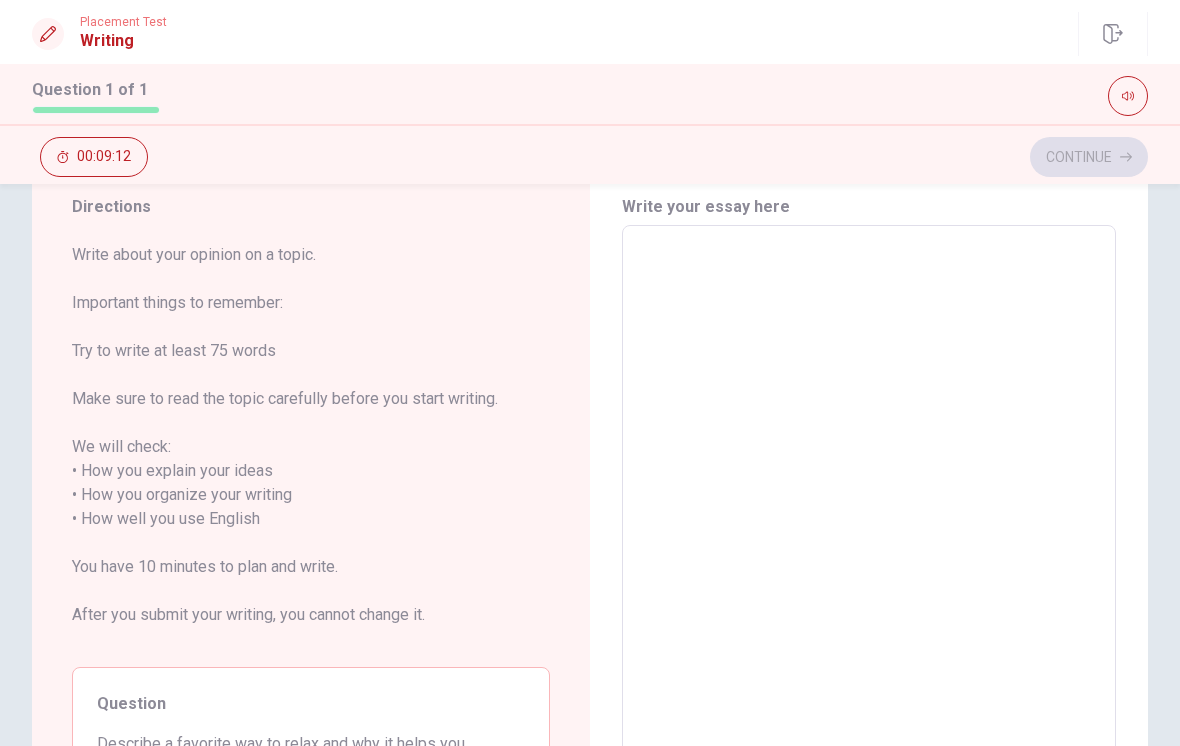 type on "I" 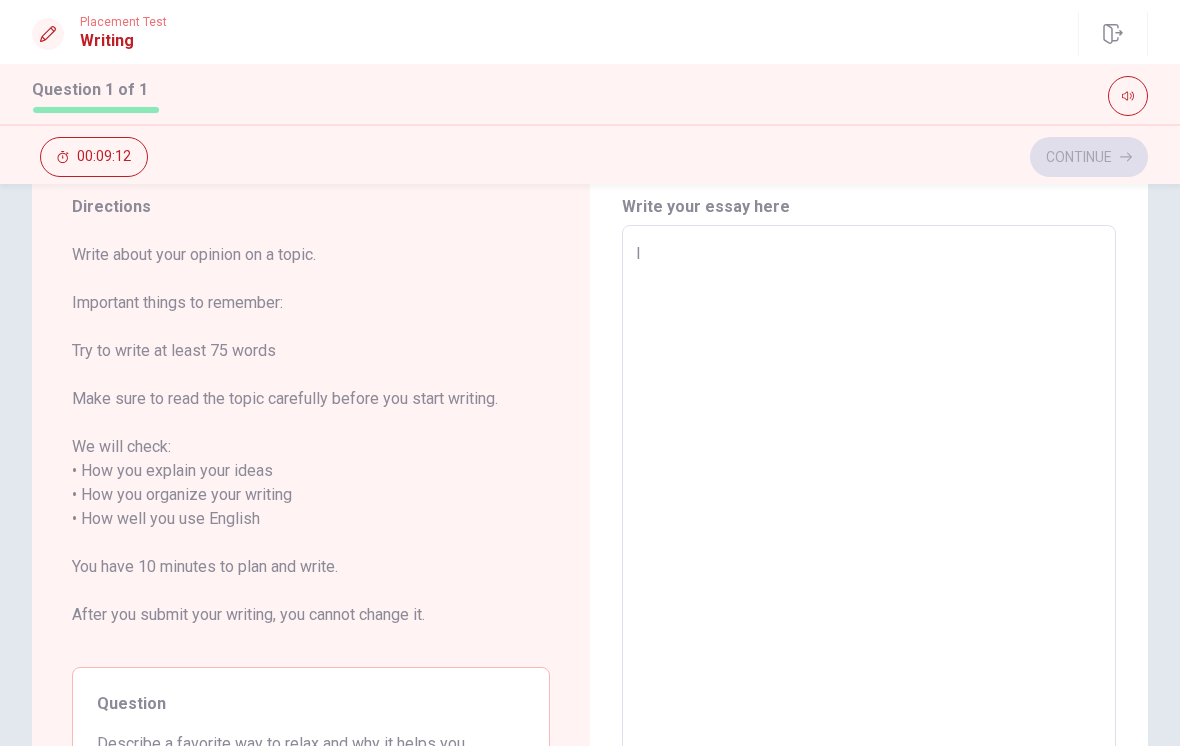 type on "x" 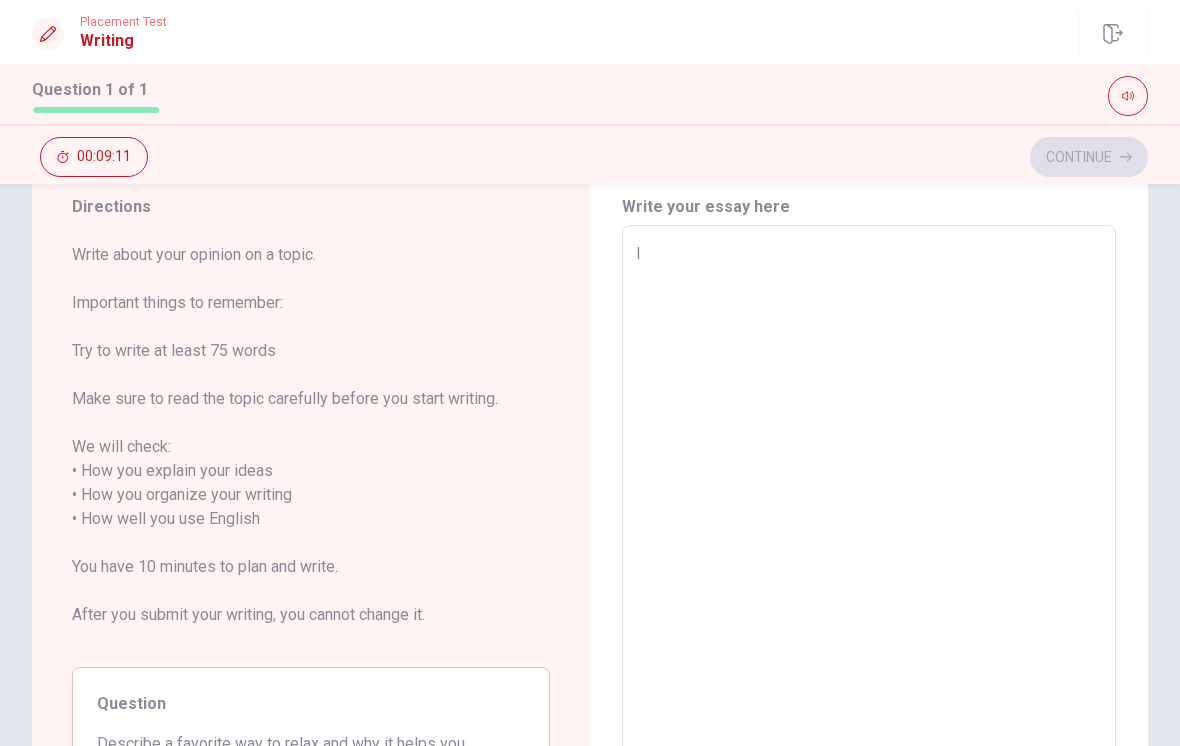 type on "I" 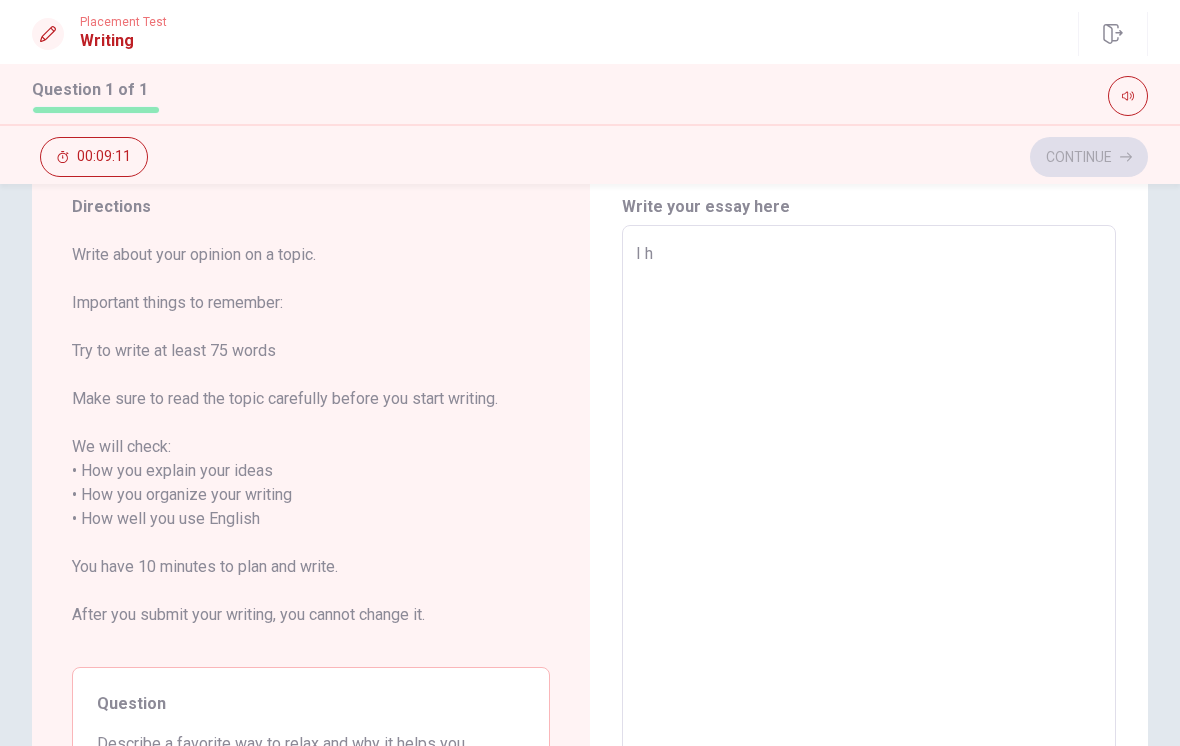 type on "x" 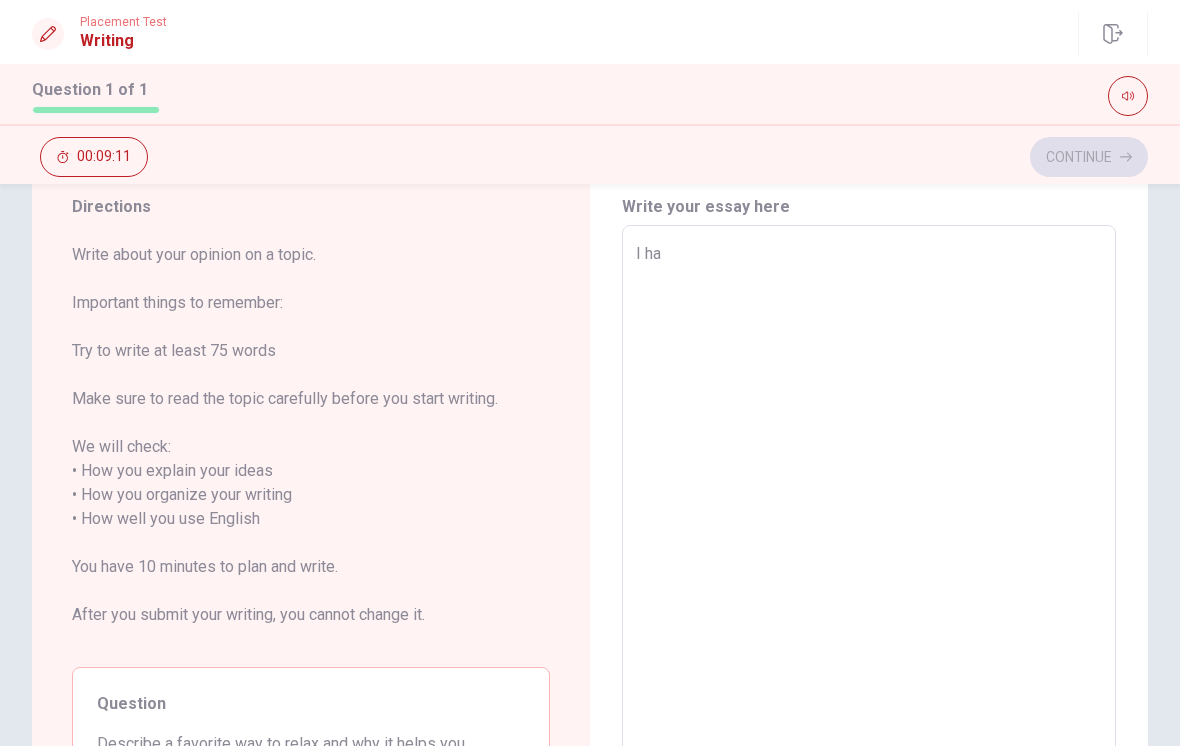 type on "x" 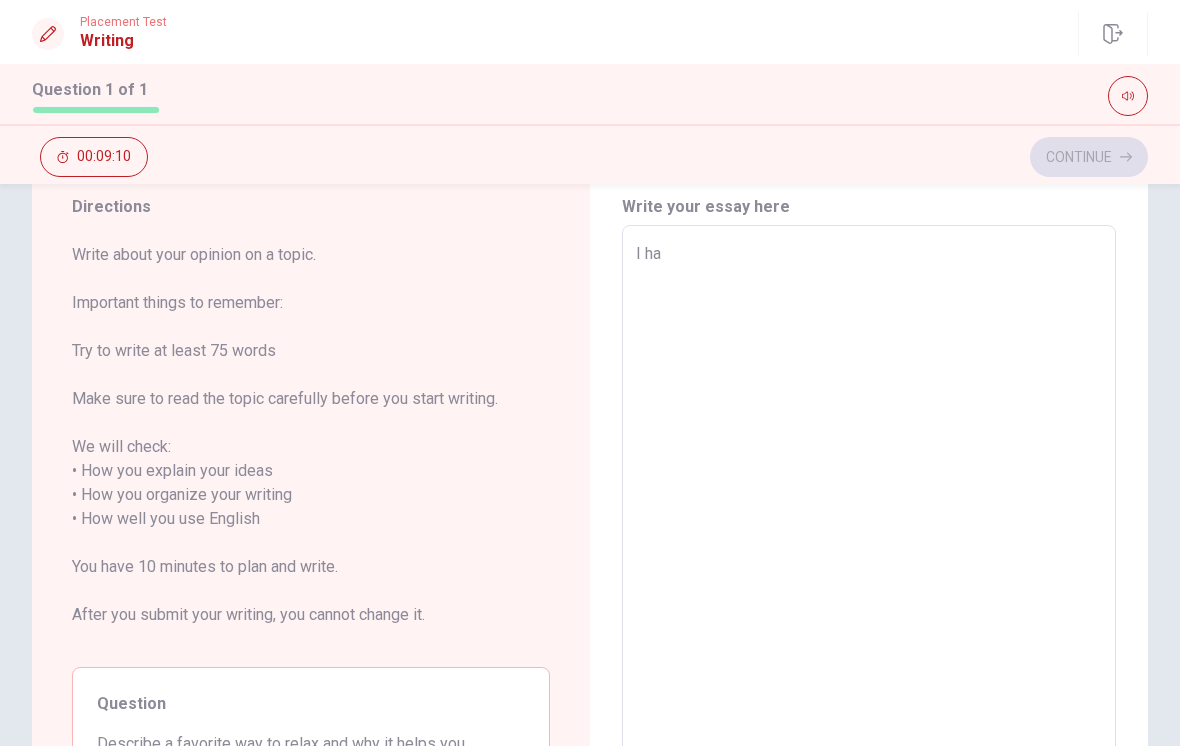 type on "I hav" 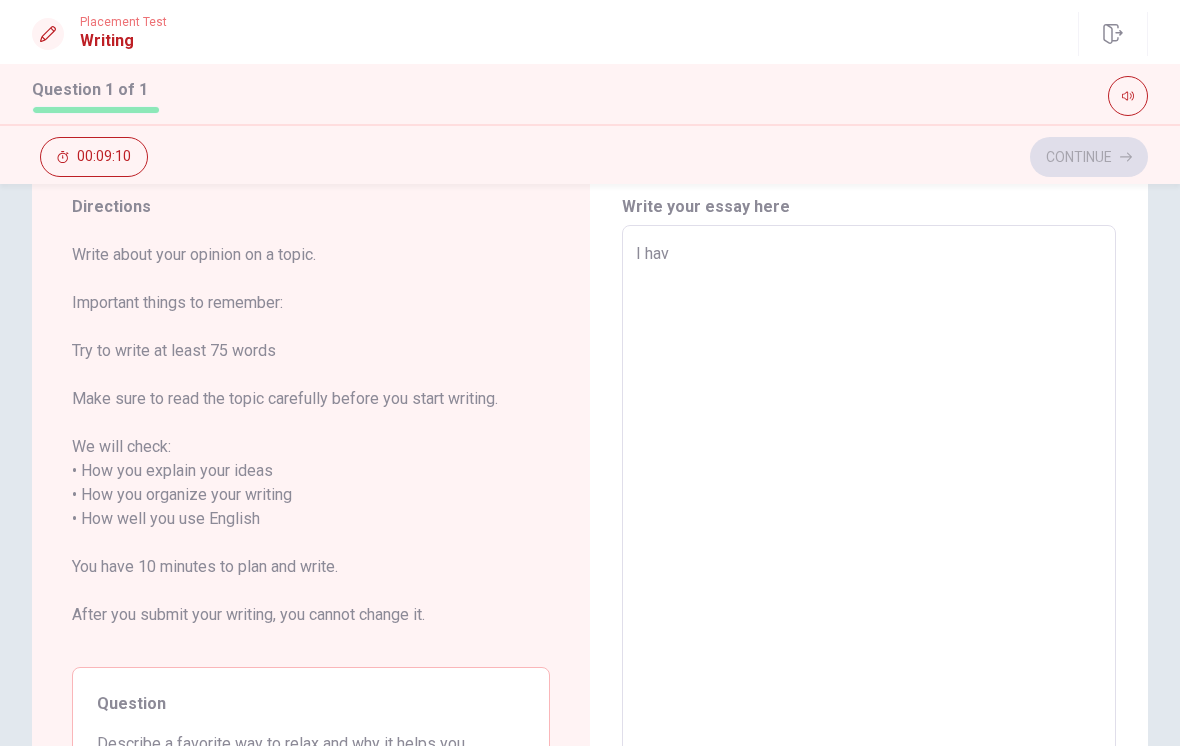 type on "x" 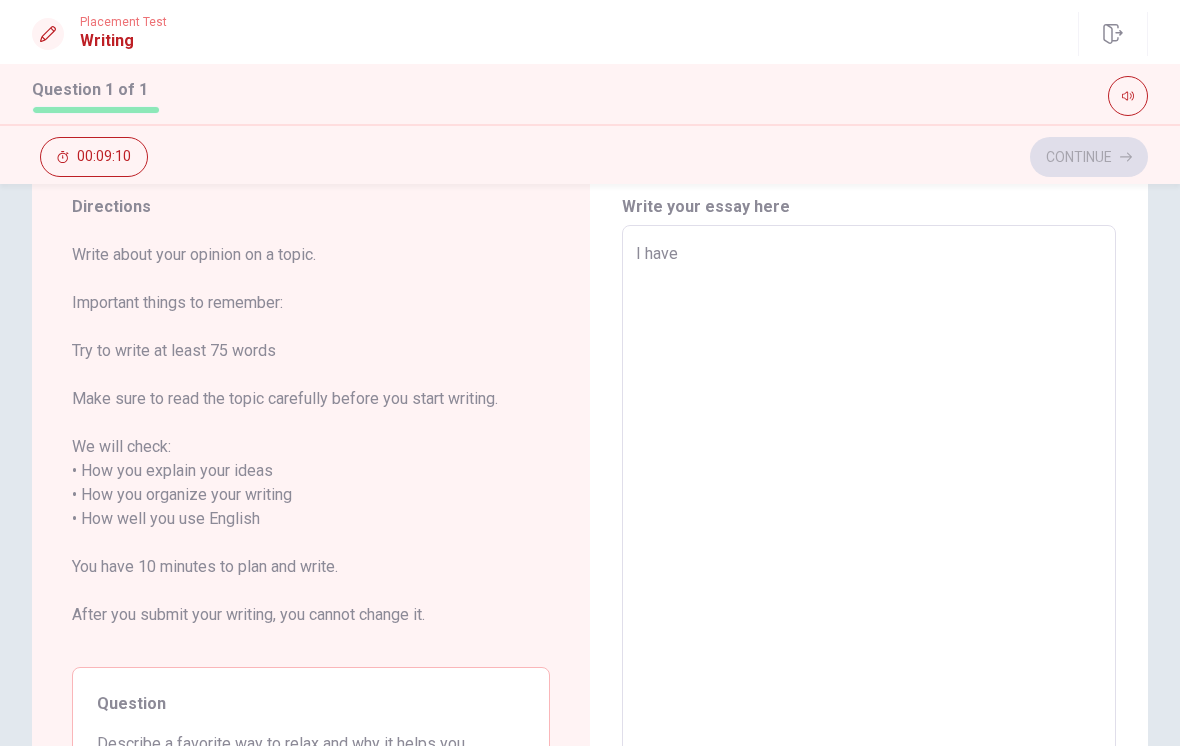 type on "x" 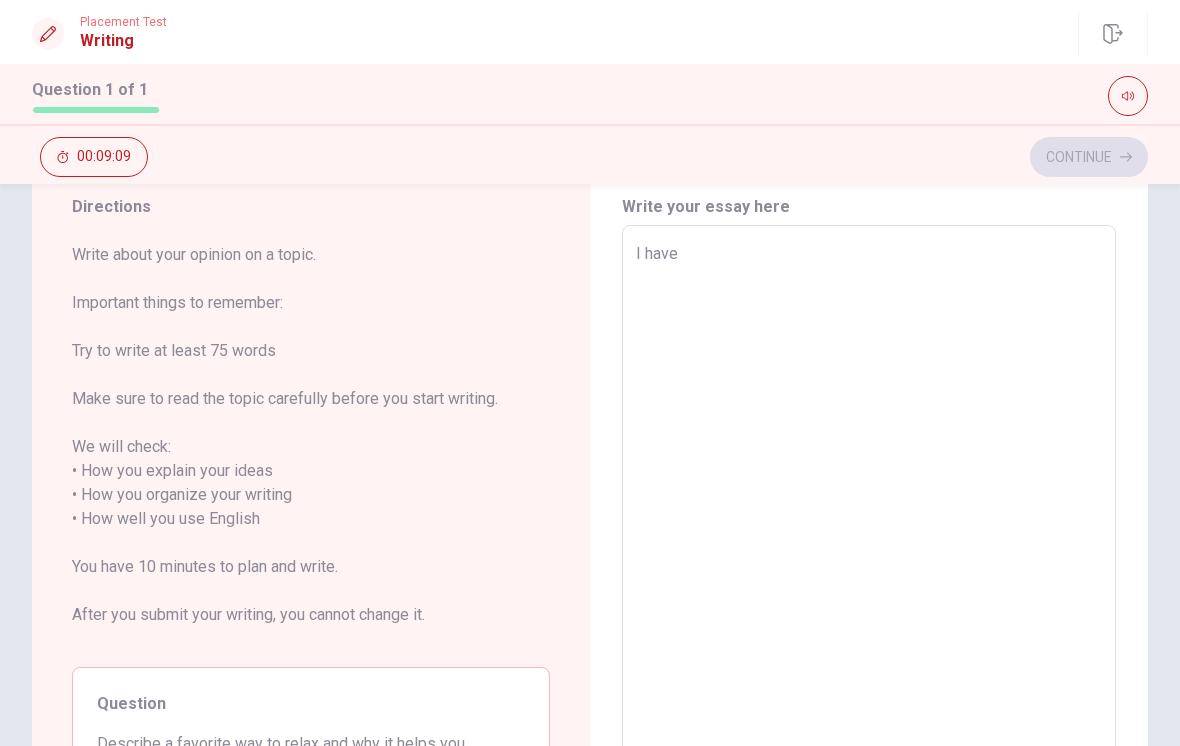 type on "I have t" 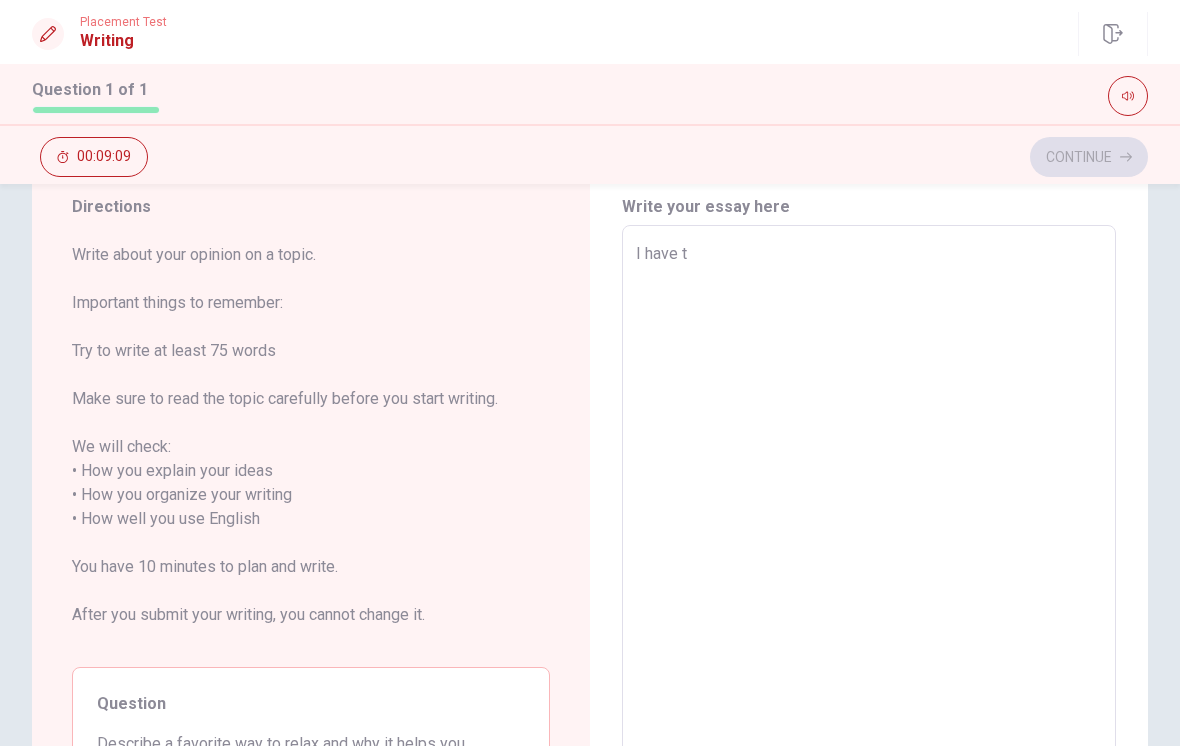 type on "x" 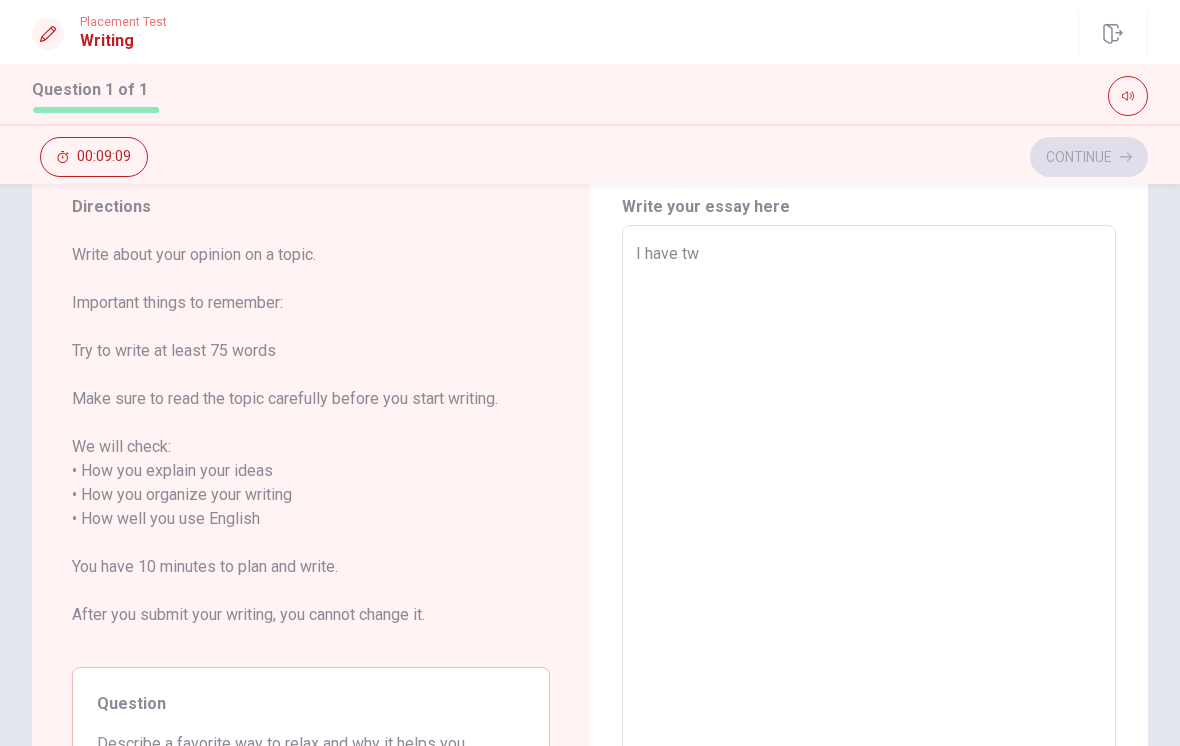 type on "x" 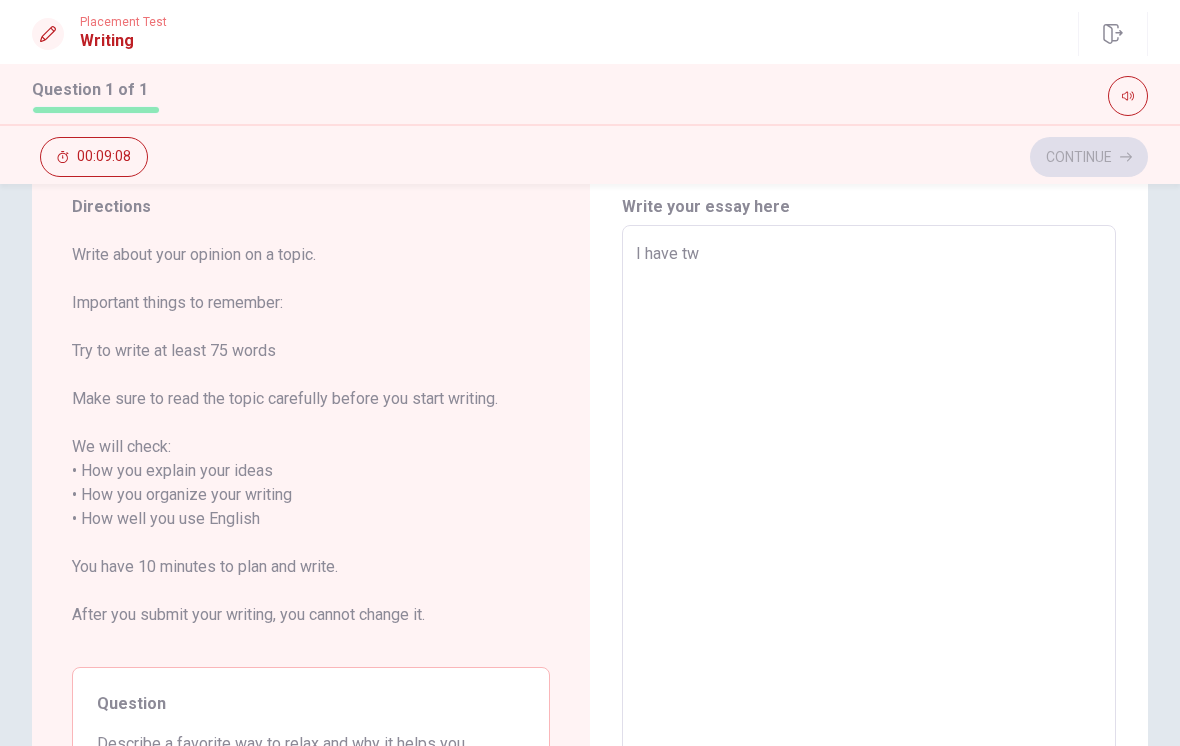 type on "I have two" 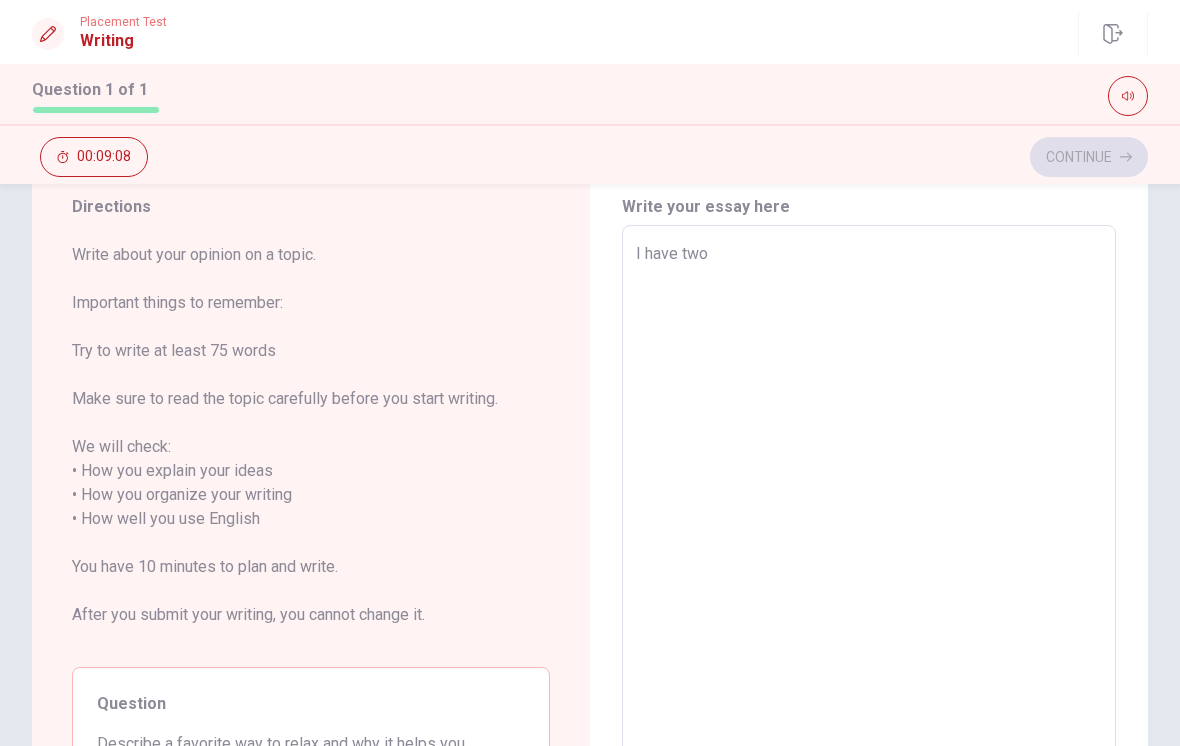 type on "x" 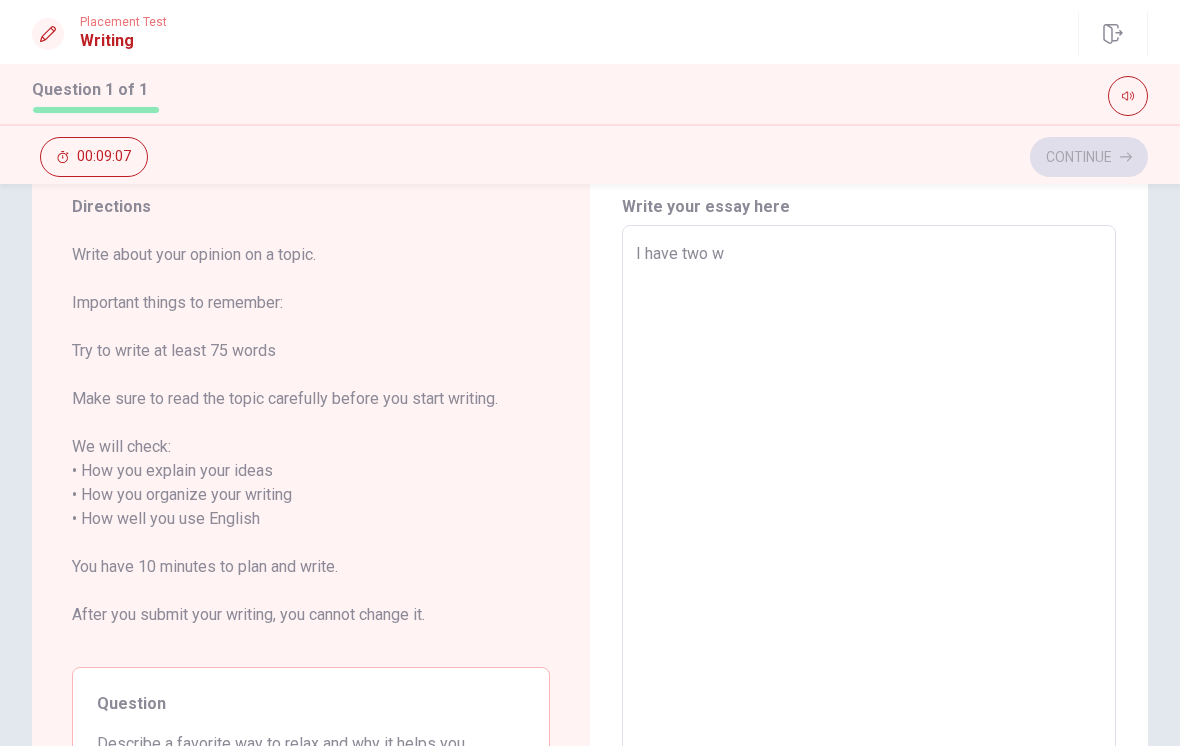 type on "x" 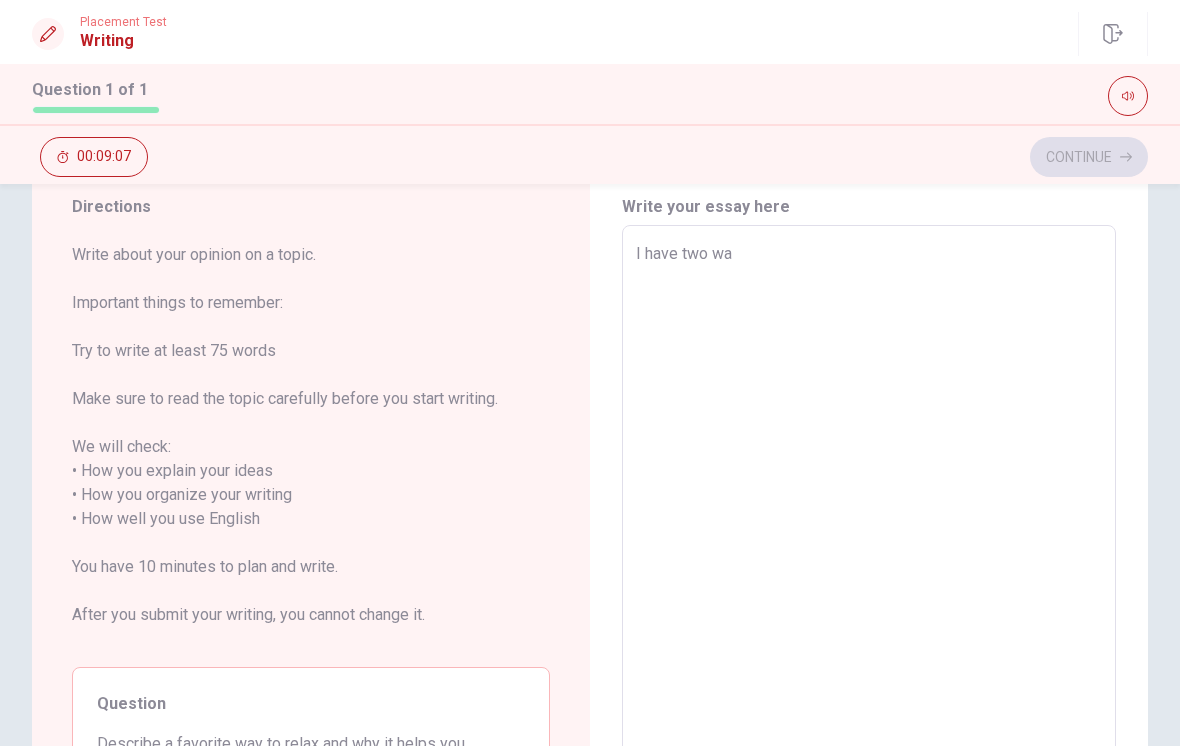type on "x" 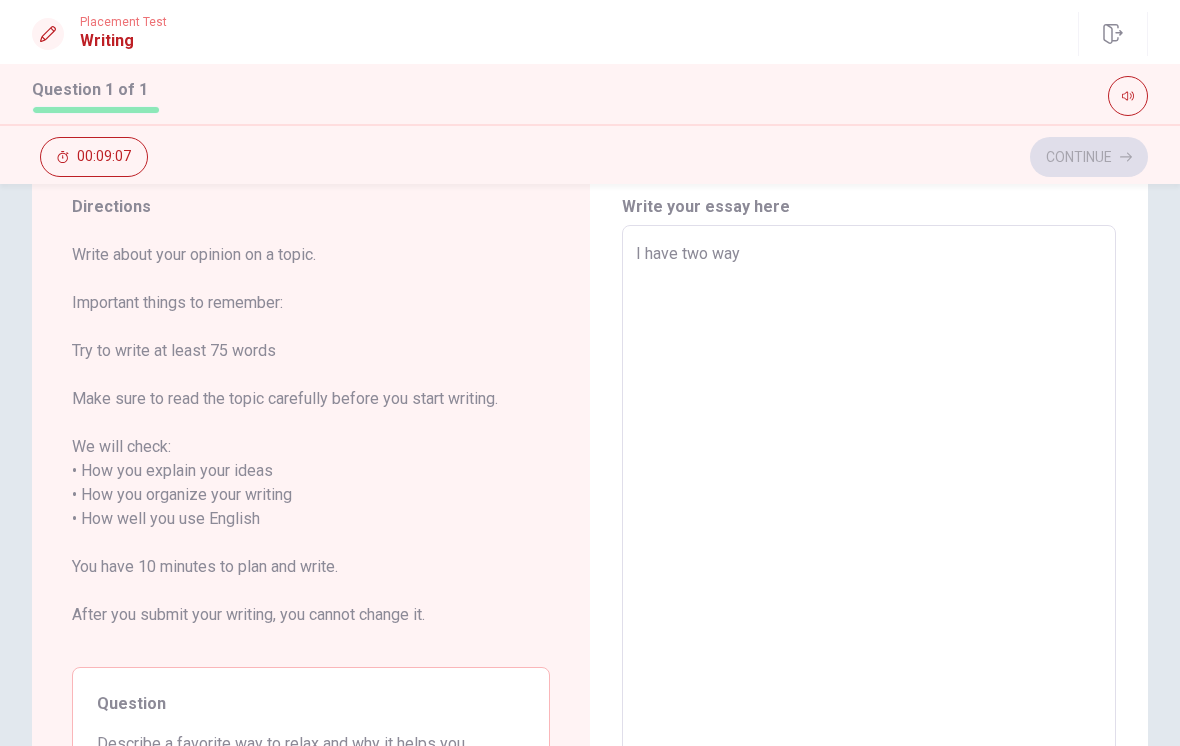 type on "x" 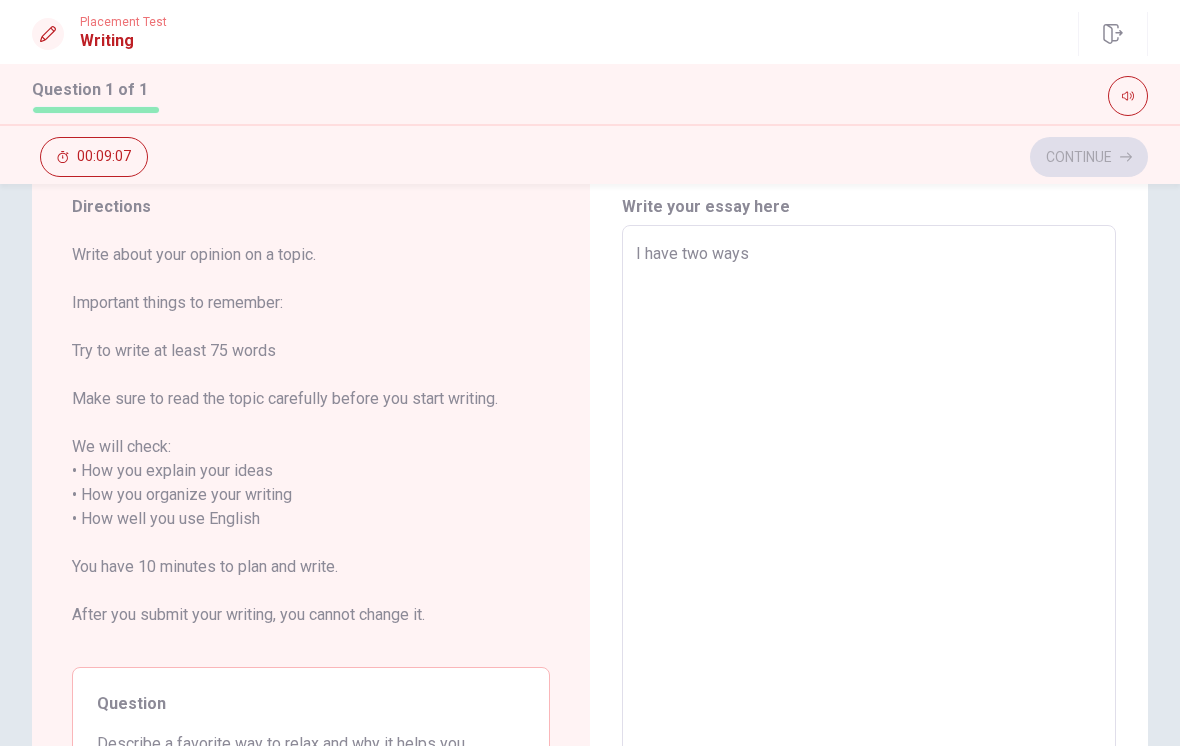 type on "x" 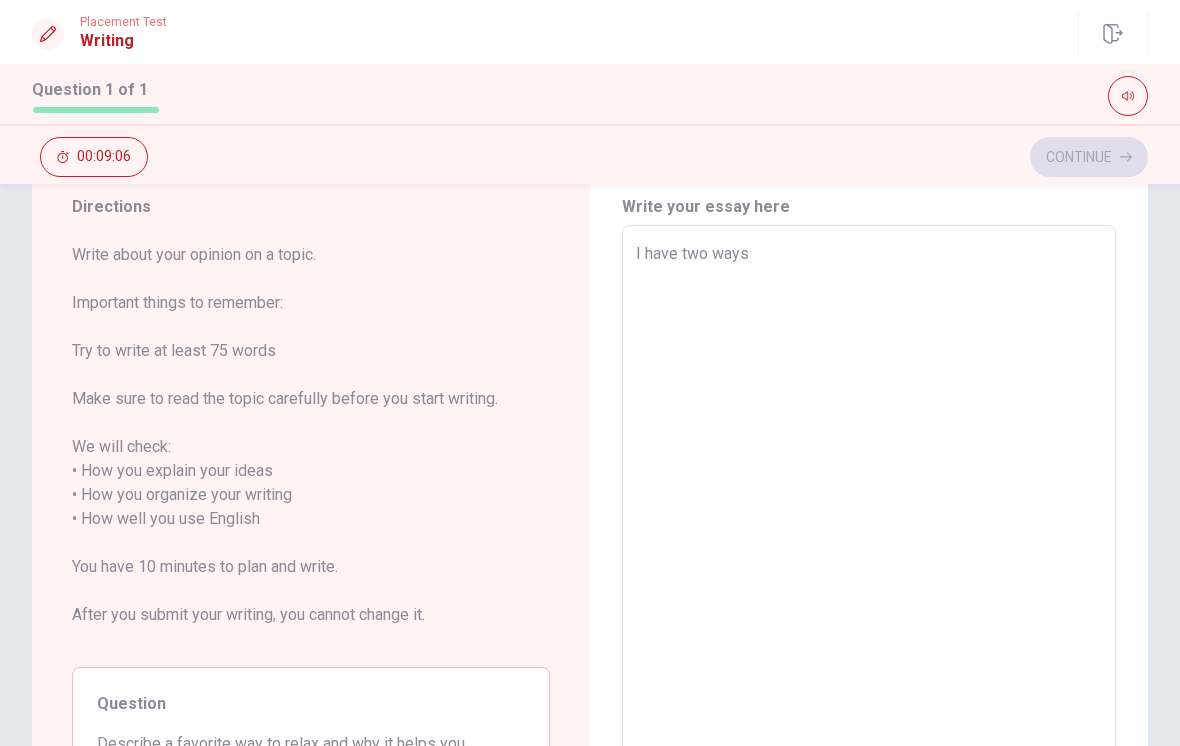 type on "I have two ways t" 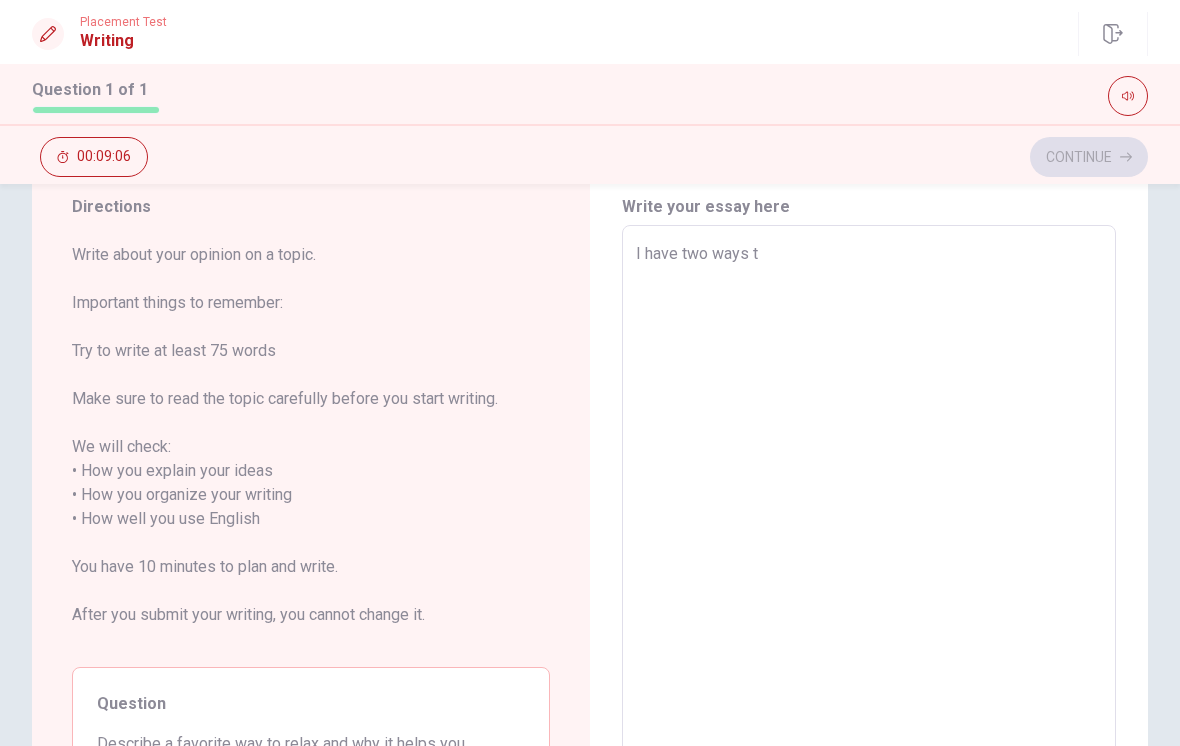 type on "x" 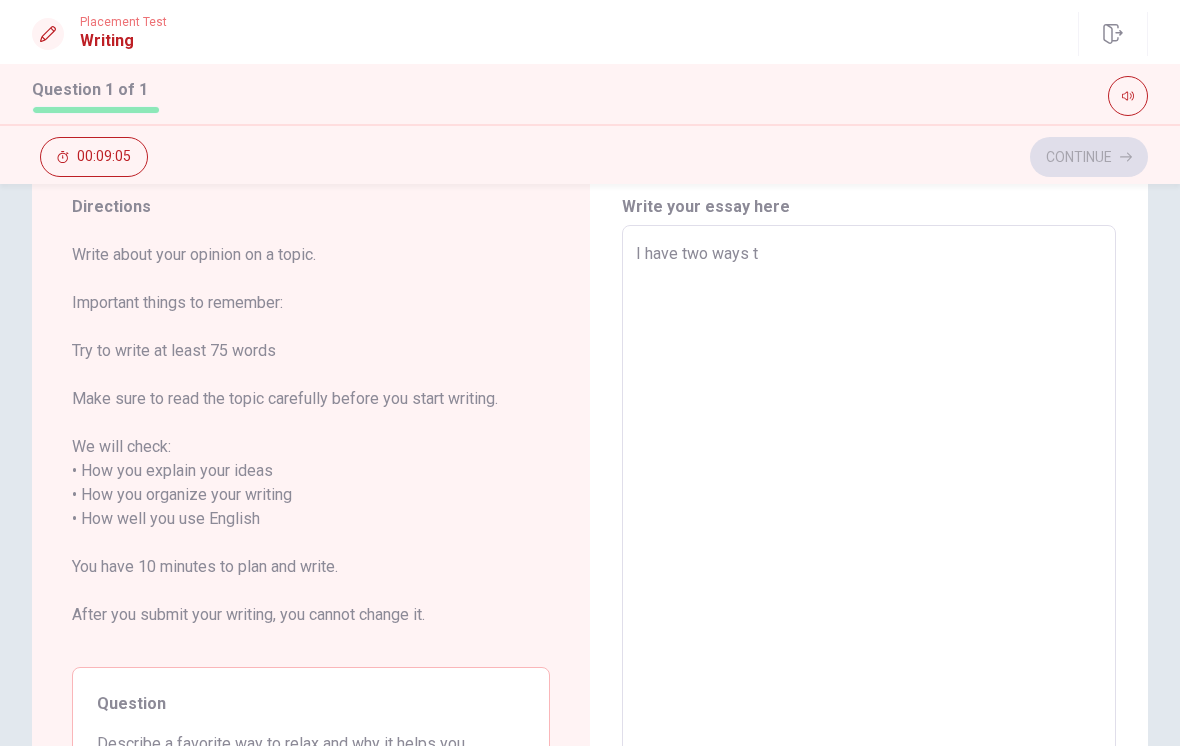 type on "I have two ways to" 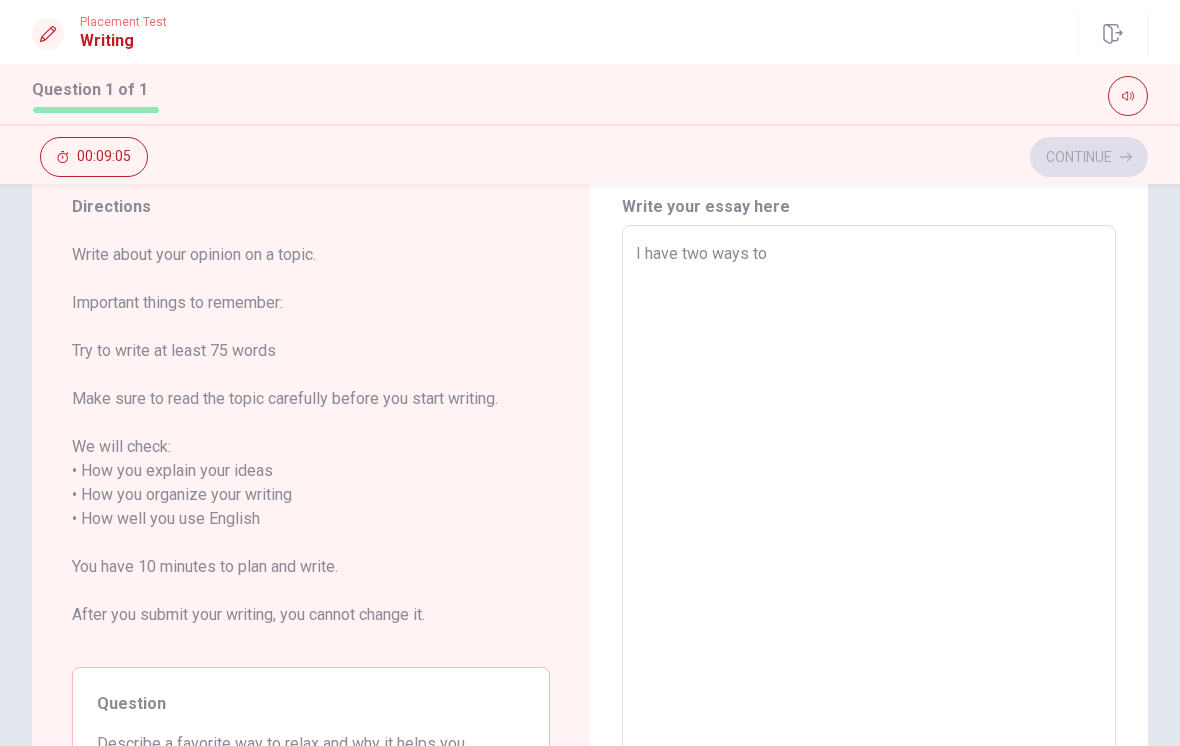 type on "x" 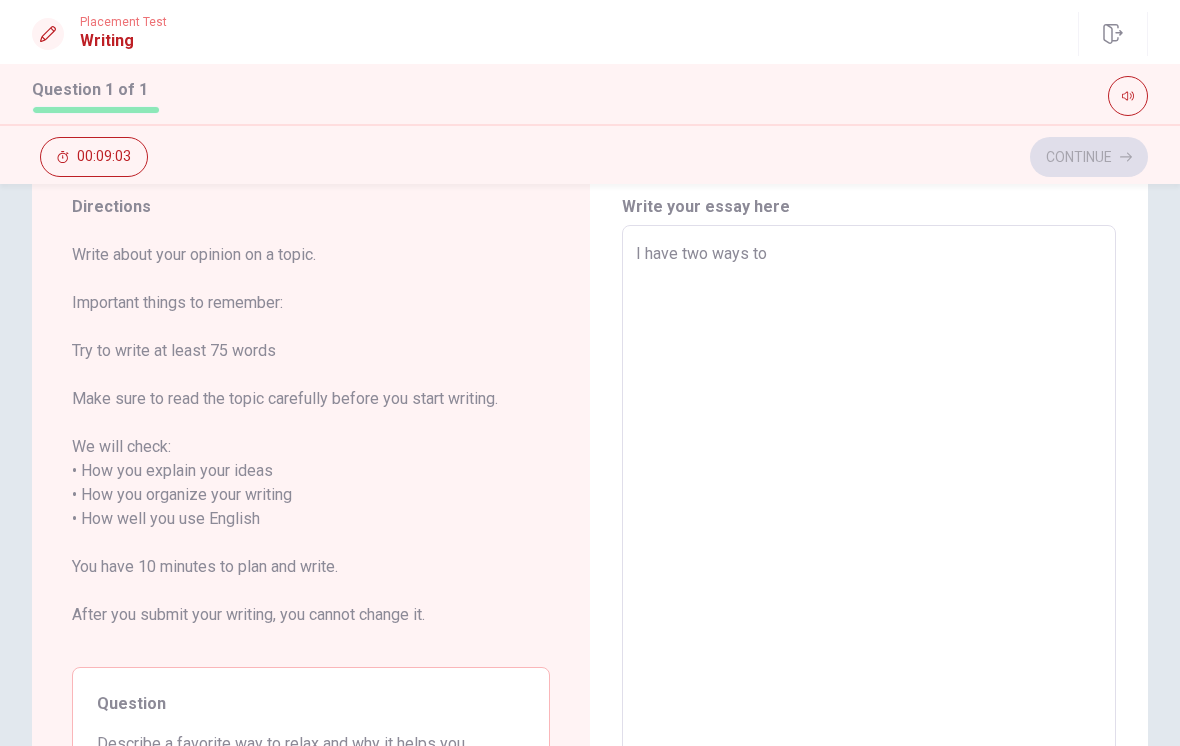 type on "x" 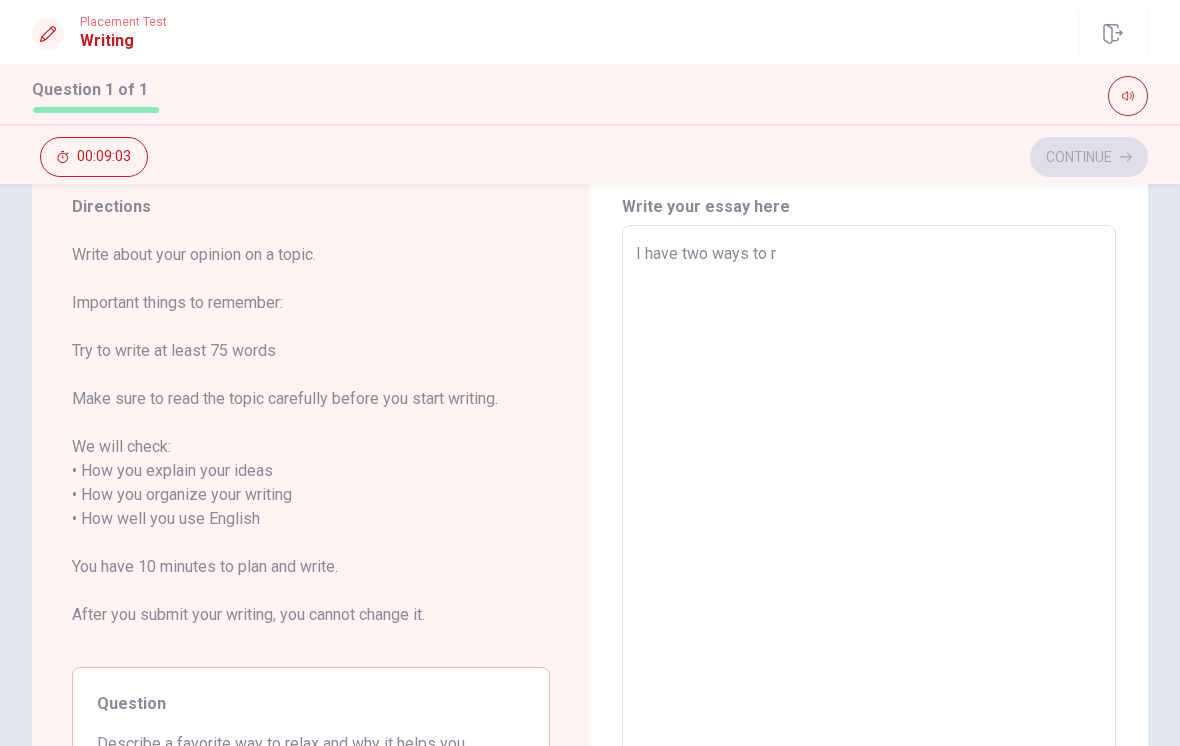 type on "x" 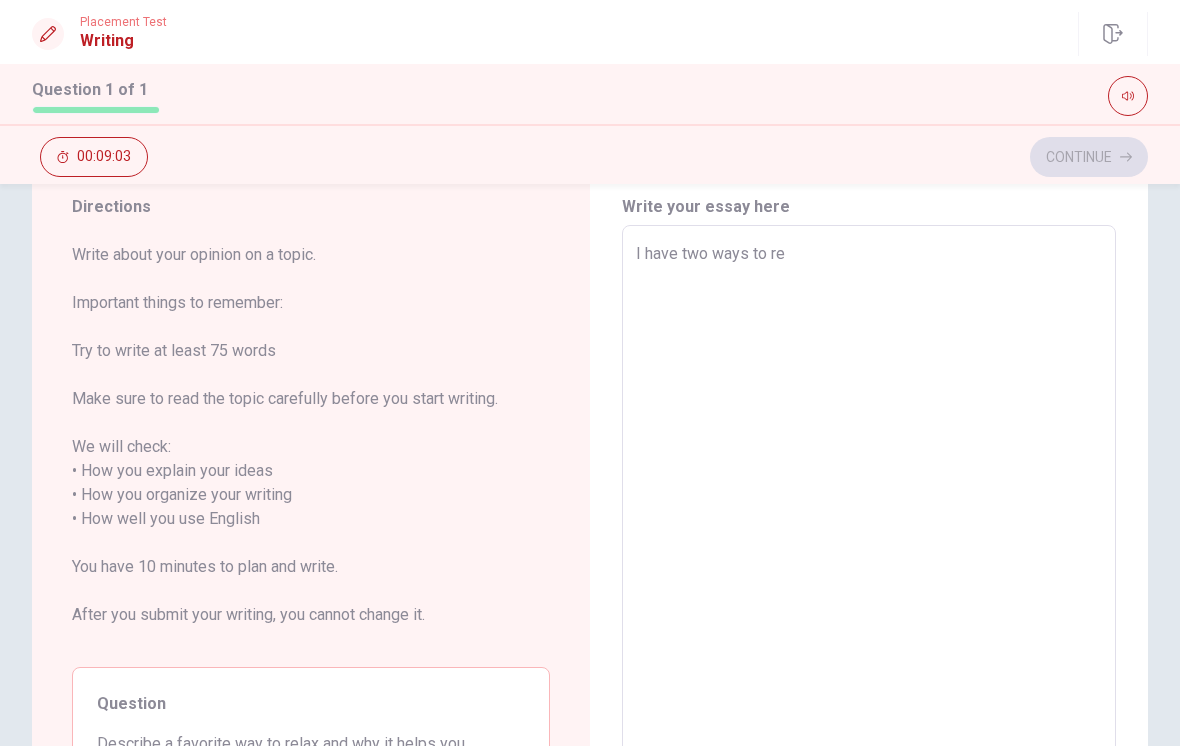 type on "x" 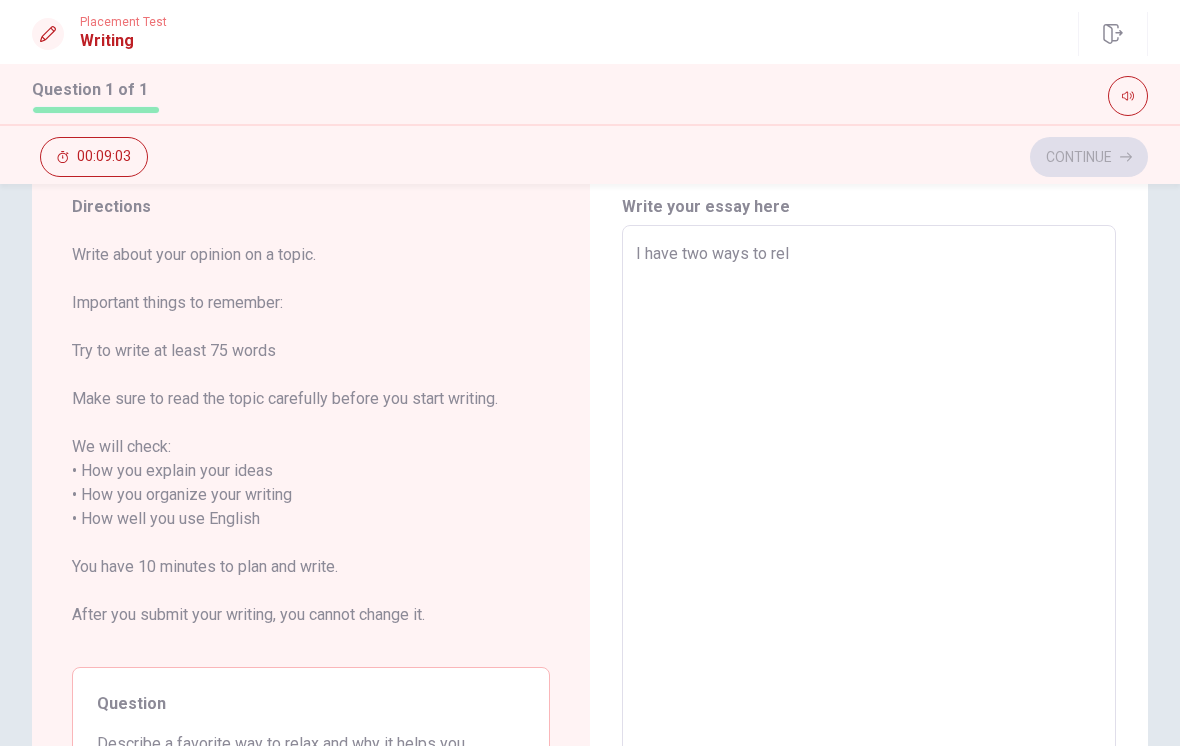 type on "x" 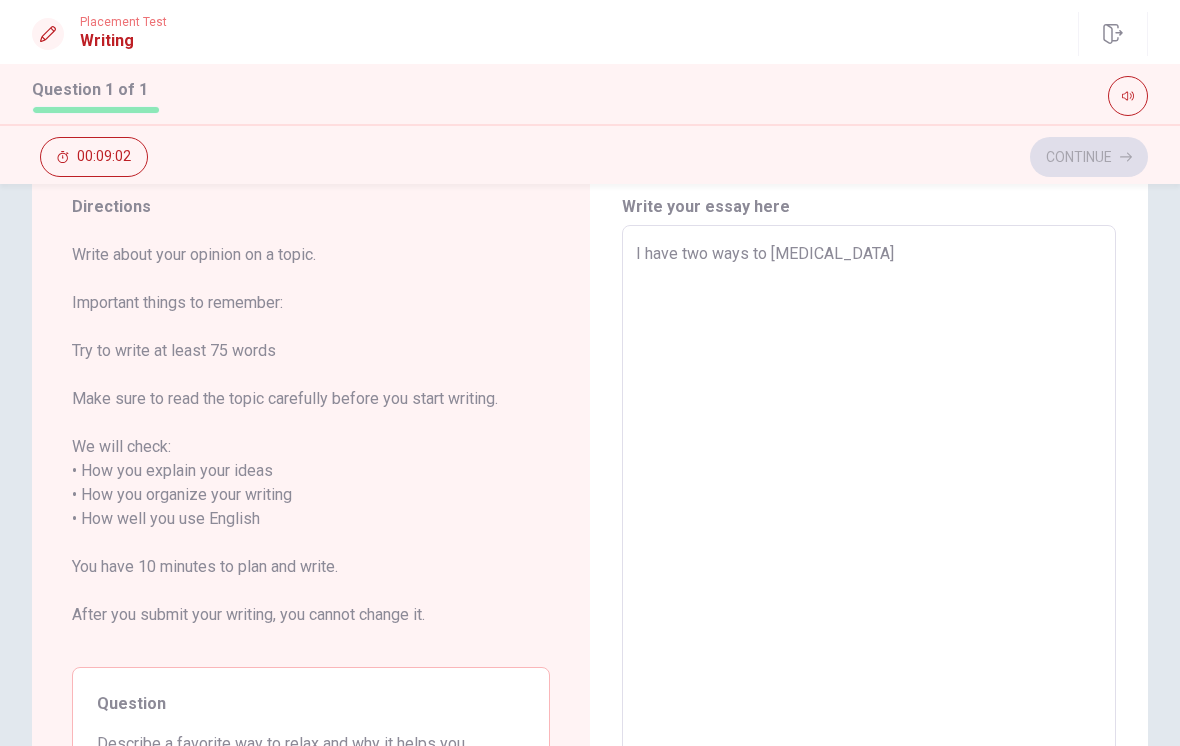 type on "x" 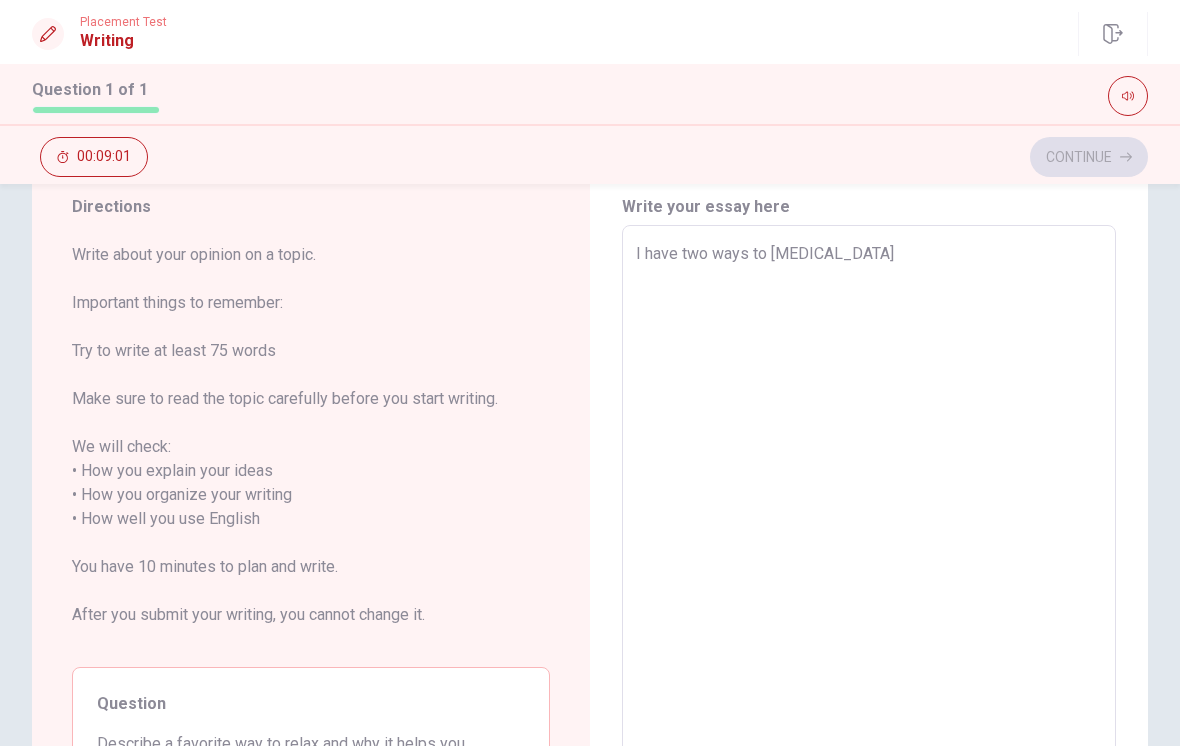 type on "I have two ways to relax" 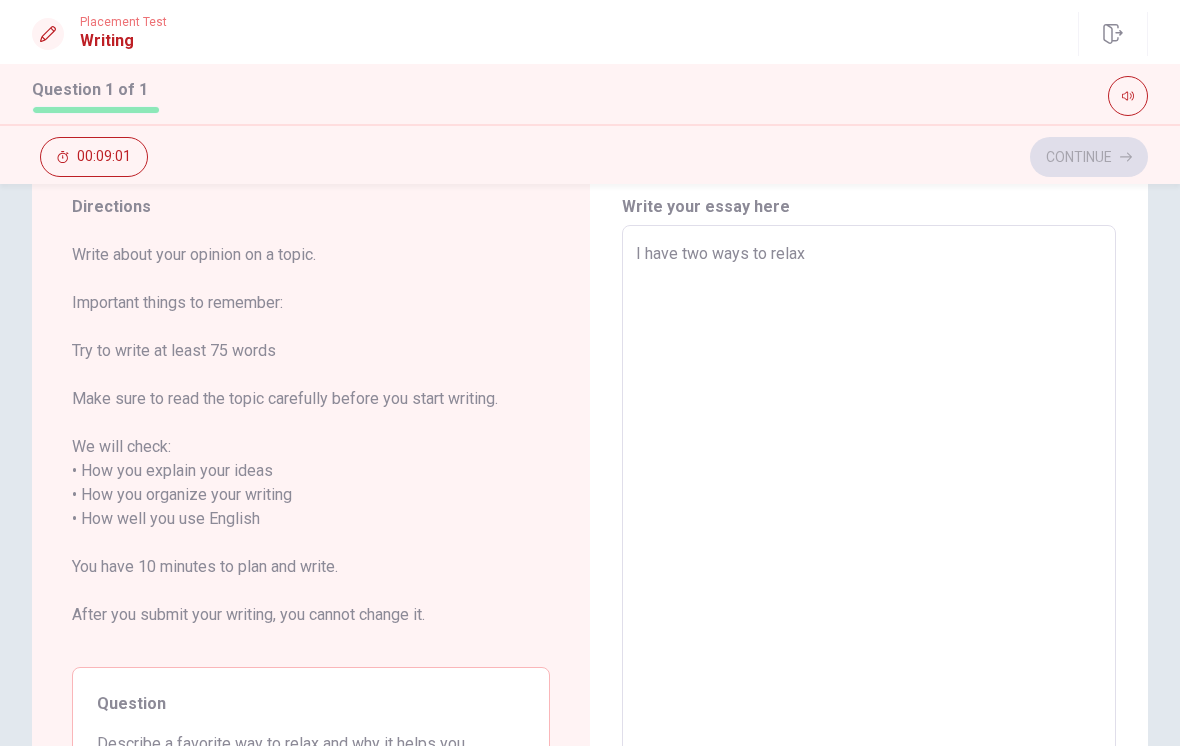 type on "x" 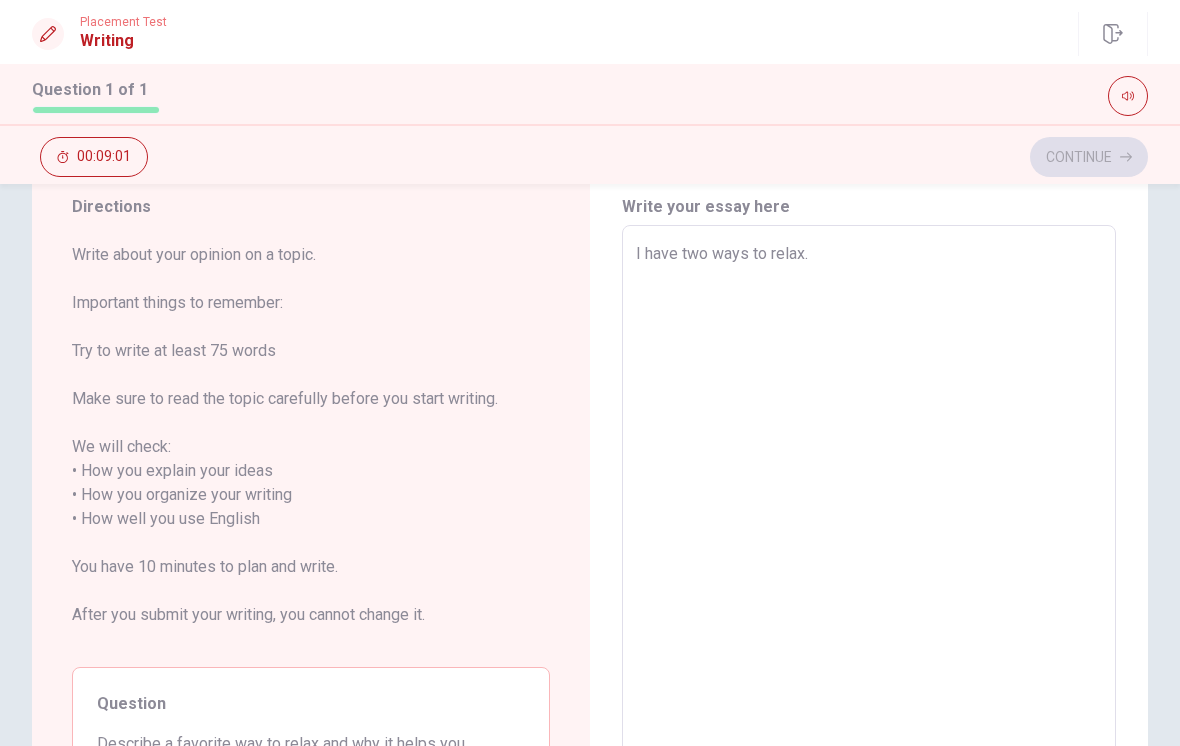 type on "x" 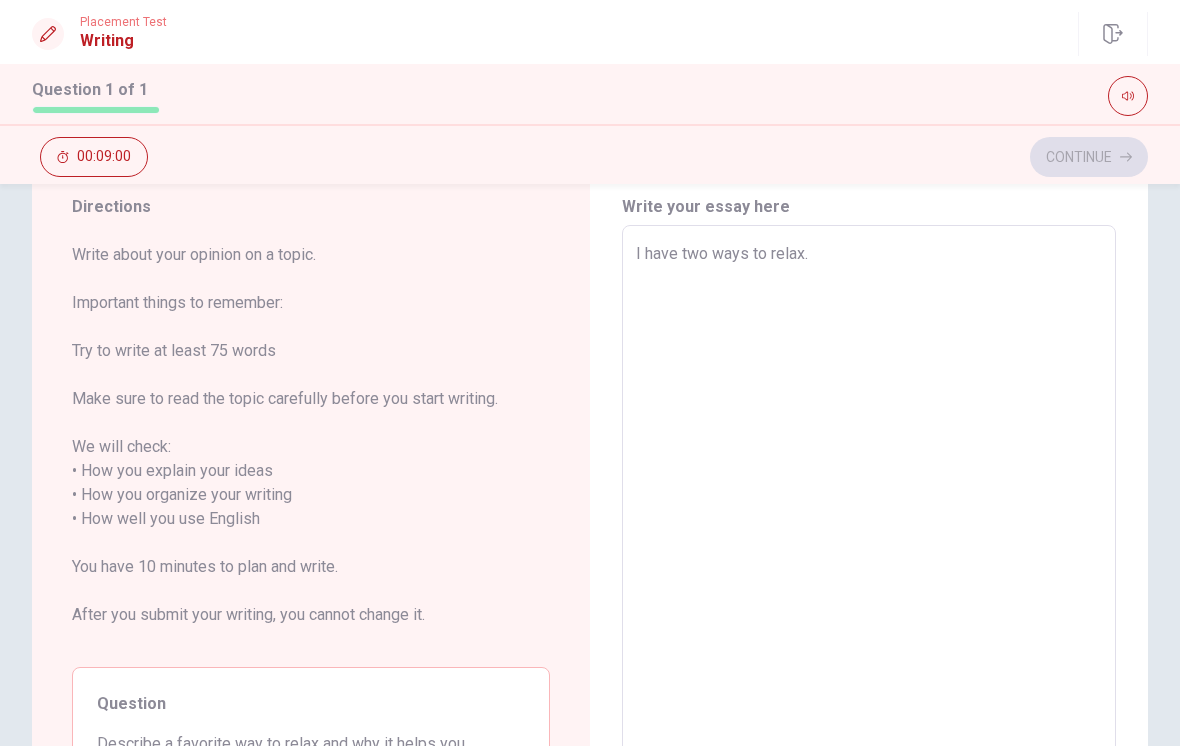 type on "I have two ways to relax.
F" 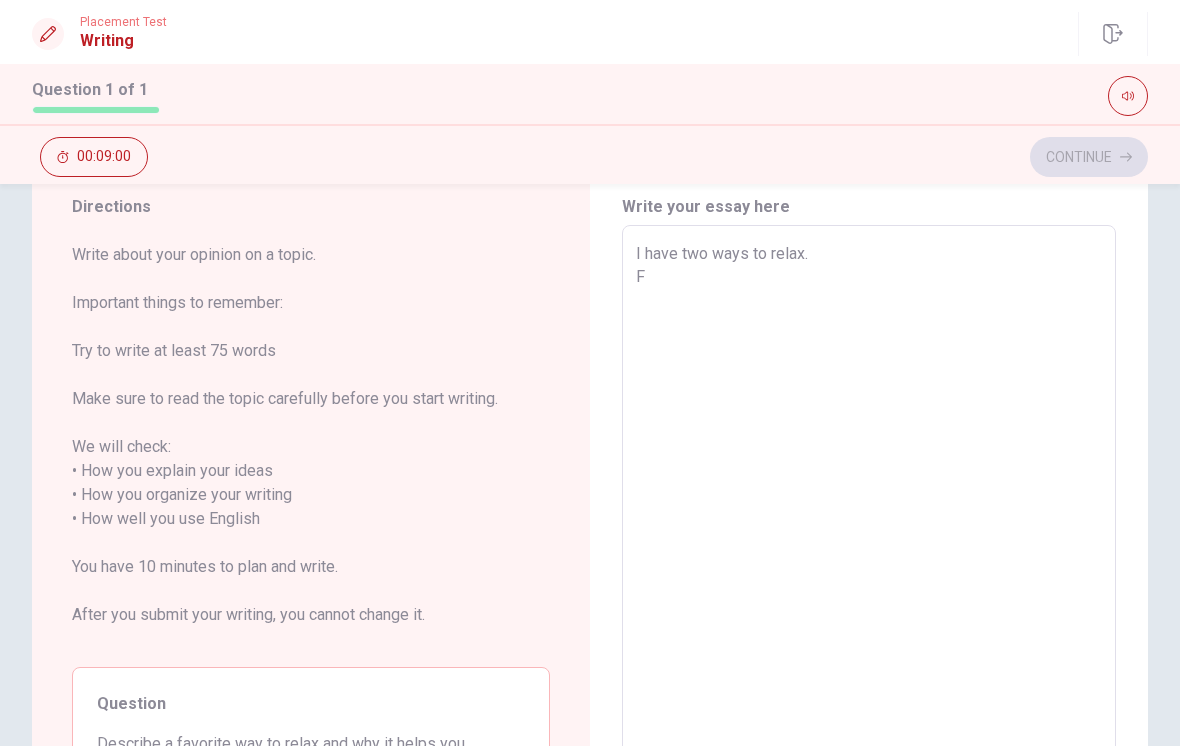 type on "x" 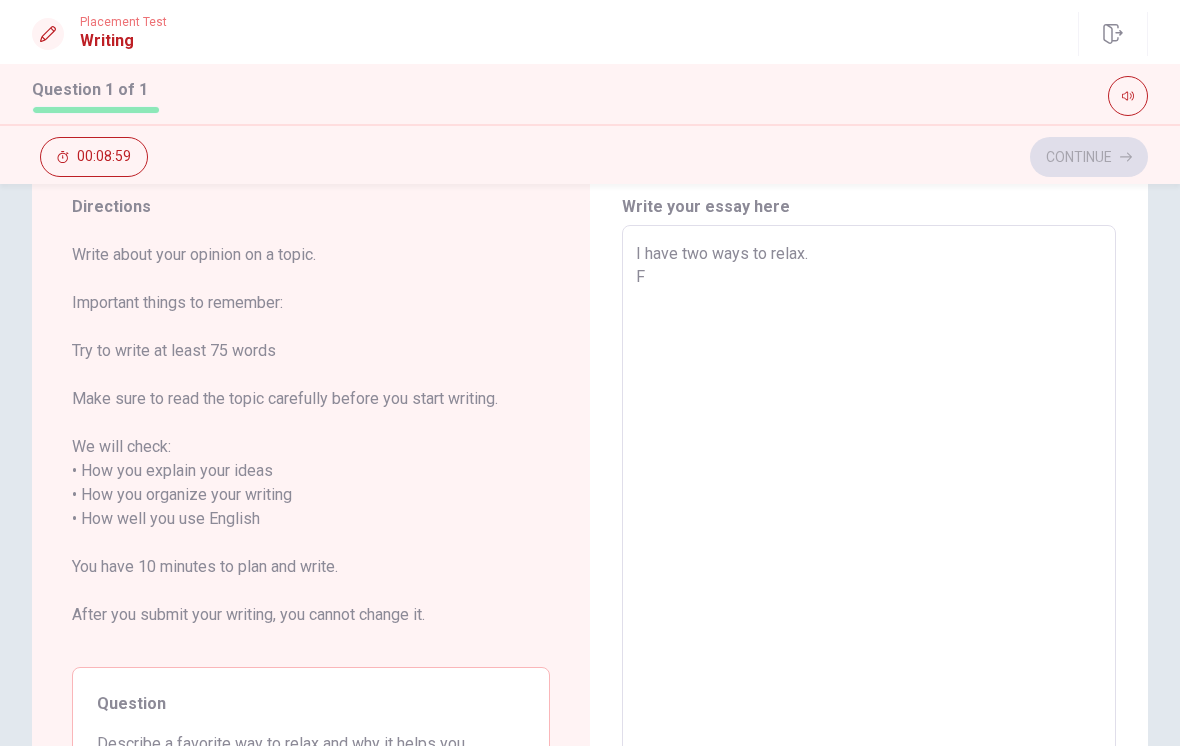 type on "I have two ways to relax.
Fi" 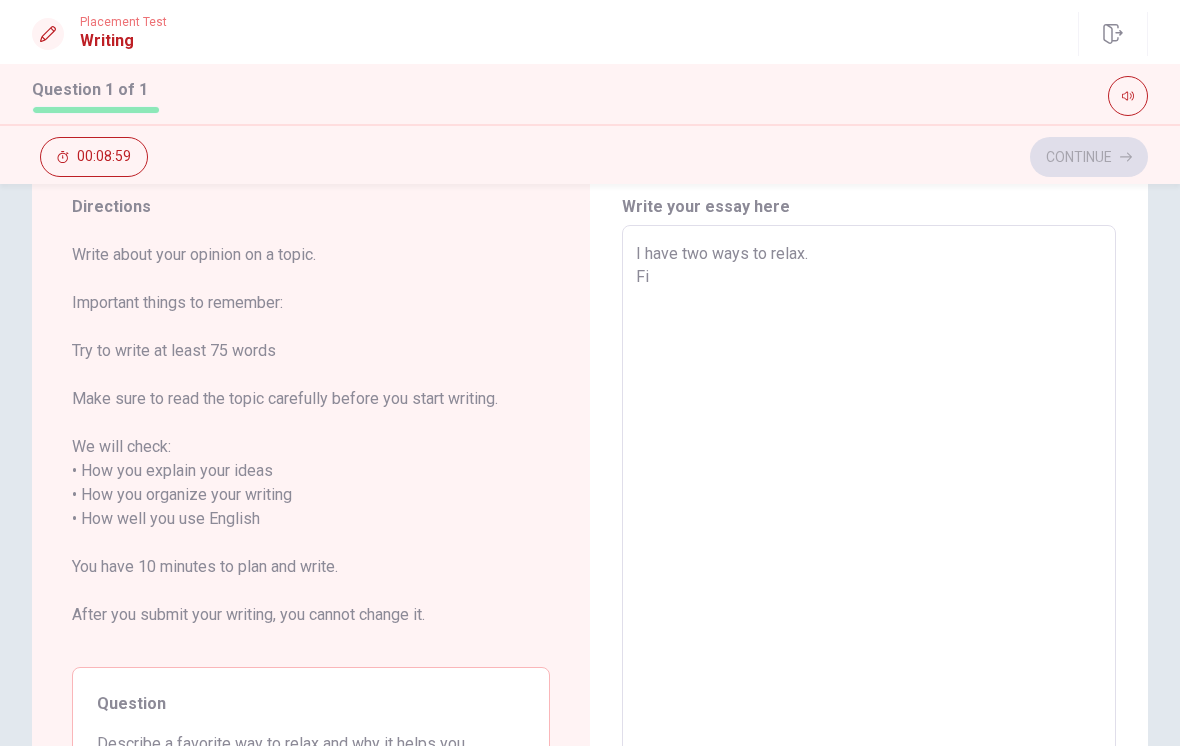 type on "x" 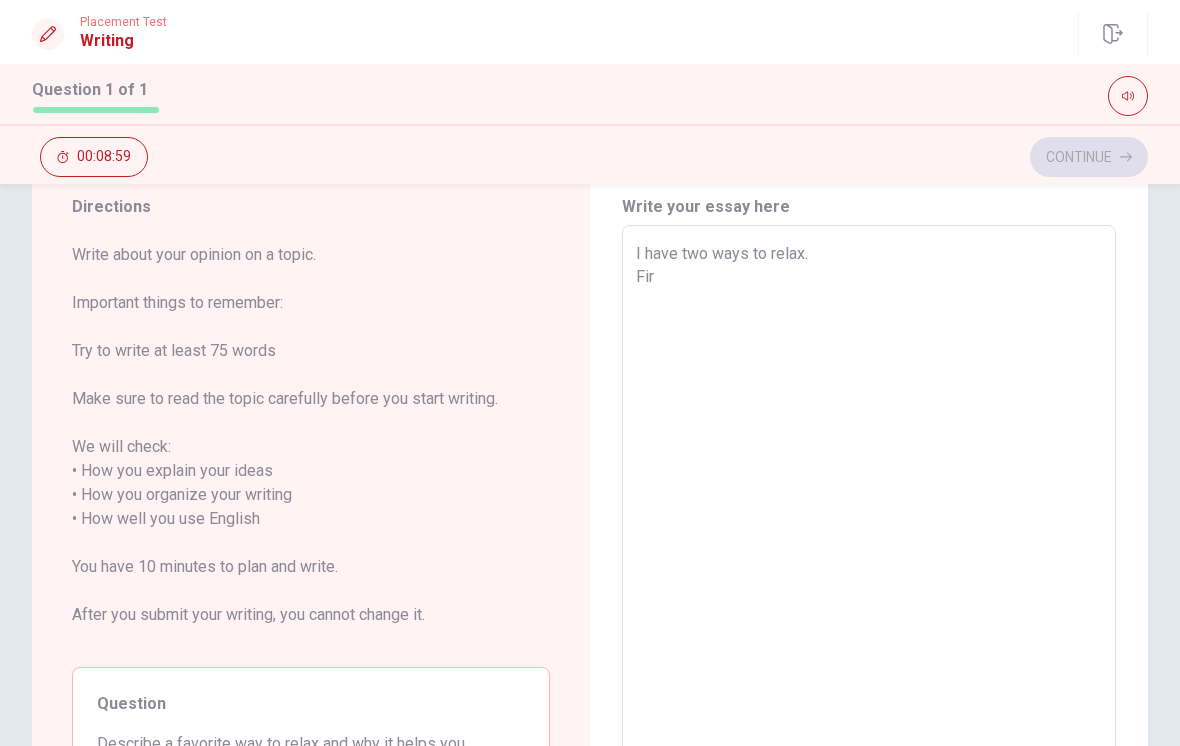 type on "x" 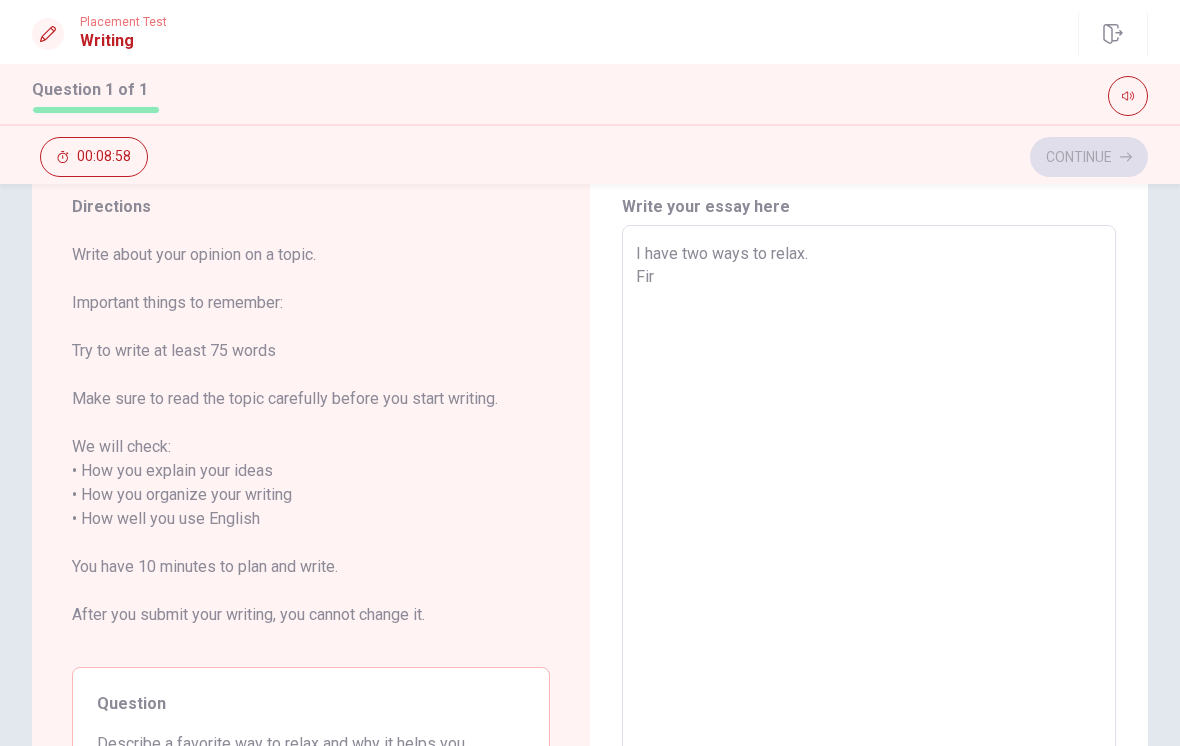 type on "I have two ways to relax.
Fire" 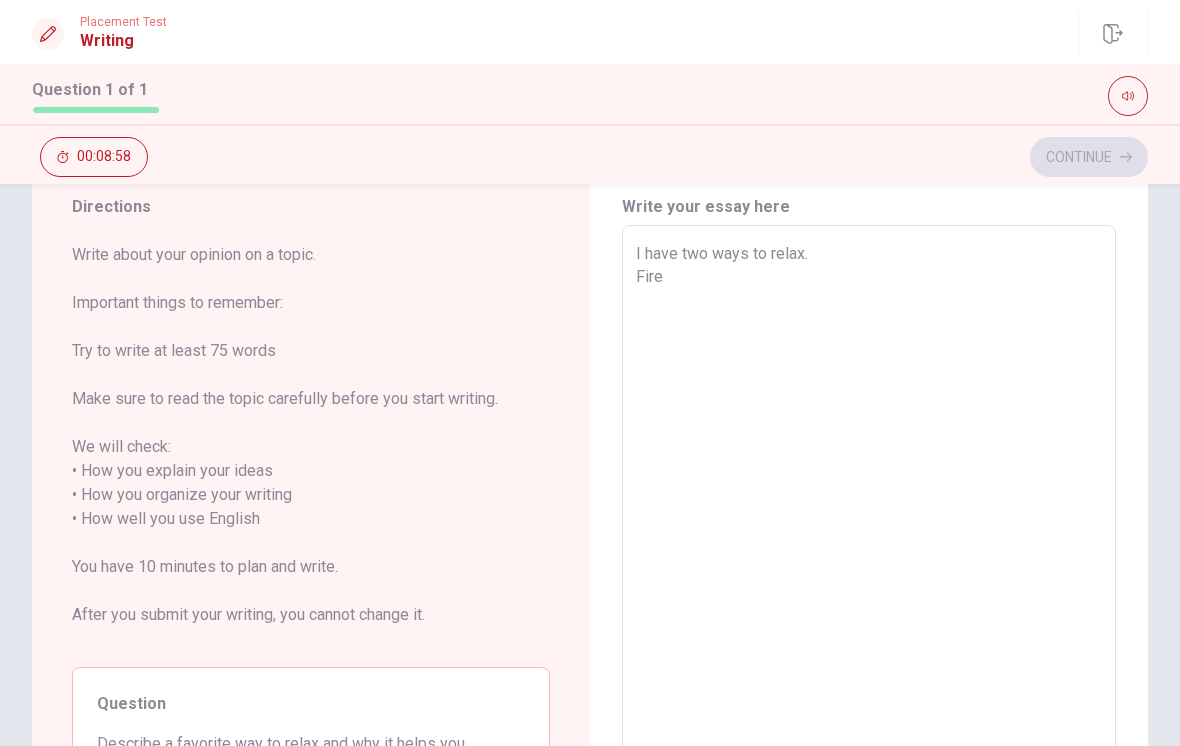 type on "x" 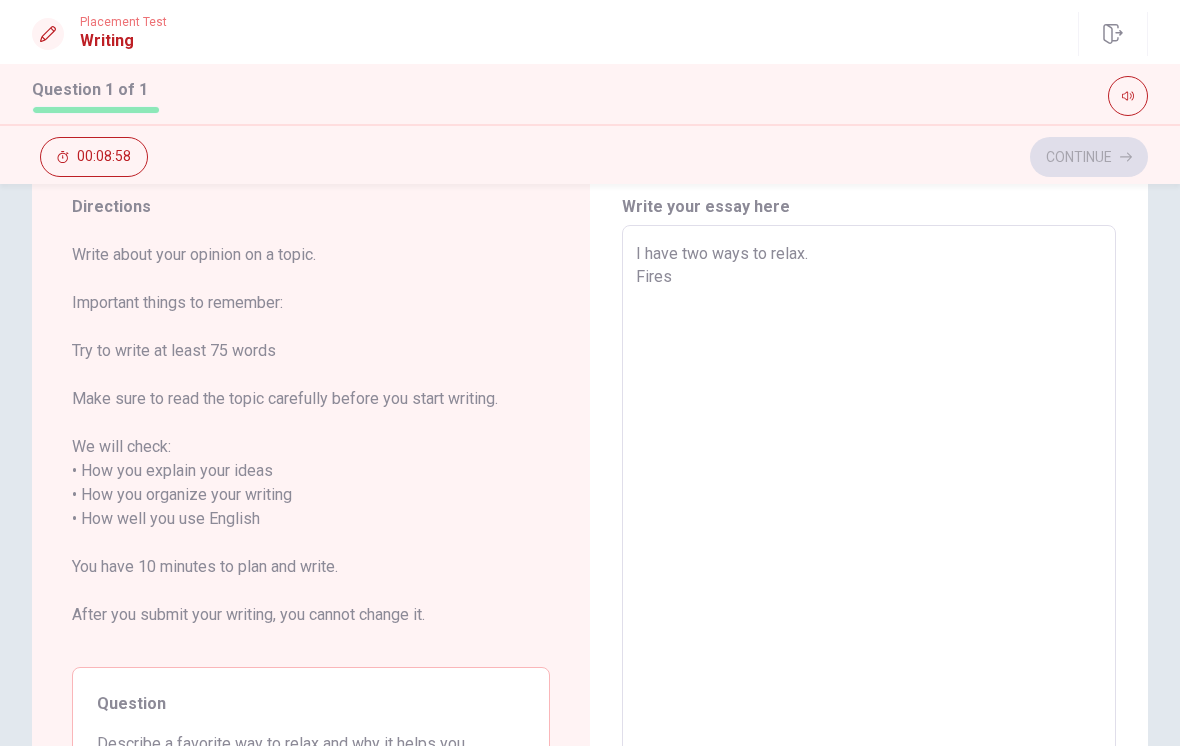 type on "x" 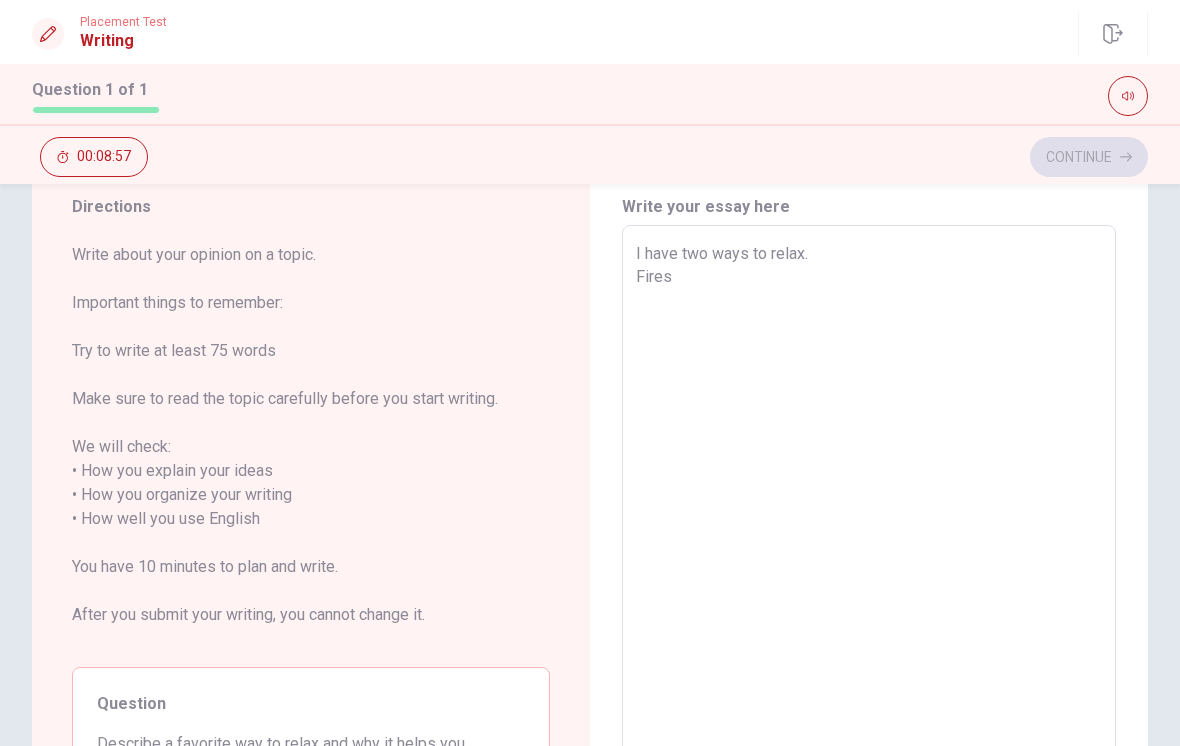 type on "I have two ways to relax.
Fire" 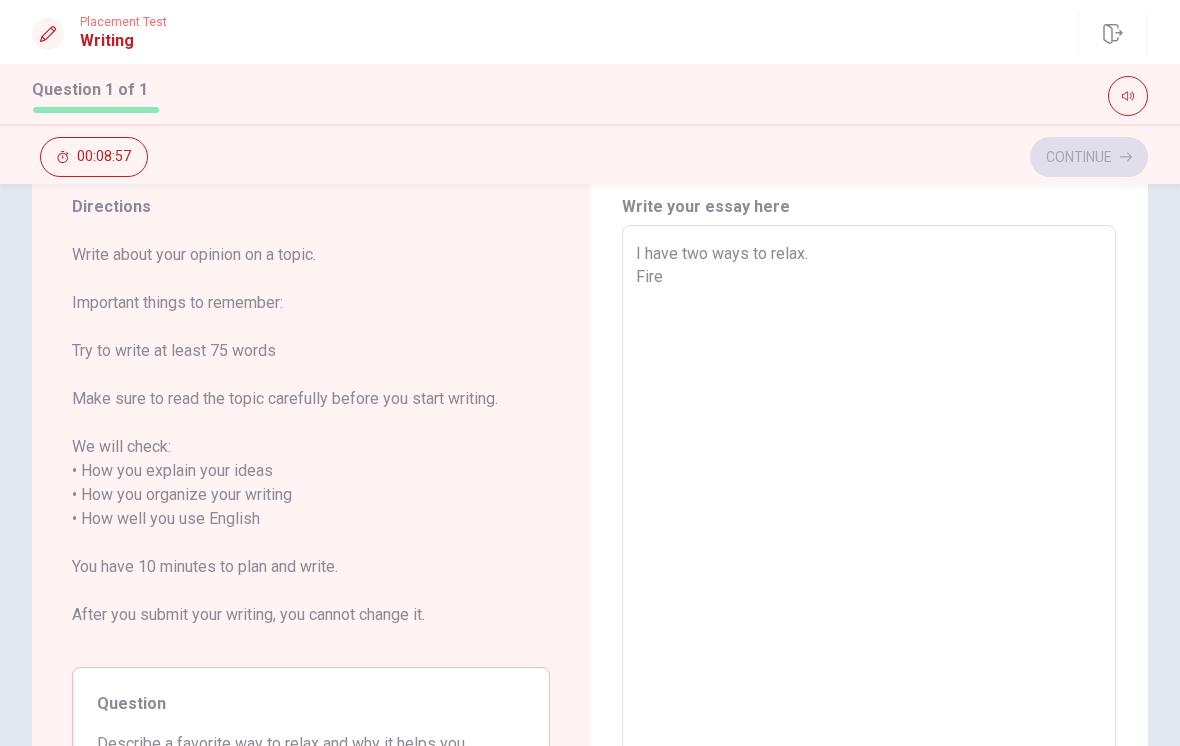 type on "x" 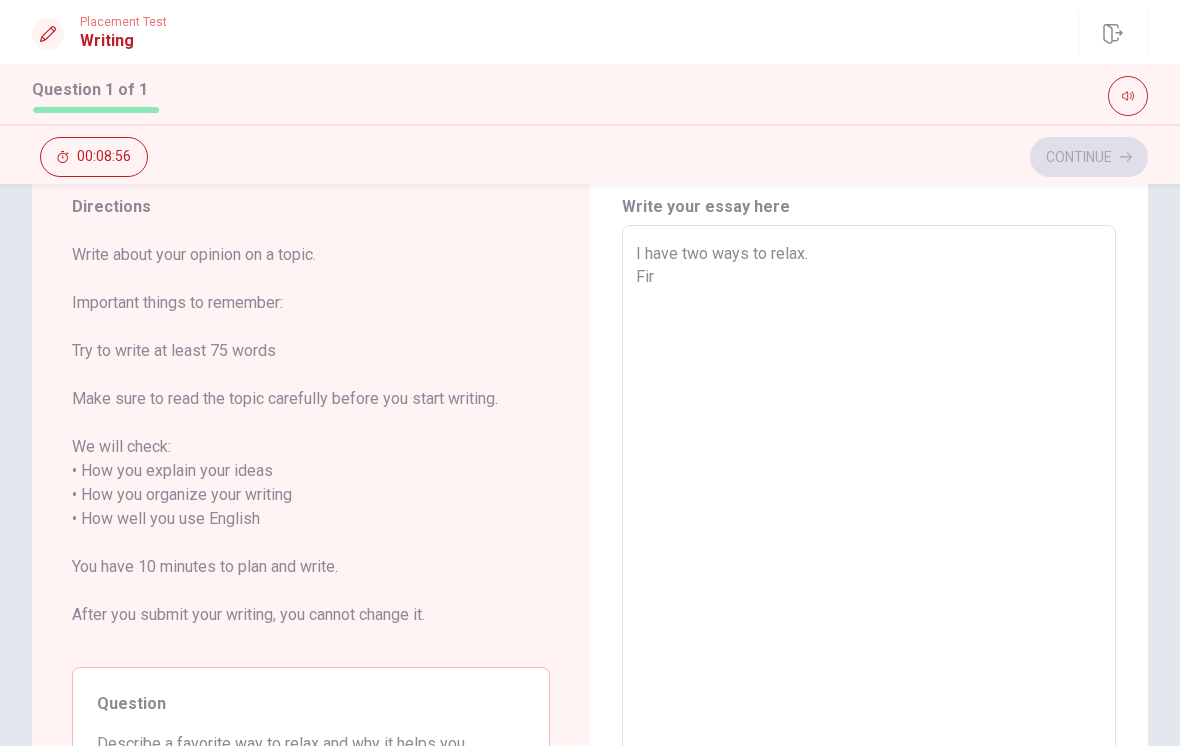 type on "x" 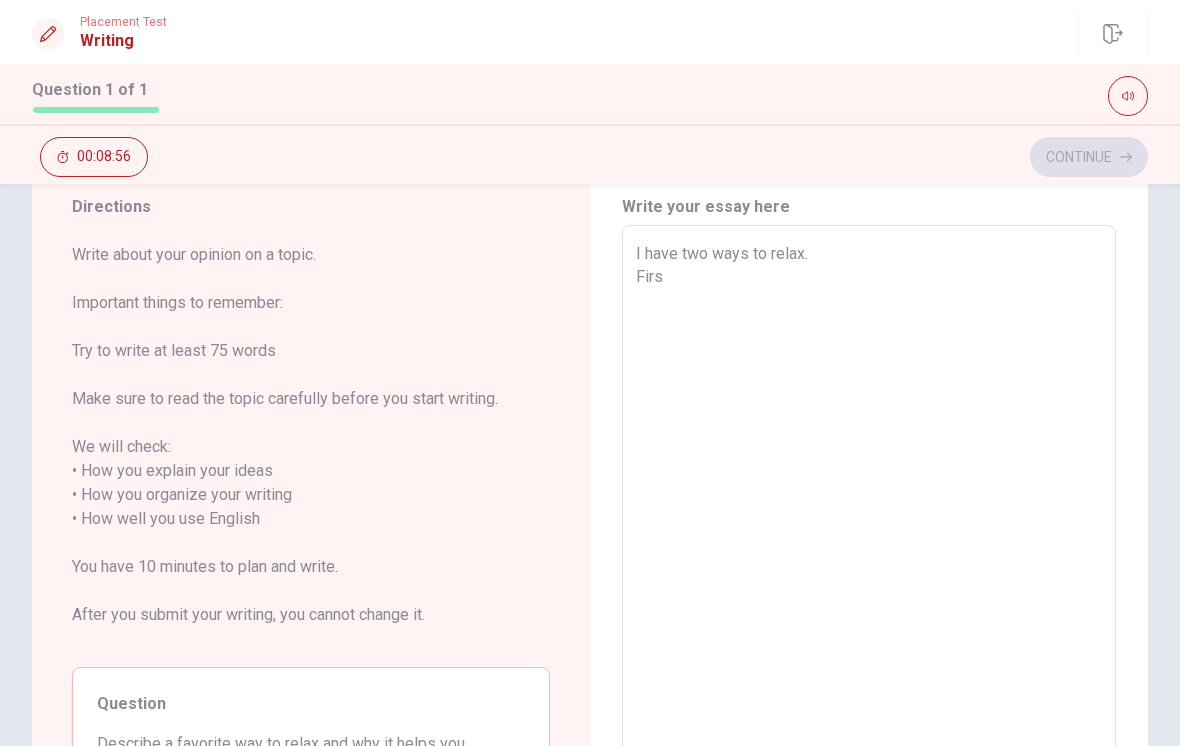 type on "x" 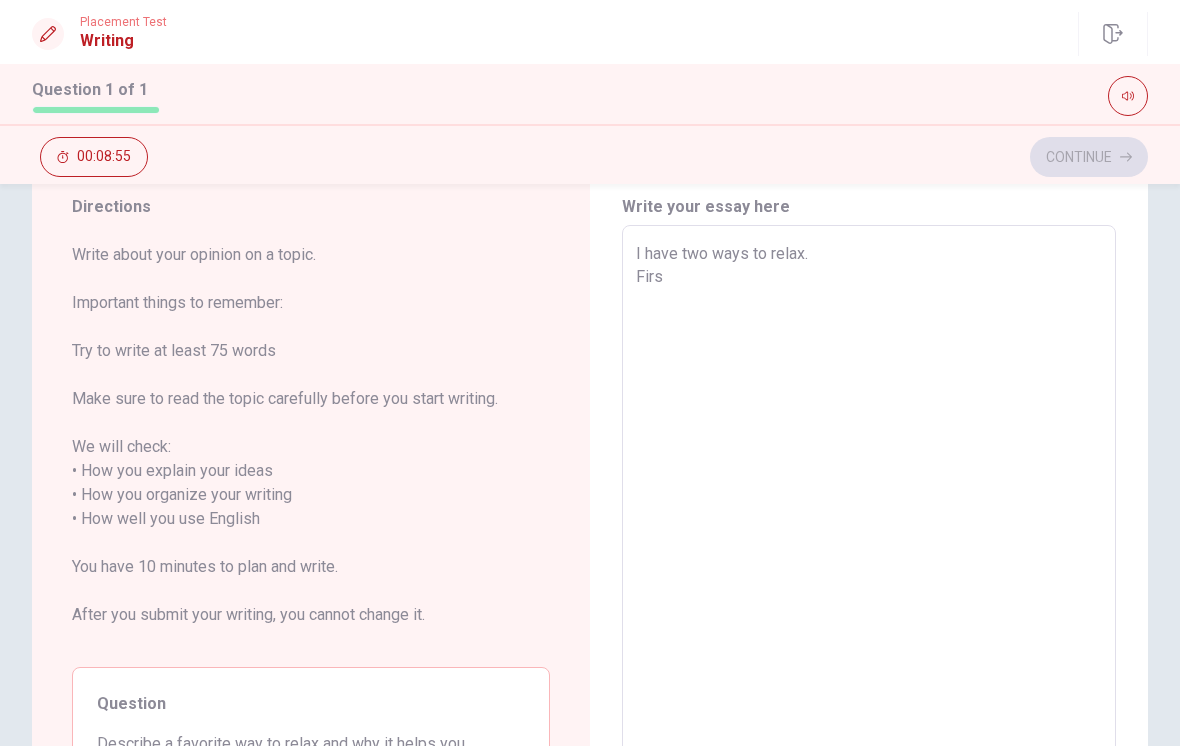 type on "I have two ways to relax.
First" 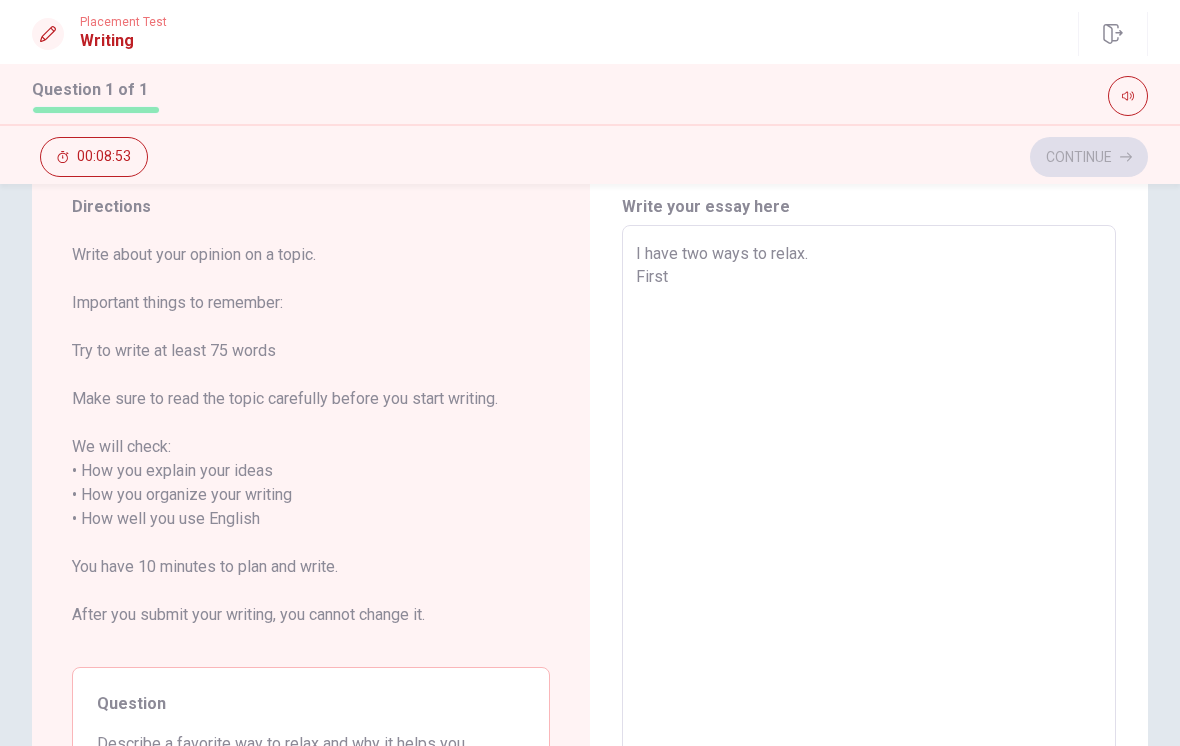 type on "x" 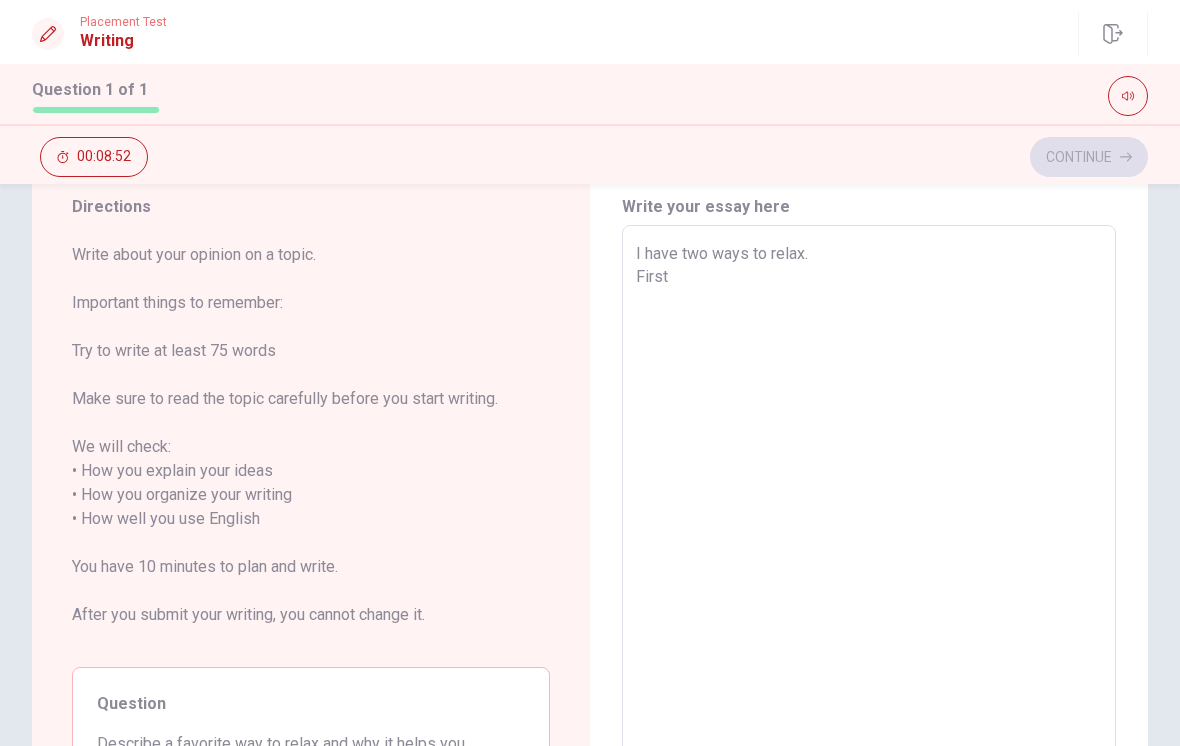 type on "I have two ways to relax.
First" 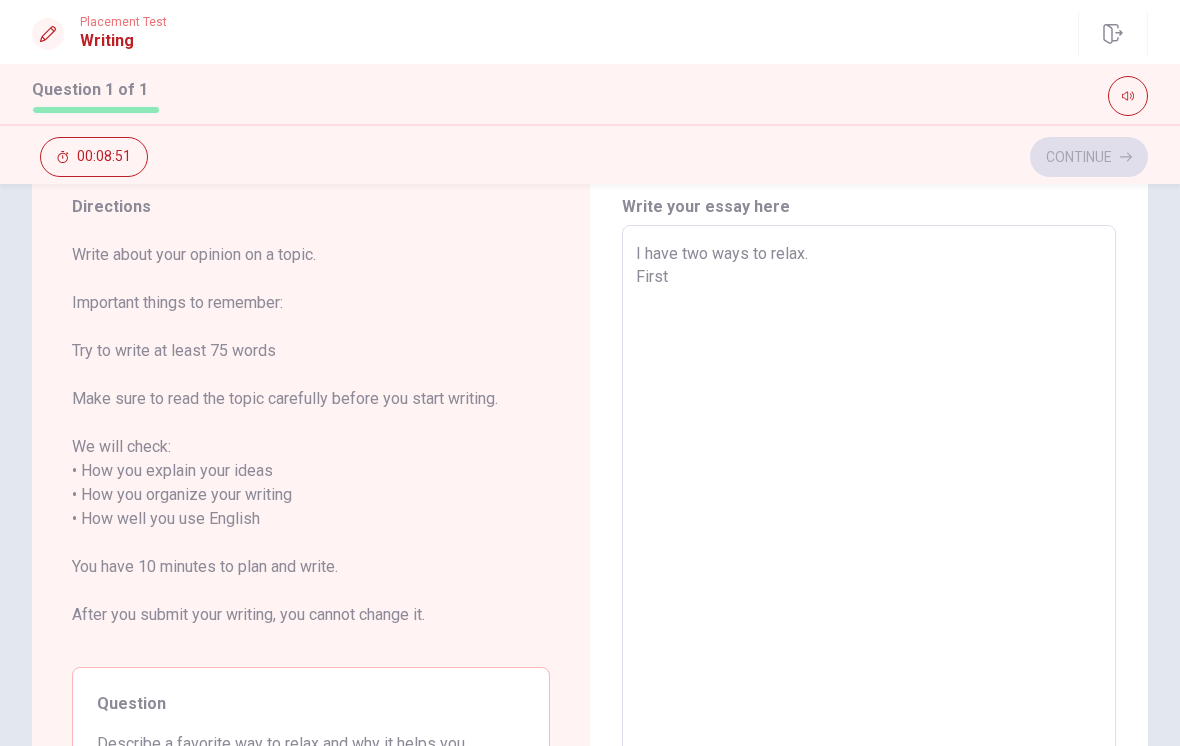 type on "I have two ways to relax.
First i" 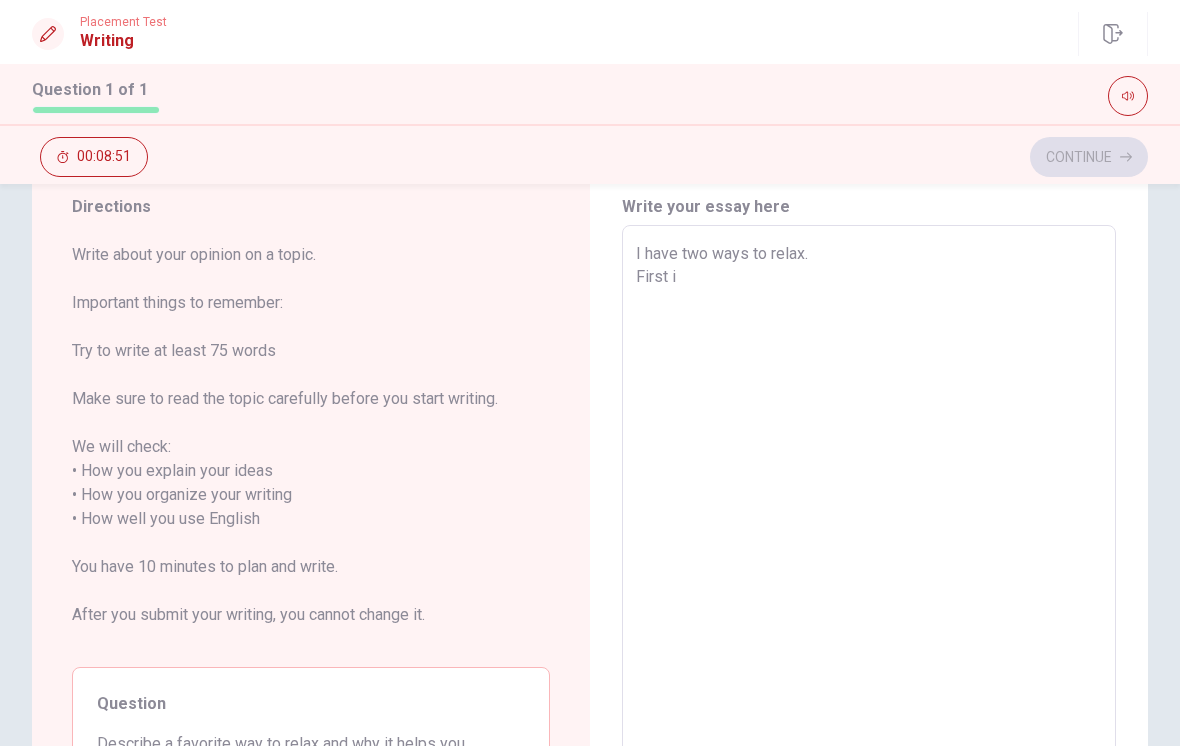 type on "x" 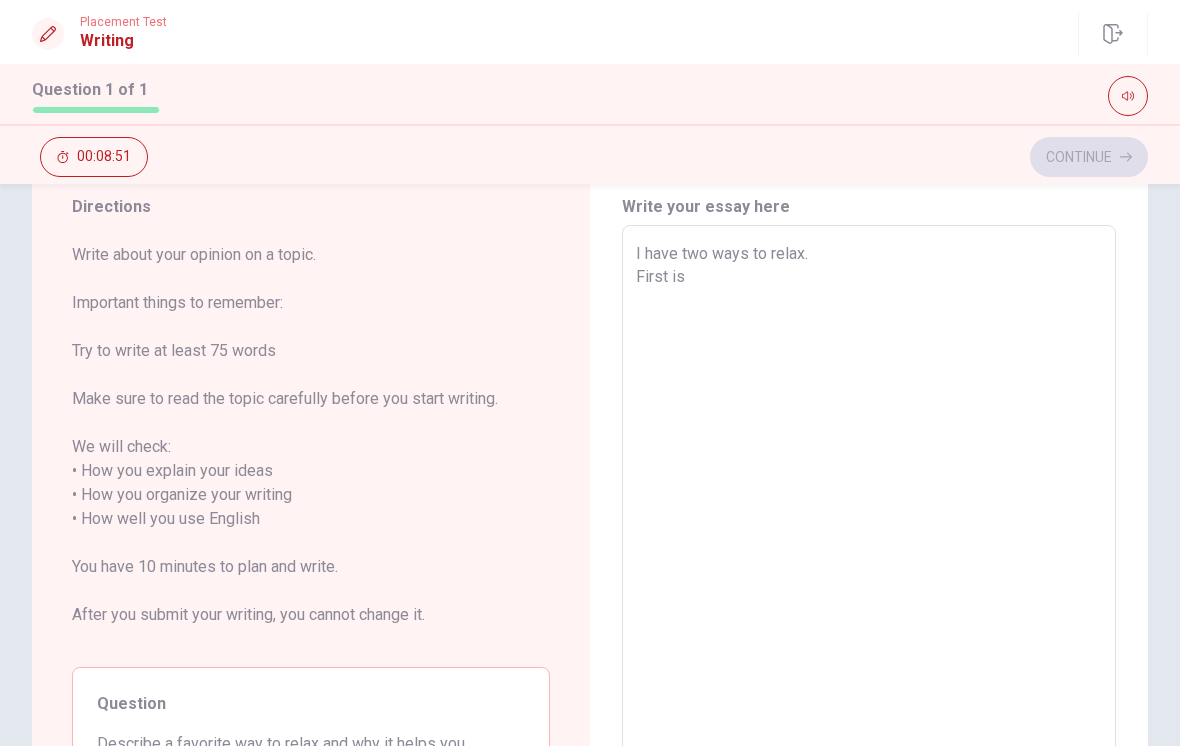 type on "x" 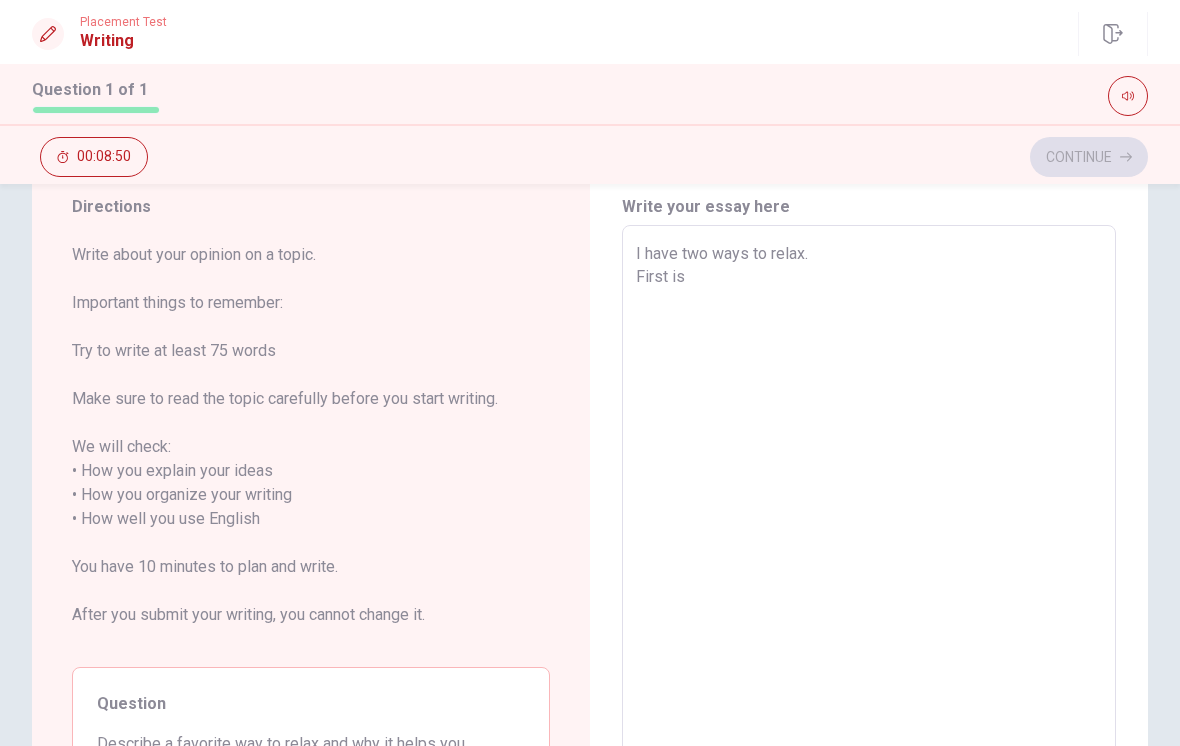 type on "x" 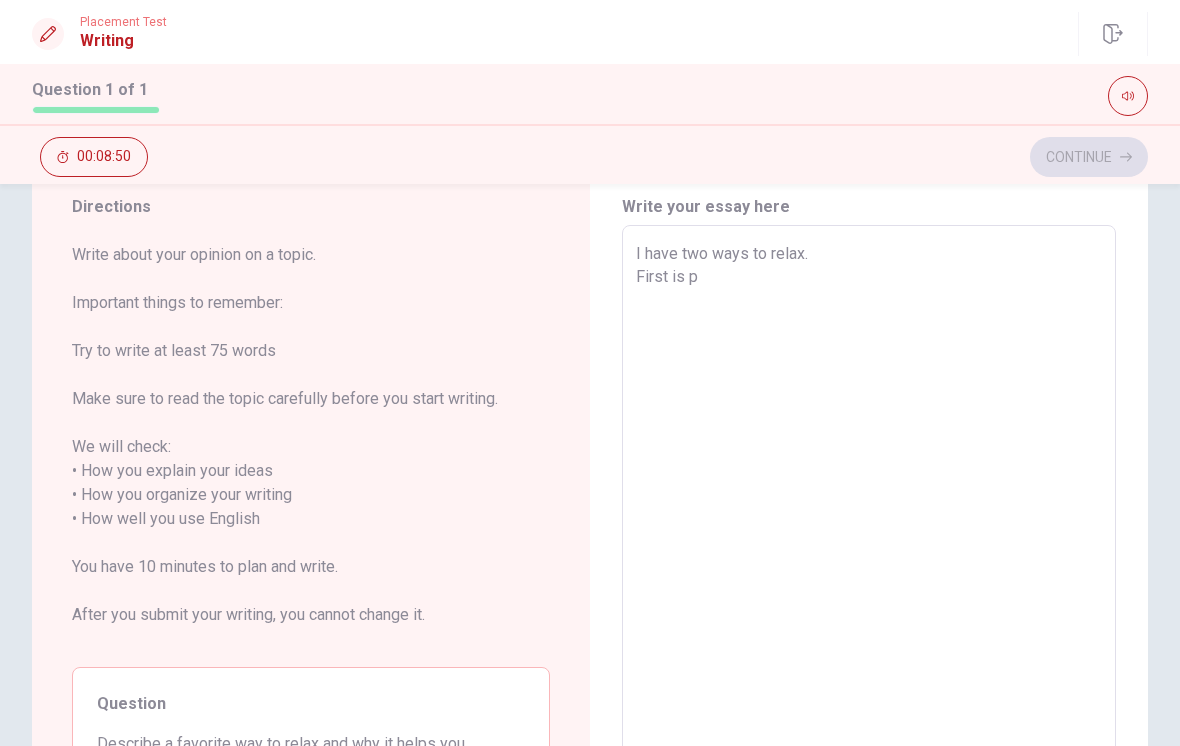 type on "x" 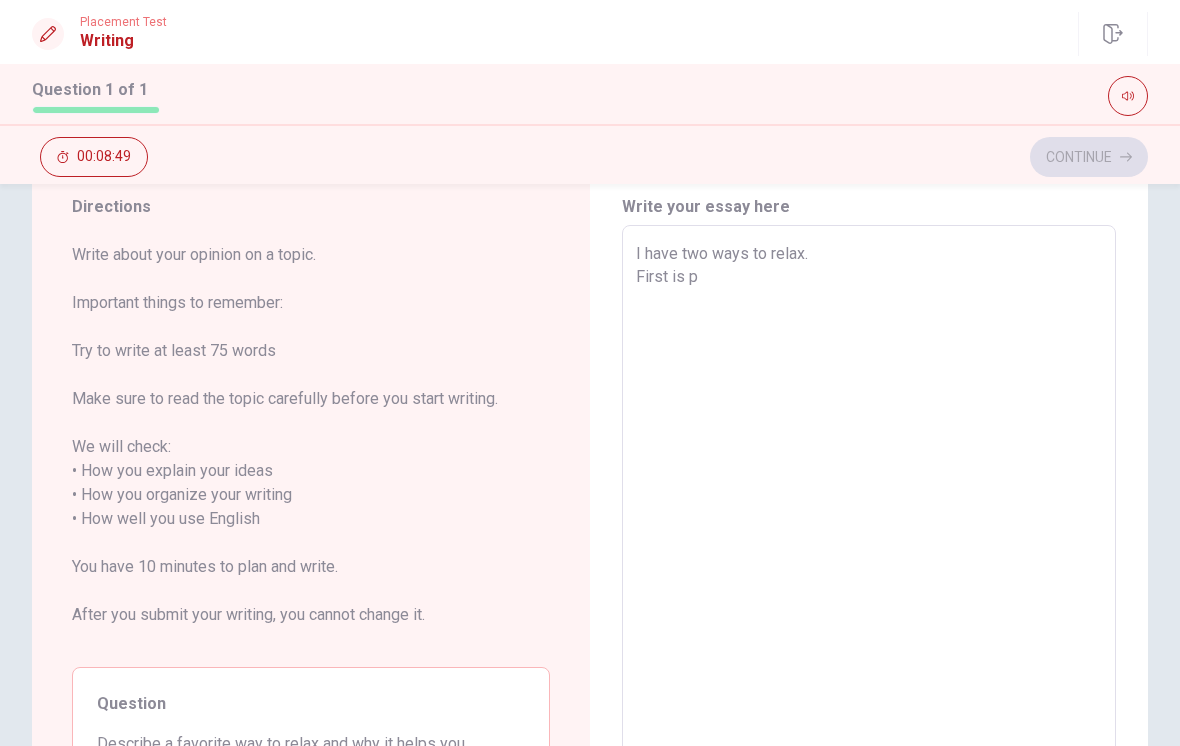 type on "I have two ways to relax.
First is pl" 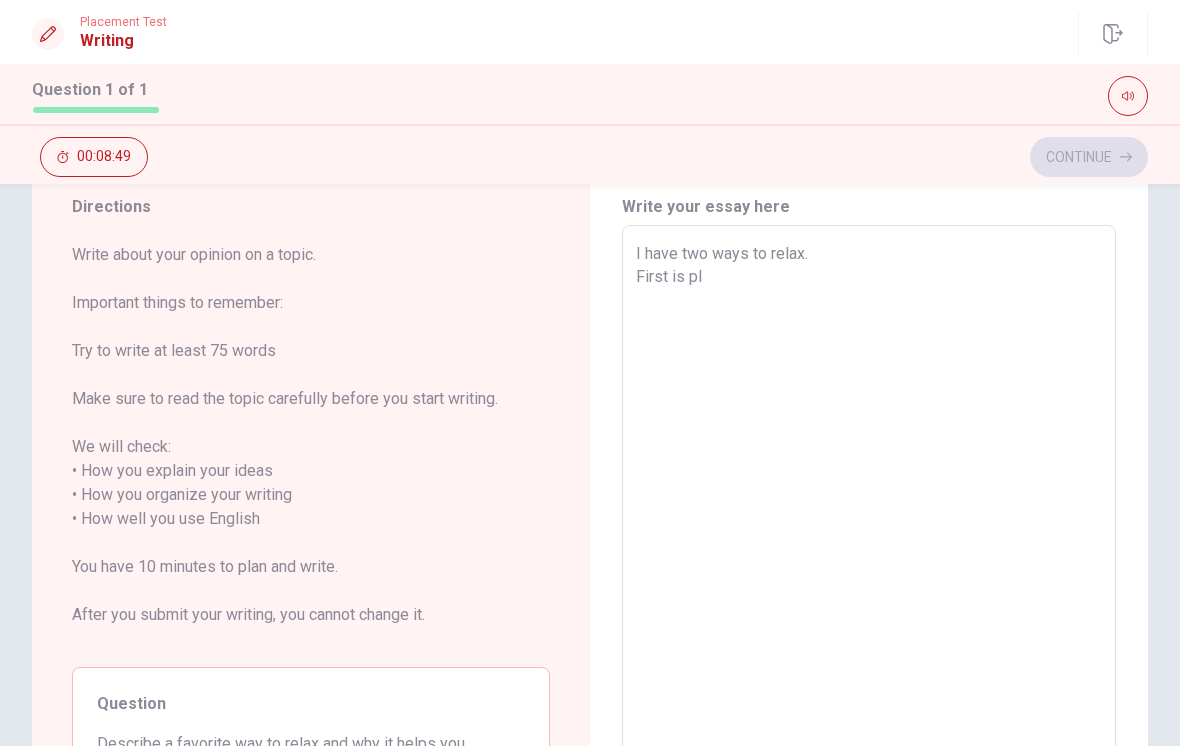 type on "x" 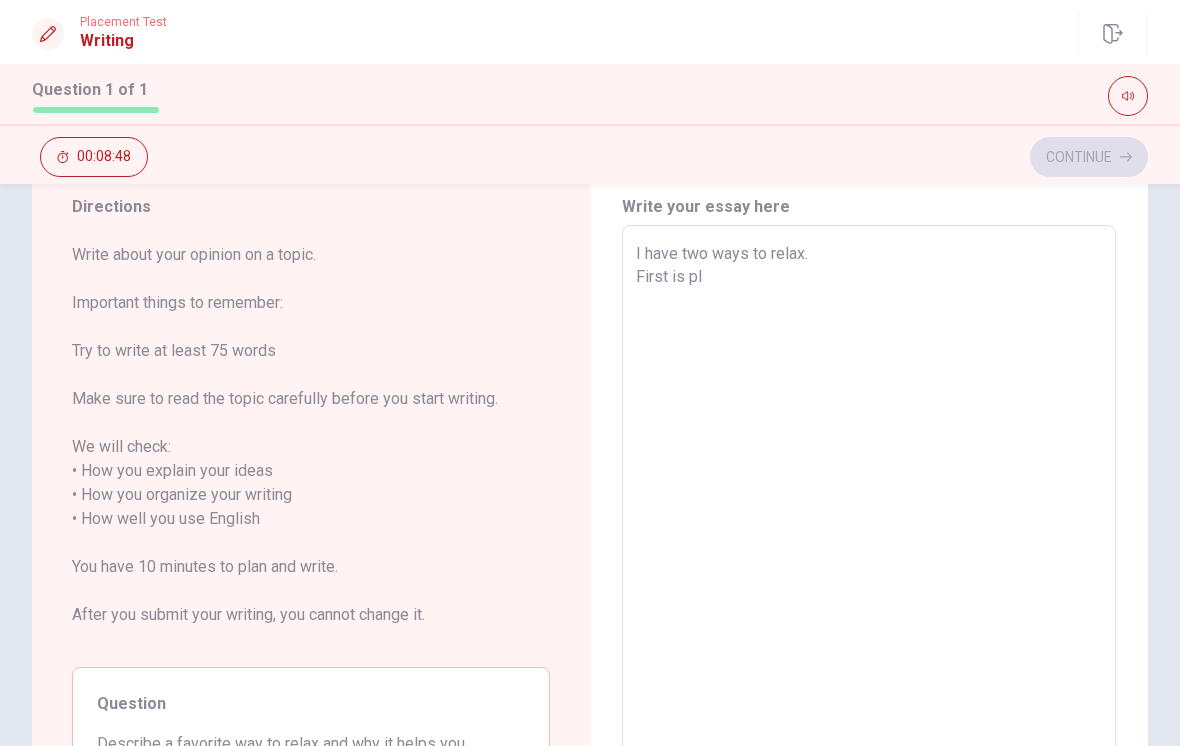 type on "I have two ways to relax.
First is ply" 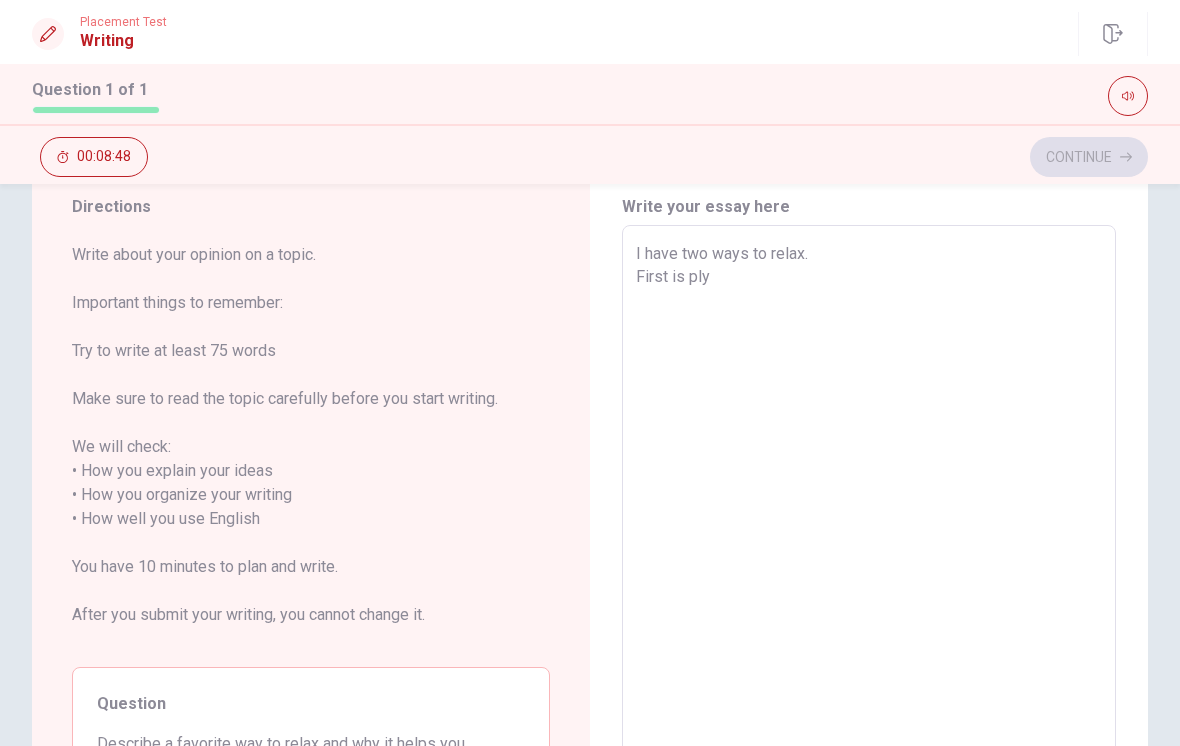 type on "x" 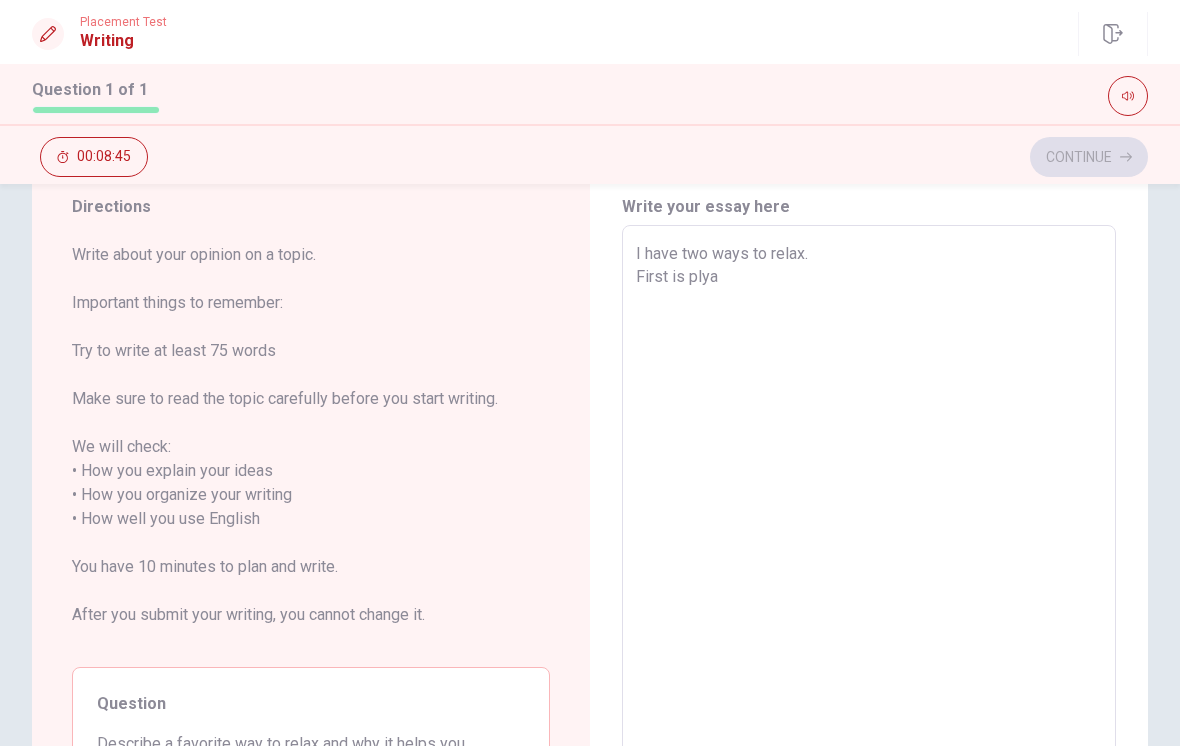 type on "x" 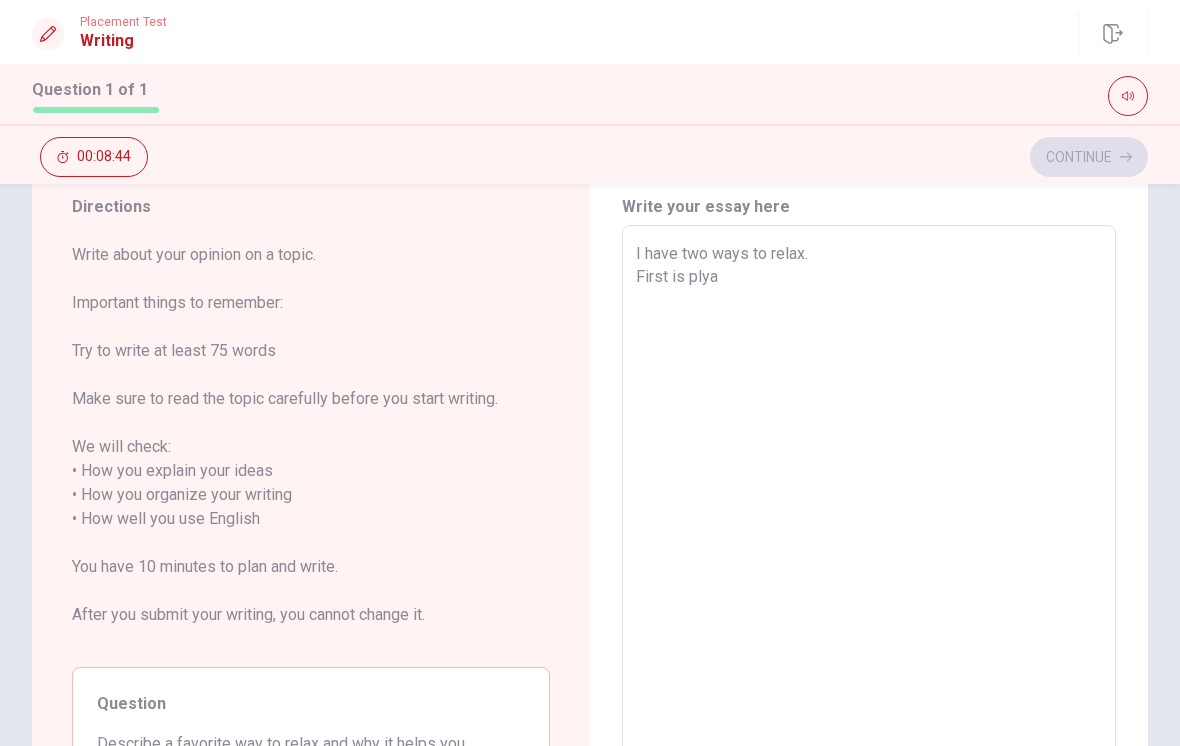 type on "I have two ways to relax.
First is ply" 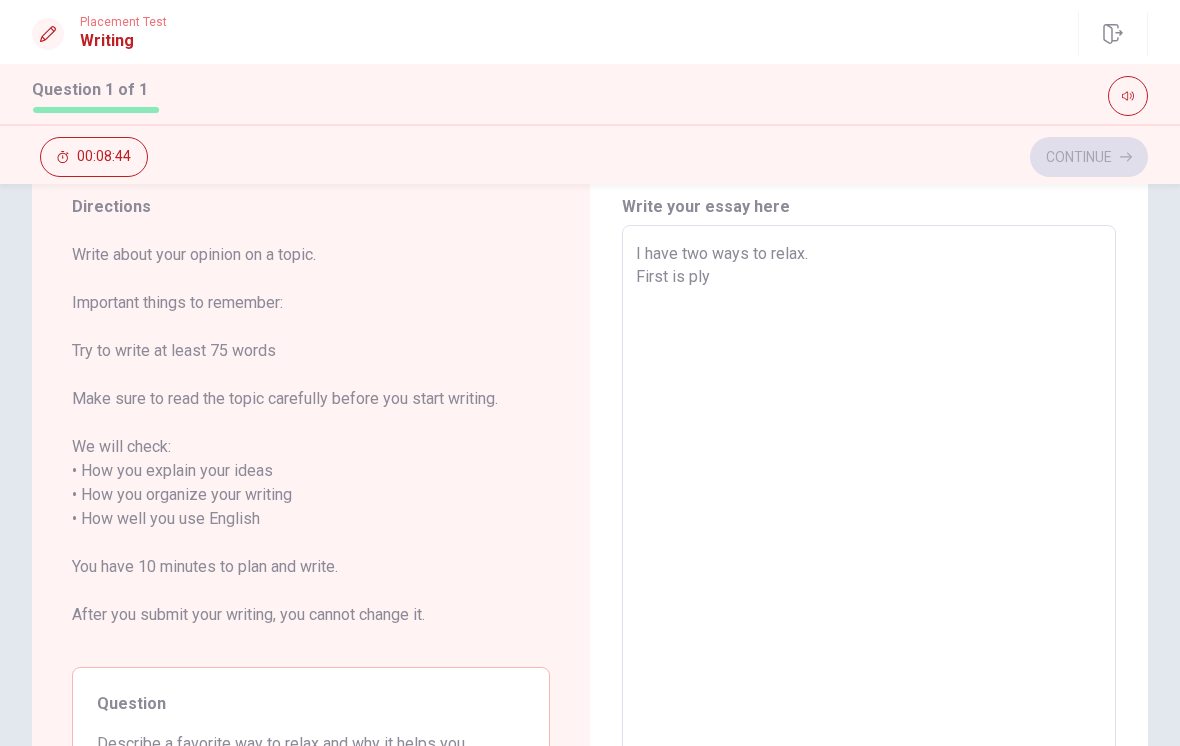 type on "x" 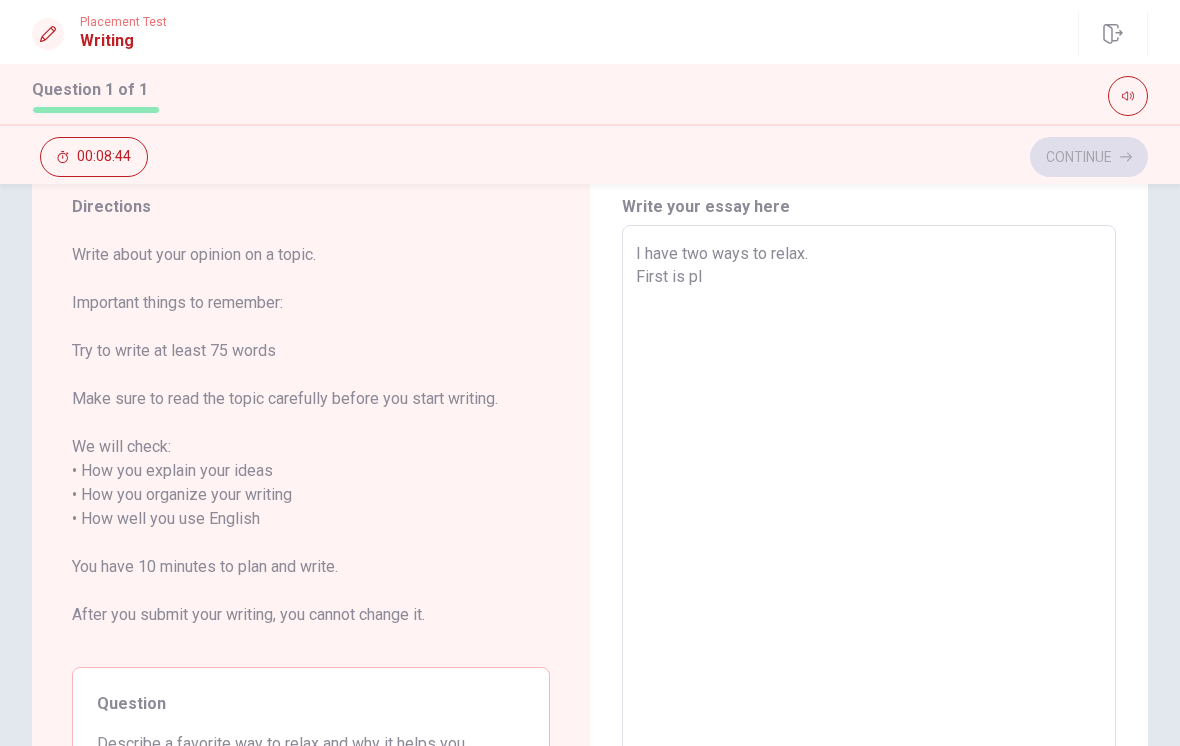 type on "x" 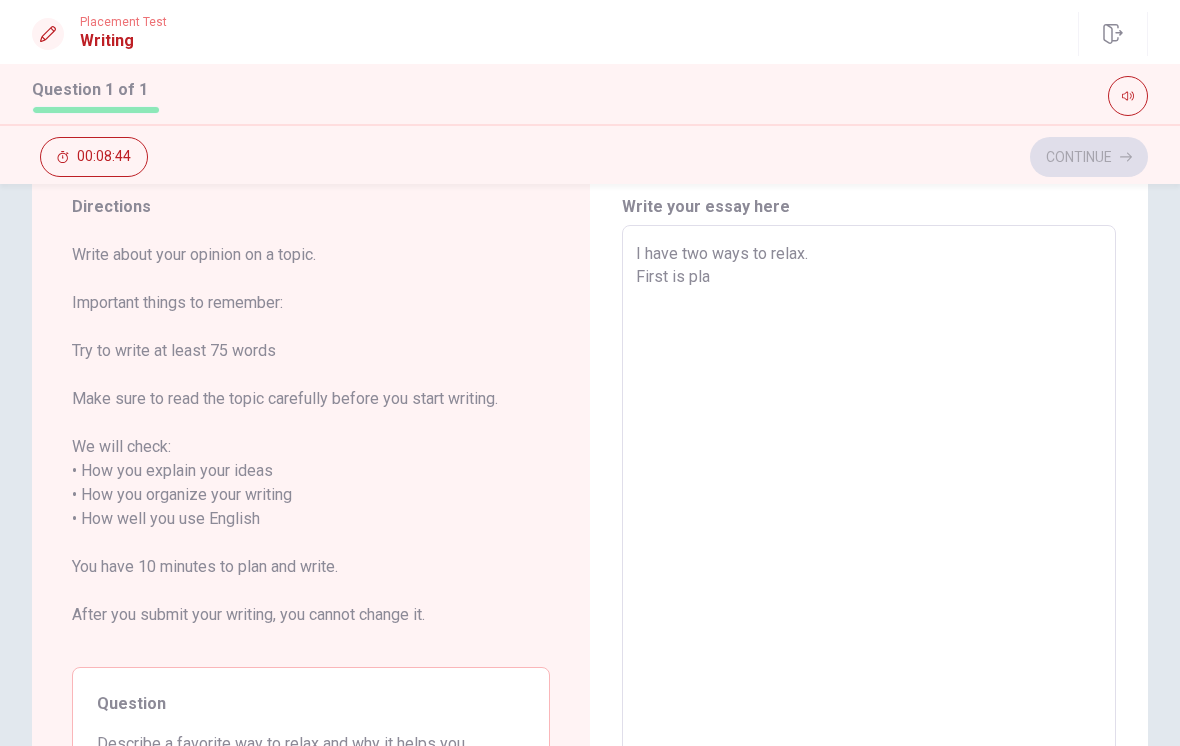 type on "x" 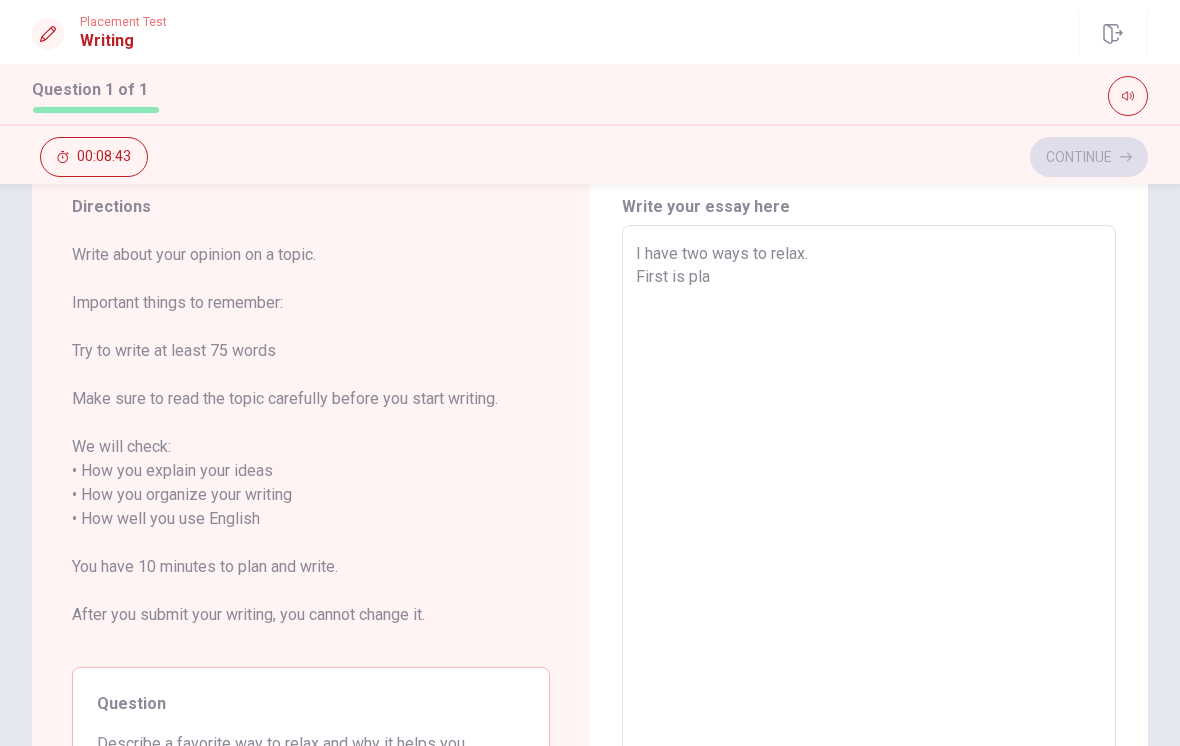 type on "I have two ways to relax.
First is play" 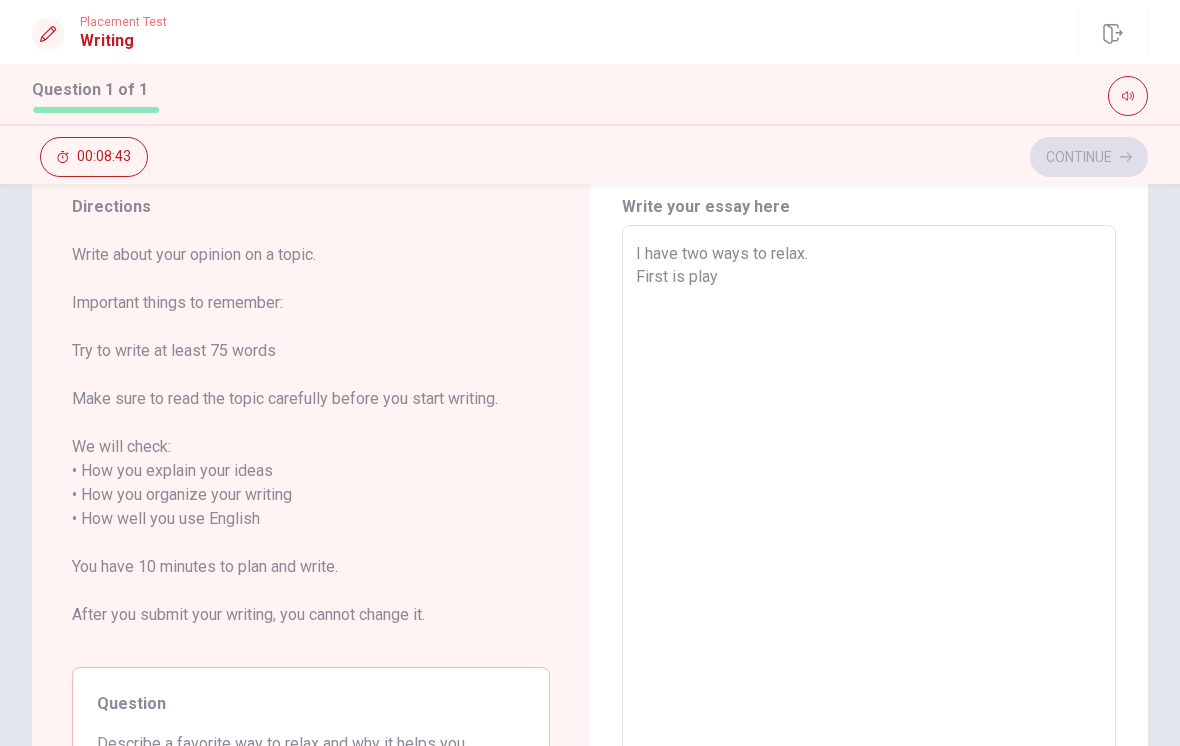type on "x" 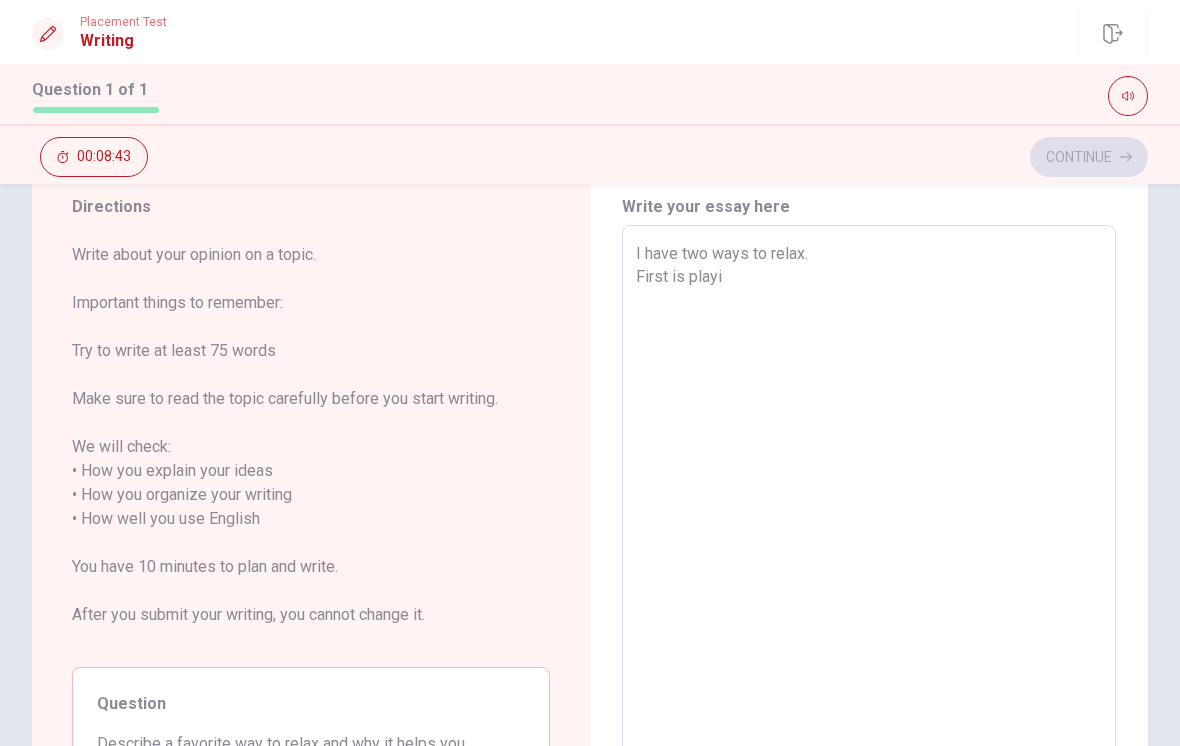 type on "x" 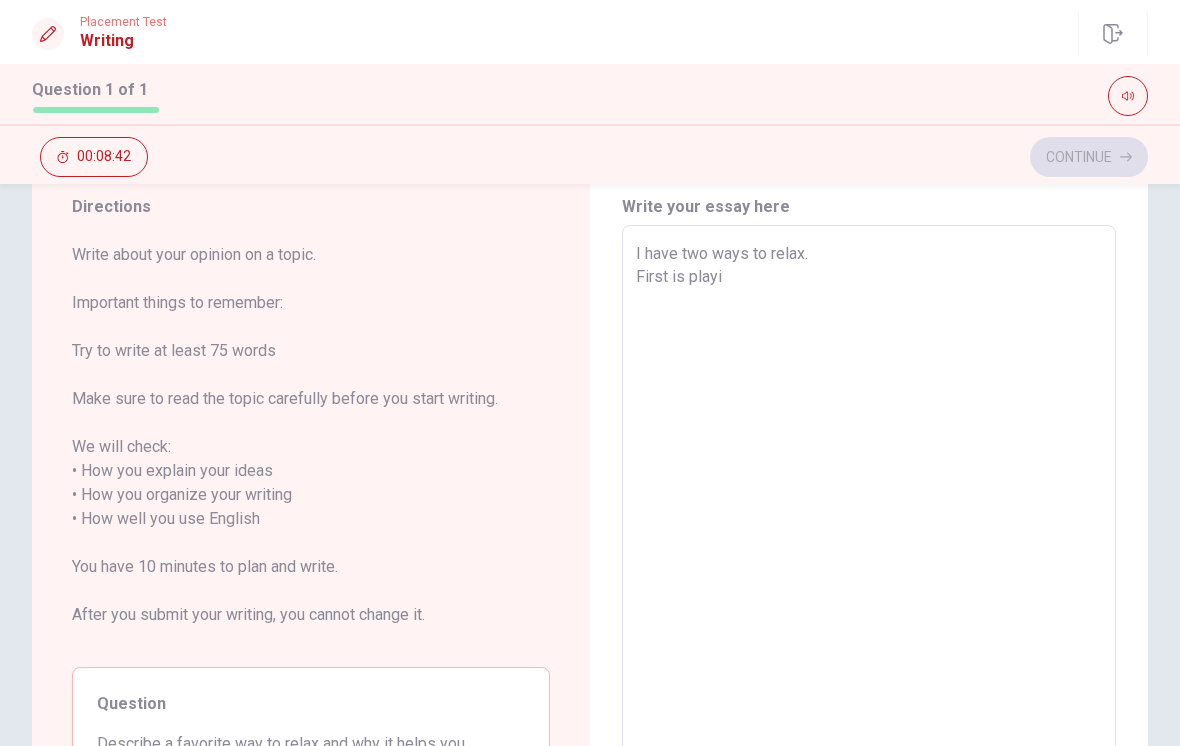 type on "I have two ways to relax.
First is playin" 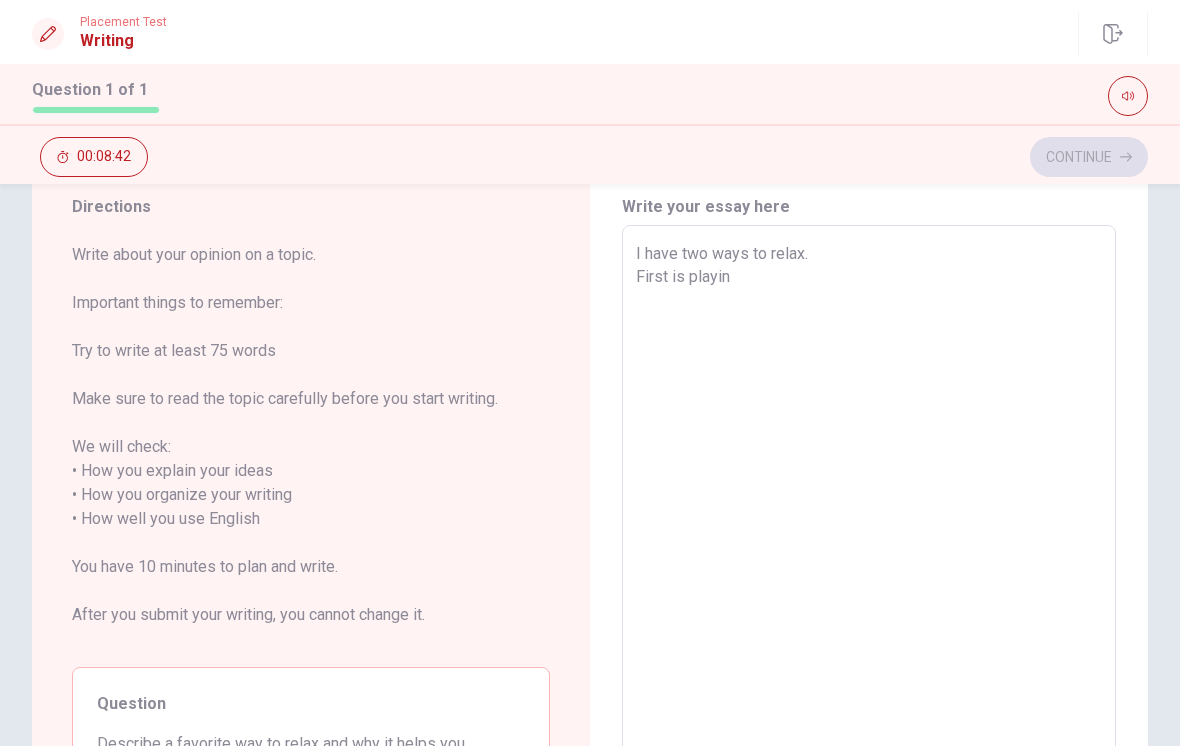 type on "x" 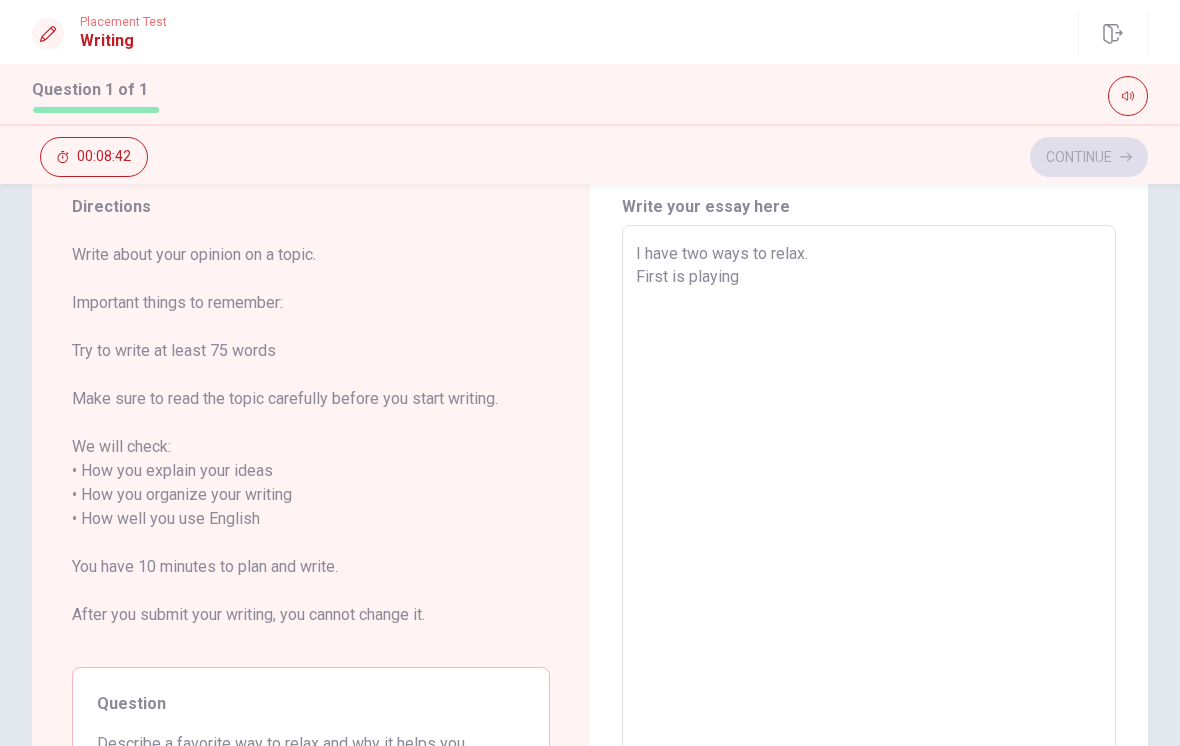type on "x" 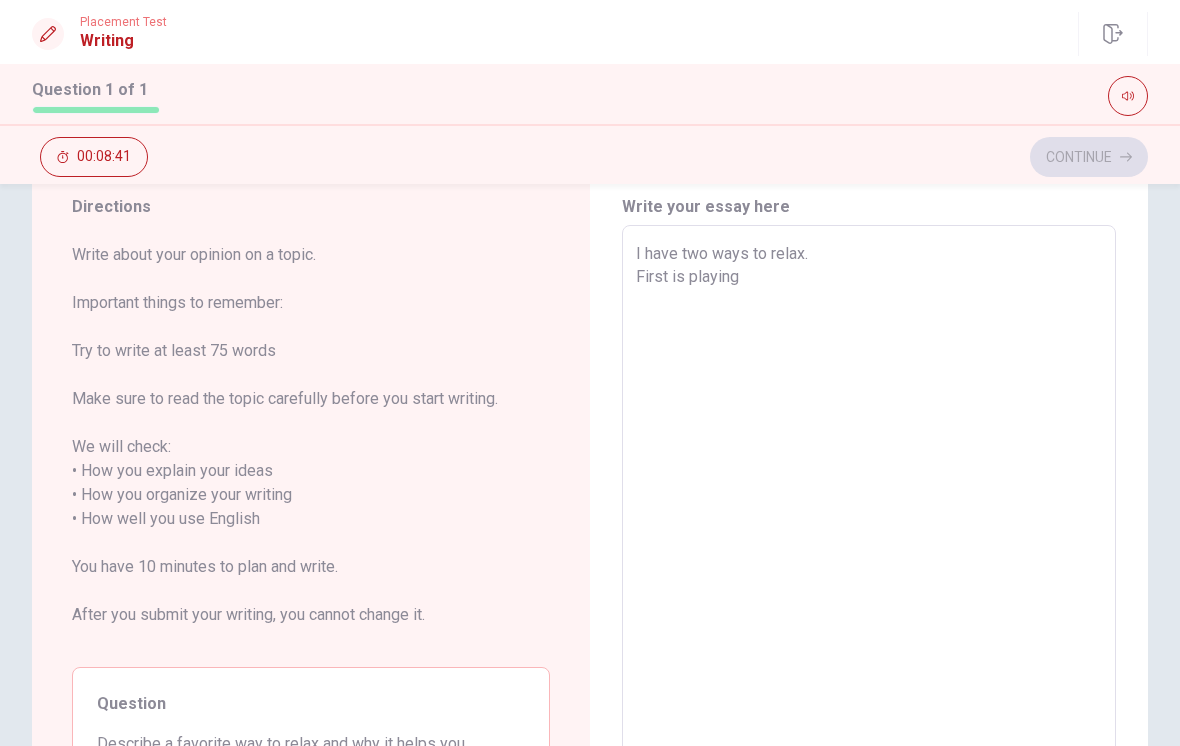 type on "I have two ways to relax.
First is playing v" 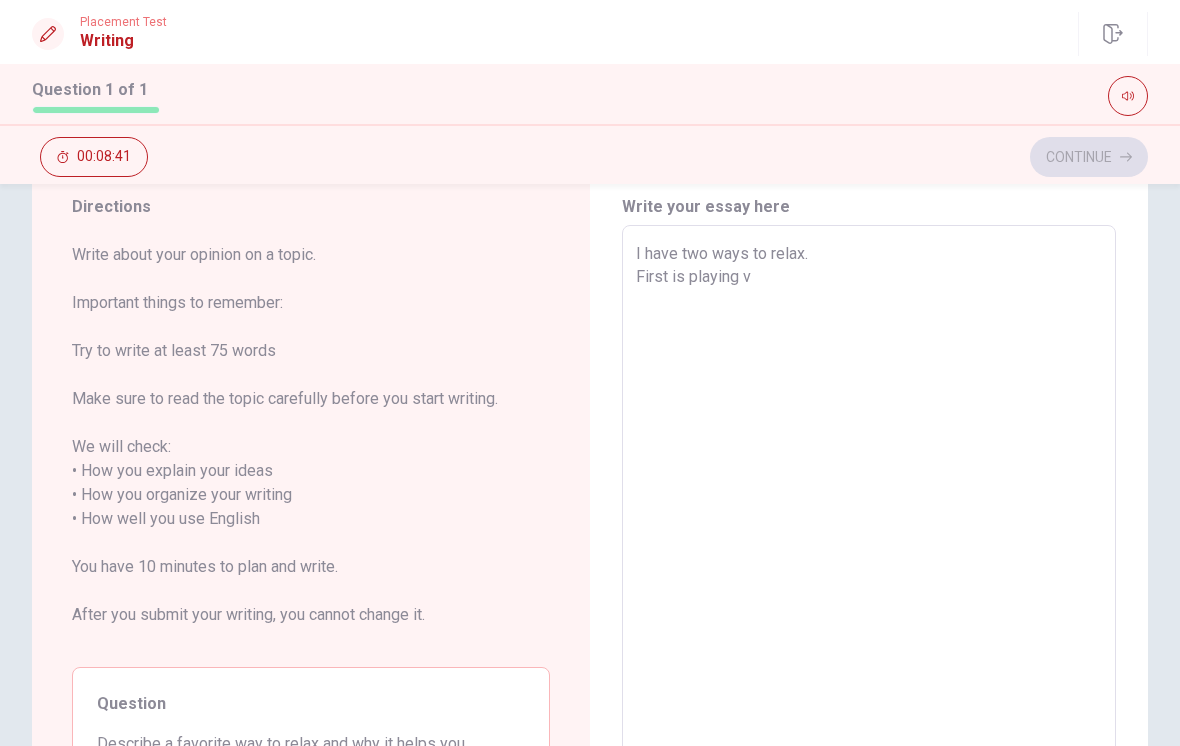 type on "x" 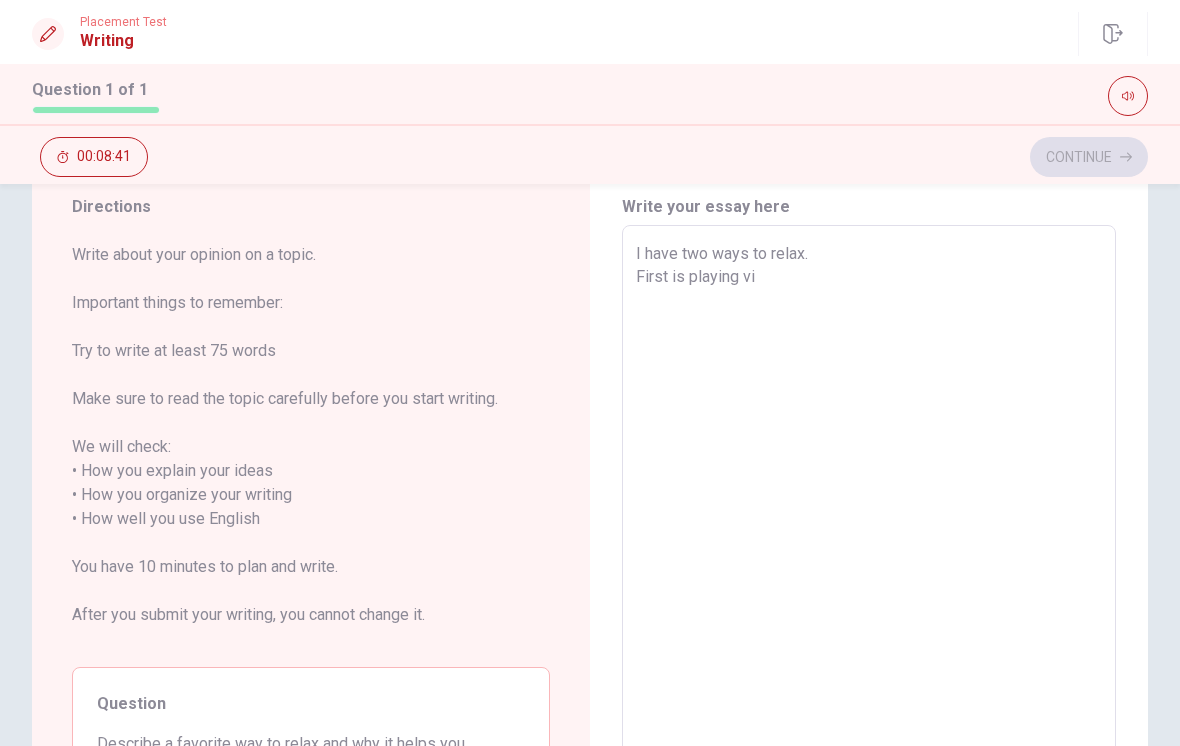 type on "x" 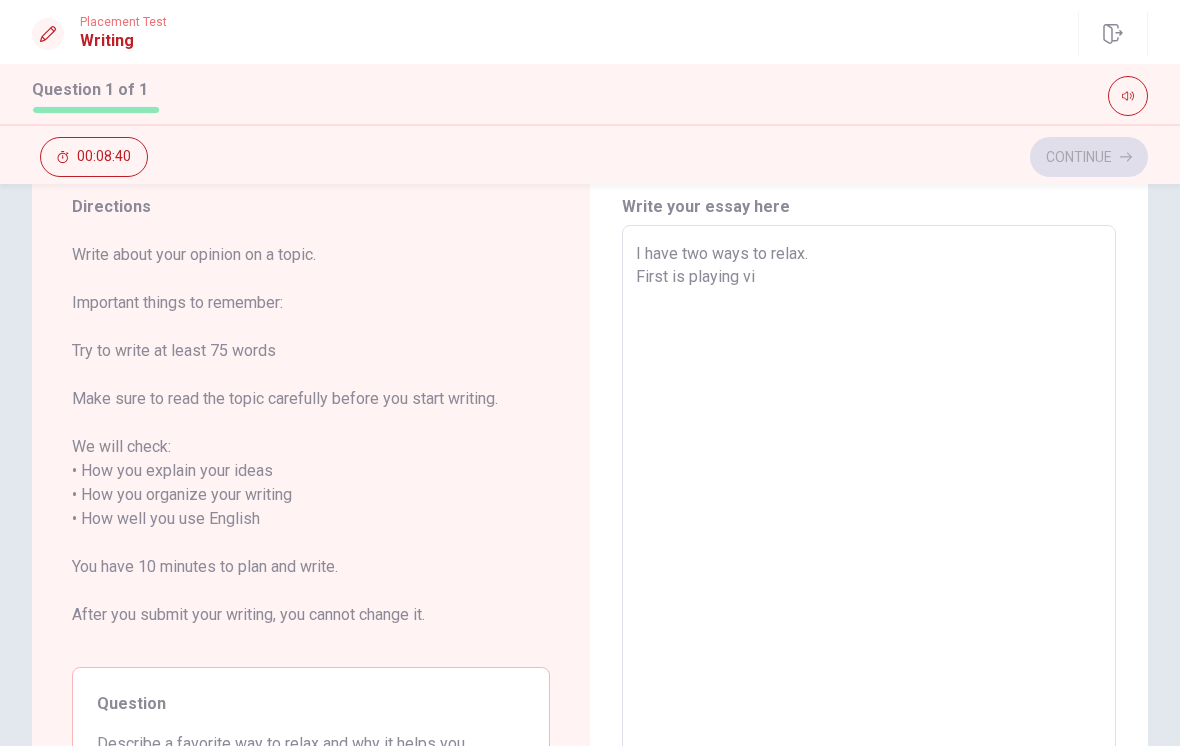 type on "I have two ways to relax.
First is playing vid" 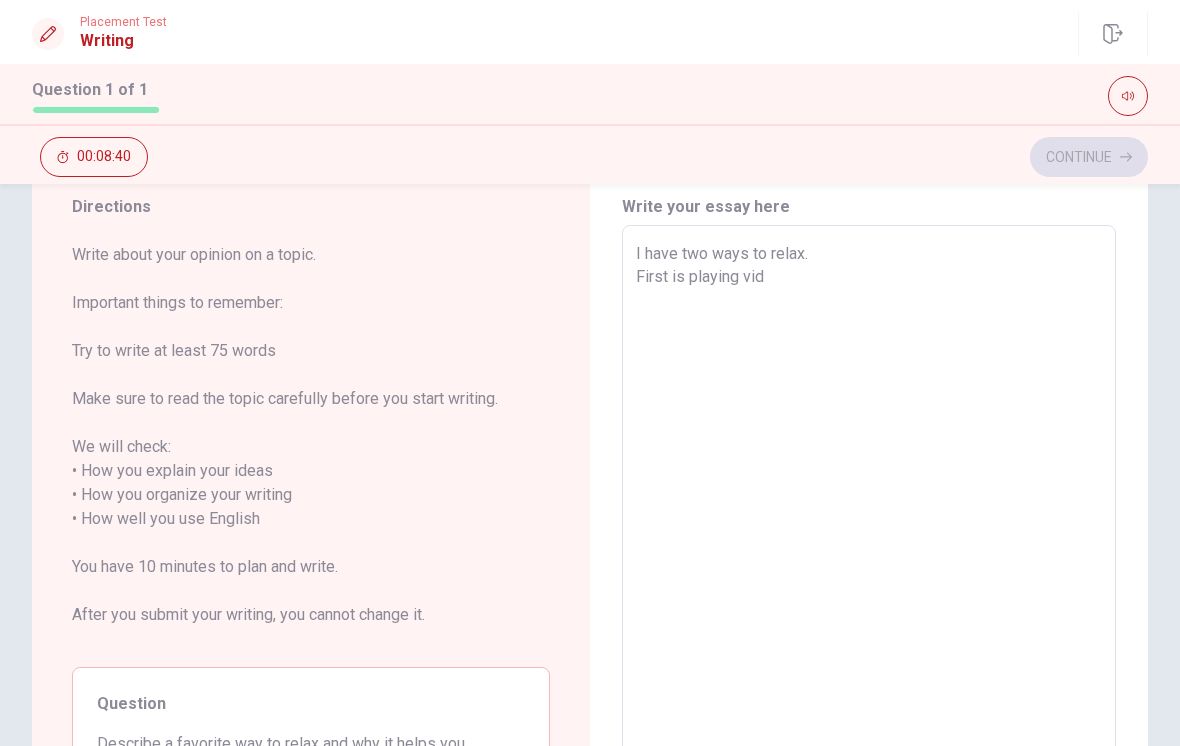 type on "x" 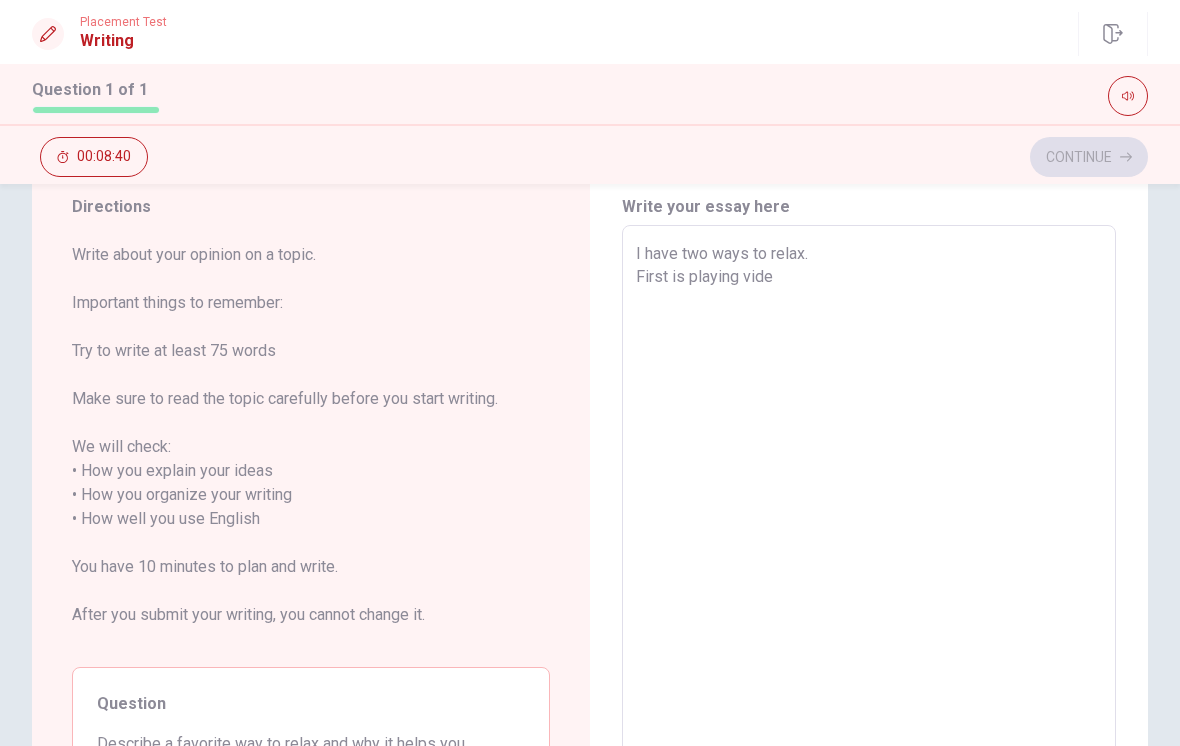 type on "x" 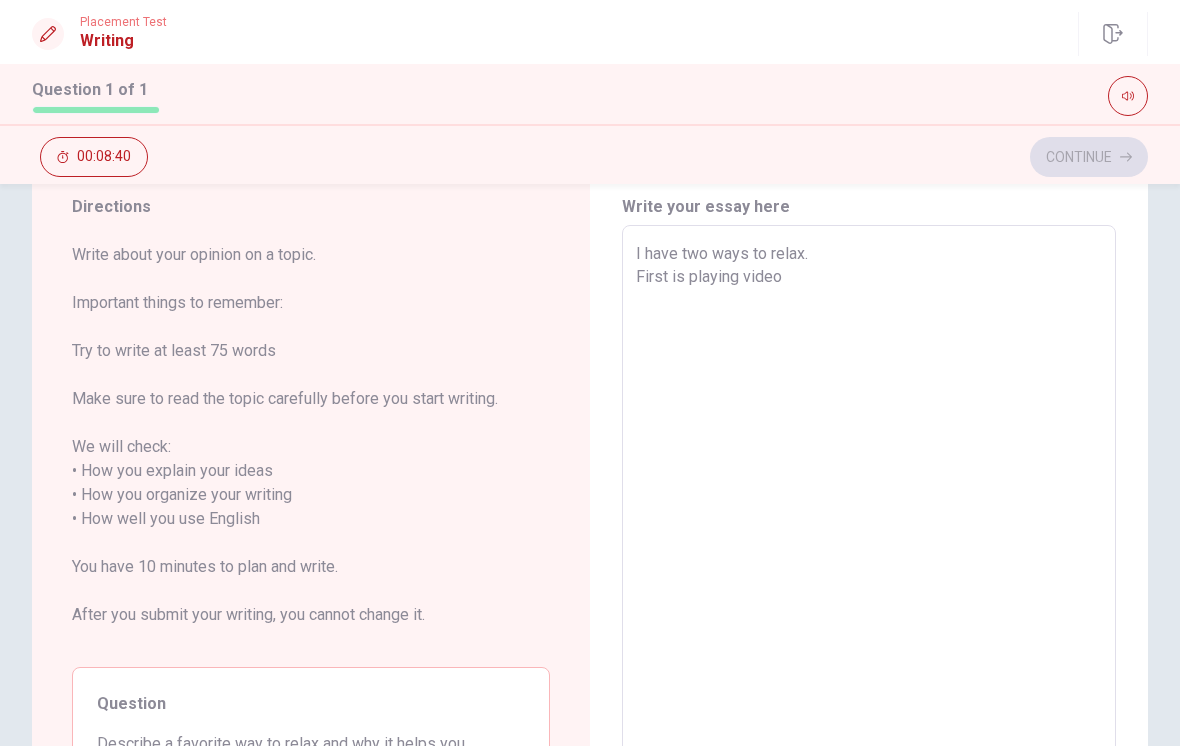 type on "x" 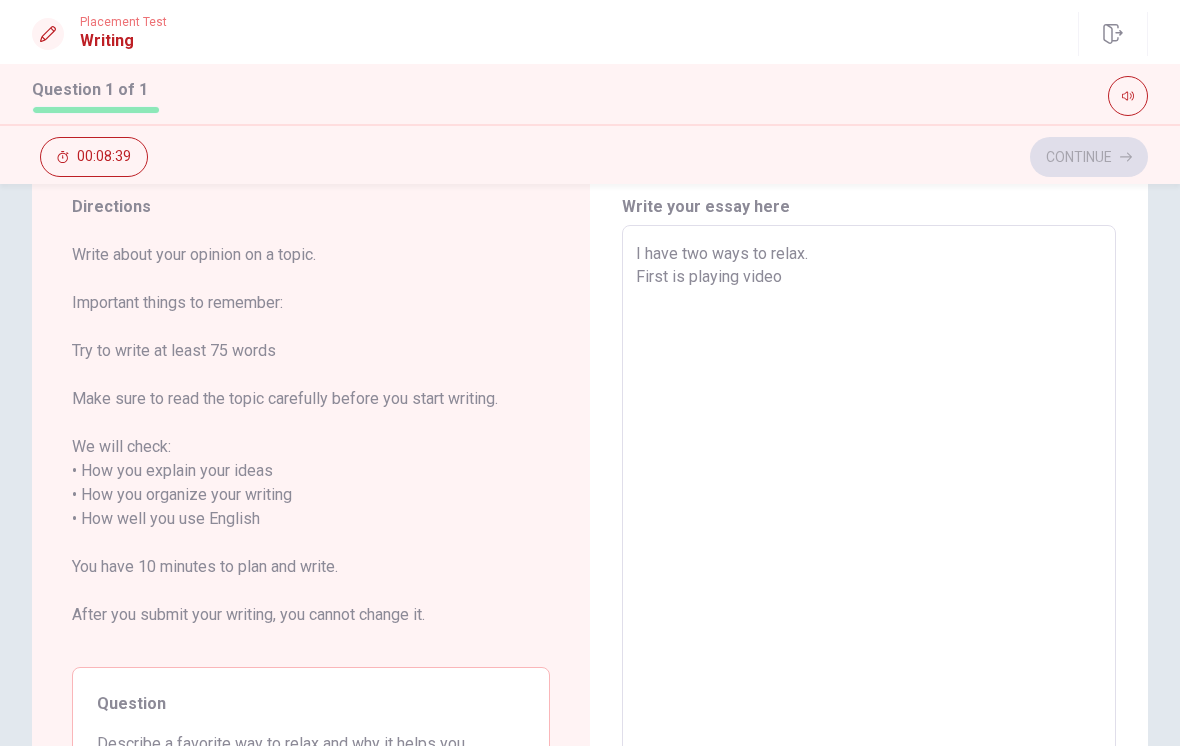 type on "I have two ways to relax.
First is playing video" 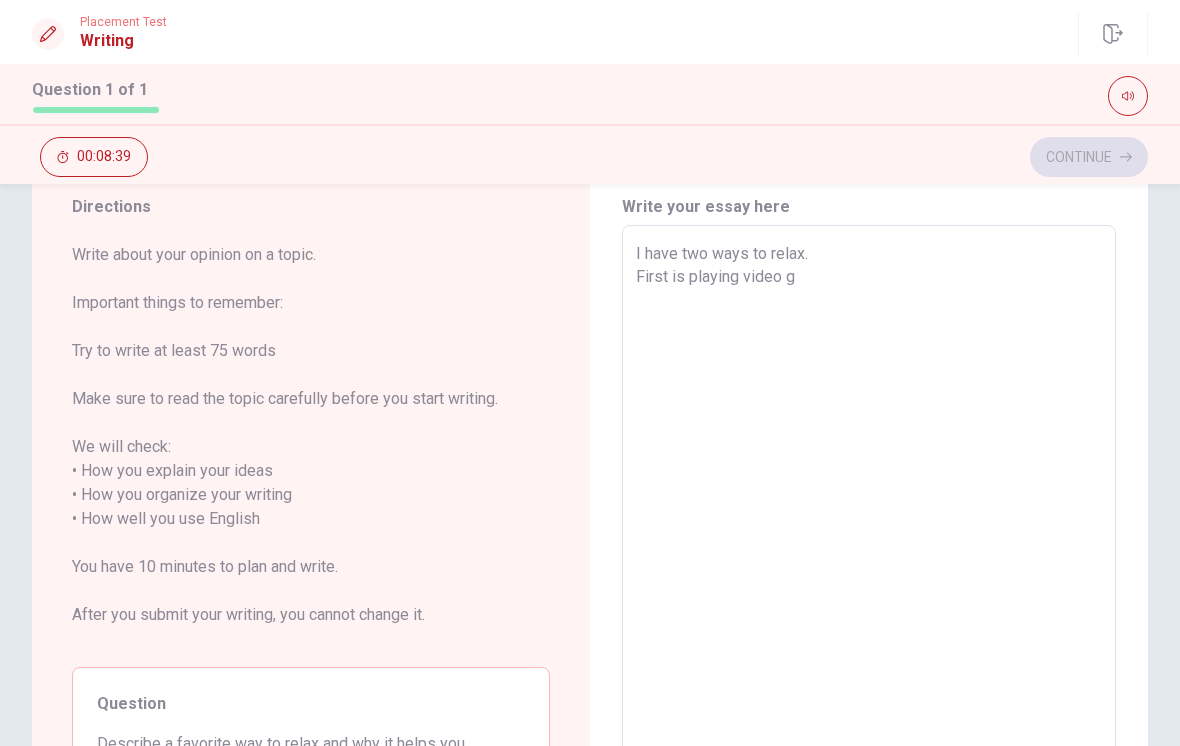 type on "x" 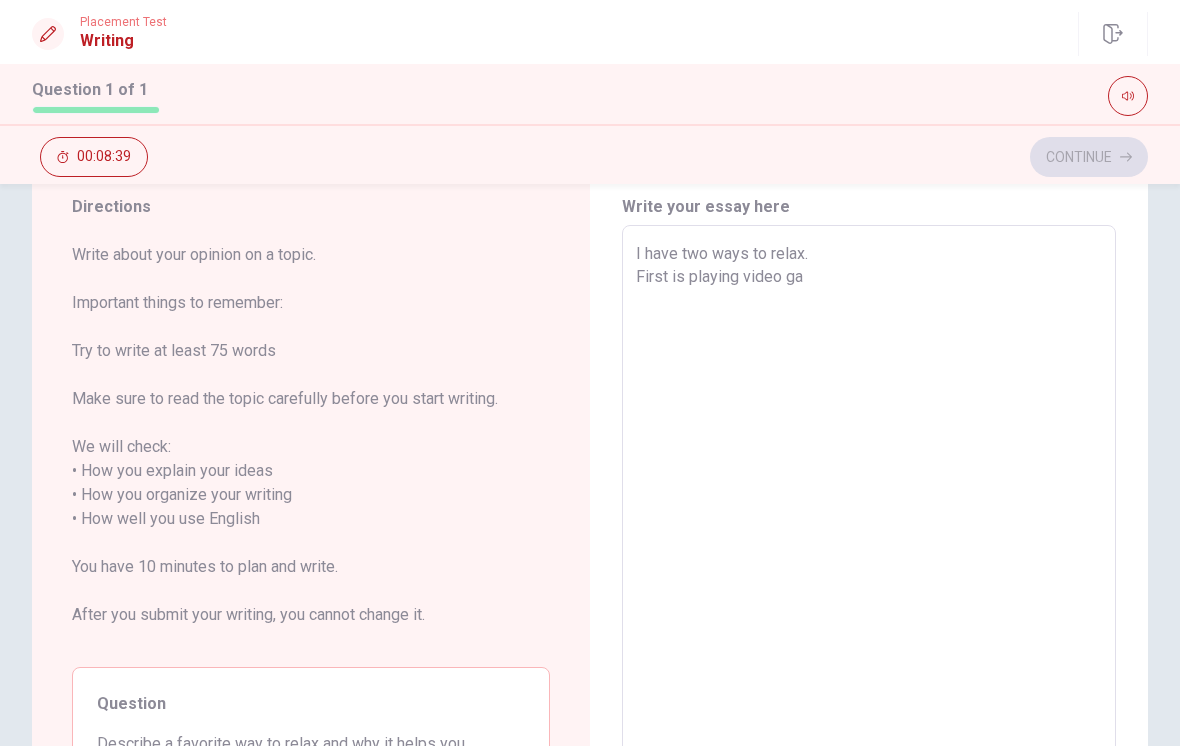 type on "x" 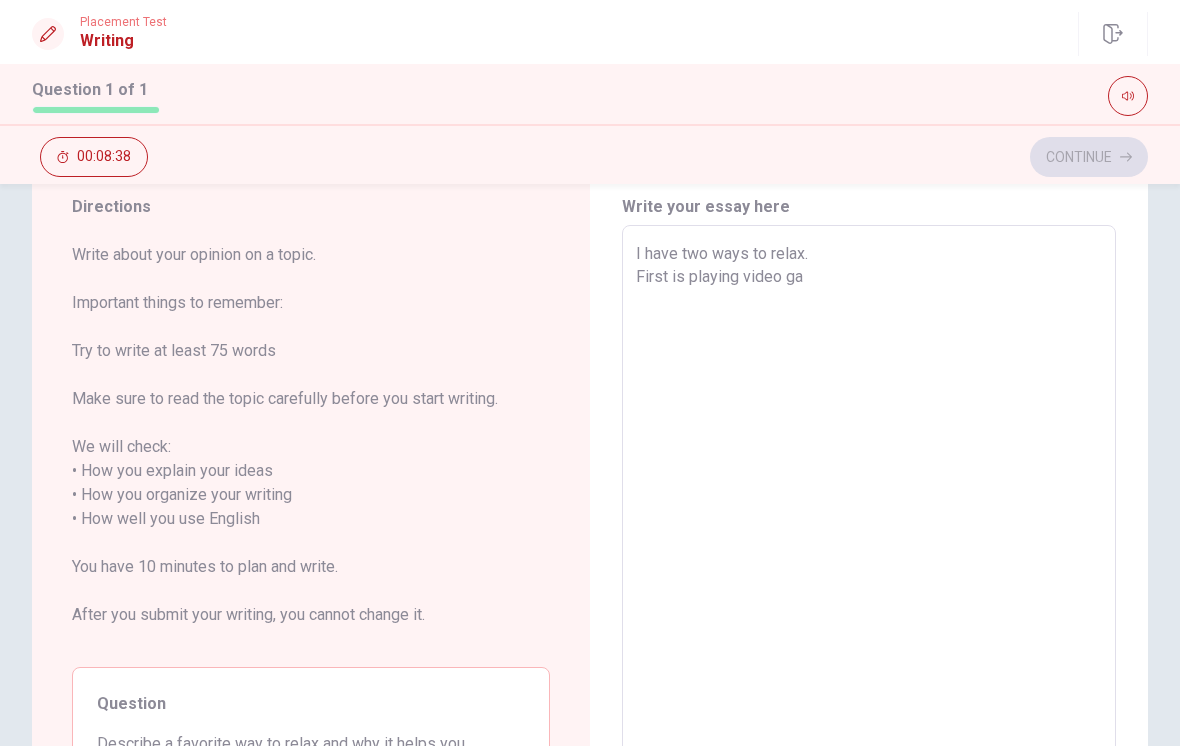 type on "I have two ways to relax.
First is playing video gam" 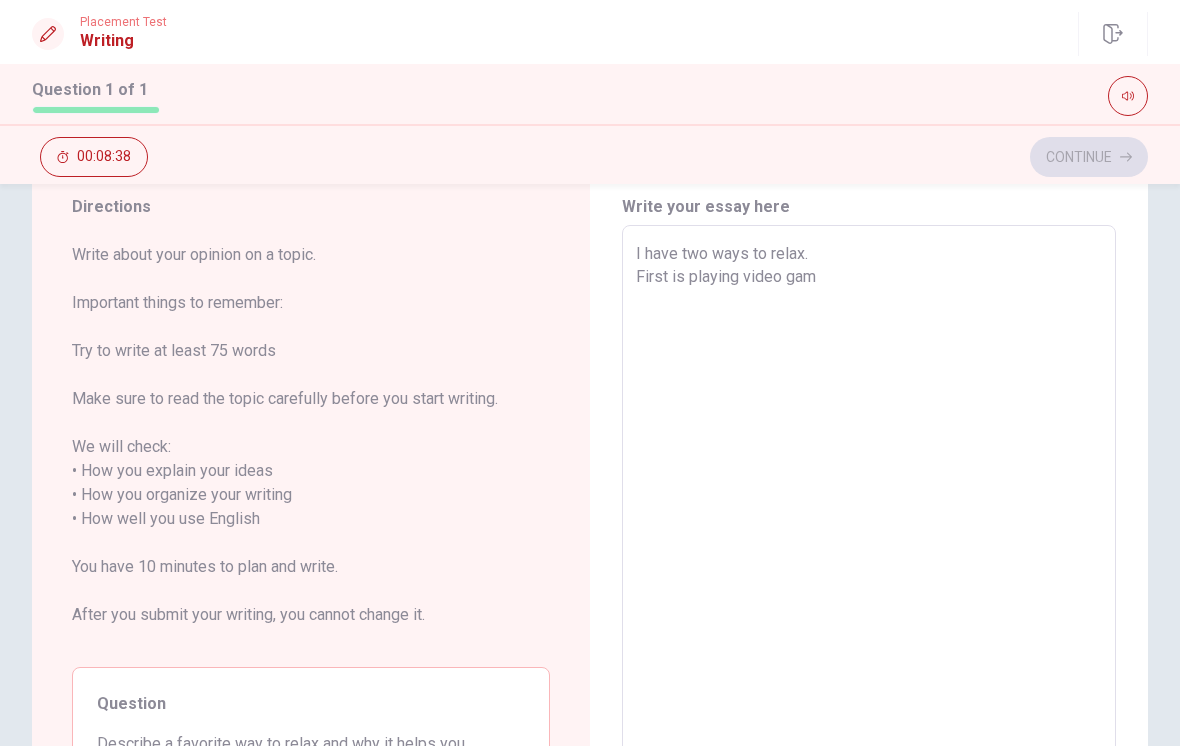 type on "x" 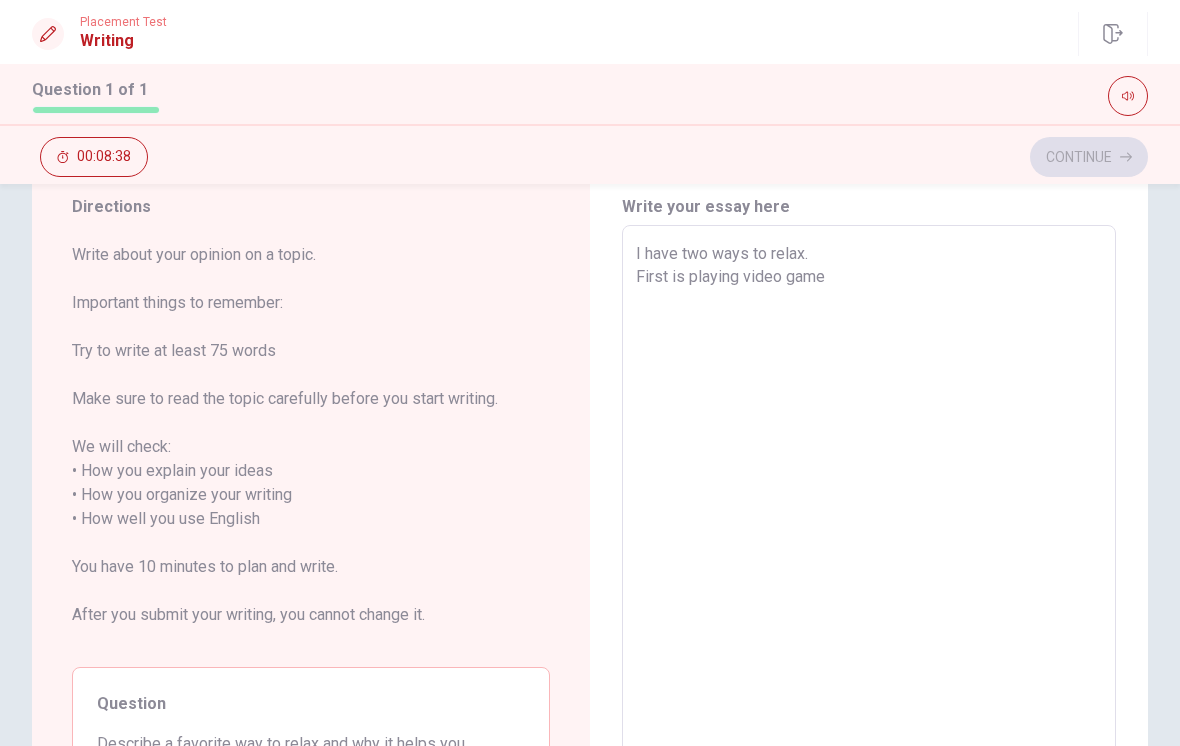 type on "x" 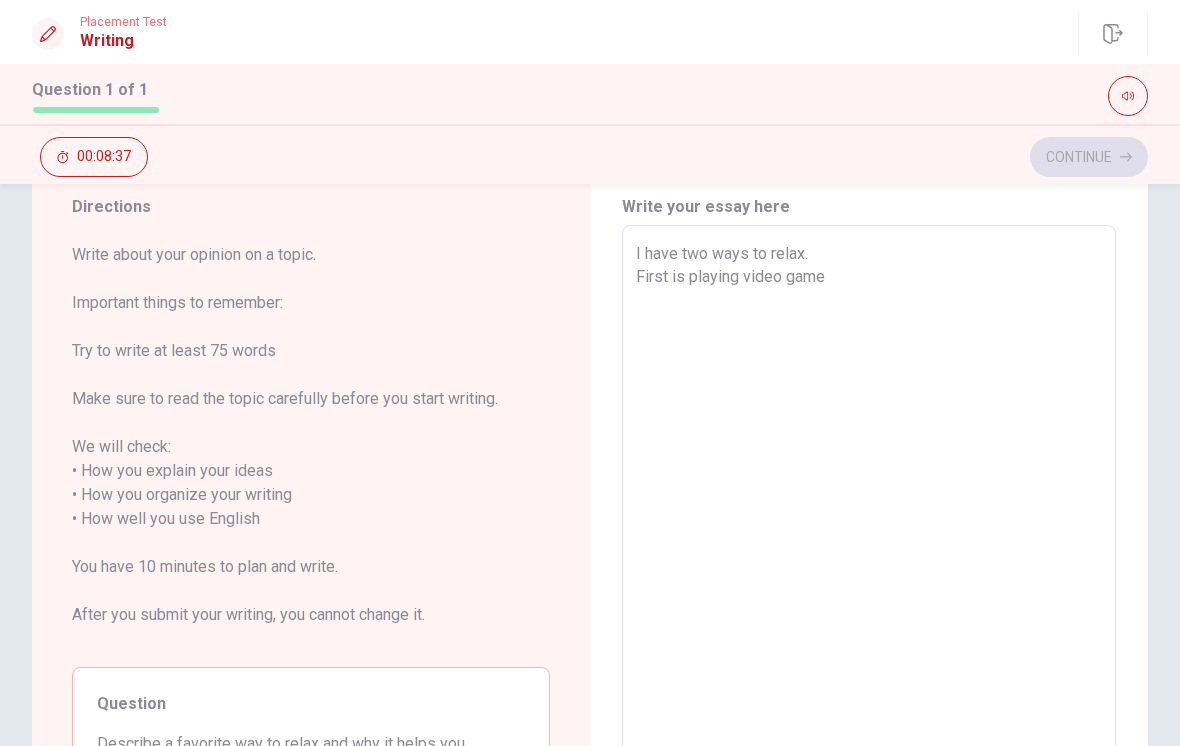 type on "I have two ways to relax.
First is playing video games" 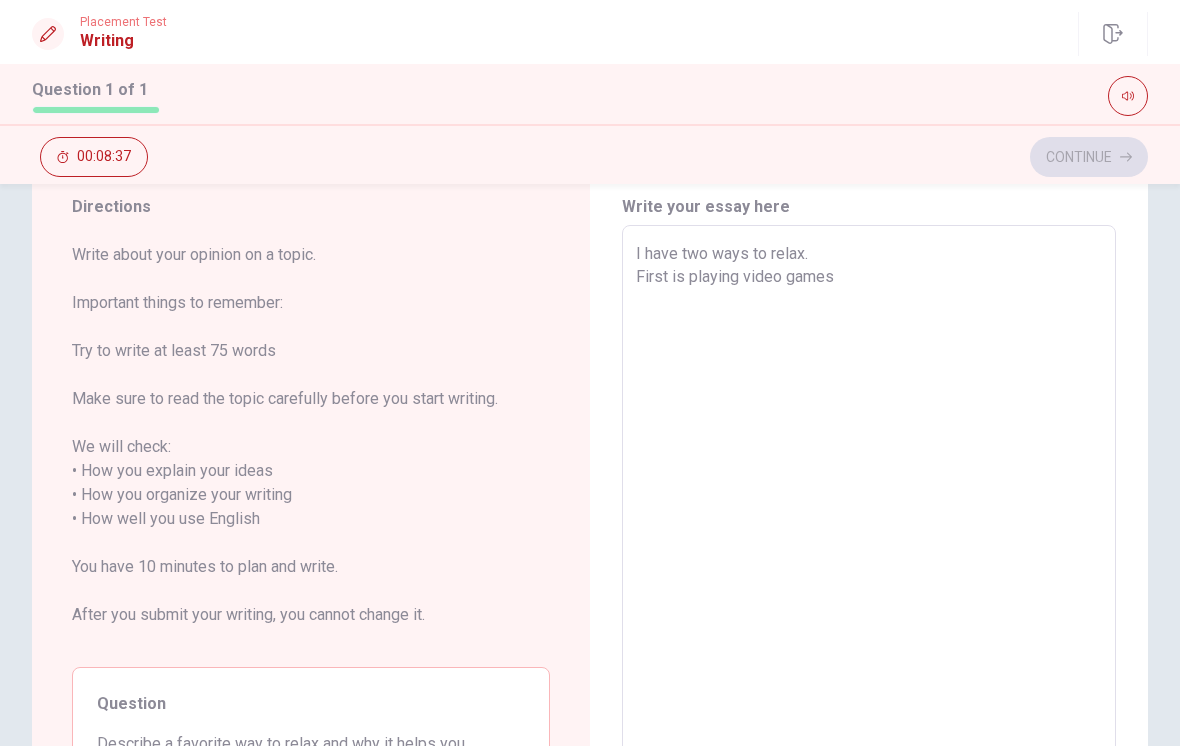 type on "x" 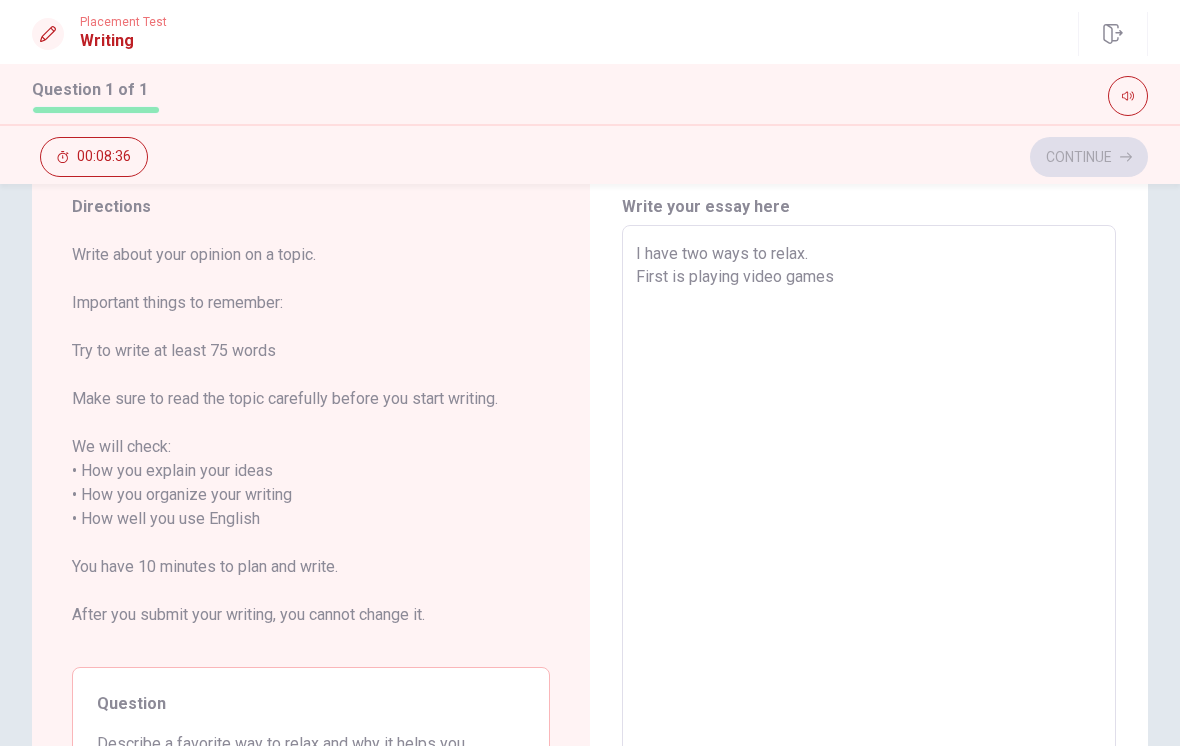 type on "I have two ways to relax.
First is playing video games." 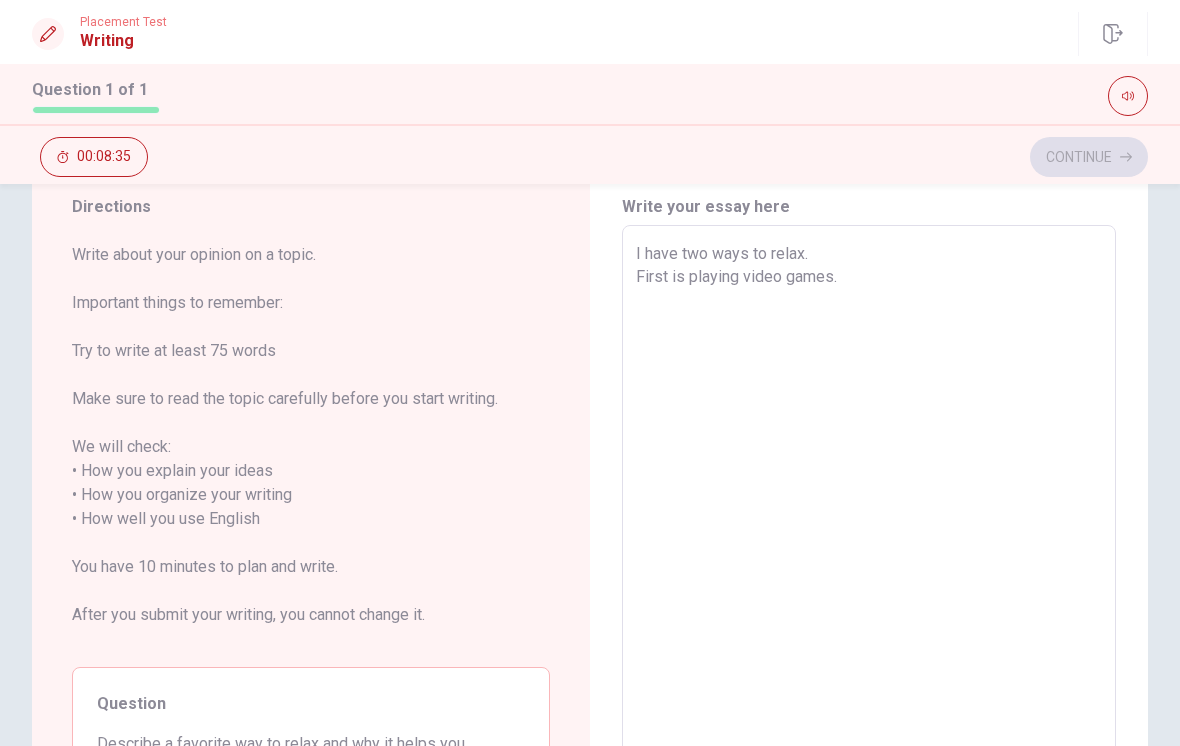 type on "x" 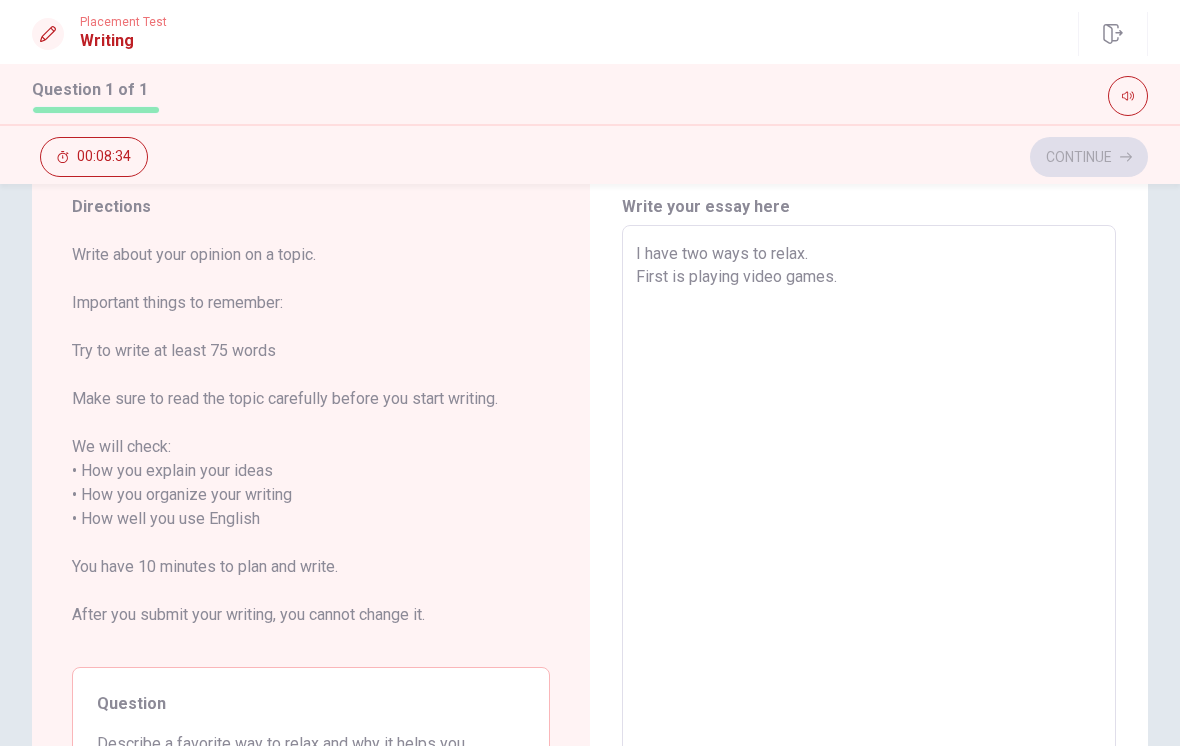 type on "I have two ways to relax.
First is playing video games." 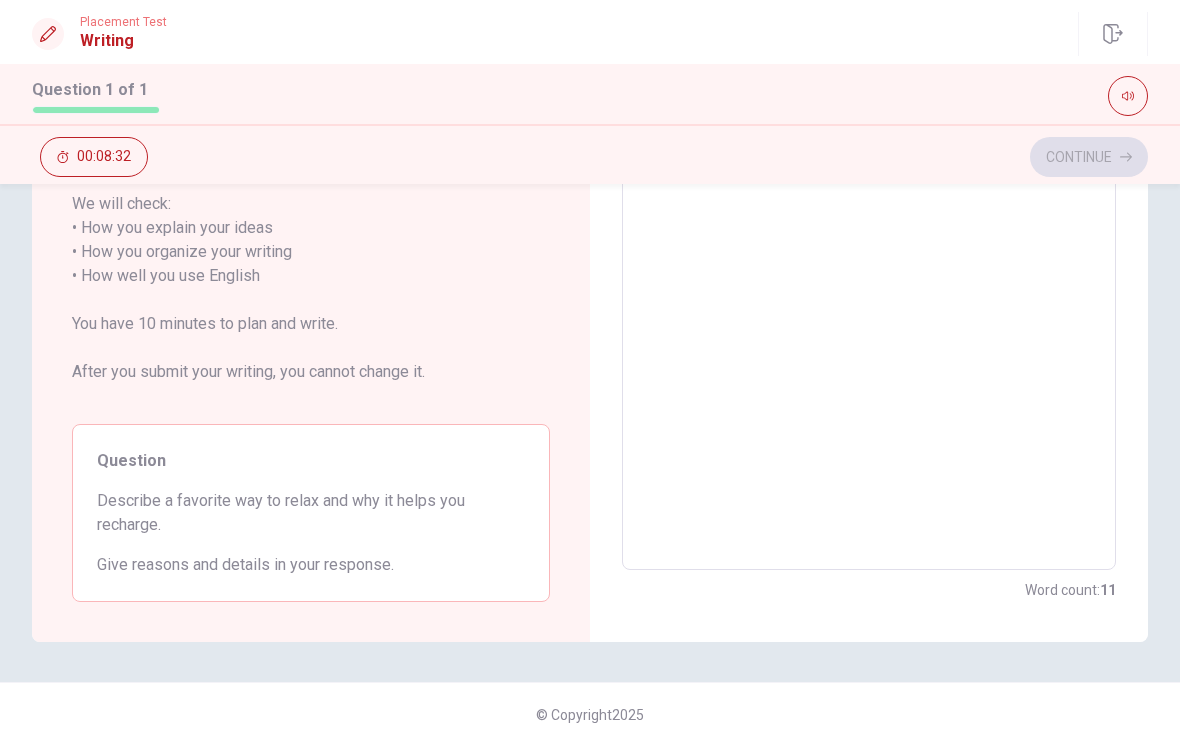 type on "x" 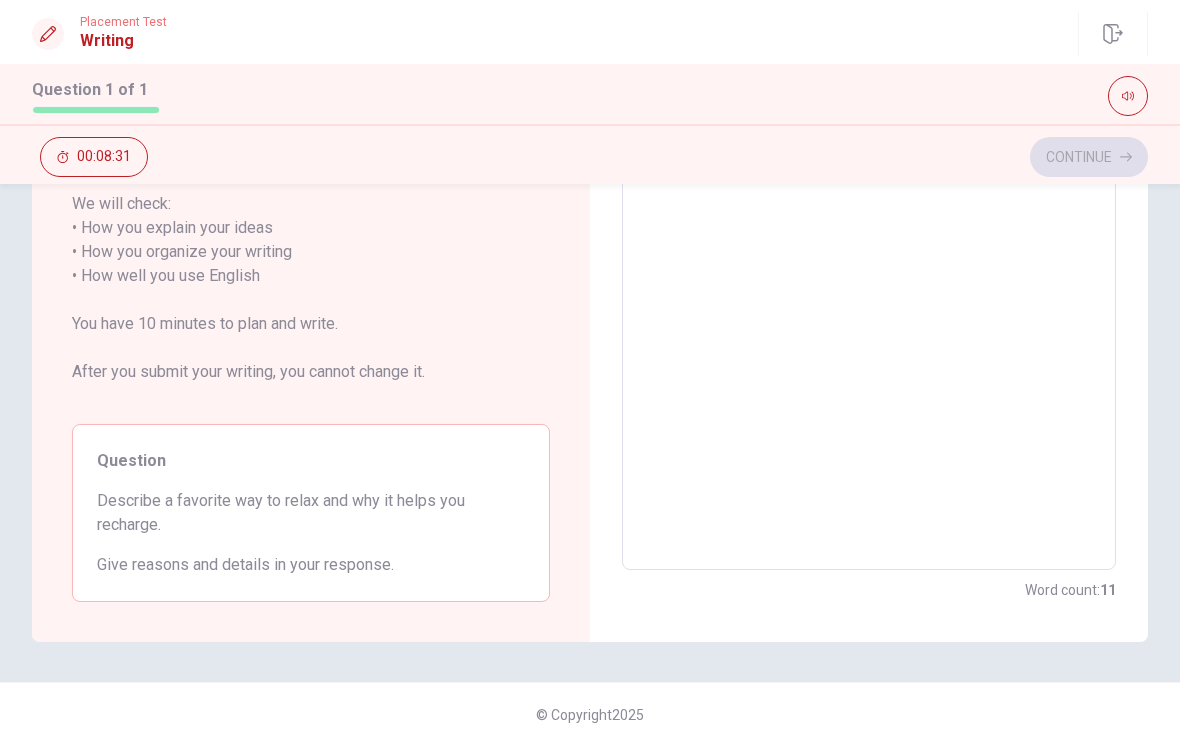 scroll, scrollTop: 312, scrollLeft: 0, axis: vertical 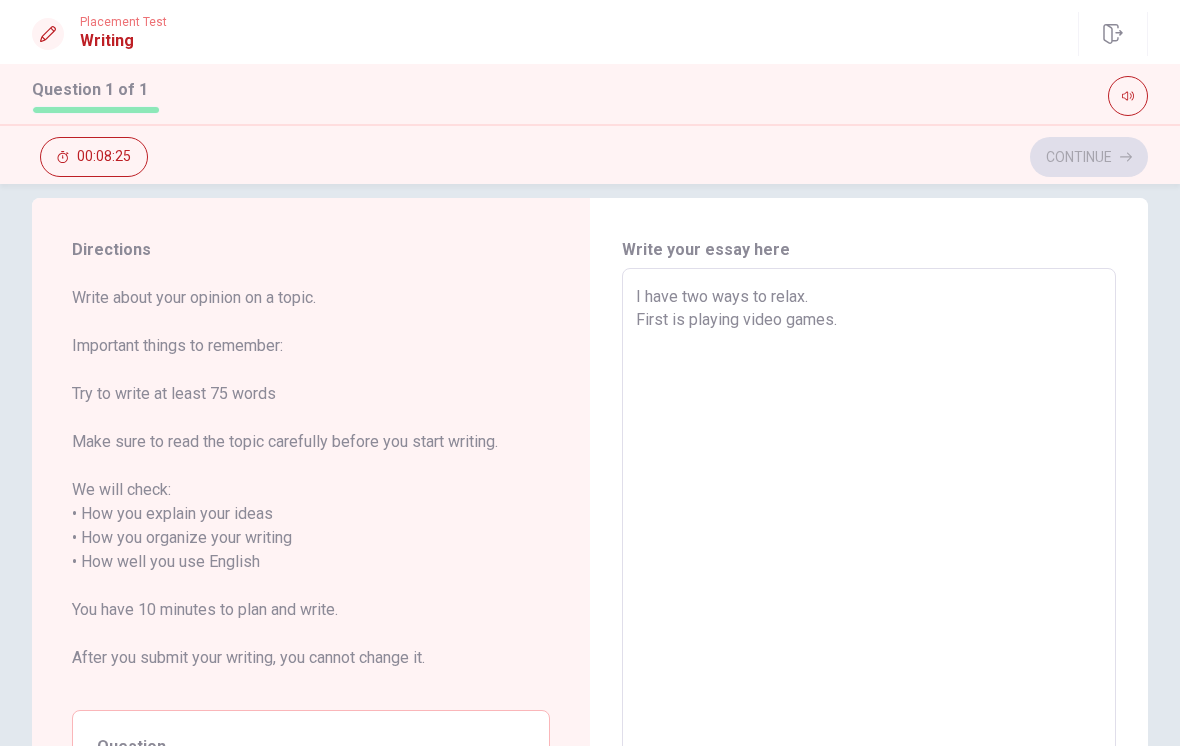 click on "I have two ways to relax.
First is playing video games." at bounding box center (869, 562) 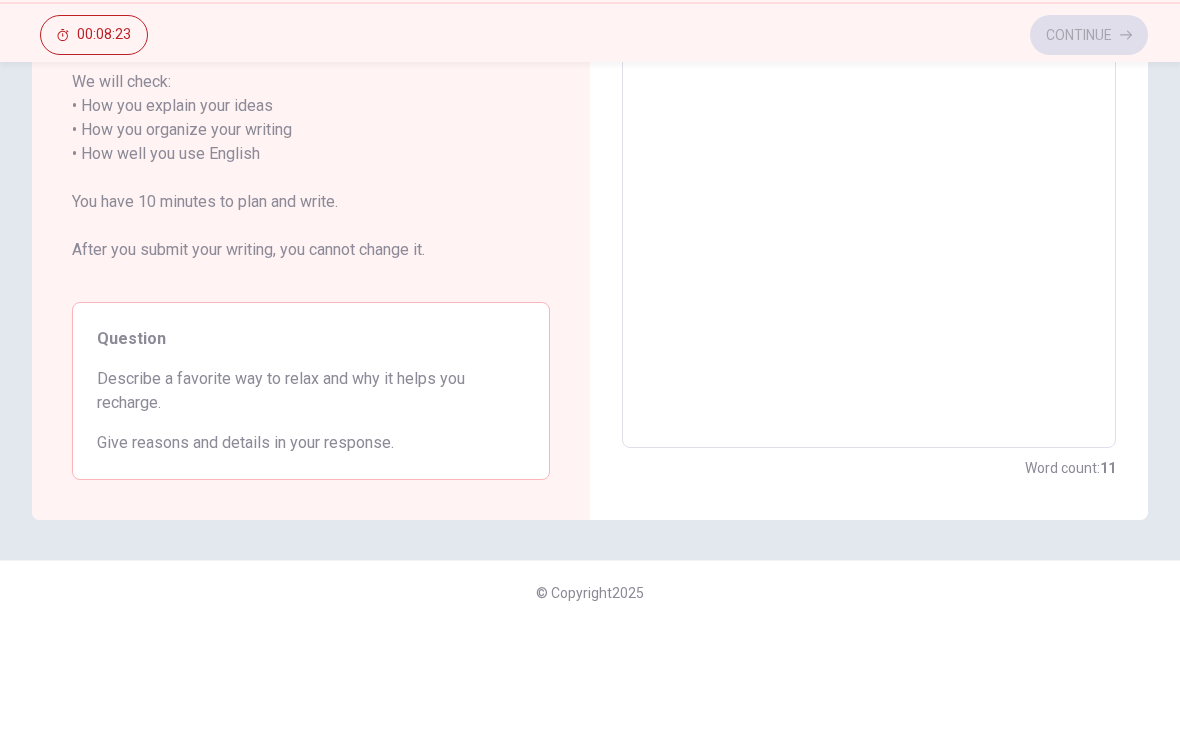 scroll, scrollTop: 312, scrollLeft: 0, axis: vertical 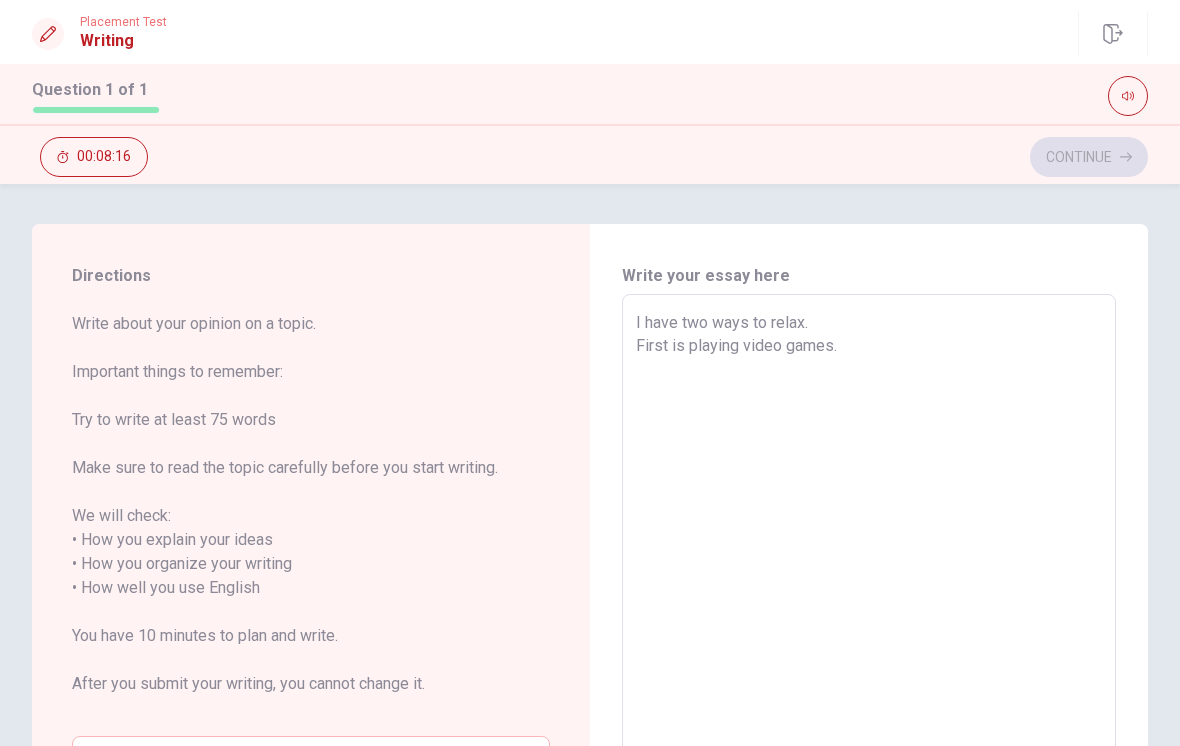click on "I have two ways to relax.
First is playing video games." at bounding box center [869, 588] 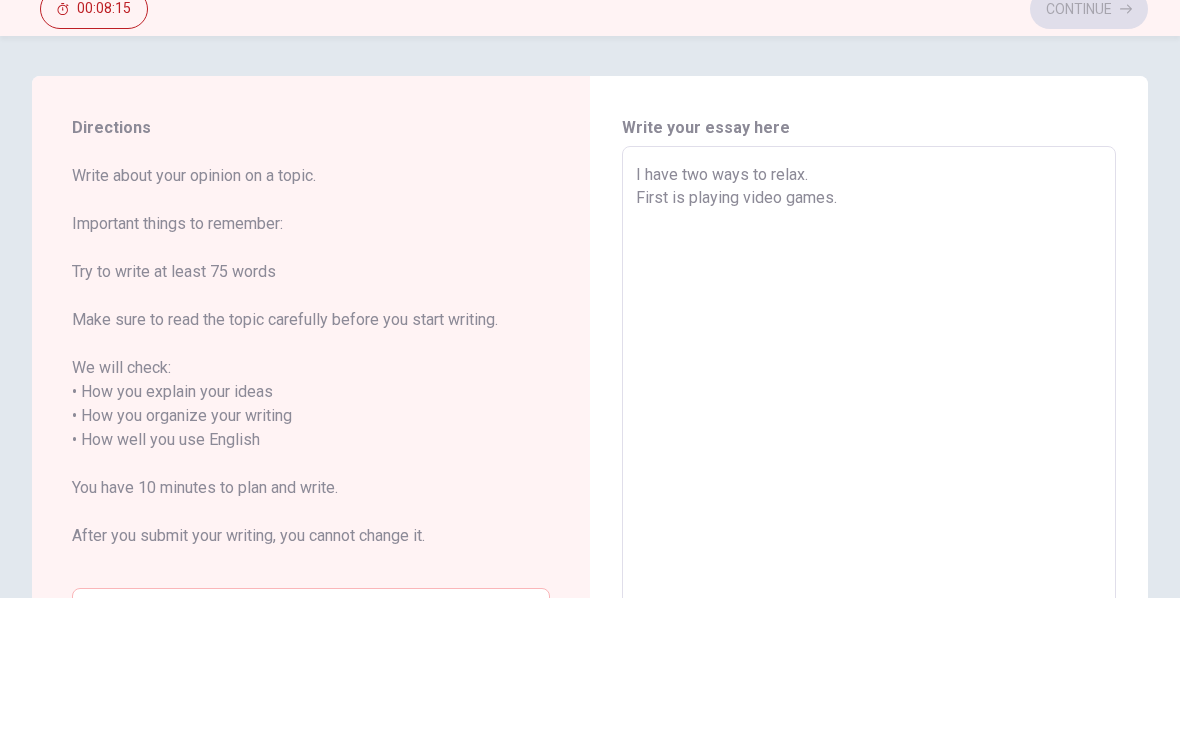 type on "x" 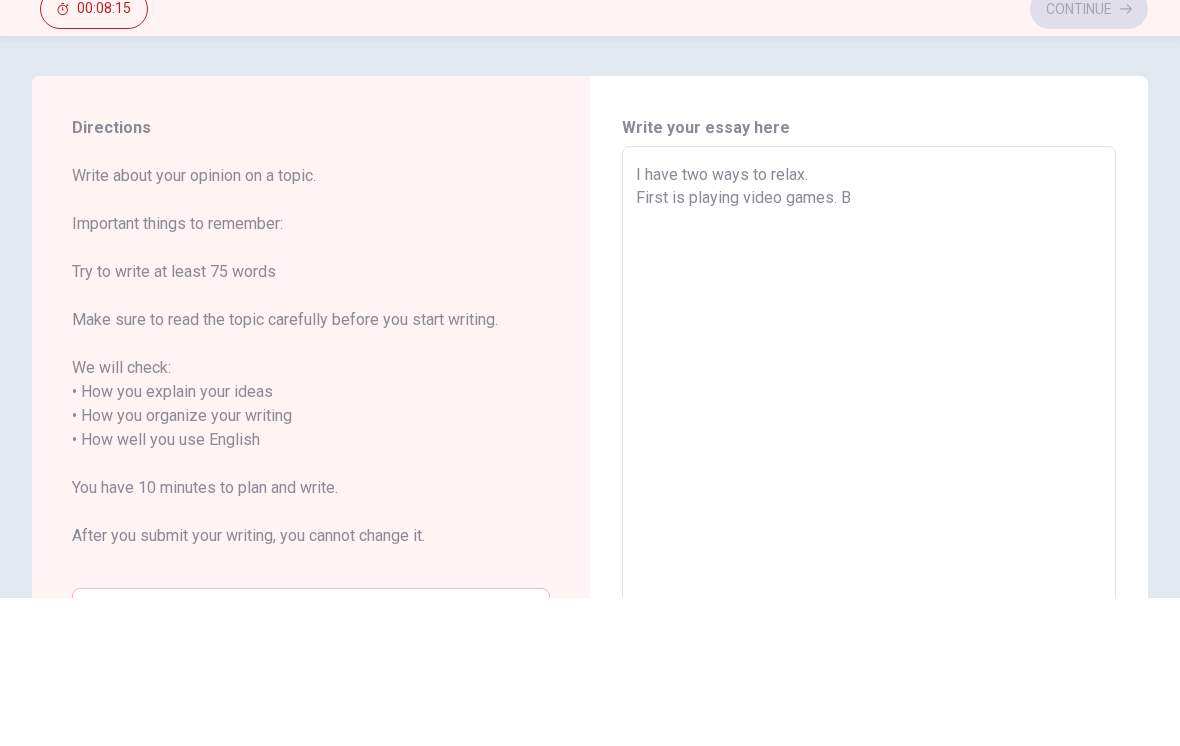 type on "x" 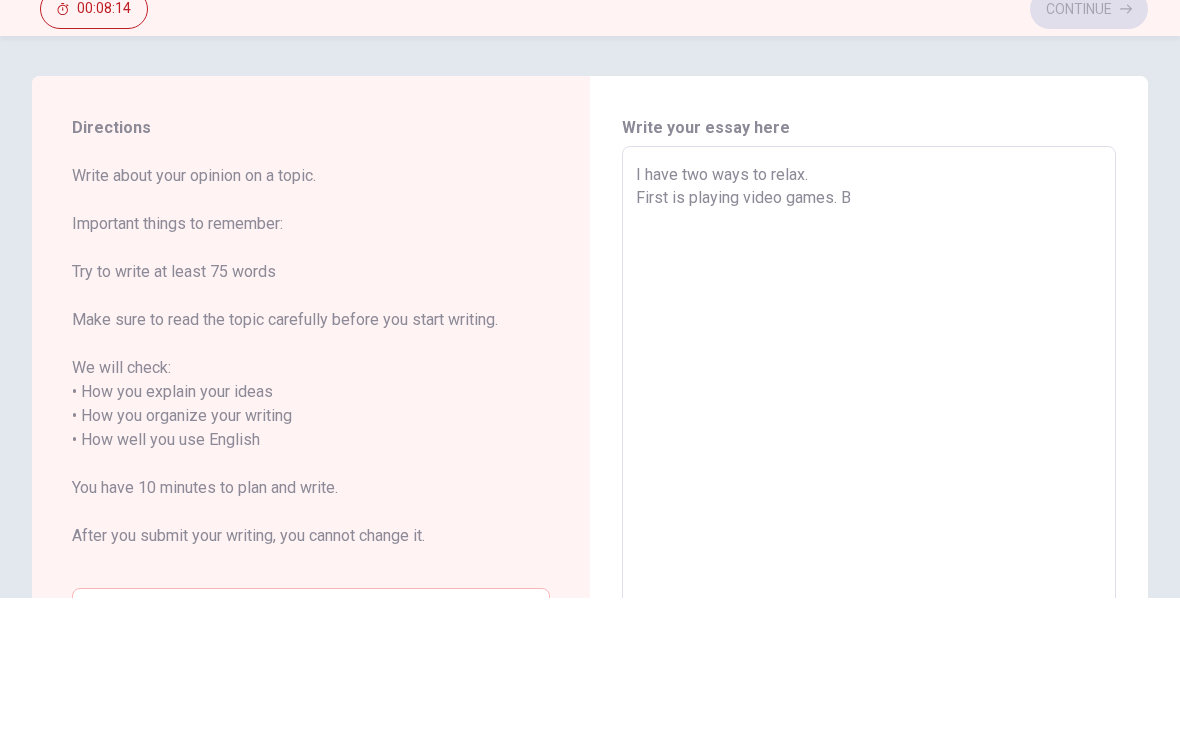type on "I have two ways to relax.
First is playing video games. Be" 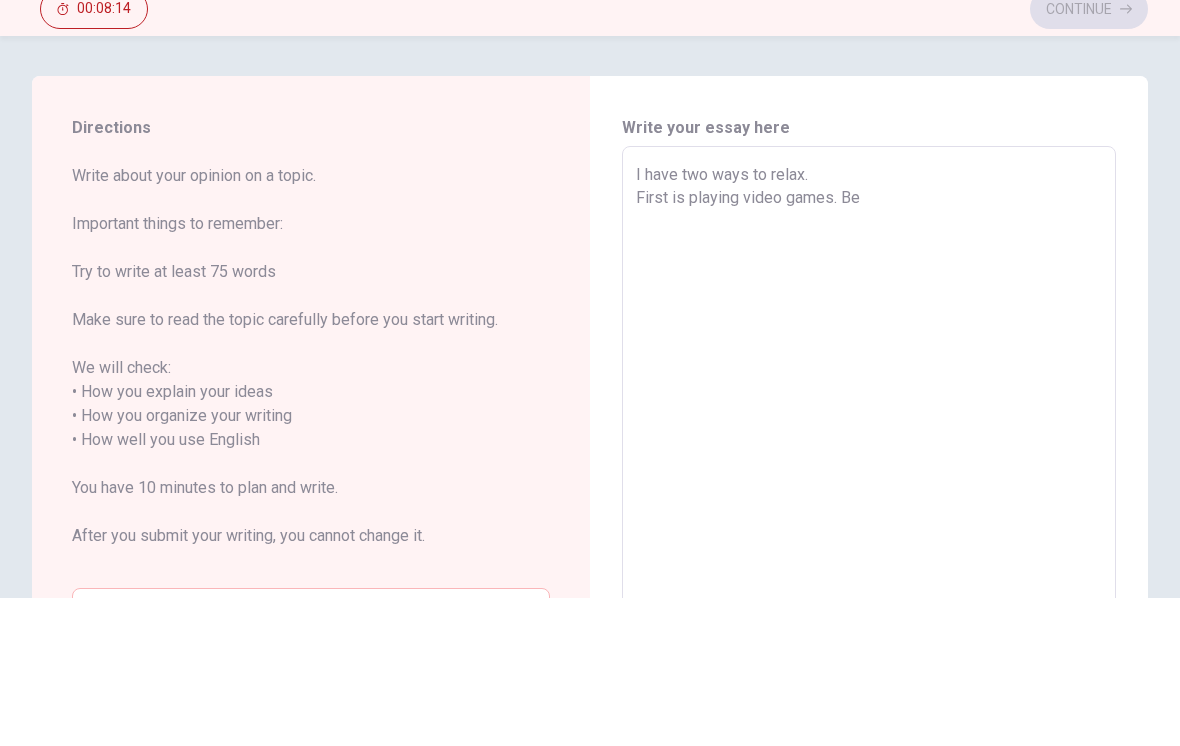 type on "x" 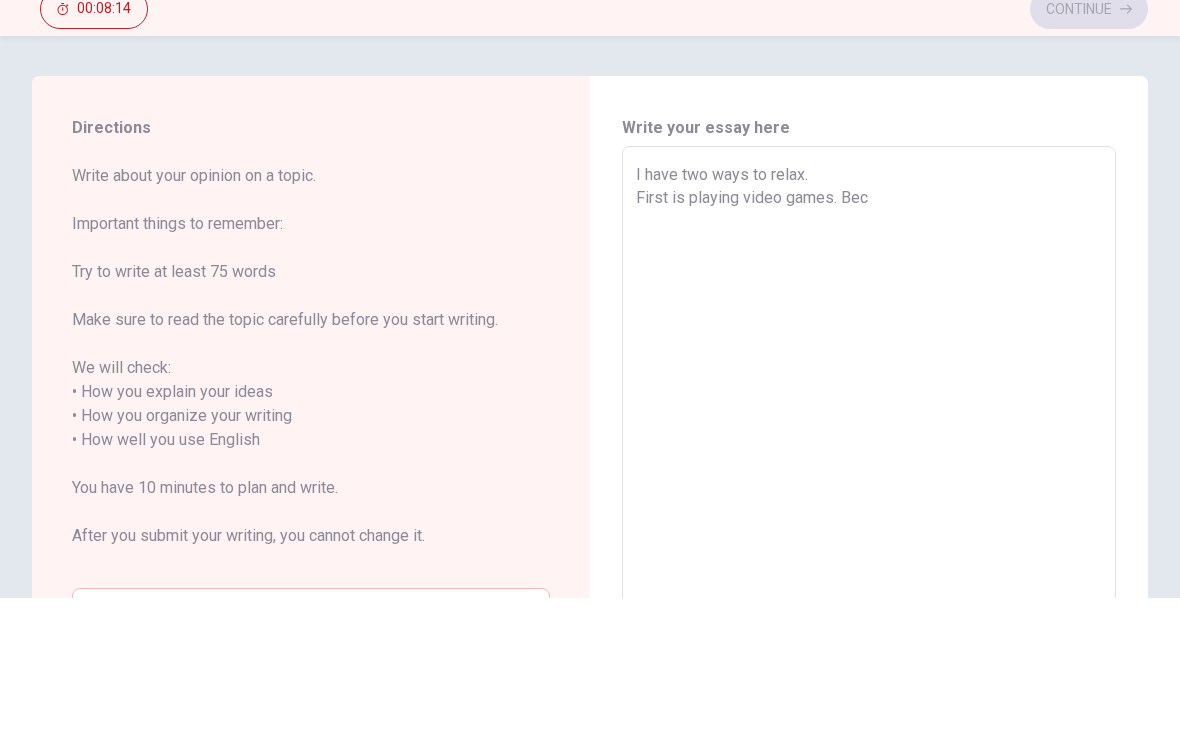 type on "x" 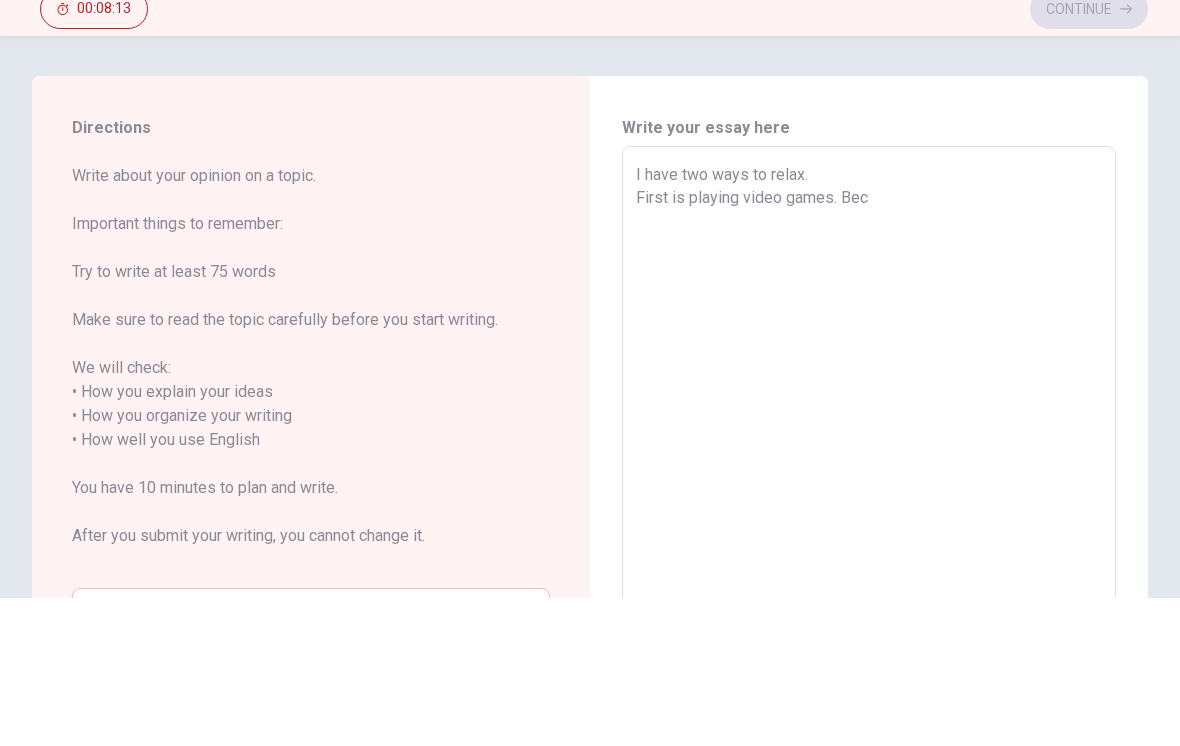 type on "I have two ways to relax.
First is playing video games. [GEOGRAPHIC_DATA]" 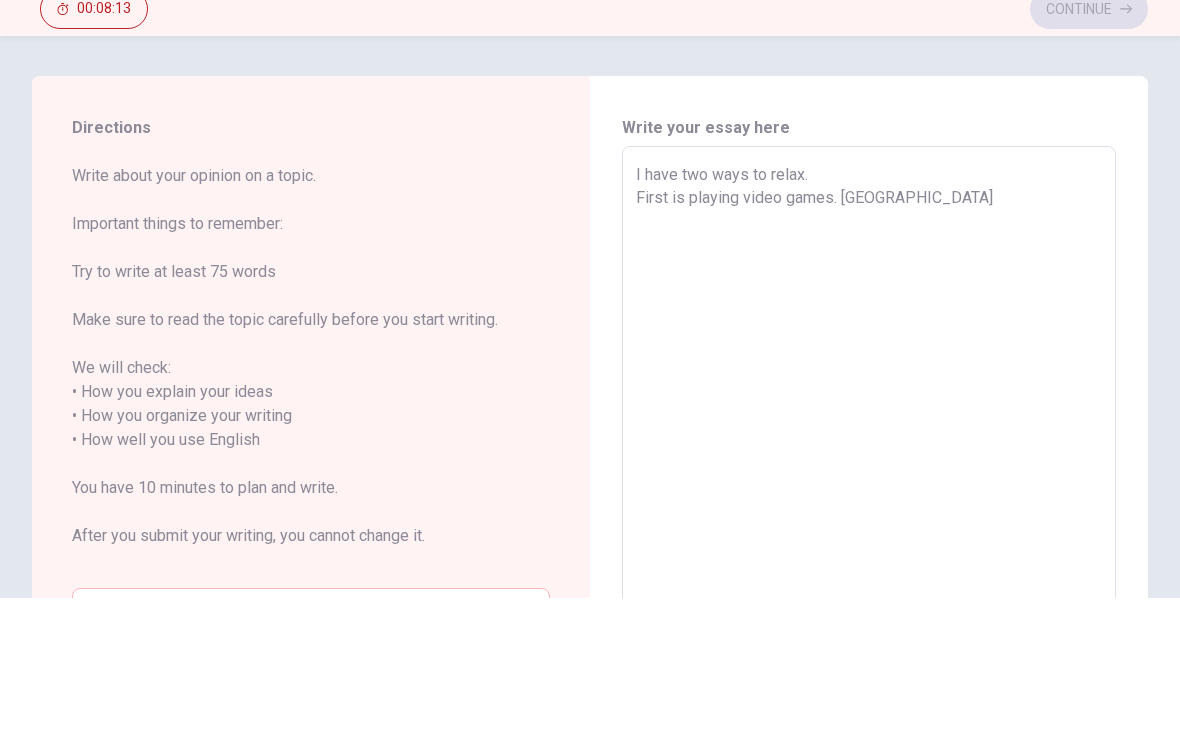 type on "x" 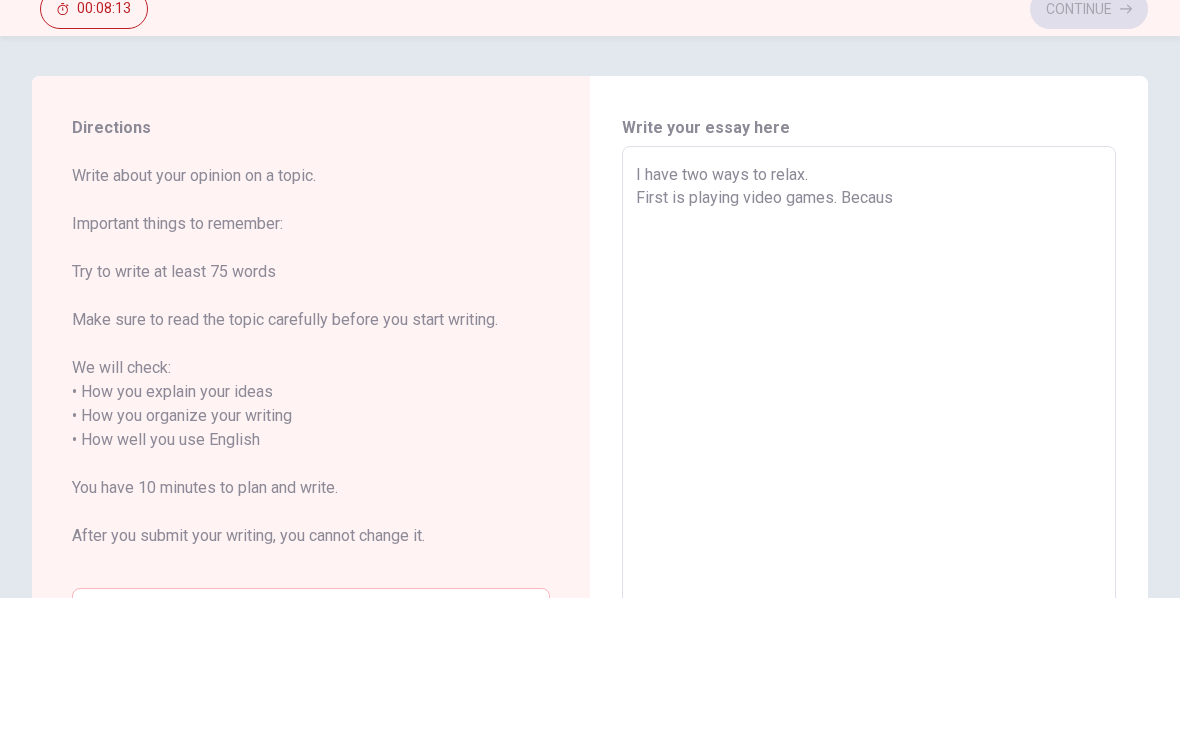 type on "x" 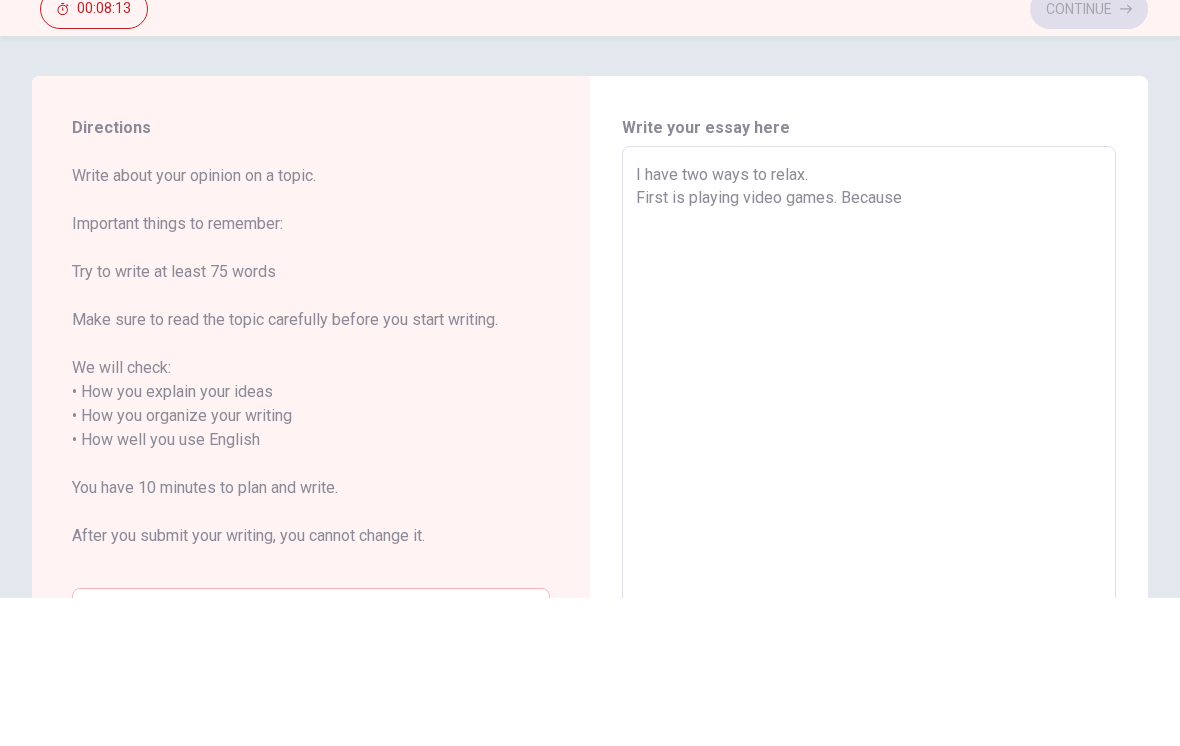 type on "x" 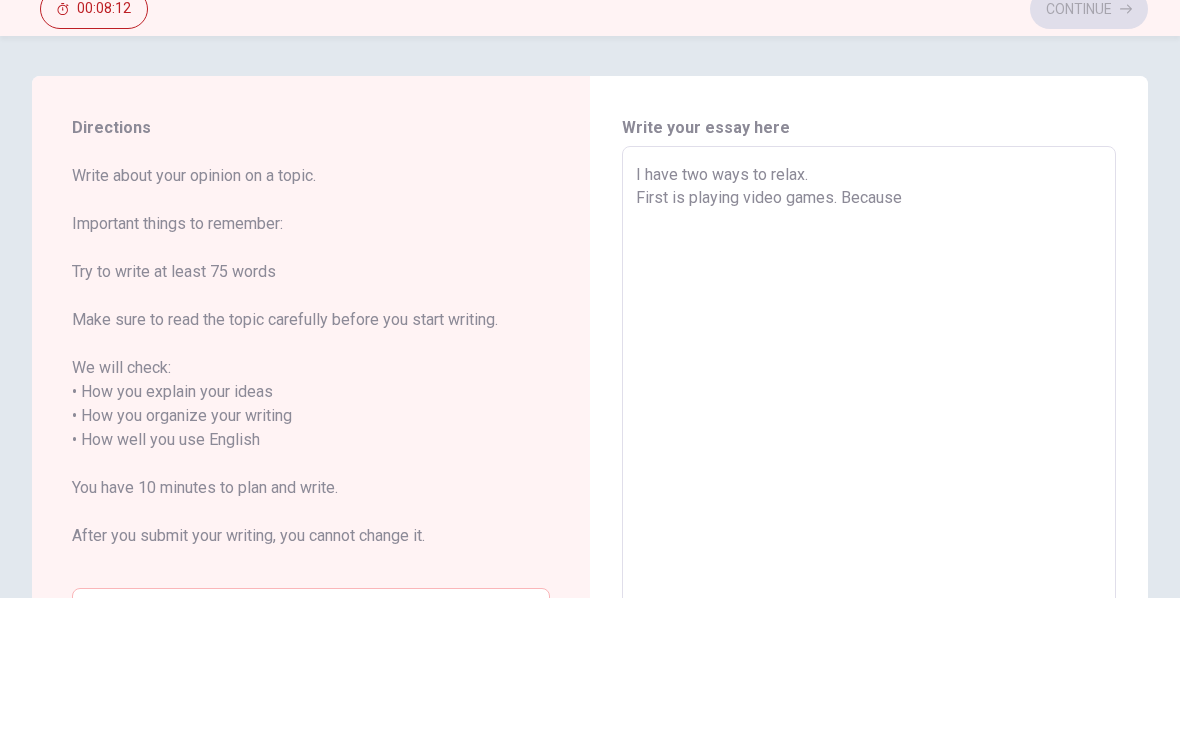type on "I have two ways to relax.
First is playing video games. Because" 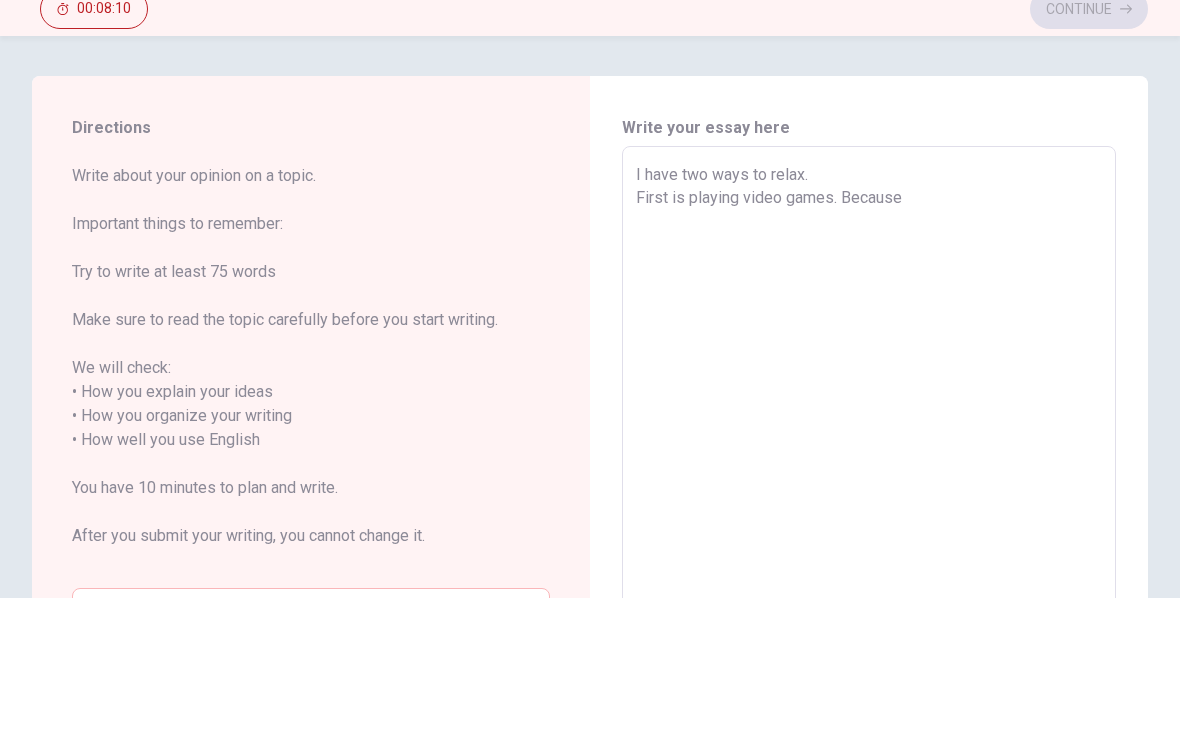 type on "x" 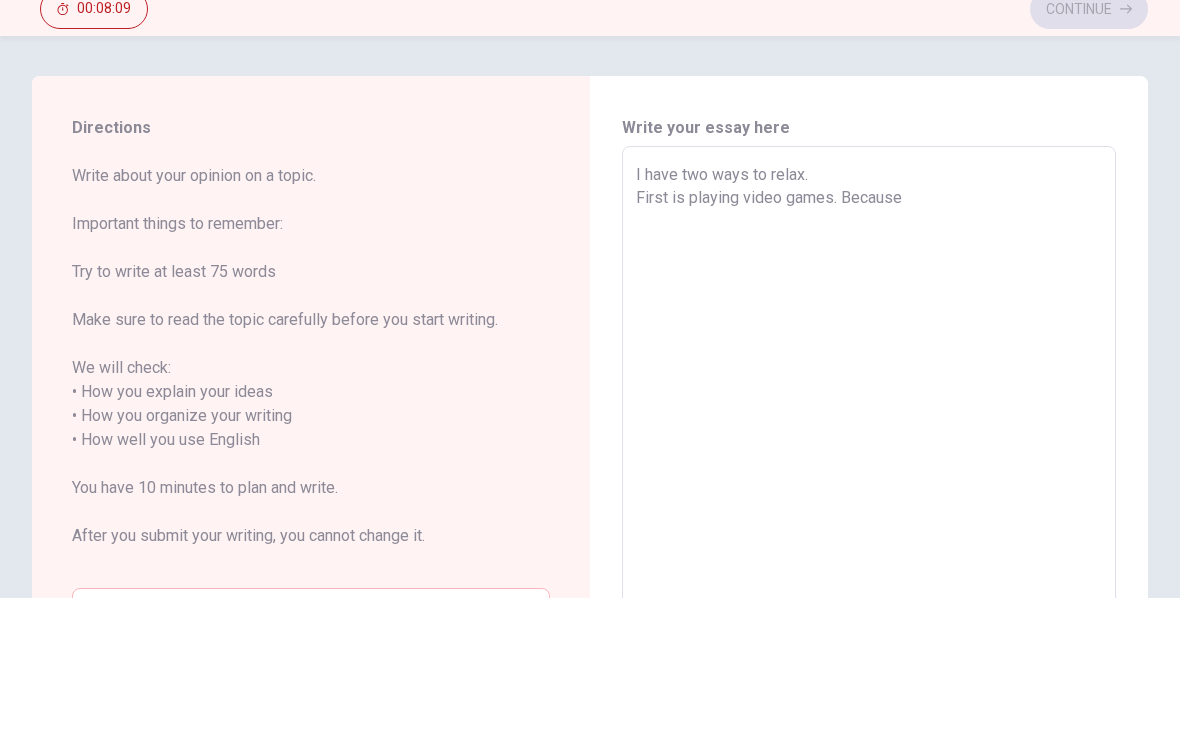 type on "I have two ways to relax.
First is playing video games. Because I" 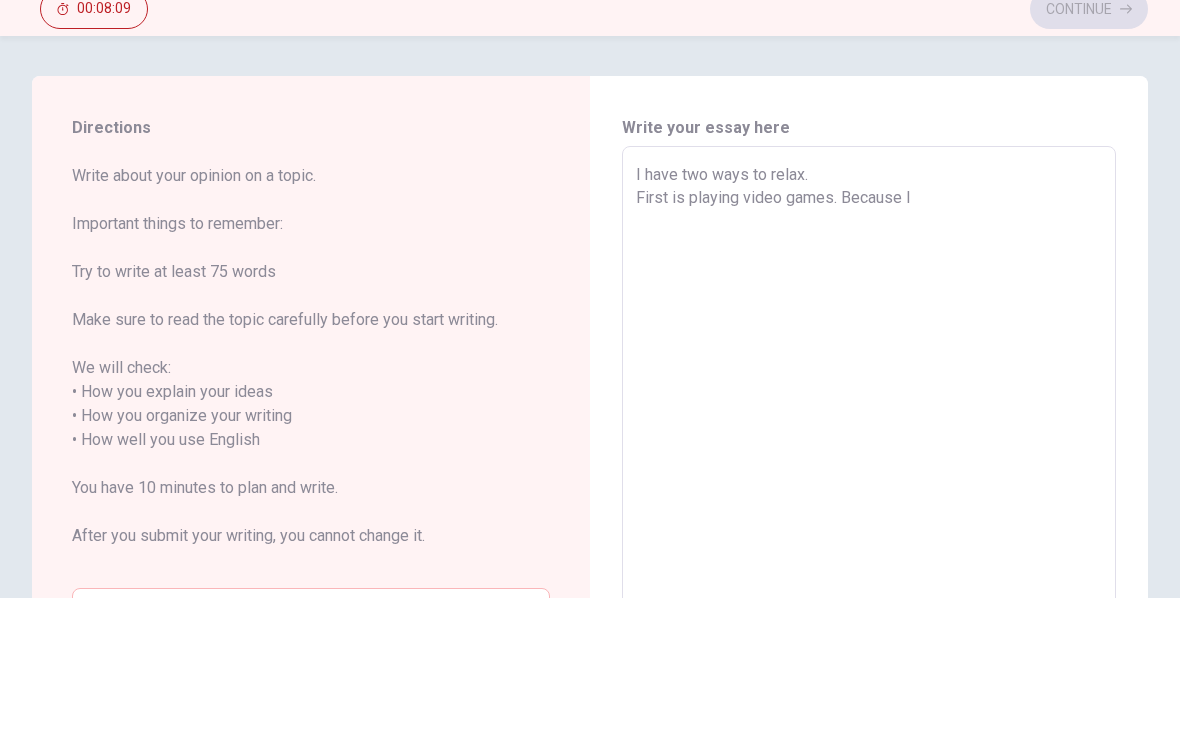 type on "x" 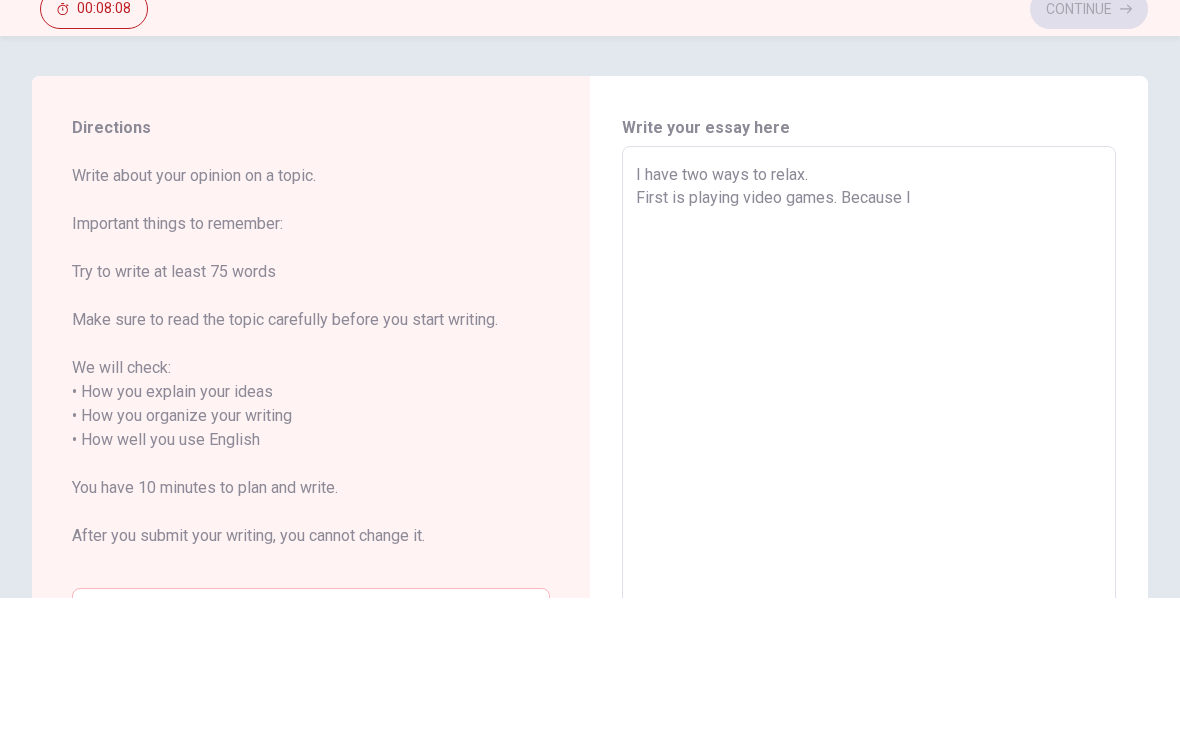 type on "I have two ways to relax.
First is playing video games. Because I" 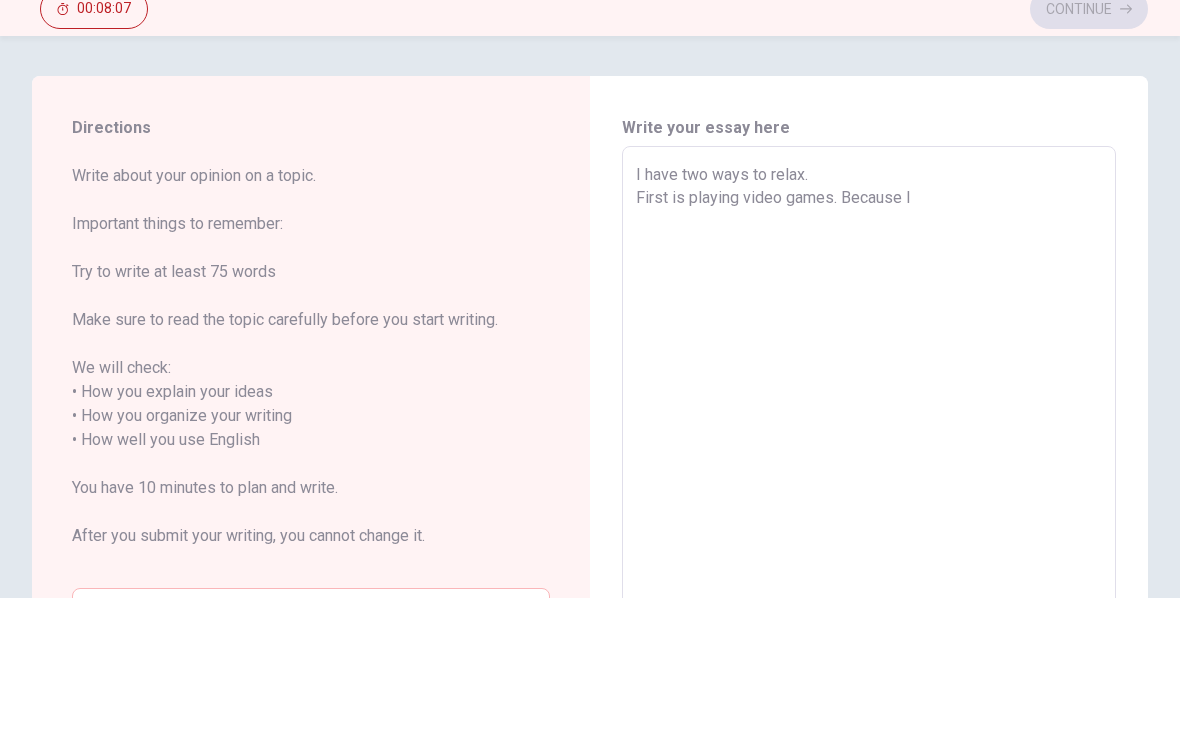 type on "I have two ways to relax.
First is playing video games. Because I." 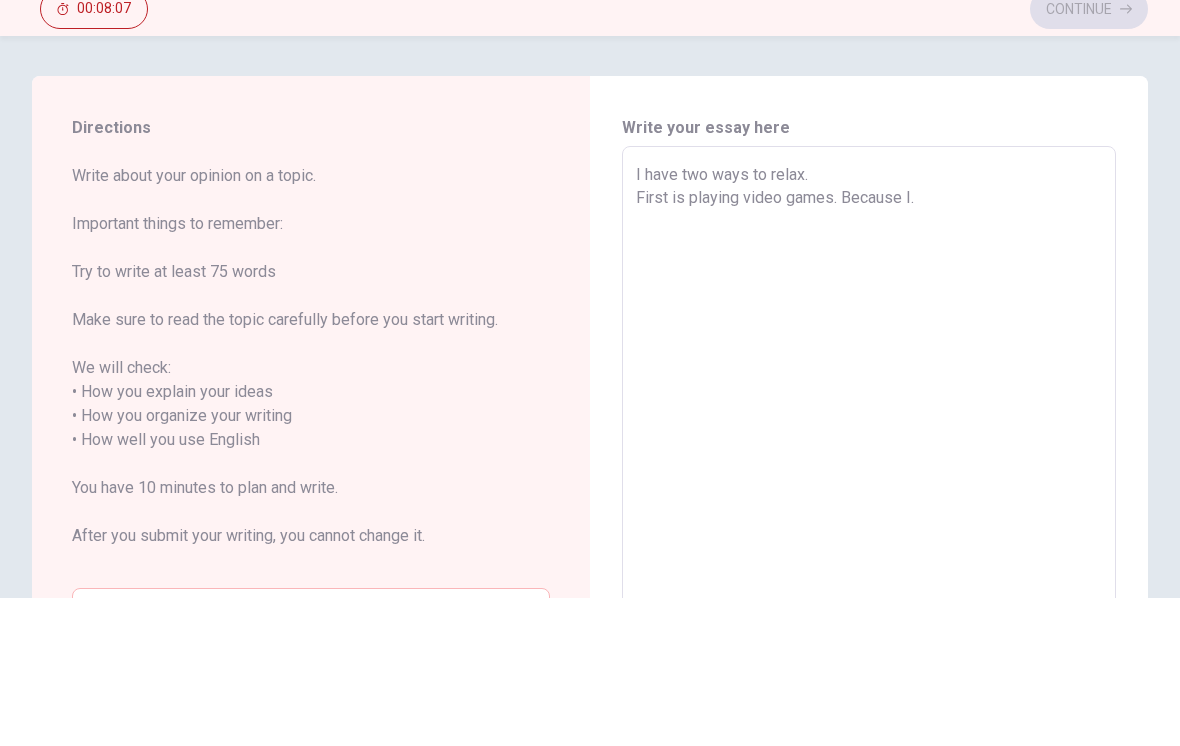 type on "I have two ways to relax.
First is playing video games. Because I." 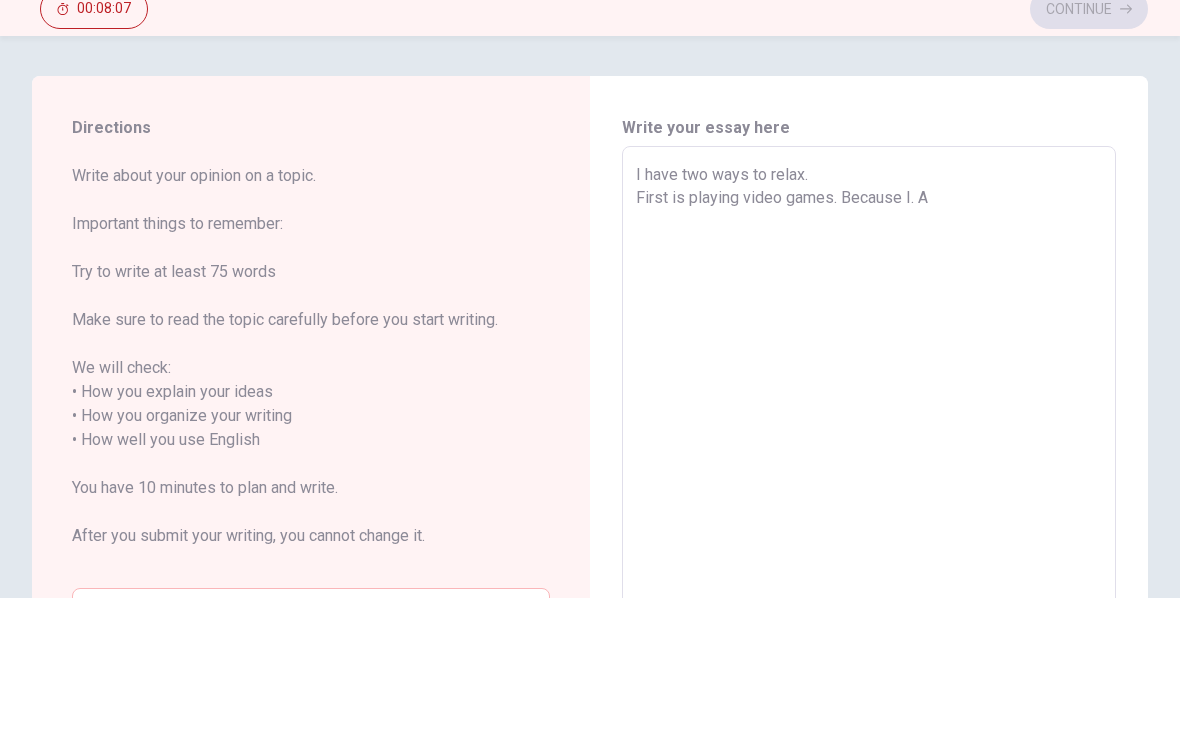 type on "x" 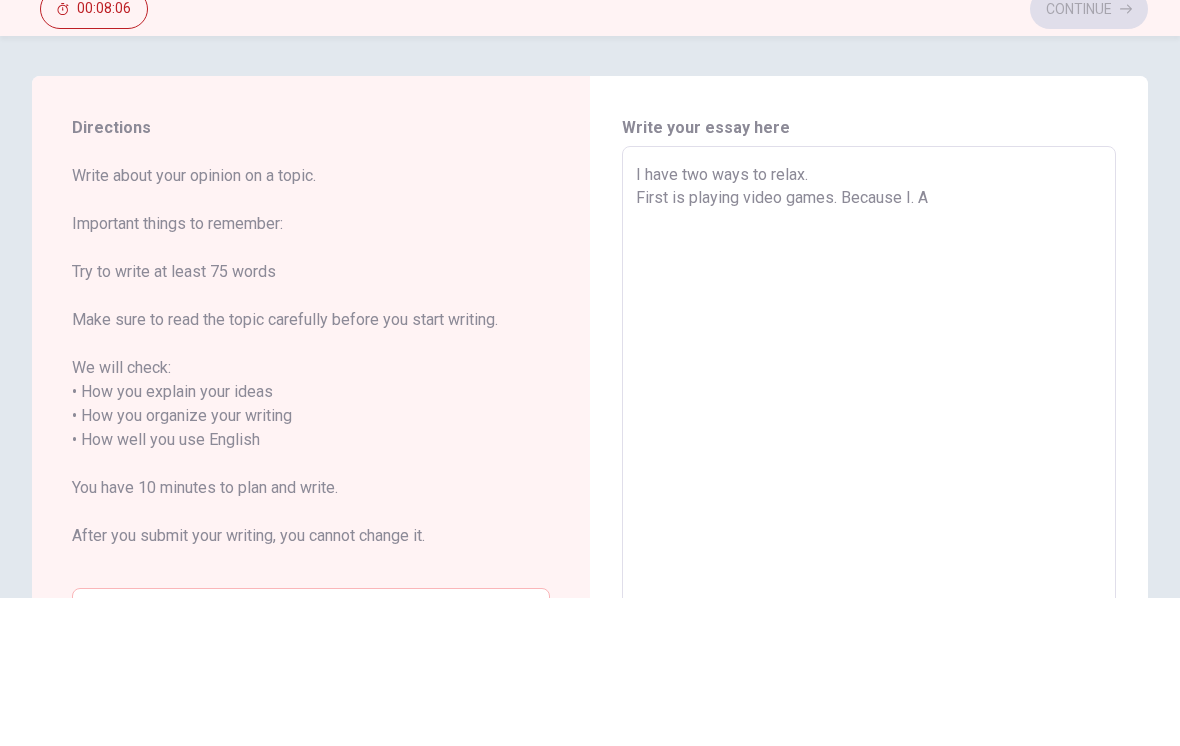 type on "I have two ways to relax.
First is playing video games. Because I." 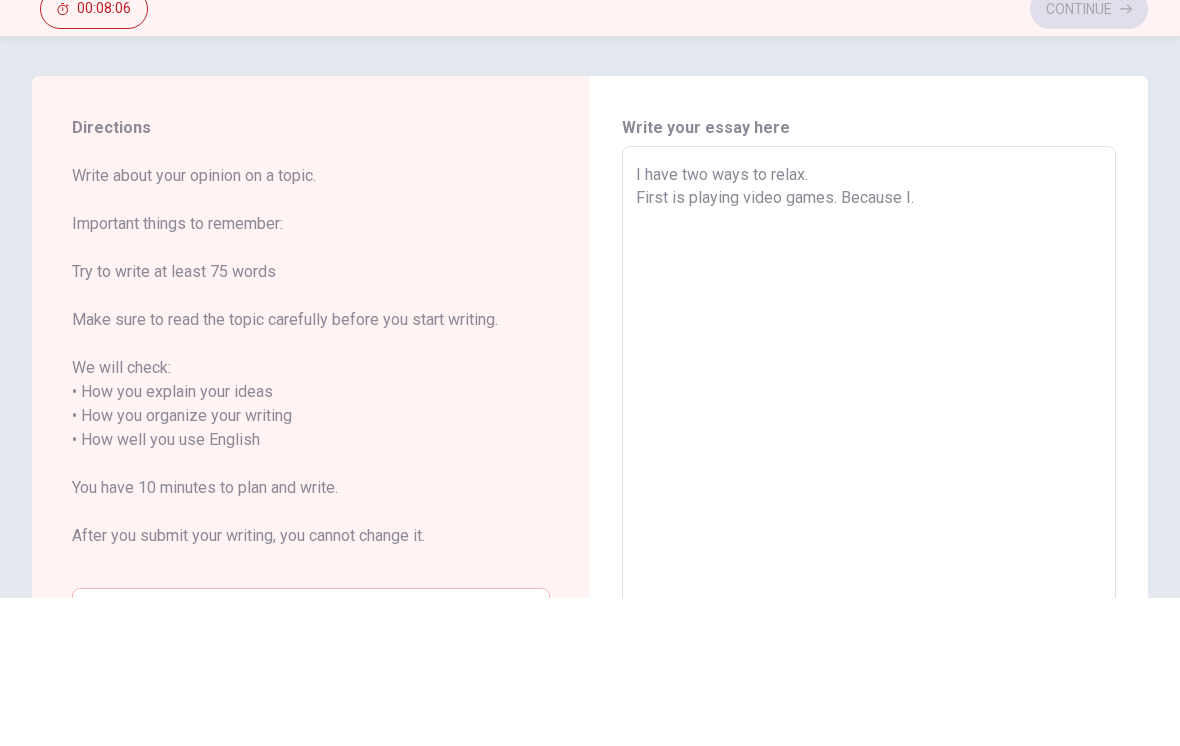 type on "x" 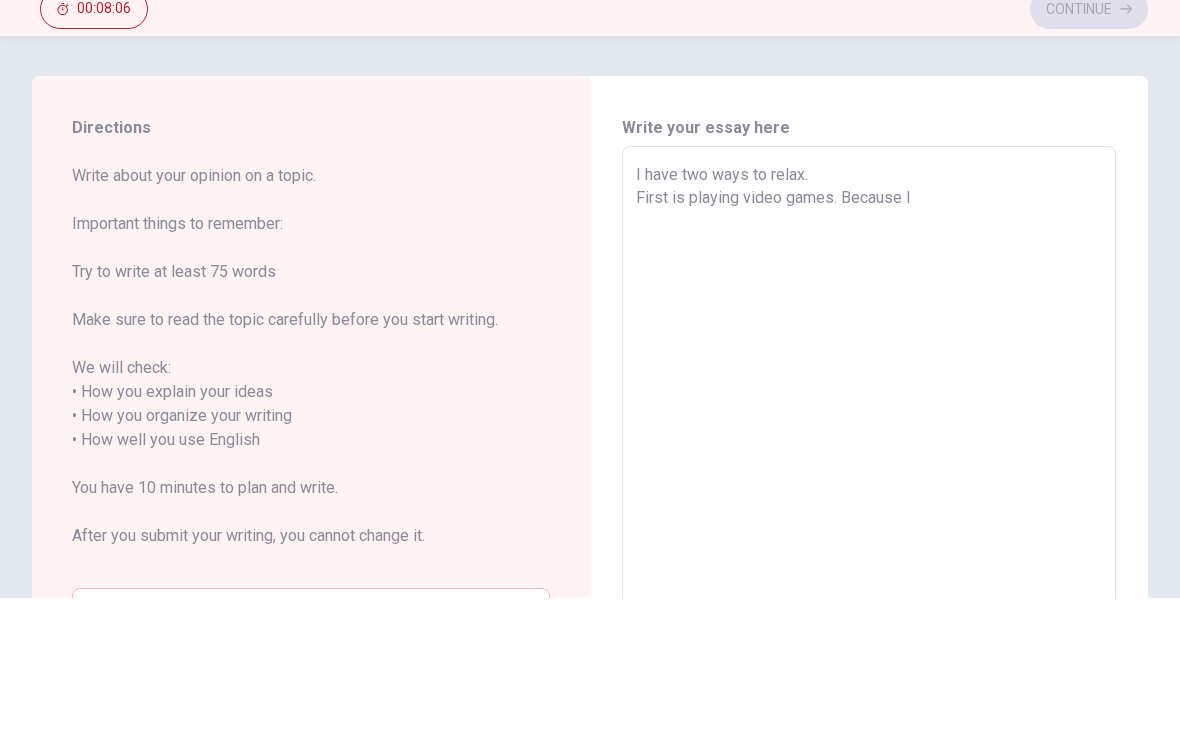 type on "x" 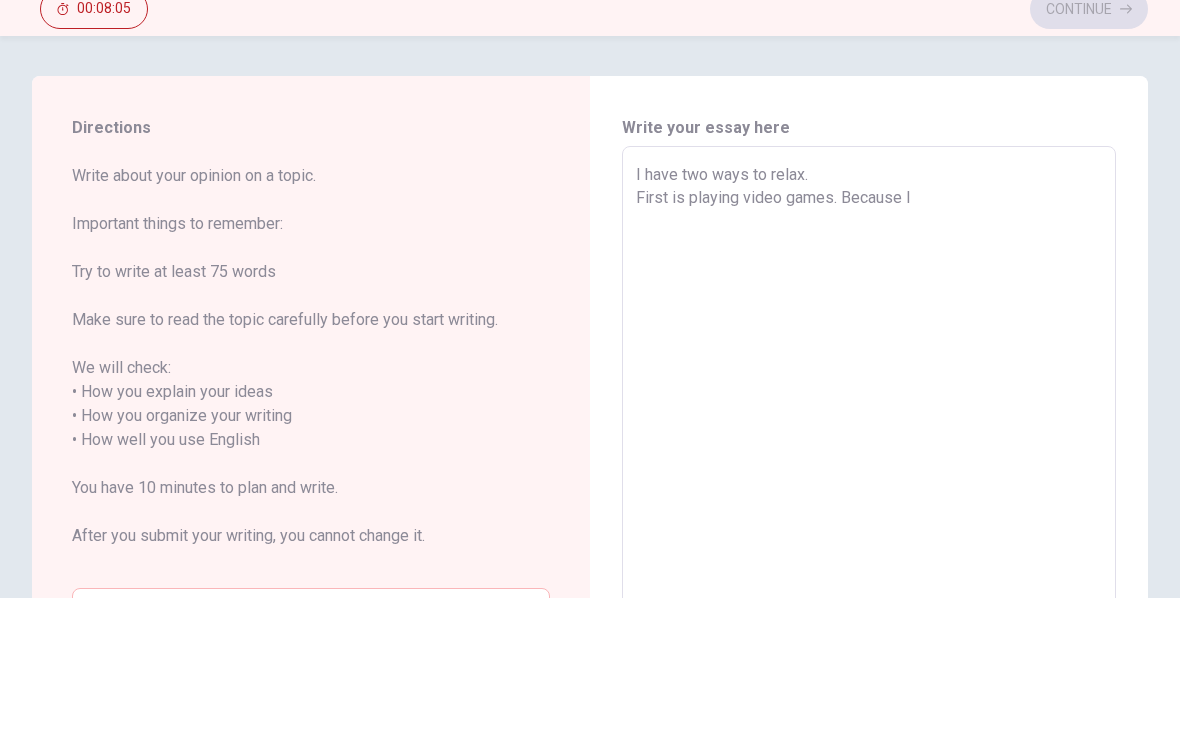 type on "I have two ways to relax.
First is playing video games. Because I" 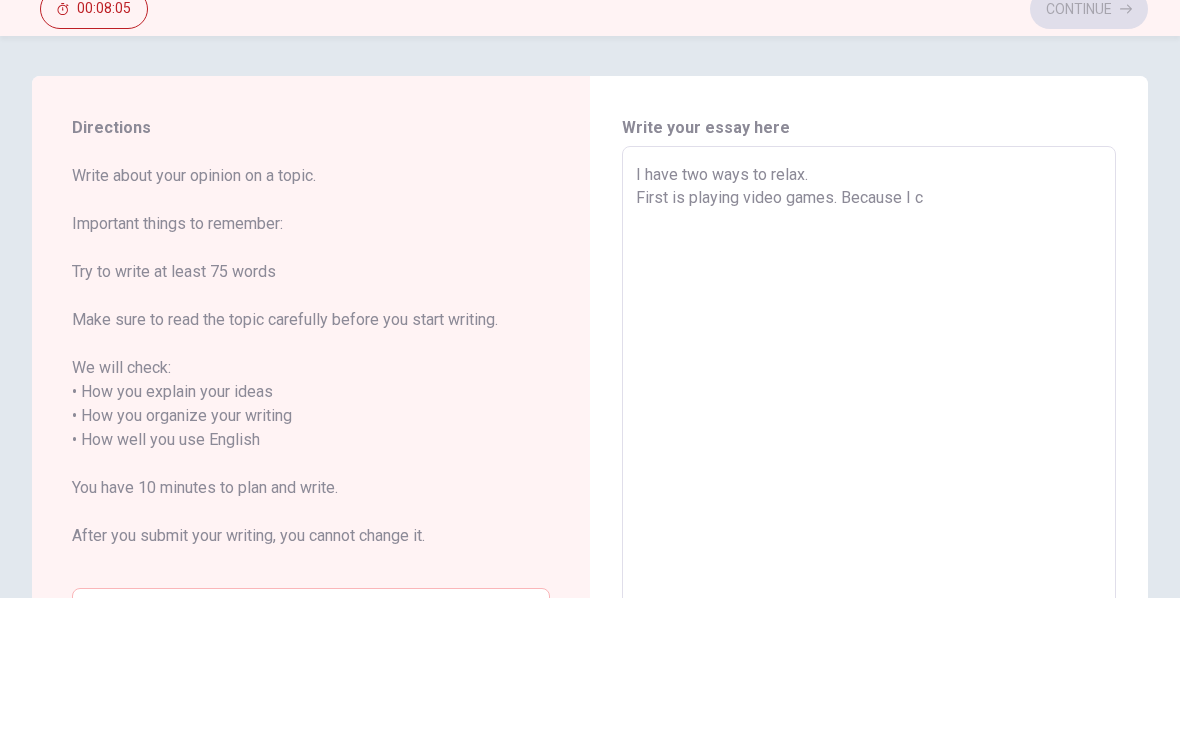 type on "x" 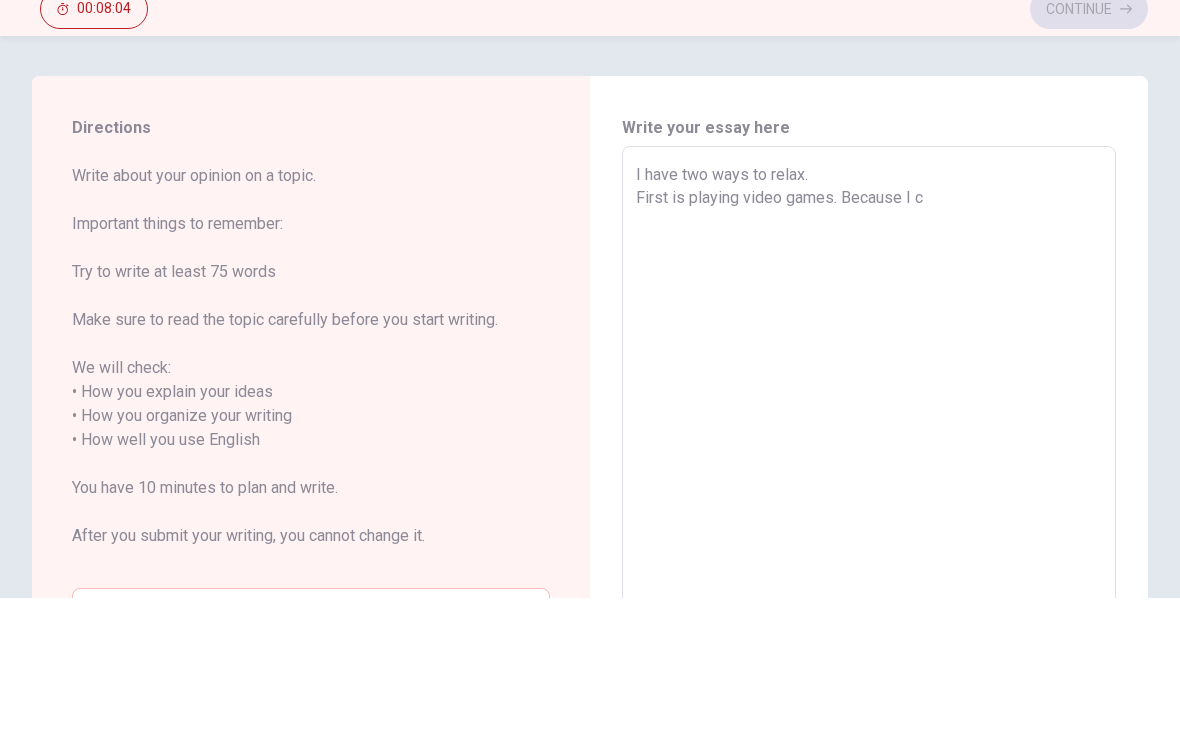 type on "I have two ways to relax.
First is playing video games. Because I ca" 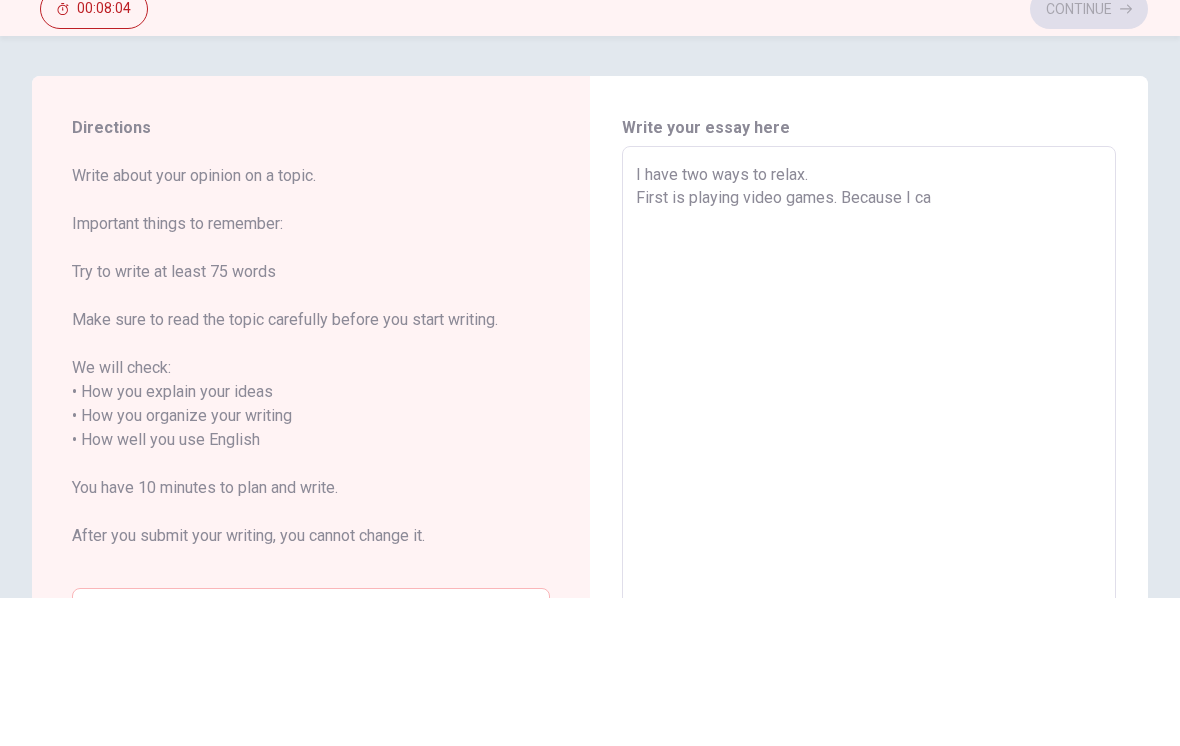 type on "x" 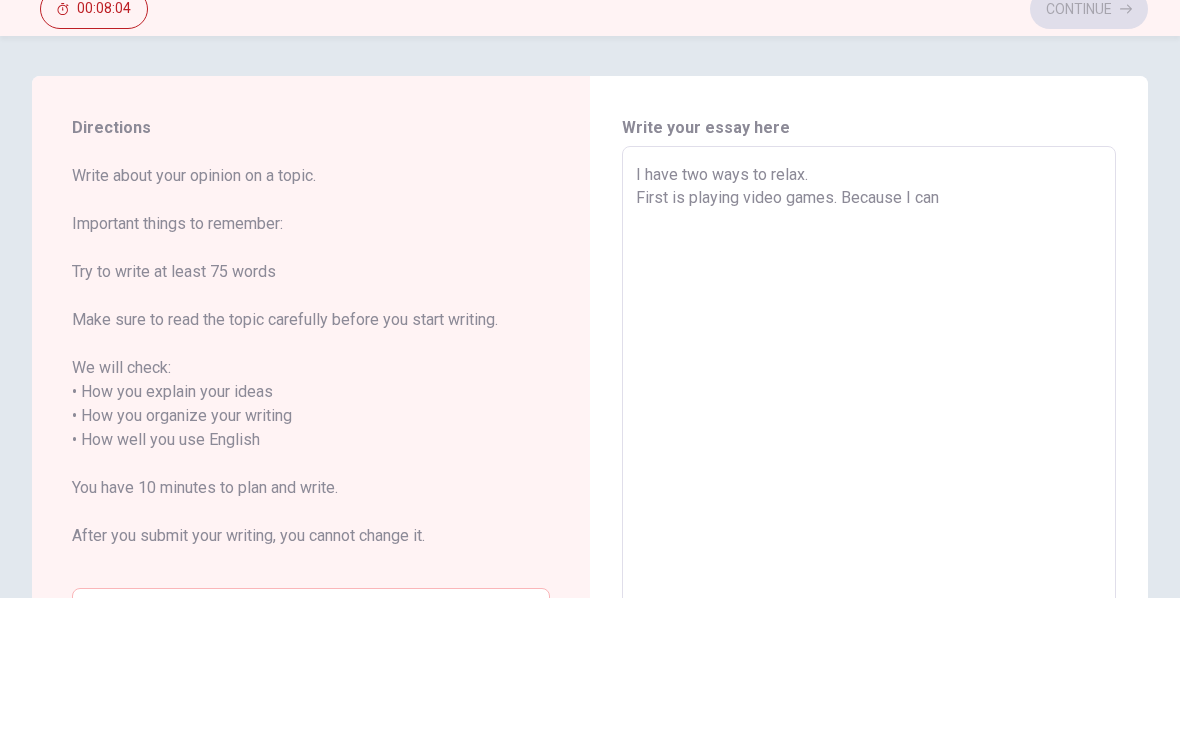 type on "x" 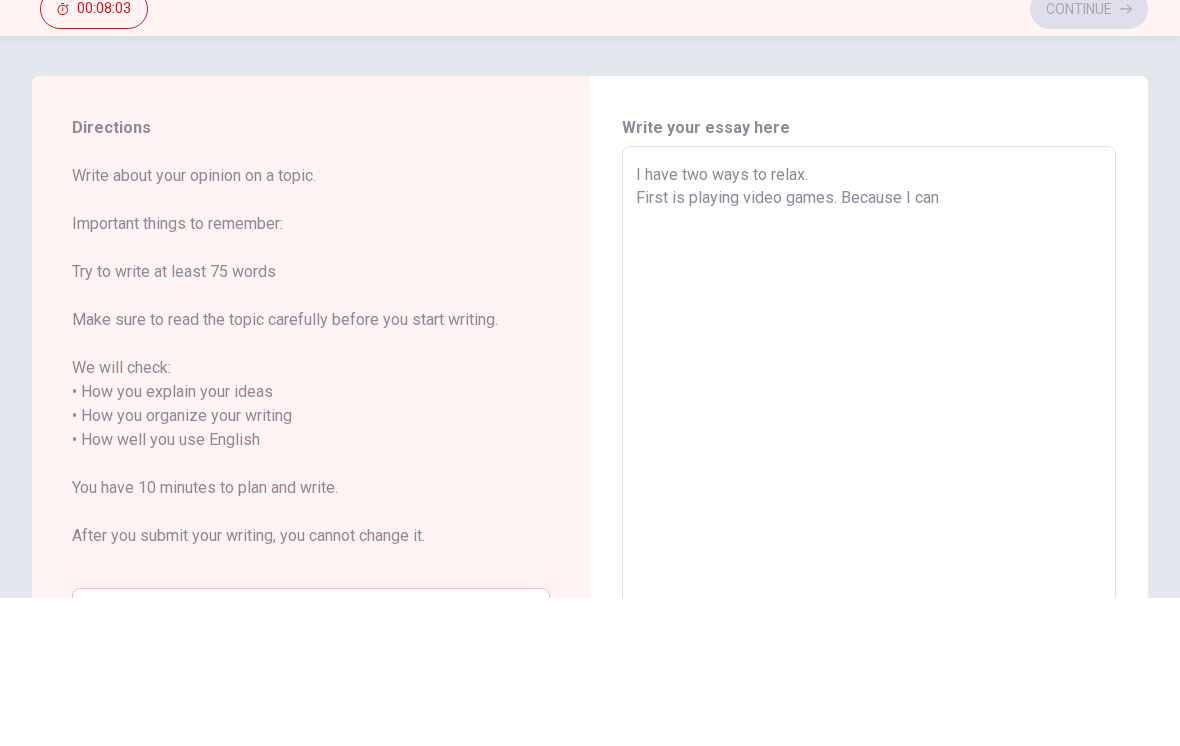 type on "I have two ways to relax.
First is playing video games. Because I can t" 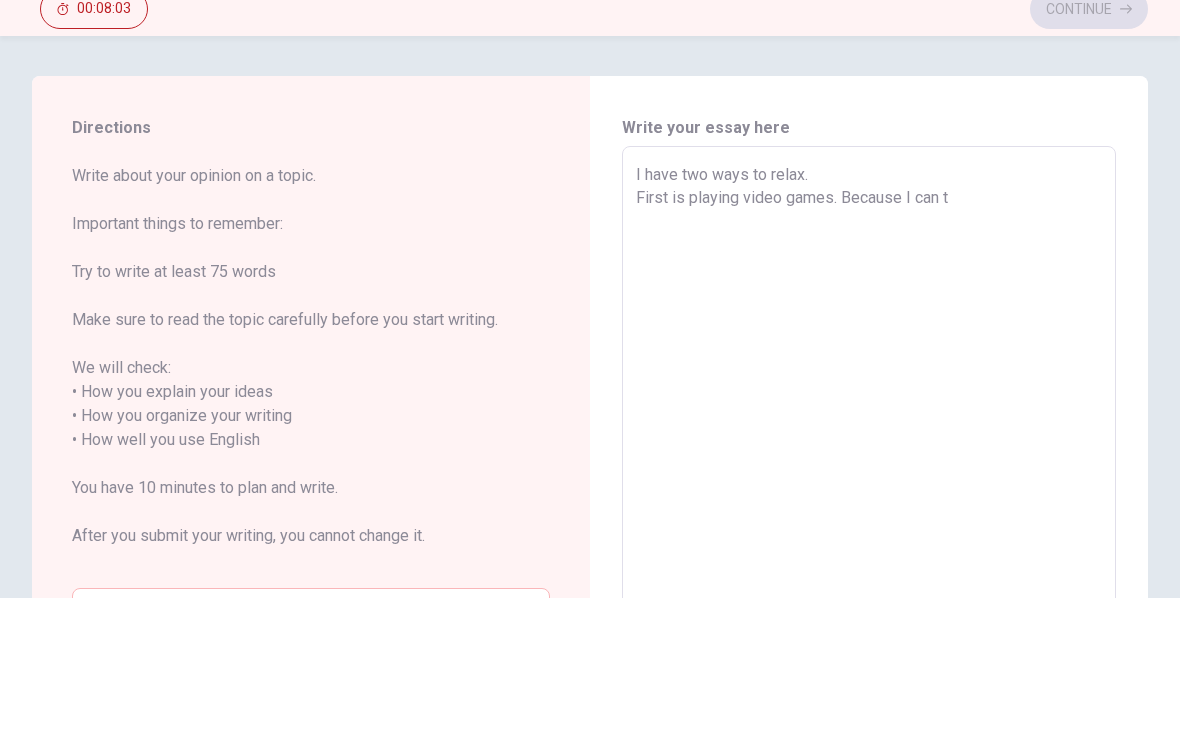 type on "x" 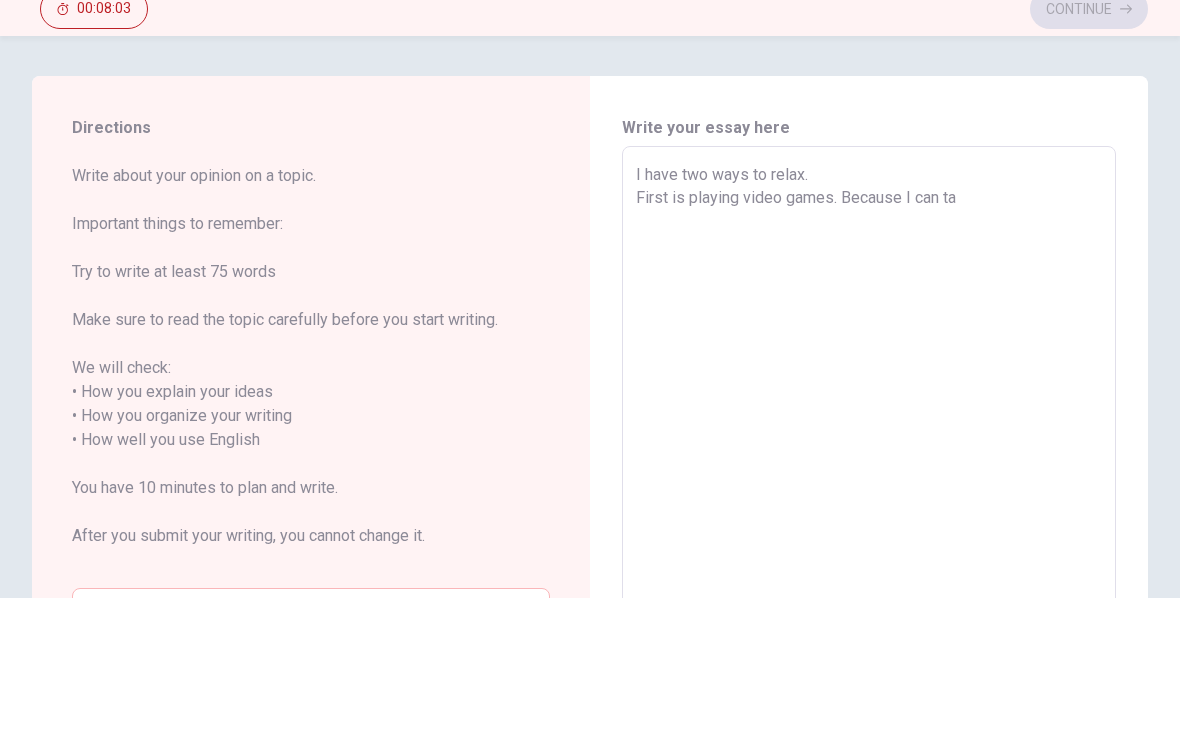type on "x" 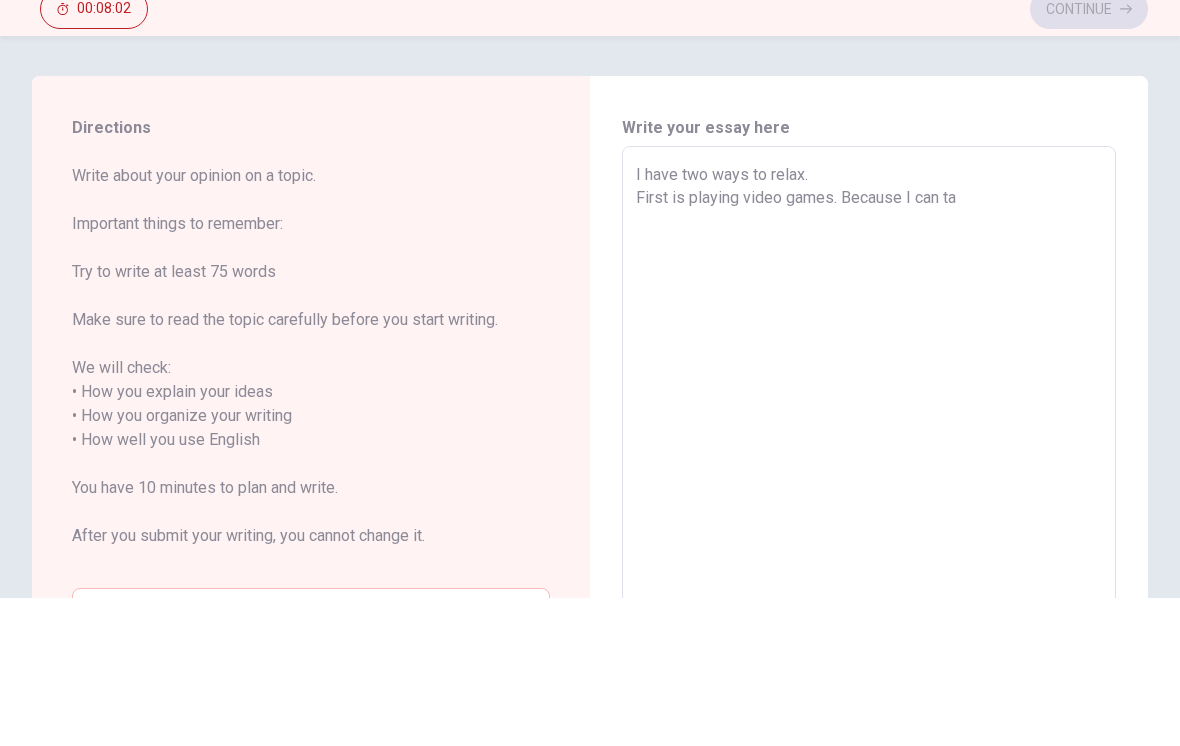 type on "I have two ways to relax.
First is playing video games. Because I can tal" 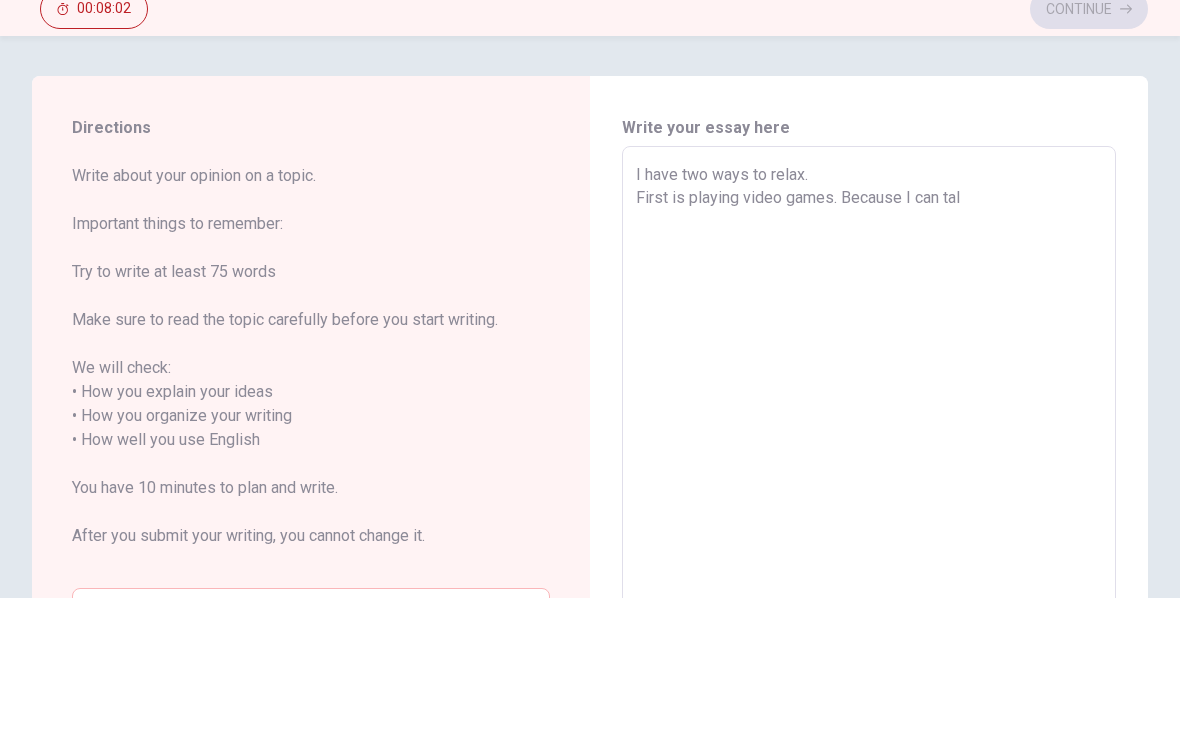 type on "x" 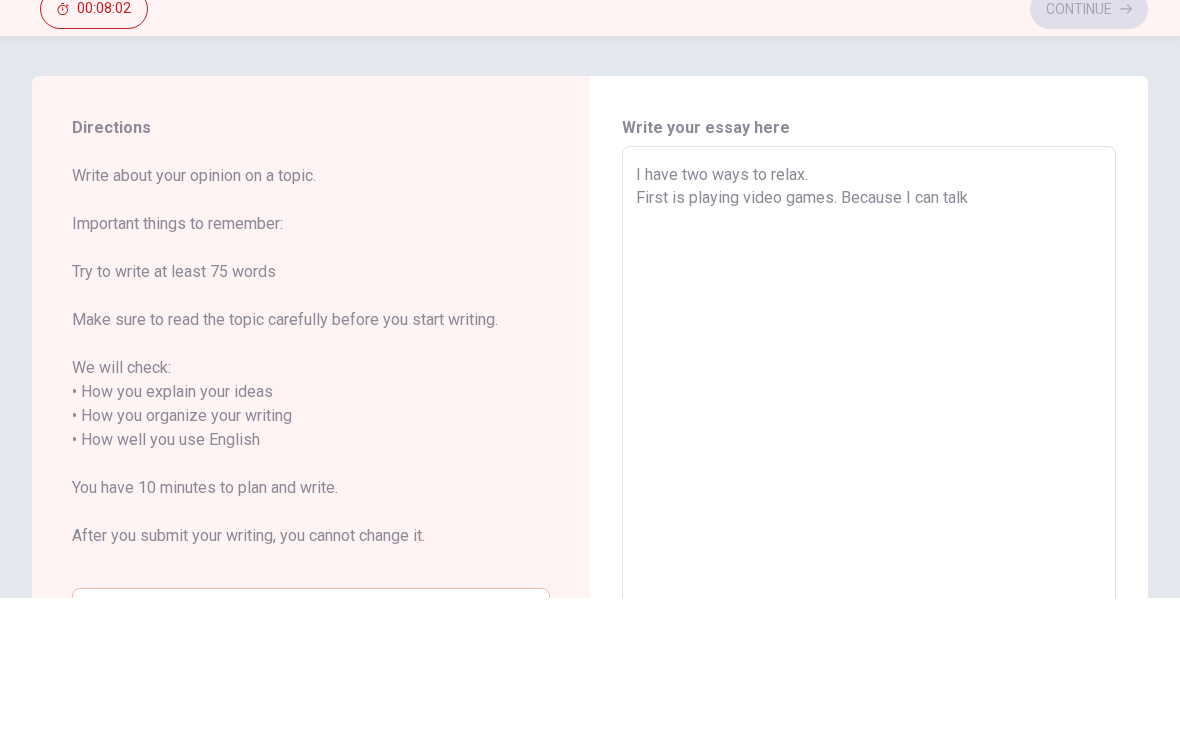 type on "x" 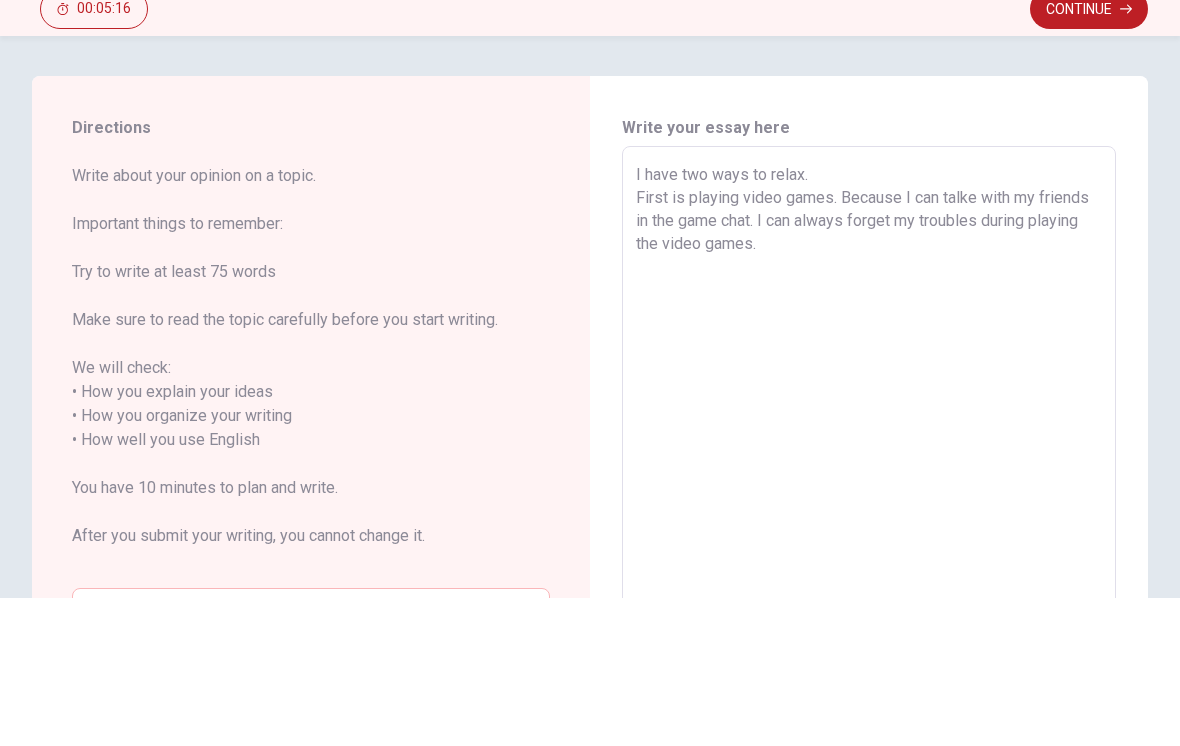 click on "I have two ways to relax.
First is playing video games. Because I can talke with my friends in the game chat. I can always forget my troubles during playing the video games." at bounding box center [869, 588] 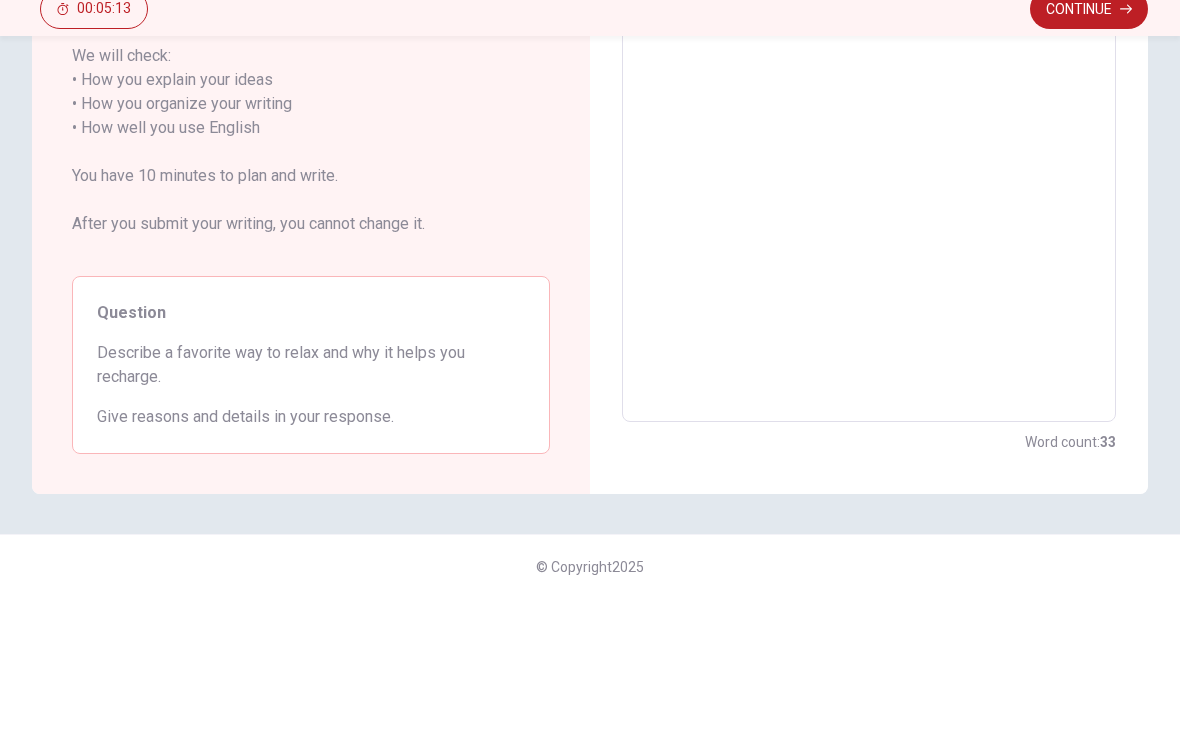 scroll, scrollTop: 312, scrollLeft: 0, axis: vertical 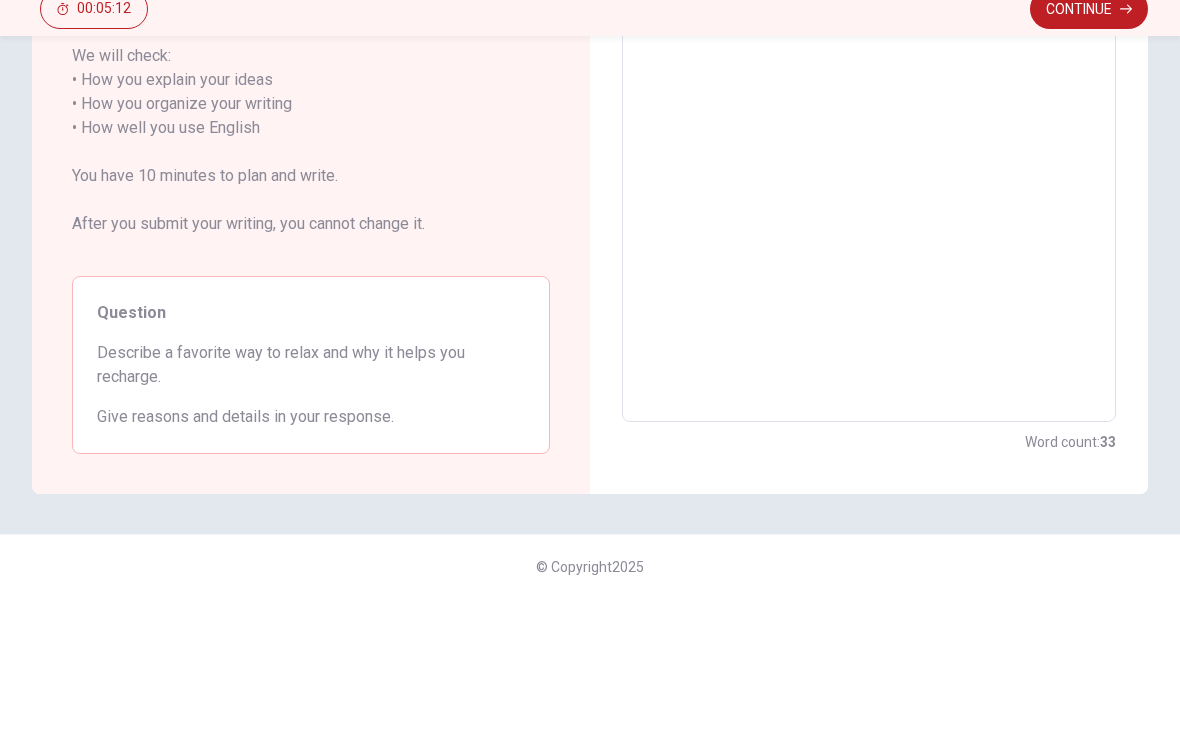 click on "Write about your opinion on a topic.
Important things to remember:
Try to write at least 75 words
Make sure to read the topic carefully before you start writing.
We will check:
• How you explain your ideas
• How you organize your writing
• How well you use English
You have 10 minutes to plan and write.
After you submit your writing, you cannot change it." at bounding box center [311, 204] 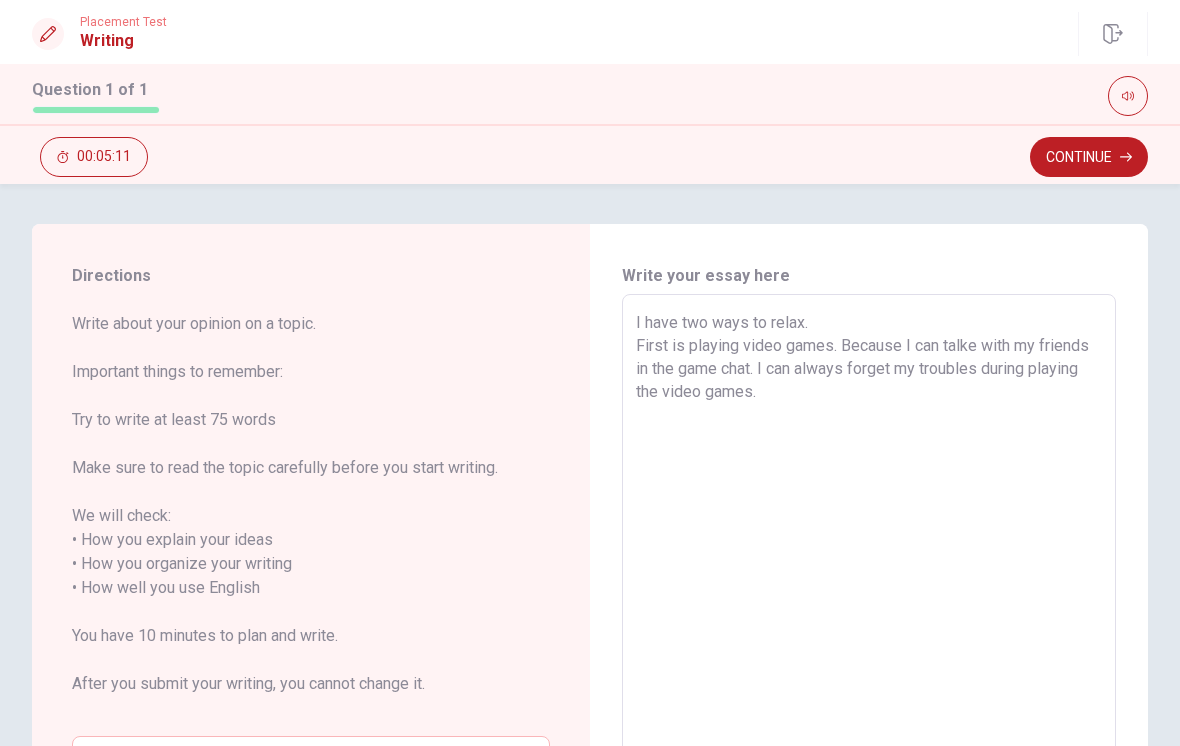 scroll, scrollTop: 0, scrollLeft: 0, axis: both 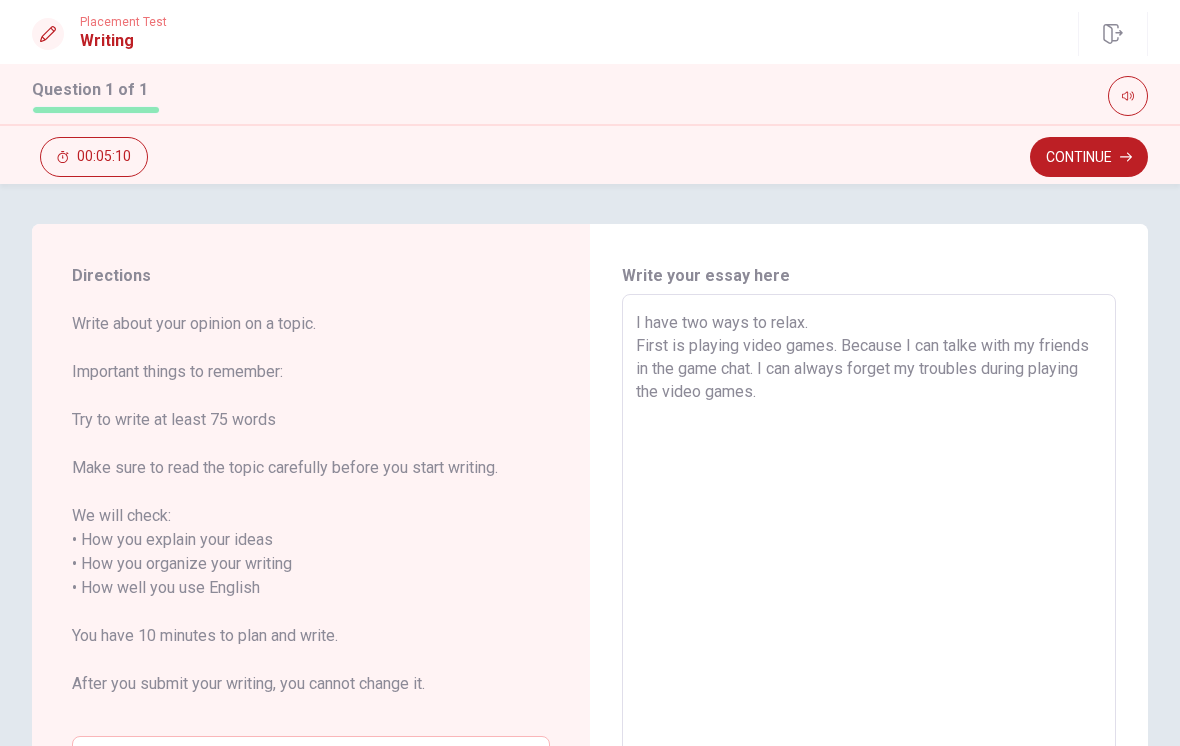 click on "I have two ways to relax.
First is playing video games. Because I can talke with my friends in the game chat. I can always forget my troubles during playing the video games." at bounding box center [869, 588] 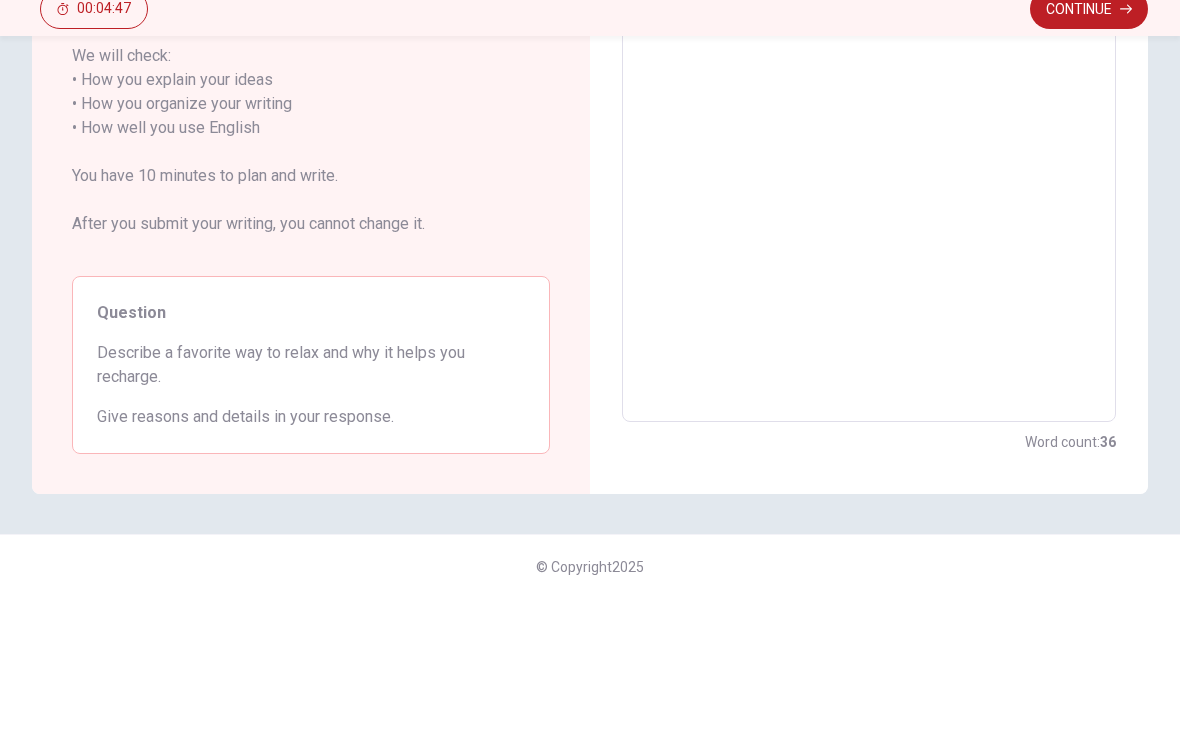 scroll, scrollTop: 312, scrollLeft: 0, axis: vertical 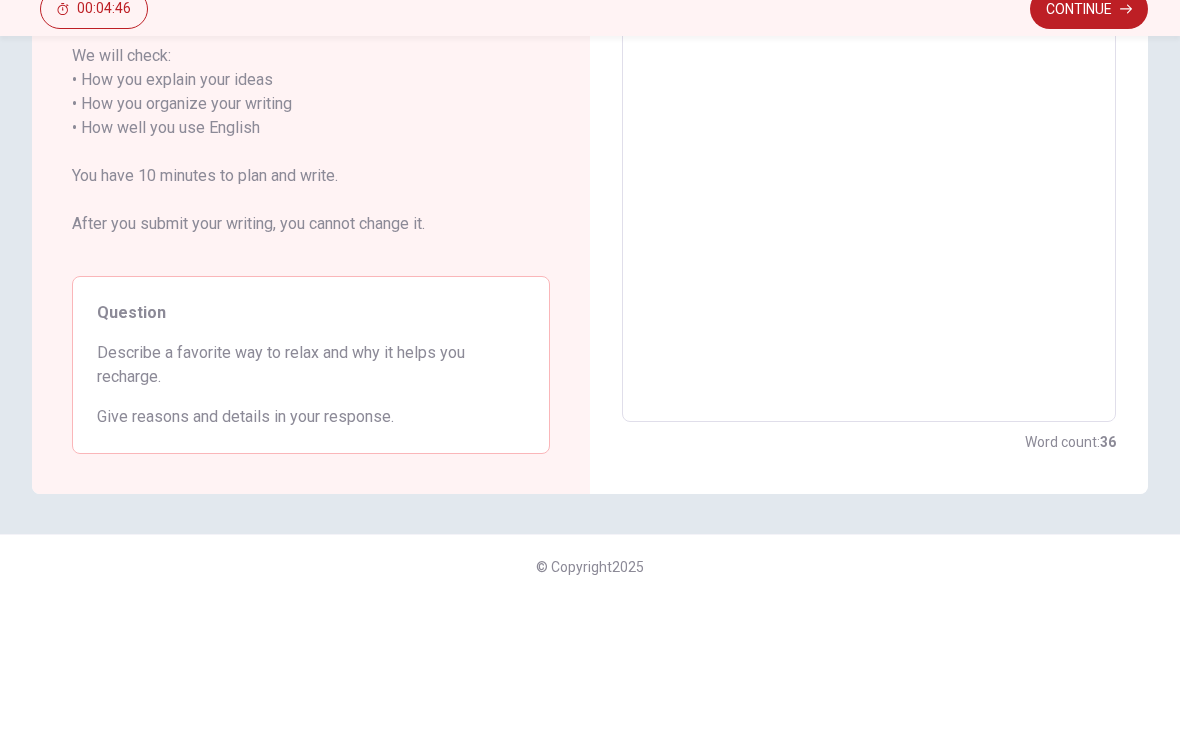 click on "Directions Write about your opinion on a topic.
Important things to remember:
Try to write at least 75 words
Make sure to read the topic carefully before you start writing.
We will check:
• How you explain your ideas
• How you organize your writing
• How well you use English
You have 10 minutes to plan and write.
After you submit your writing, you cannot change it.  Question Describe a favorite way to relax and why it helps you recharge. Give reasons and details in your response." at bounding box center [311, 277] 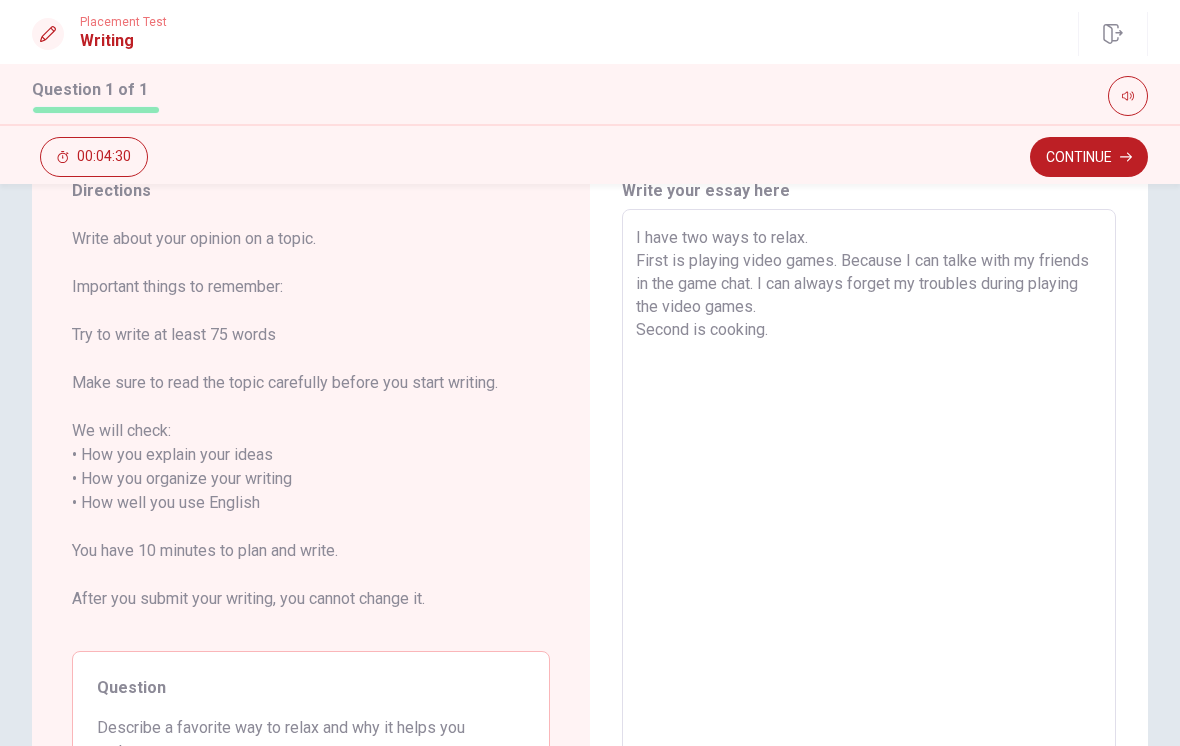 scroll, scrollTop: 83, scrollLeft: 0, axis: vertical 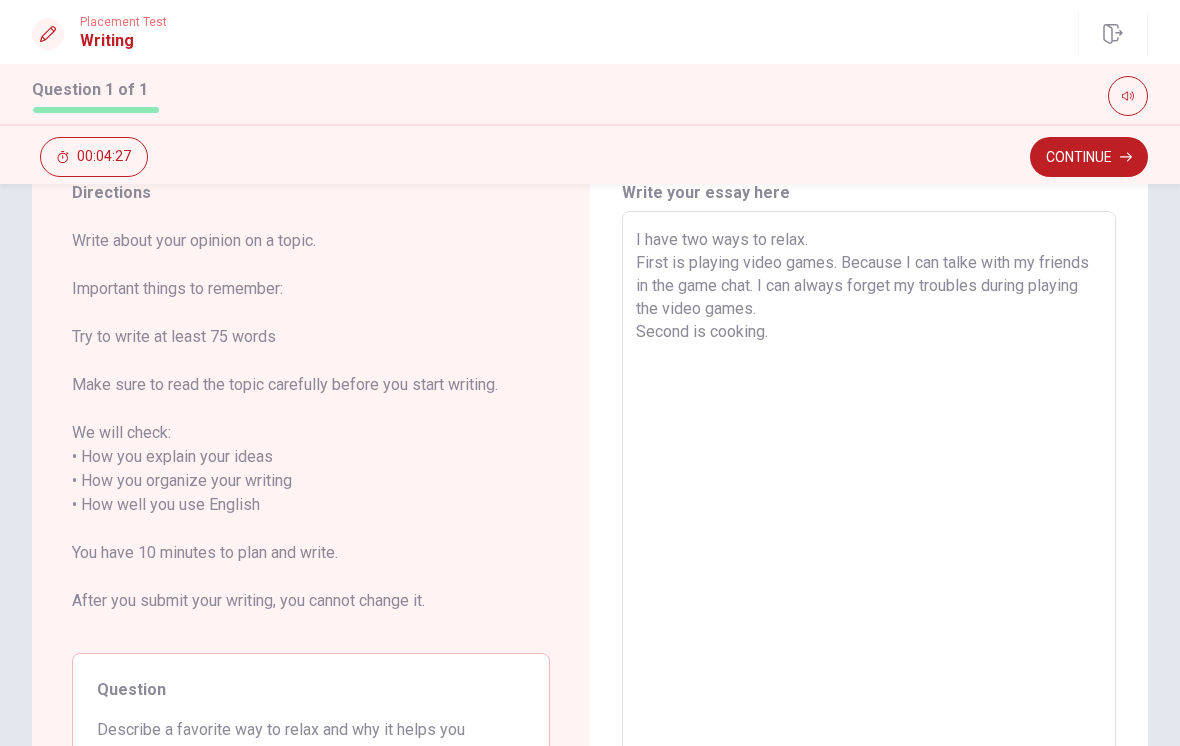 click on "I have two ways to relax.
First is playing video games. Because I can talke with my friends in the game chat. I can always forget my troubles during playing the video games.
Second is cooking." at bounding box center [869, 505] 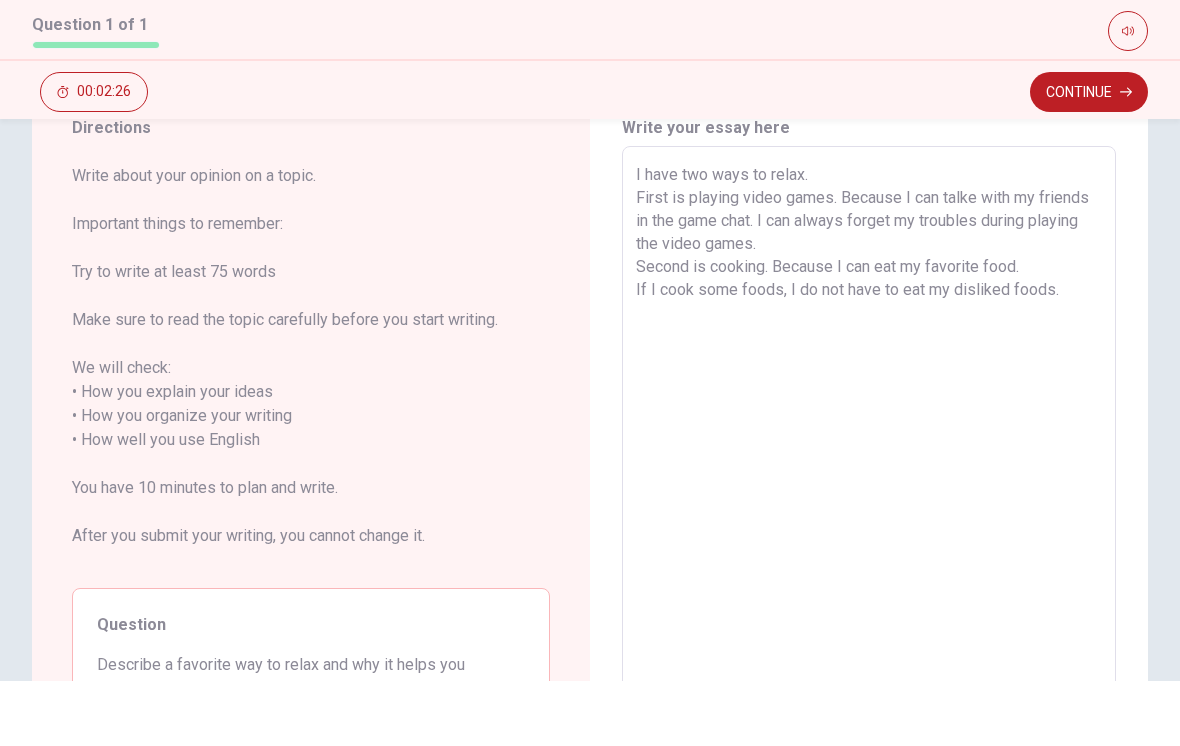 click on "Write your essay here I have two ways to relax.
First is playing video games. Because I can talke with my friends in the game chat. I can always forget my troubles during playing the video games.
Second is cooking. Because I can eat my favorite food.
If I cook some foods, I do not have to eat my disliked foods. x ​ Word count :  57" at bounding box center (869, 506) 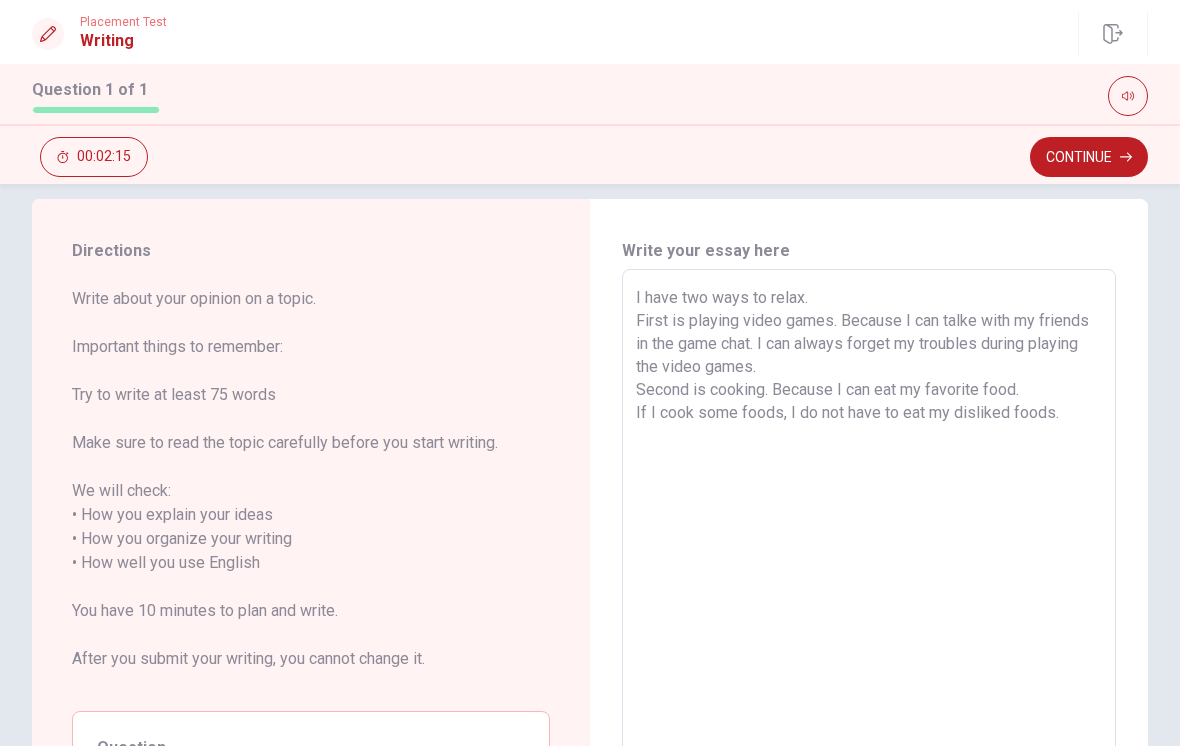 scroll, scrollTop: 28, scrollLeft: 0, axis: vertical 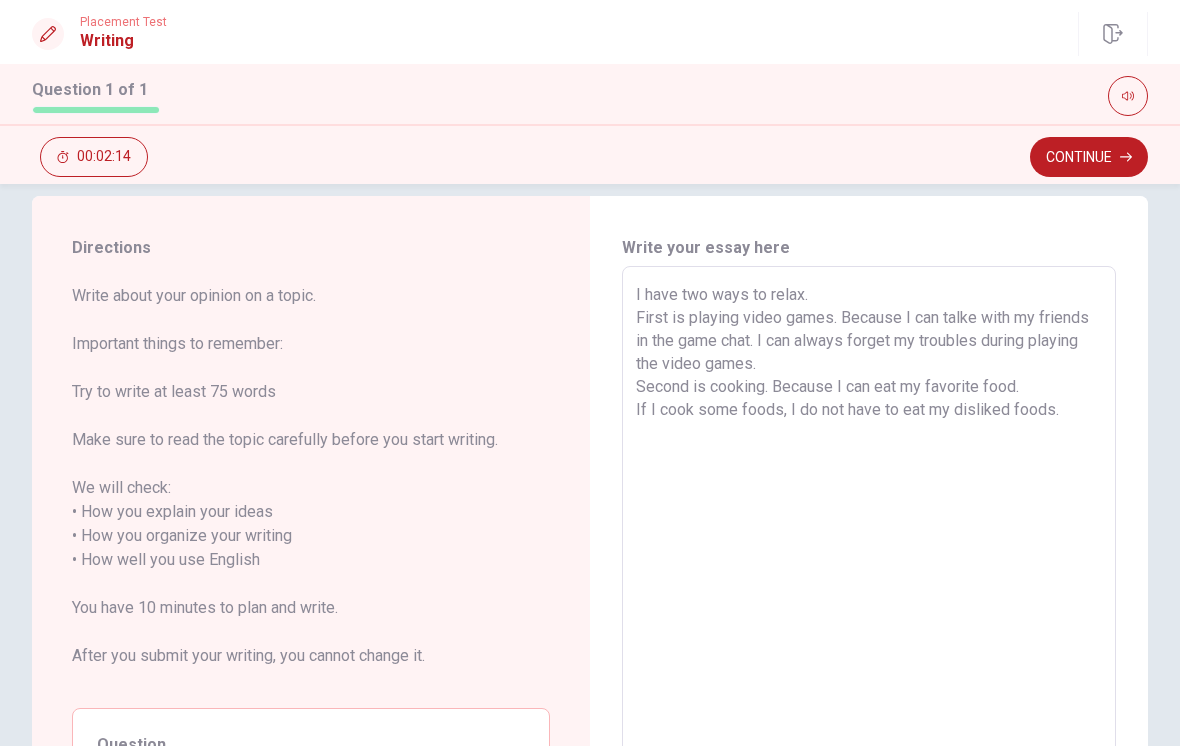 click on "I have two ways to relax.
First is playing video games. Because I can talke with my friends in the game chat. I can always forget my troubles during playing the video games.
Second is cooking. Because I can eat my favorite food.
If I cook some foods, I do not have to eat my disliked foods." at bounding box center (869, 560) 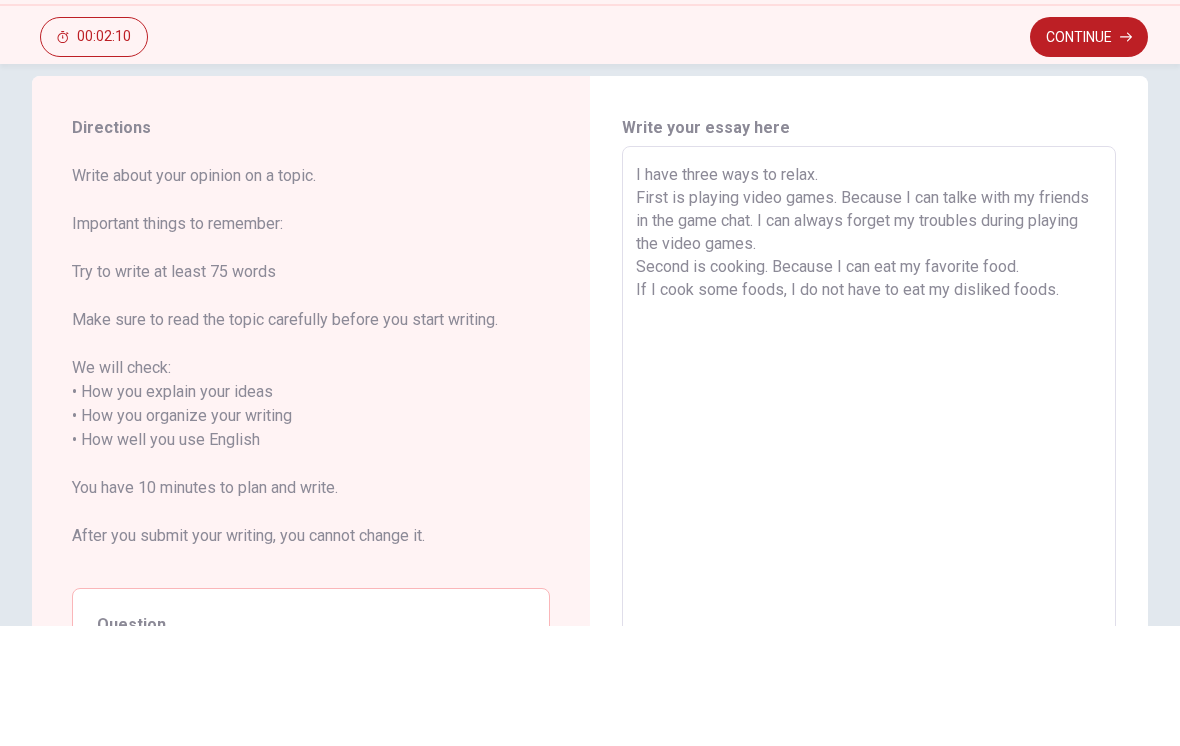 click on "Directions Write about your opinion on a topic.
Important things to remember:
Try to write at least 75 words
Make sure to read the topic carefully before you start writing.
We will check:
• How you explain your ideas
• How you organize your writing
• How well you use English
You have 10 minutes to plan and write.
After you submit your writing, you cannot change it.  Question Describe a favorite way to relax and why it helps you recharge. Give reasons and details in your response. Write your essay here I have three ways to relax.
First is playing video games. Because I can talke with my friends in the game chat. I can always forget my troubles during playing the video games.
Second is cooking. Because I can eat my favorite food.
If I cook some foods, I do not have to eat my disliked foods. x ​ Word count :  57" at bounding box center [590, 561] 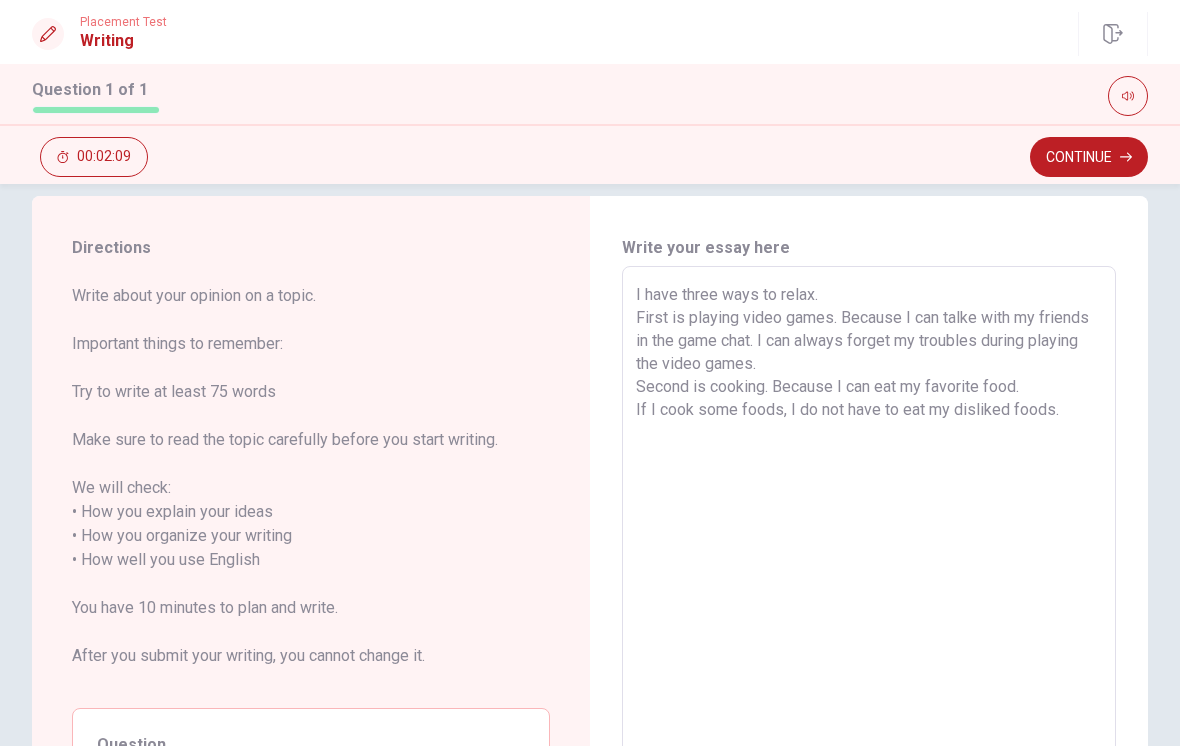 click on "I have three ways to relax.
First is playing video games. Because I can talke with my friends in the game chat. I can always forget my troubles during playing the video games.
Second is cooking. Because I can eat my favorite food.
If I cook some foods, I do not have to eat my disliked foods." at bounding box center (869, 560) 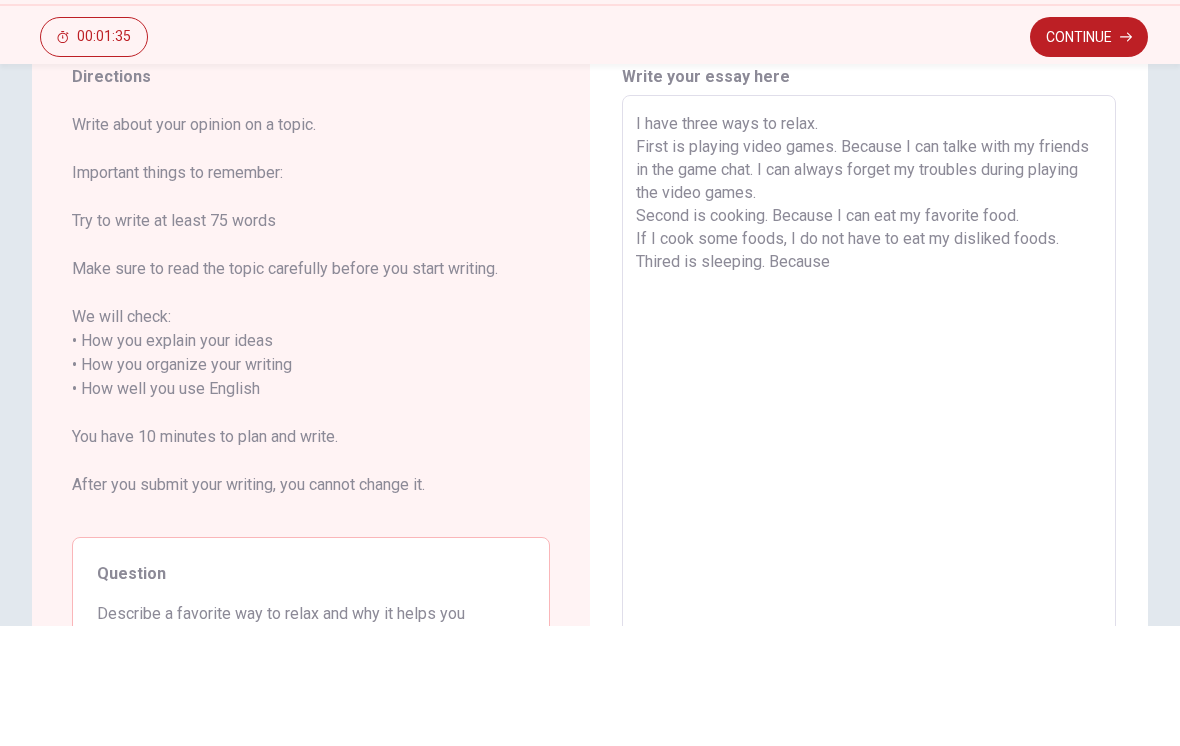 click on "Directions Write about your opinion on a topic.
Important things to remember:
Try to write at least 75 words
Make sure to read the topic carefully before you start writing.
We will check:
• How you explain your ideas
• How you organize your writing
• How well you use English
You have 10 minutes to plan and write.
After you submit your writing, you cannot change it.  Question Describe a favorite way to relax and why it helps you recharge. Give reasons and details in your response. Write your essay here I have three ways to relax.
First is playing video games. Because I can talke with my friends in the game chat. I can always forget my troubles during playing the video games.
Second is cooking. Because I can eat my favorite food.
If I cook some foods, I do not have to eat my disliked foods.
Thired is sleeping. Because x ​ Word count :  61" at bounding box center (590, 510) 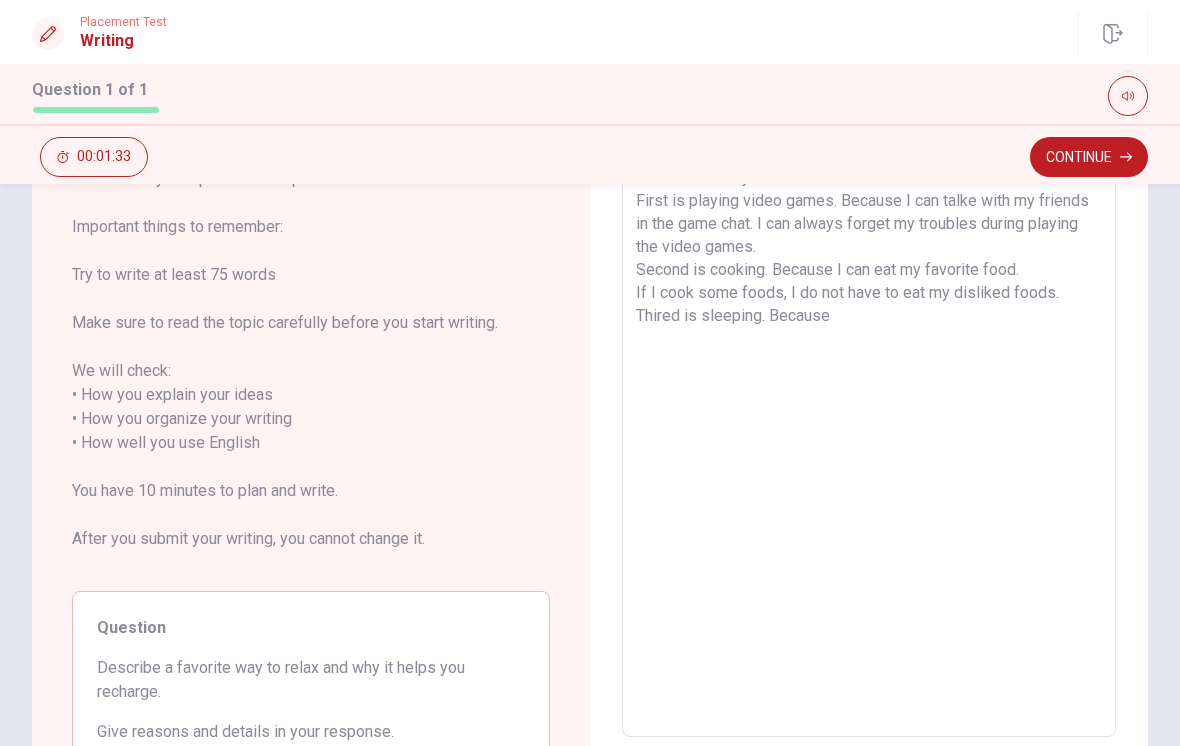 scroll, scrollTop: 142, scrollLeft: 0, axis: vertical 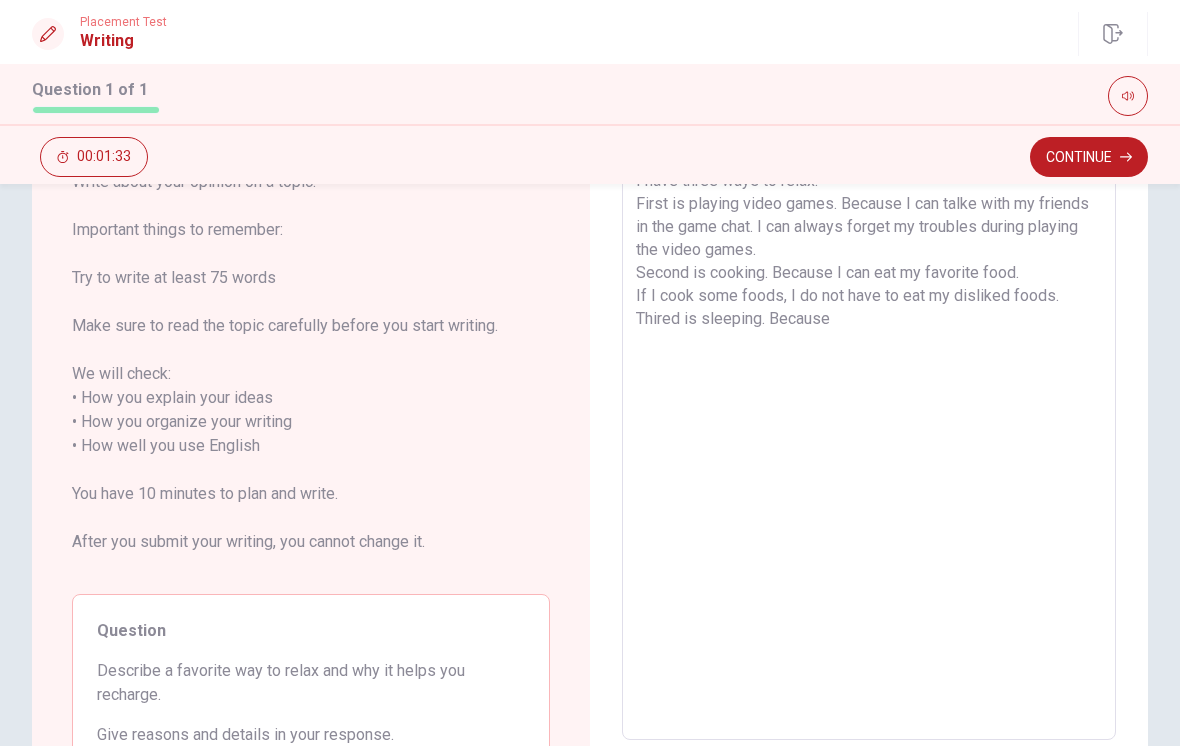 click on "I have three ways to relax.
First is playing video games. Because I can talke with my friends in the game chat. I can always forget my troubles during playing the video games.
Second is cooking. Because I can eat my favorite food.
If I cook some foods, I do not have to eat my disliked foods.
Thired is sleeping. Because" at bounding box center (869, 446) 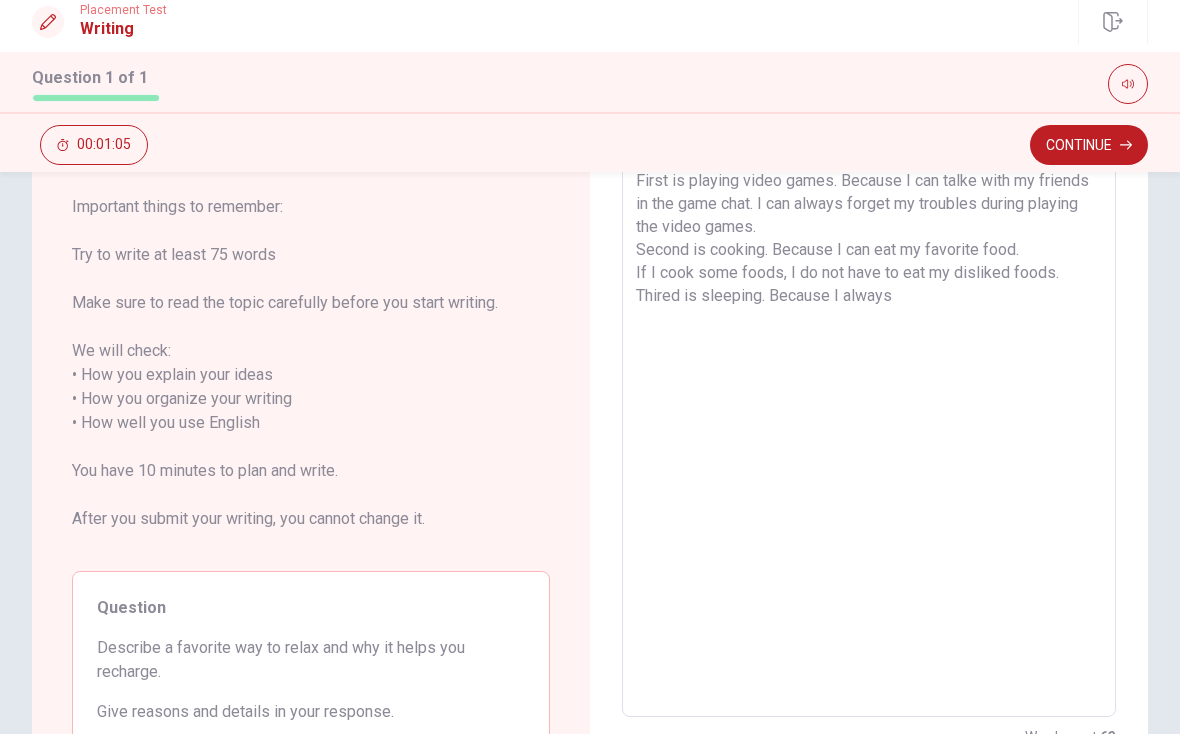 scroll, scrollTop: 155, scrollLeft: 0, axis: vertical 